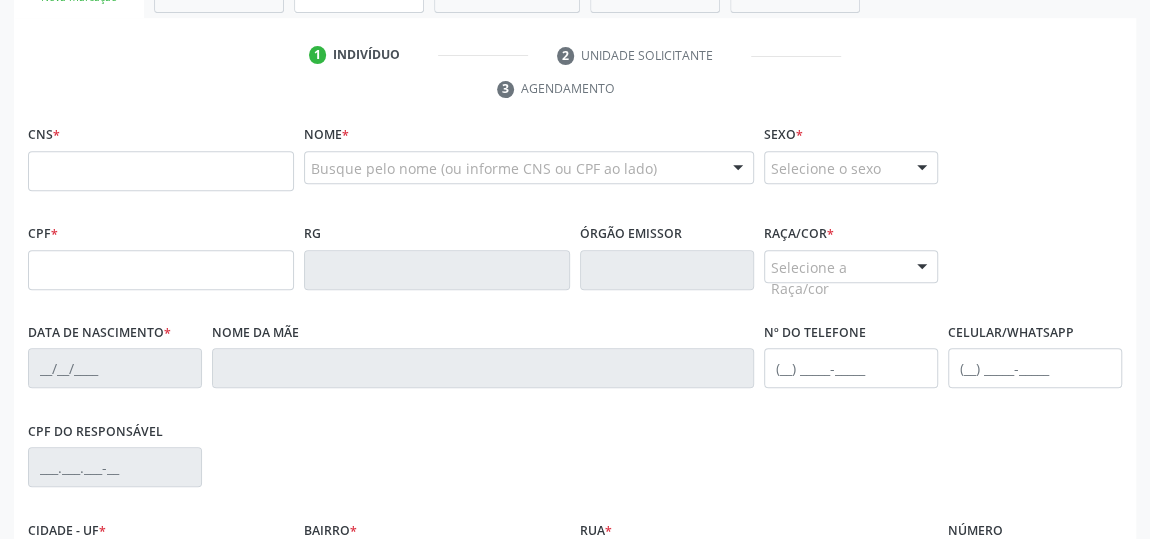 scroll, scrollTop: 206, scrollLeft: 0, axis: vertical 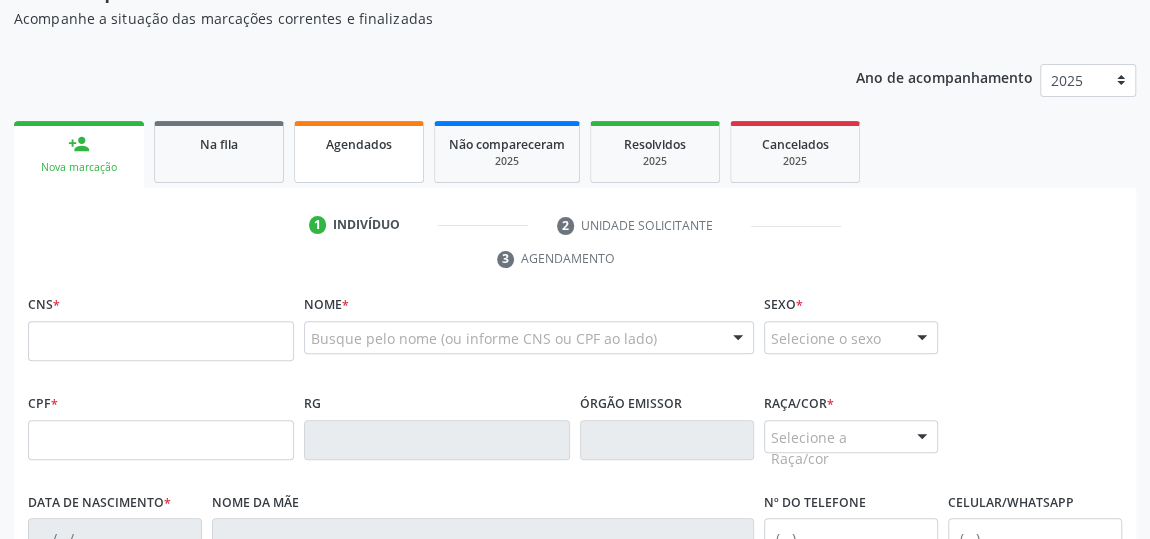 click on "Agendados" at bounding box center (359, 144) 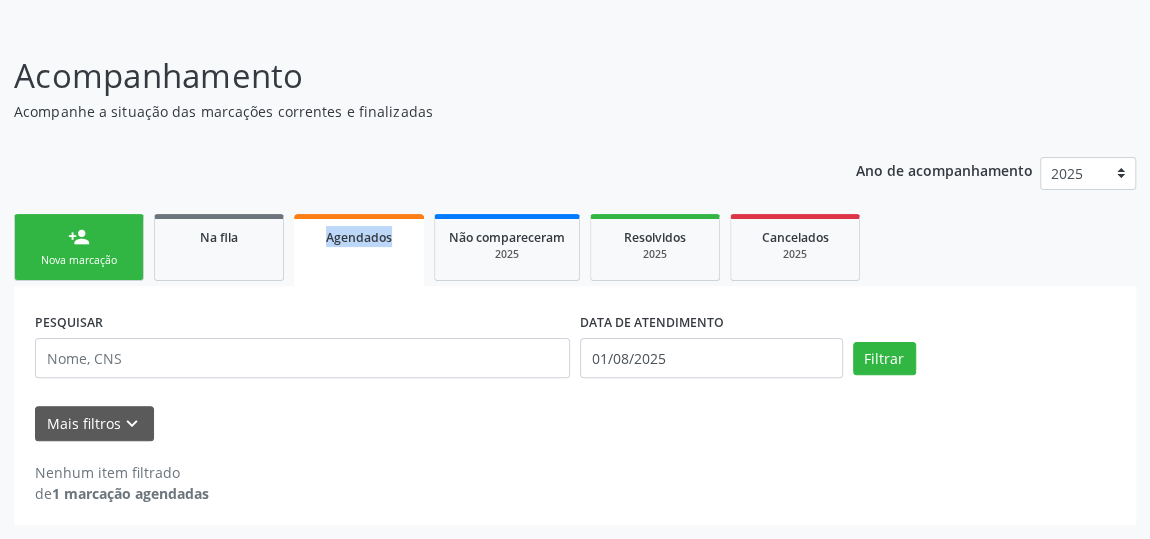 scroll, scrollTop: 110, scrollLeft: 0, axis: vertical 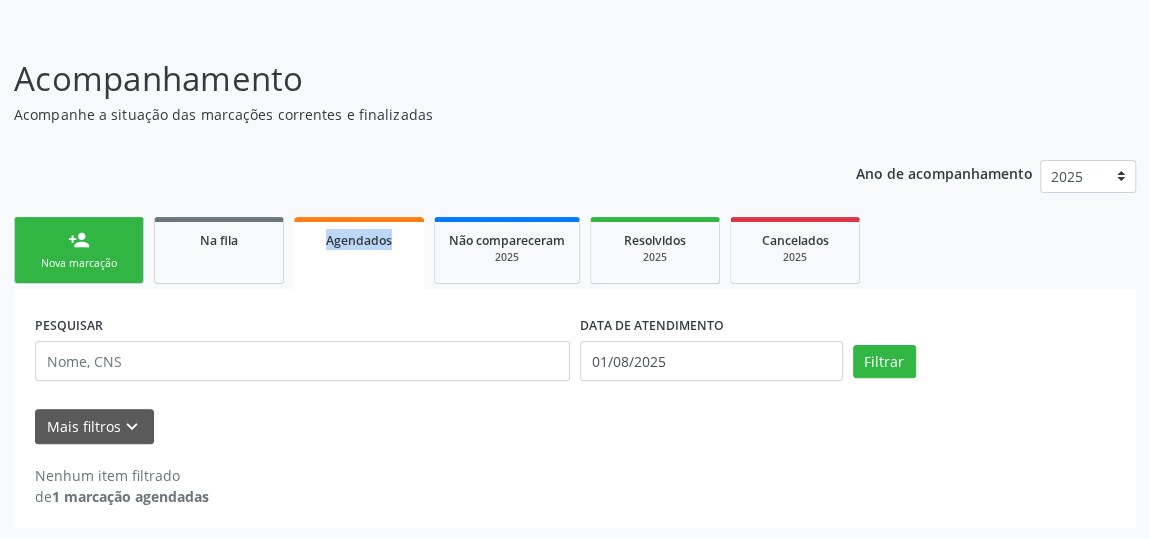 click on "Ano de acompanhamento
[YEAR]
person_add
Nova marcação
Na fila   Agendados   Não compareceram
[YEAR]
Resolvidos
[YEAR]
Cancelados
[YEAR]
PESQUISAR
DATA DE ATENDIMENTO
[DATE]
Filtrar
UNIDADE EXECUTANTE
Selecione uma unidade
Todos as unidades   Aeronave Baron 58   Aeronave Cessna   Associacao Divina Misericordia   Caps Maria Celia de Araujo Sarmento   Central Municipal de Rede de Frio de Marechal Deodoro   Central de Abastecimento Farmaceutico Caf   Centro Municipal de Especialidade Odontologico   Centro de Parto Normal Imaculada Conceicao   Centro de Saude Professor Estacio de Lima   Certea Centro Esp de Ref em Transtorno do Espectro Autista   Clinica Escola de Medicina Veterinaria do Cesmac   Clinica de Reestruturacao Renovar Crer   Consultorio Odontologico Livia Alana Silva Lopes   Crescer Espaco Terapeutico" at bounding box center (575, 337) 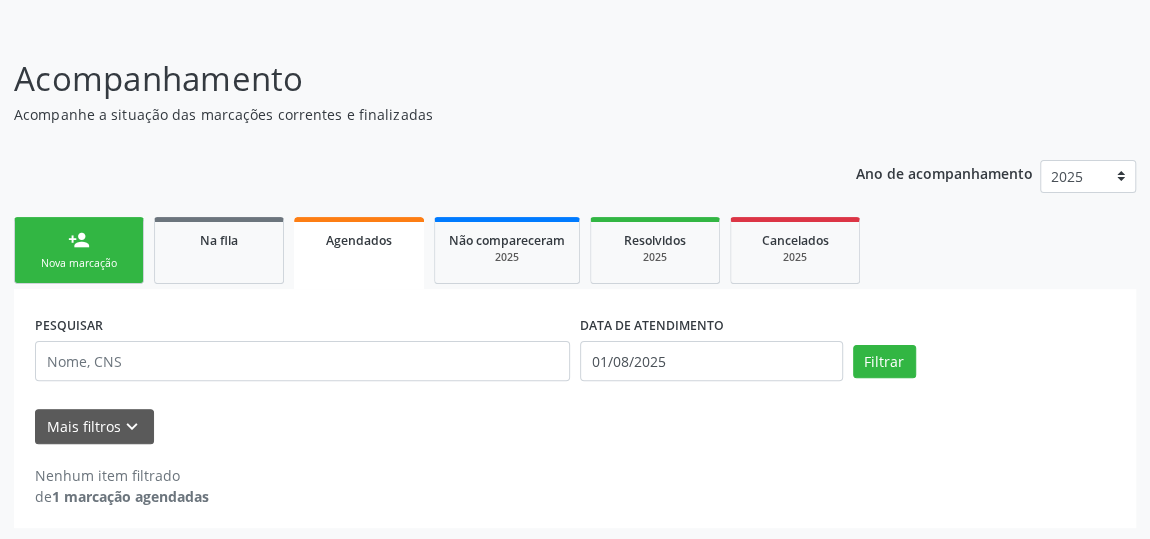 click on "Nova marcação" at bounding box center [79, 263] 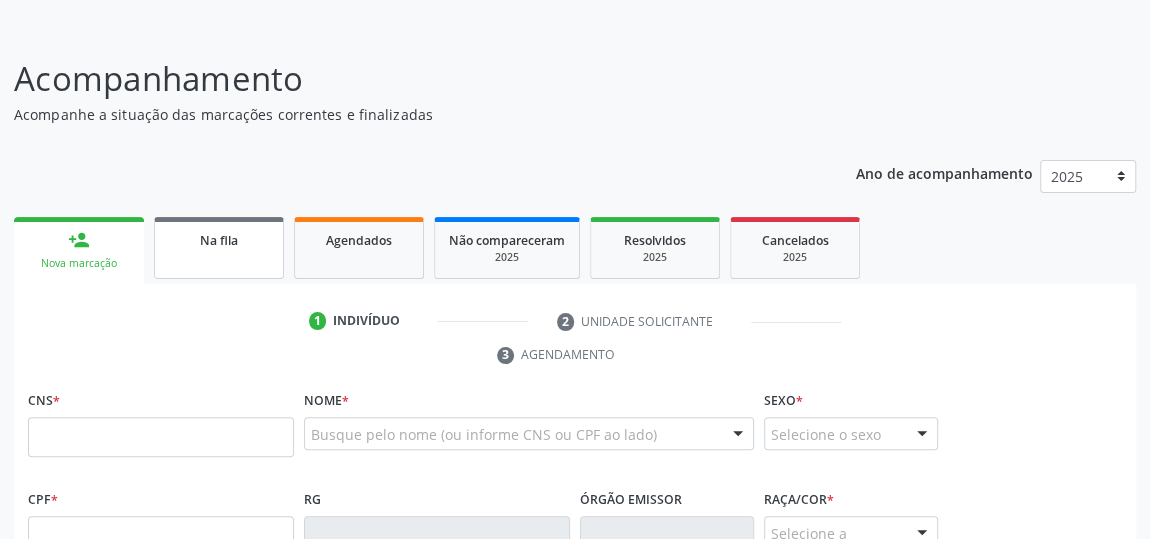 click on "Na fila" at bounding box center [219, 239] 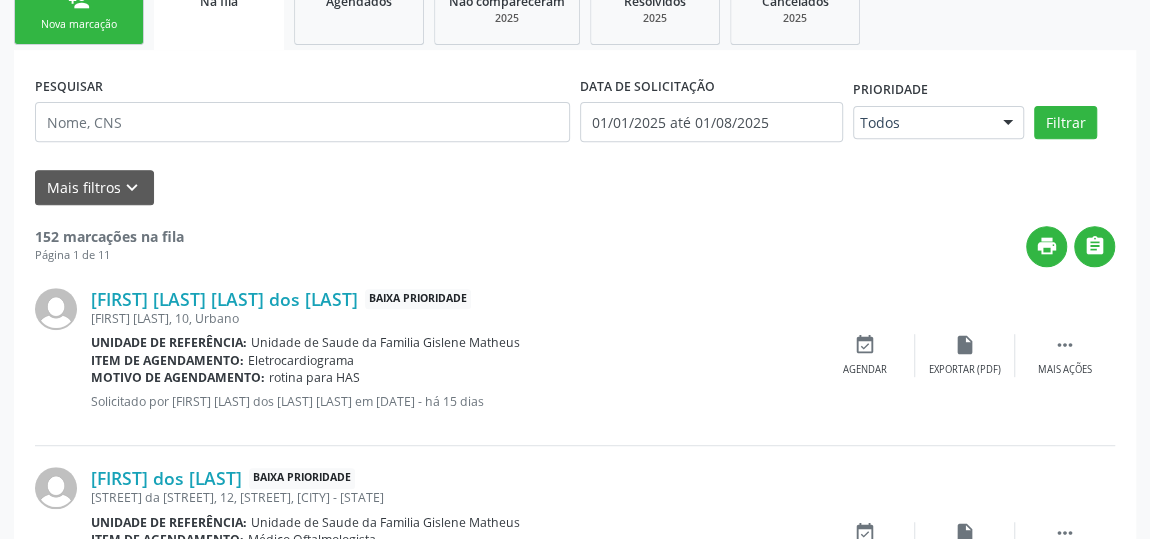 scroll, scrollTop: 227, scrollLeft: 0, axis: vertical 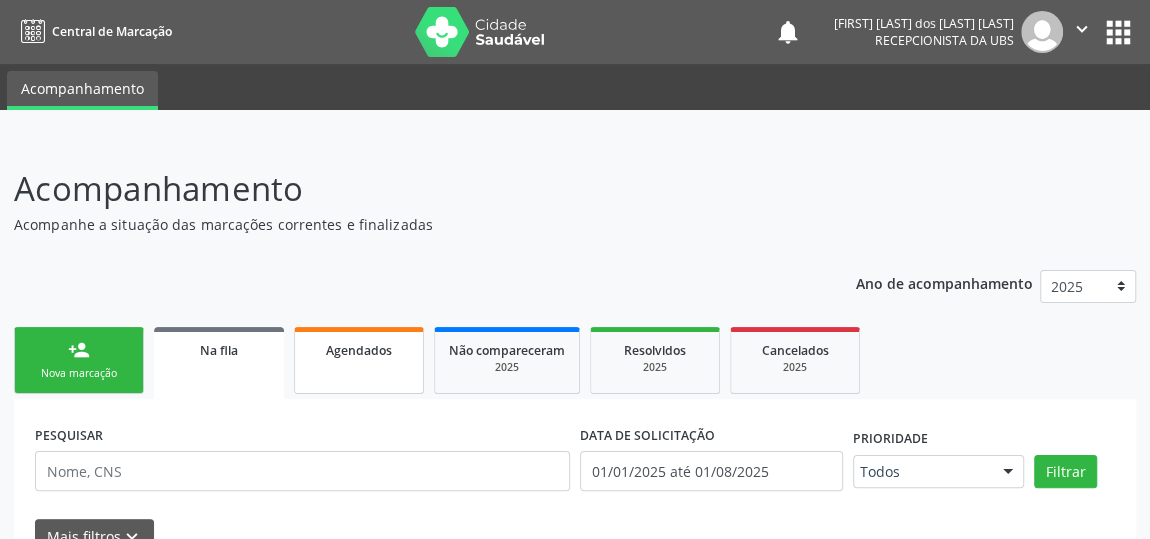 click on "Agendados" at bounding box center (359, 360) 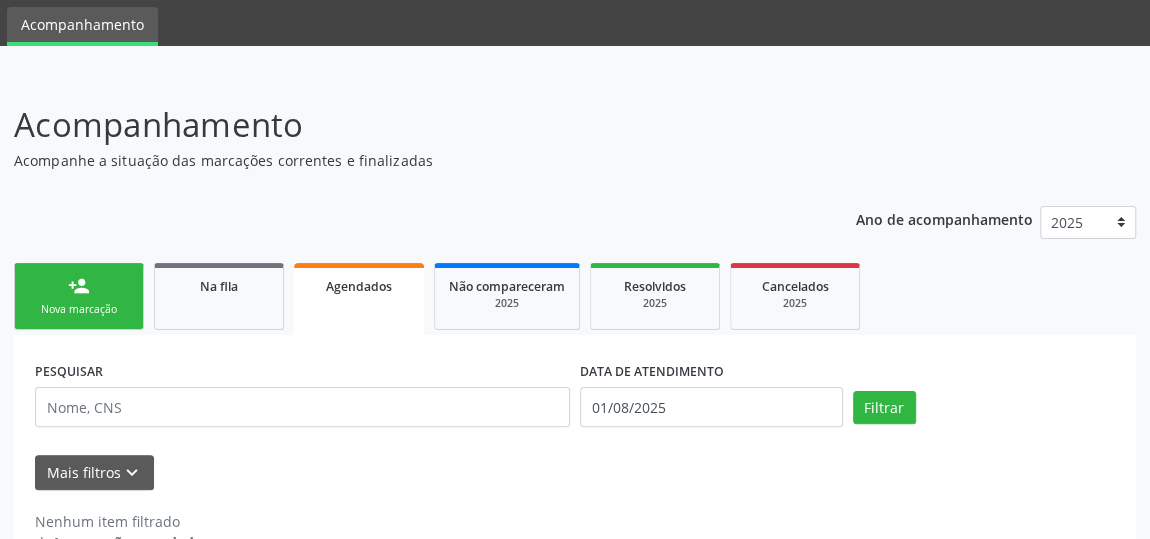 scroll, scrollTop: 110, scrollLeft: 0, axis: vertical 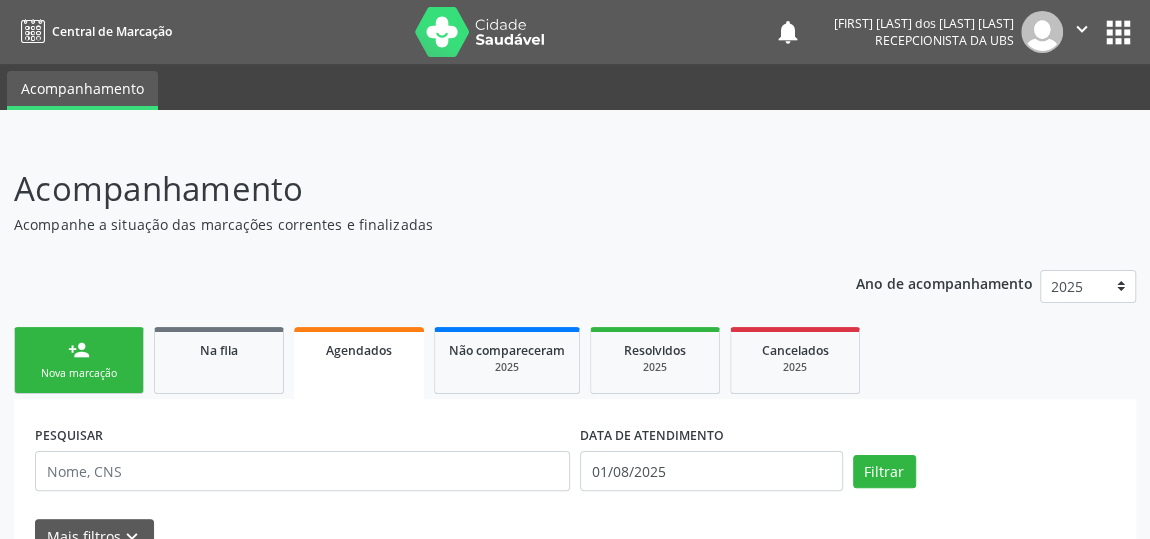 click on "person_add
Nova marcação" at bounding box center (79, 360) 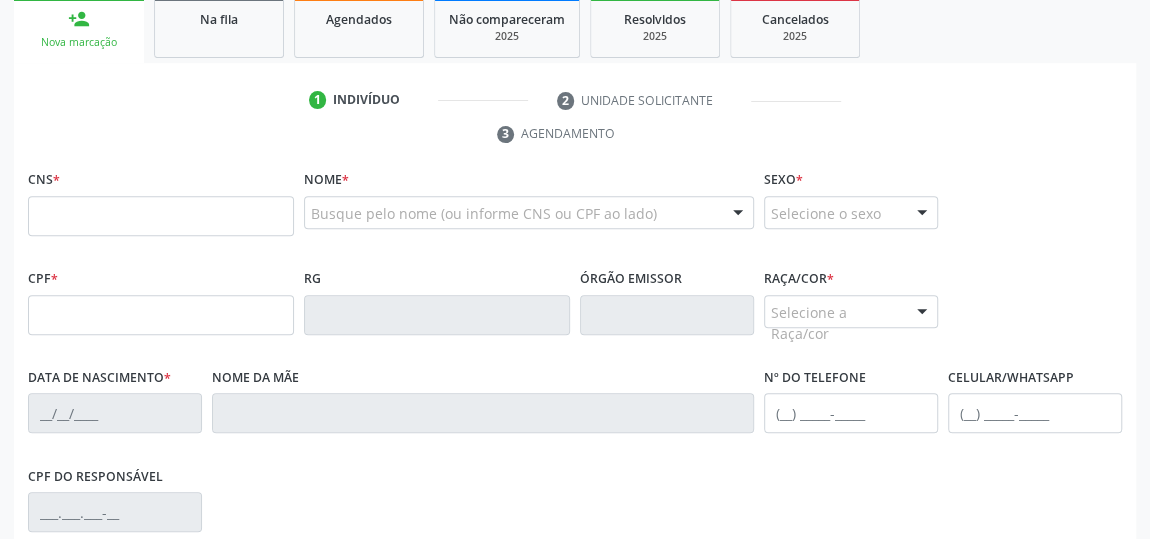 scroll, scrollTop: 0, scrollLeft: 0, axis: both 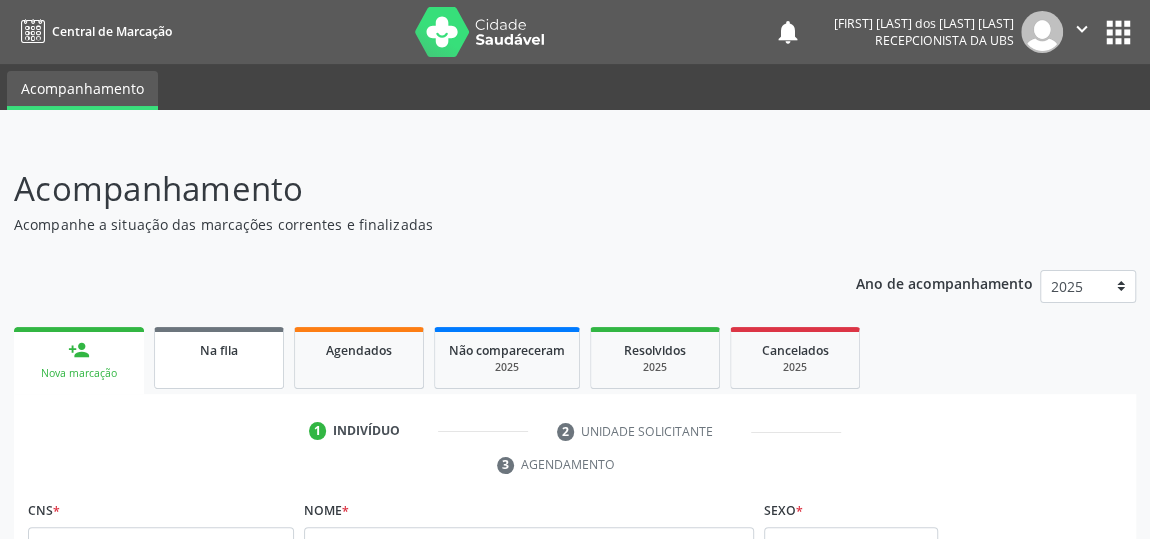 click on "Na fila" at bounding box center (219, 350) 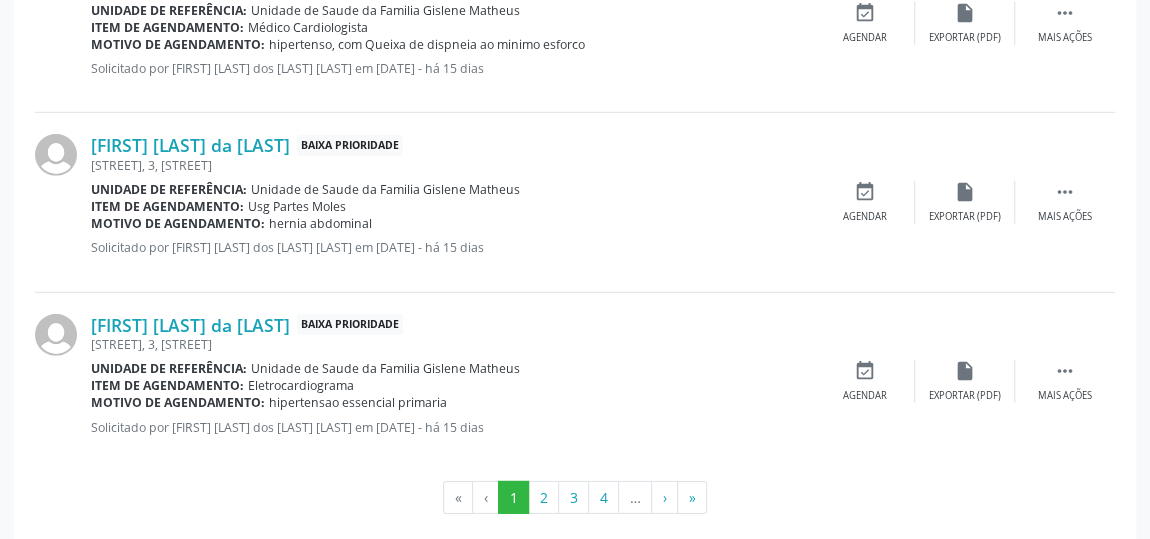 scroll, scrollTop: 2863, scrollLeft: 0, axis: vertical 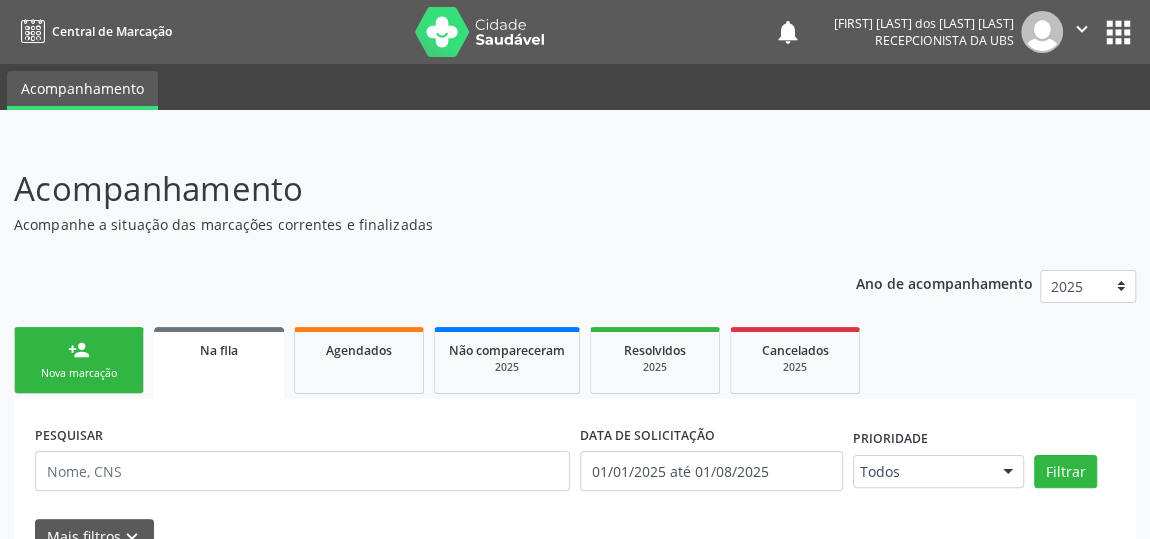 click on "person_add" at bounding box center [79, 350] 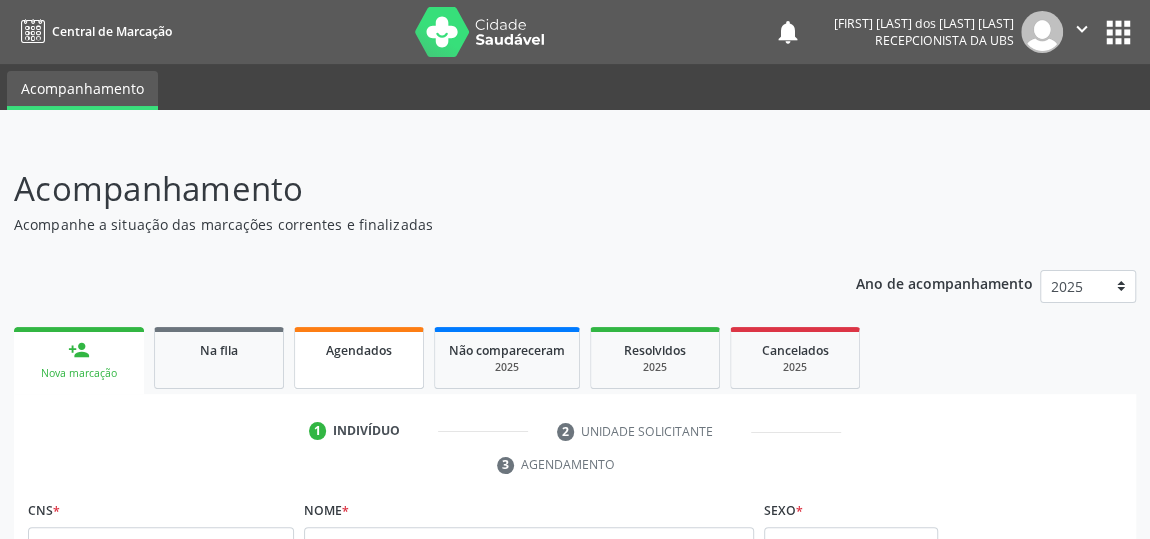 click on "Agendados" at bounding box center [359, 350] 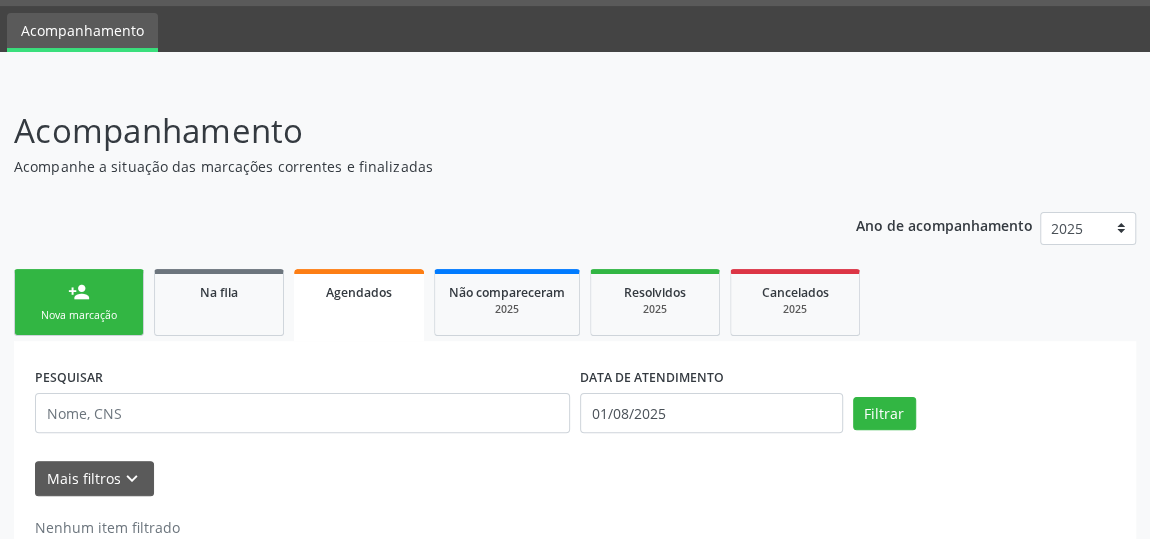 scroll, scrollTop: 110, scrollLeft: 0, axis: vertical 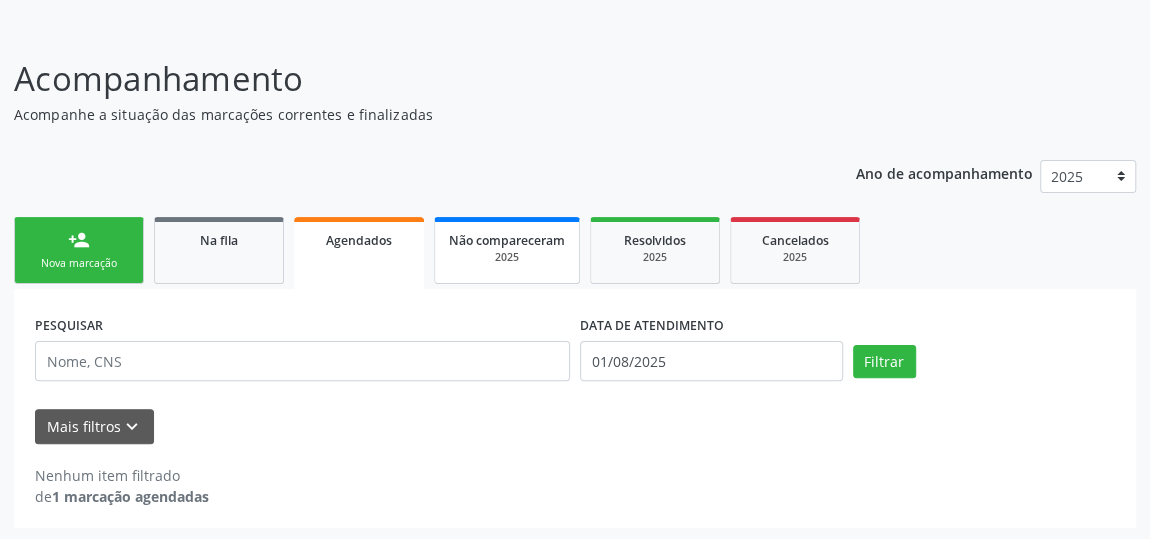 click on "Não compareceram" at bounding box center [507, 240] 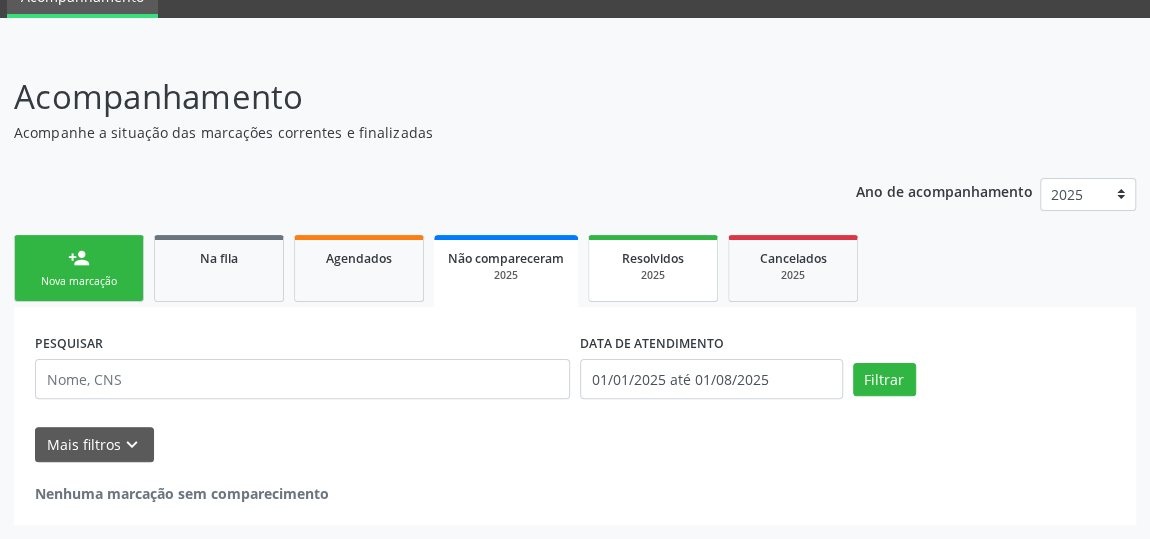 scroll, scrollTop: 89, scrollLeft: 0, axis: vertical 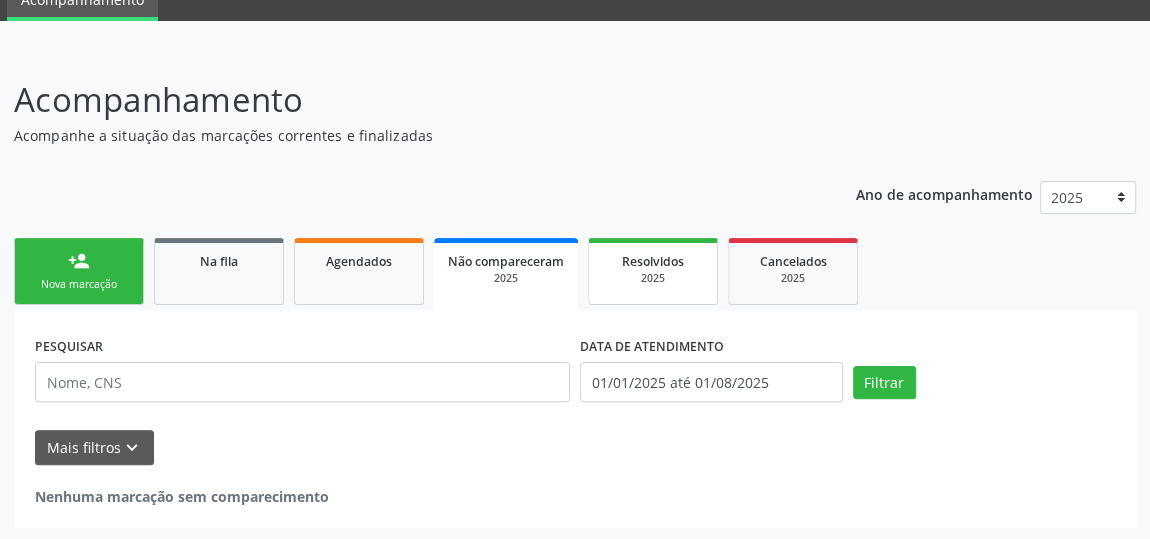 click on "Resolvidos" at bounding box center (653, 261) 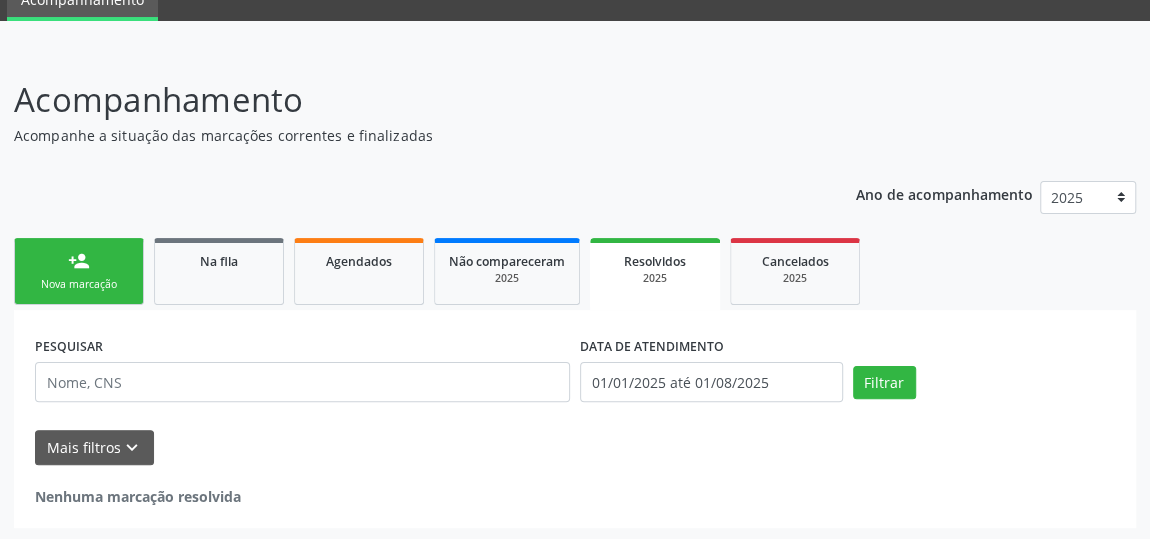 click on "2025" at bounding box center [655, 278] 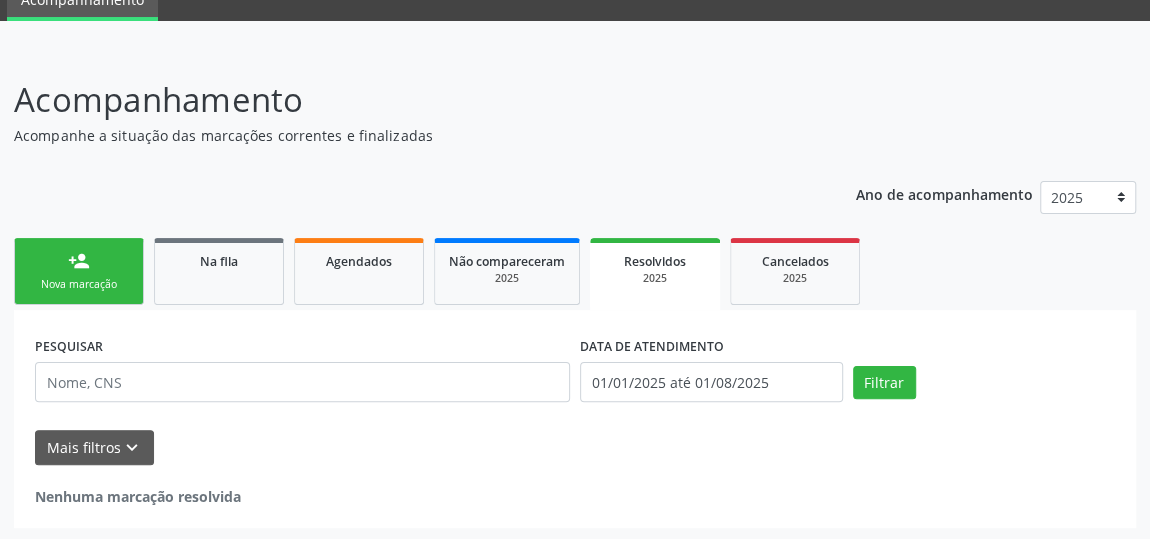 click on "person_add" at bounding box center [79, 261] 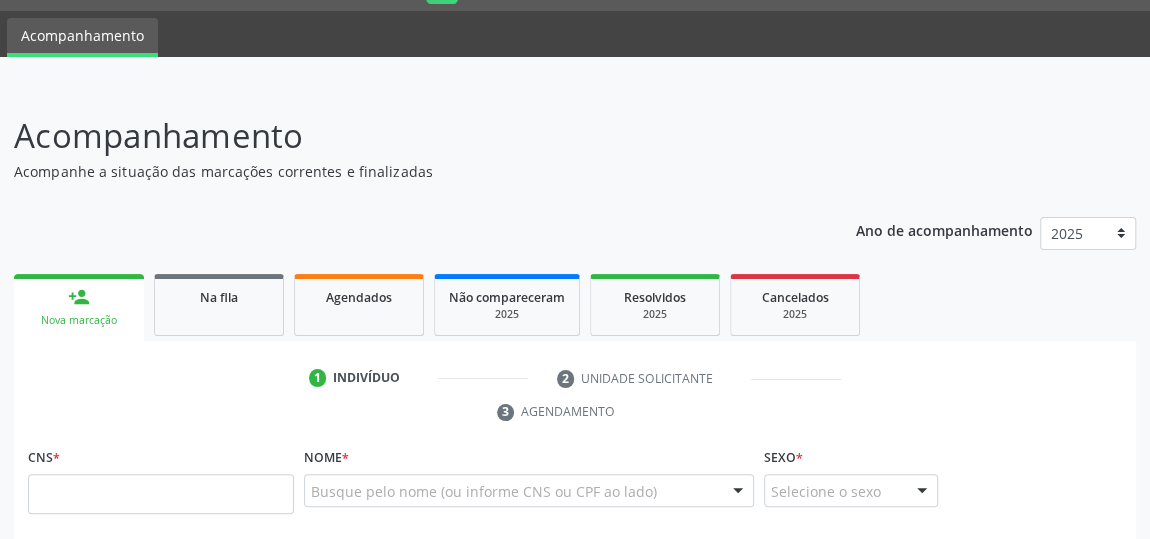 scroll, scrollTop: 0, scrollLeft: 0, axis: both 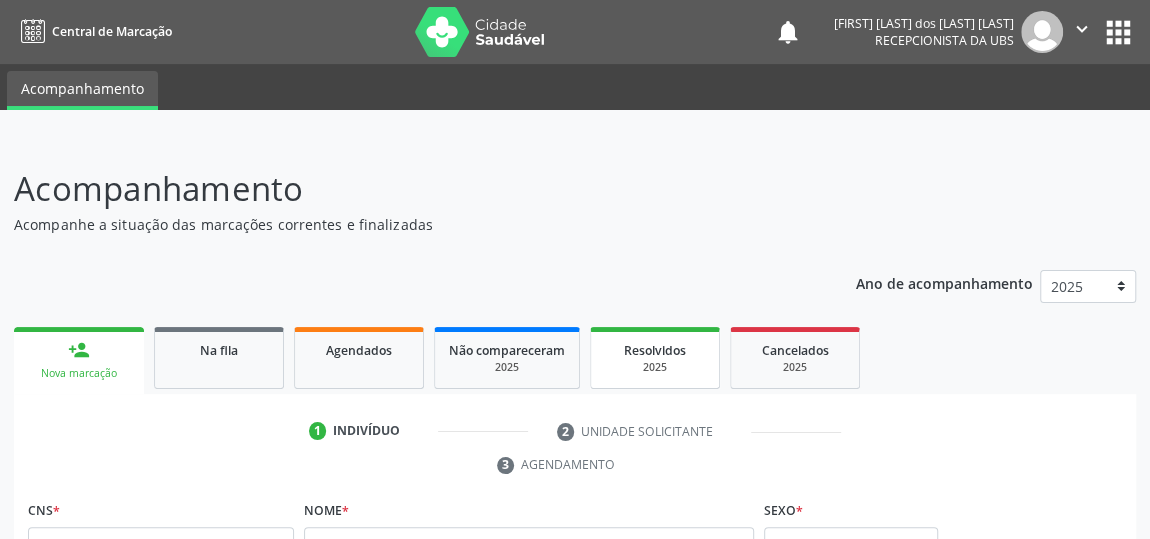 click on "Resolvidos
2025" at bounding box center (655, 358) 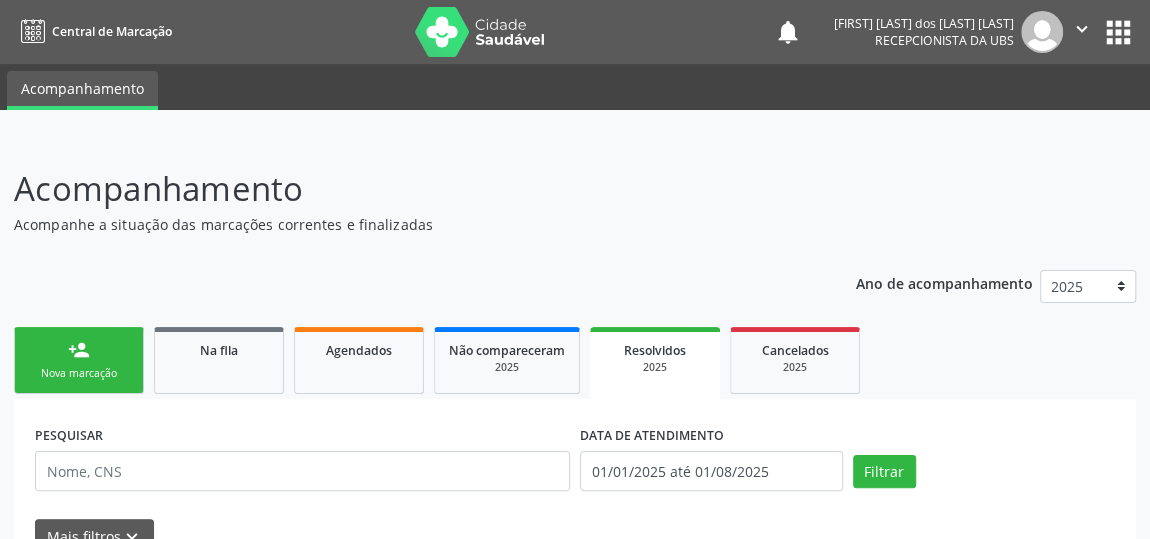 scroll, scrollTop: 89, scrollLeft: 0, axis: vertical 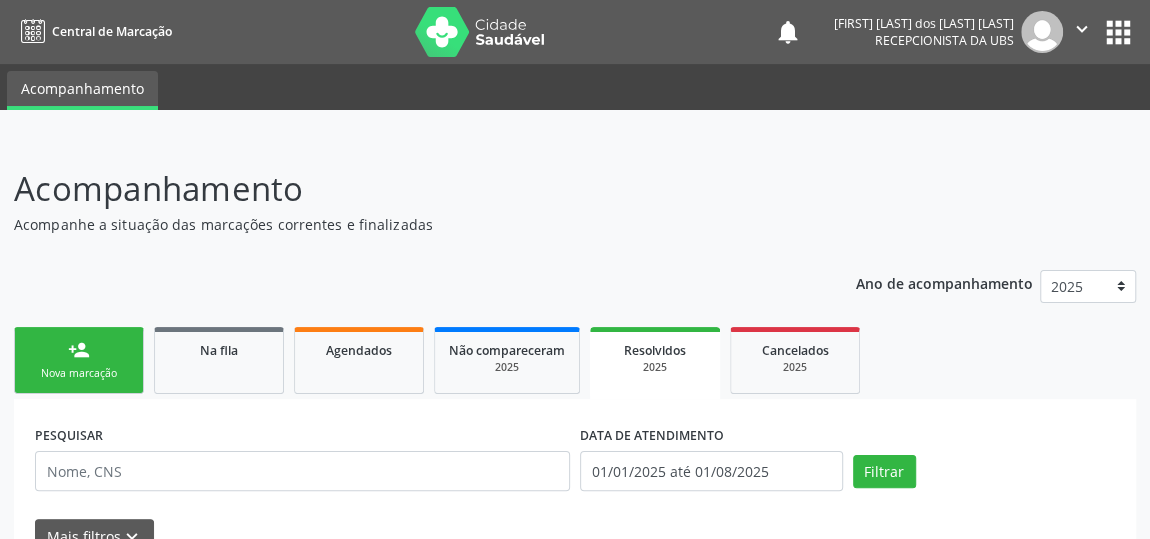click on "Nova marcação" at bounding box center (79, 373) 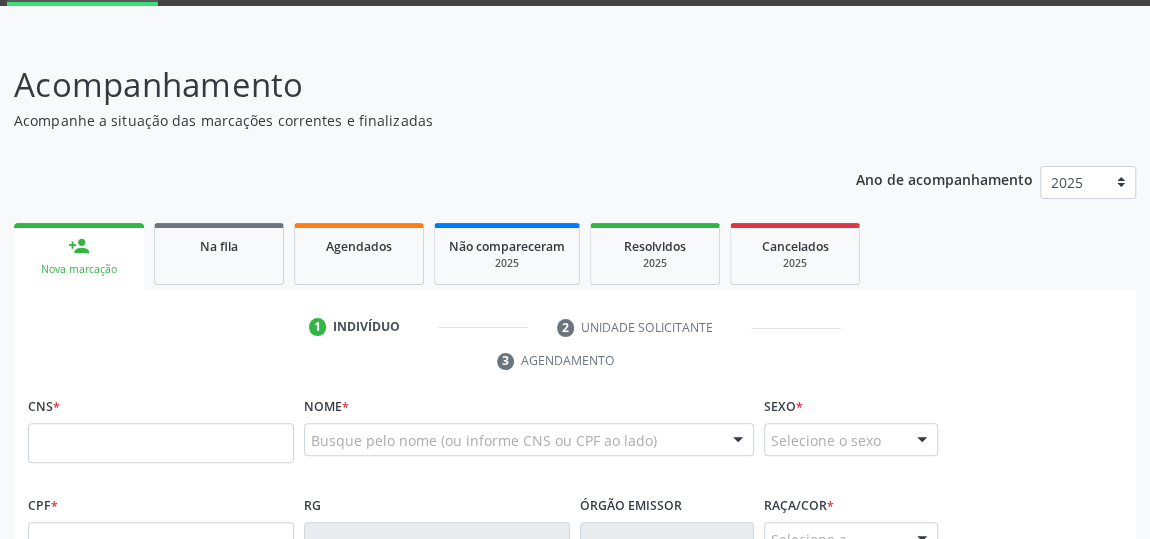 scroll, scrollTop: 0, scrollLeft: 0, axis: both 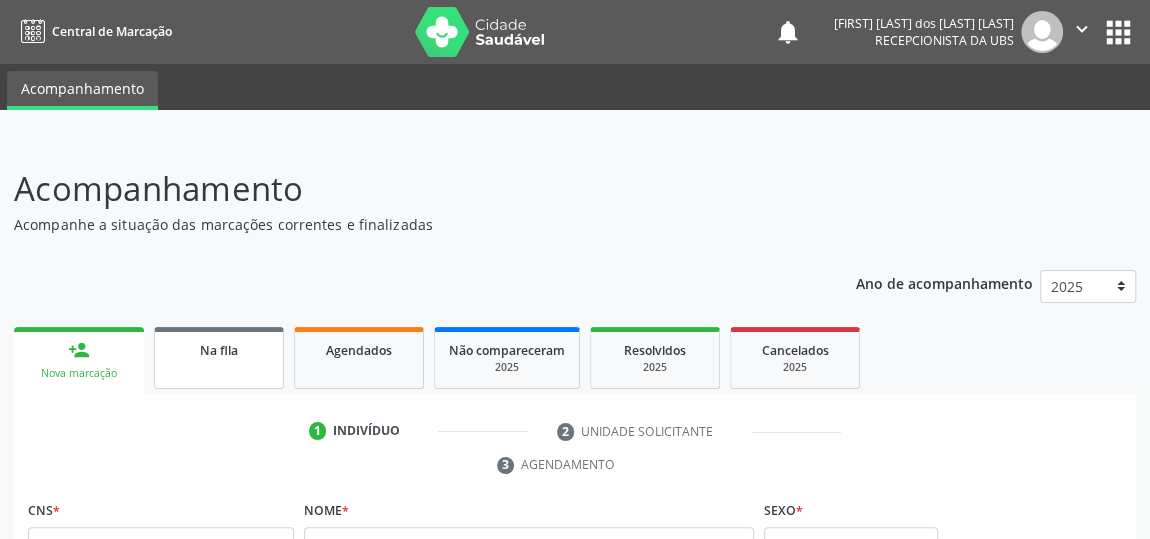 click on "Na fila" at bounding box center (219, 358) 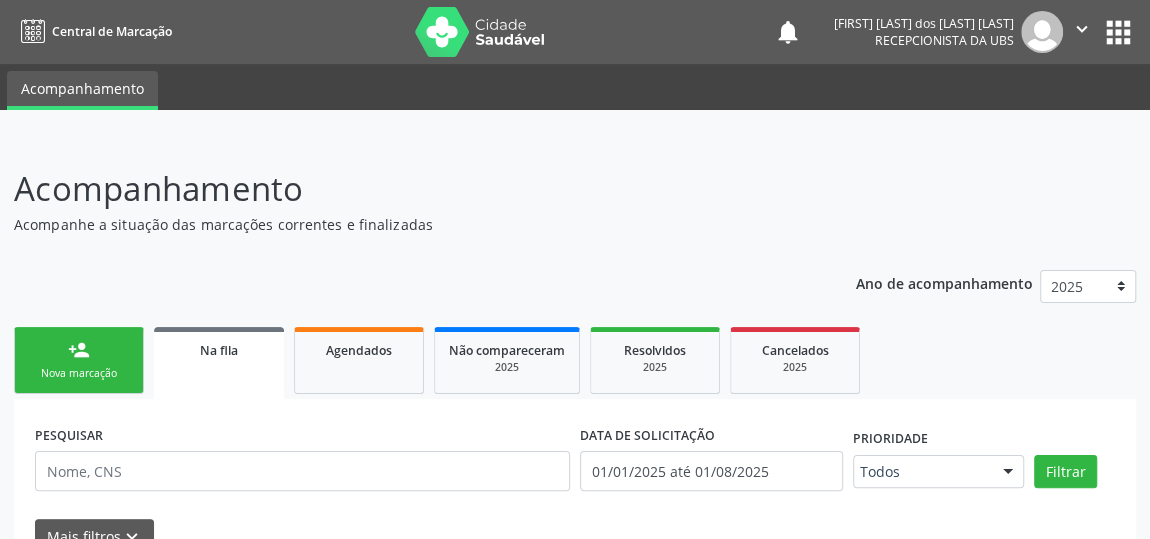 scroll, scrollTop: 90, scrollLeft: 0, axis: vertical 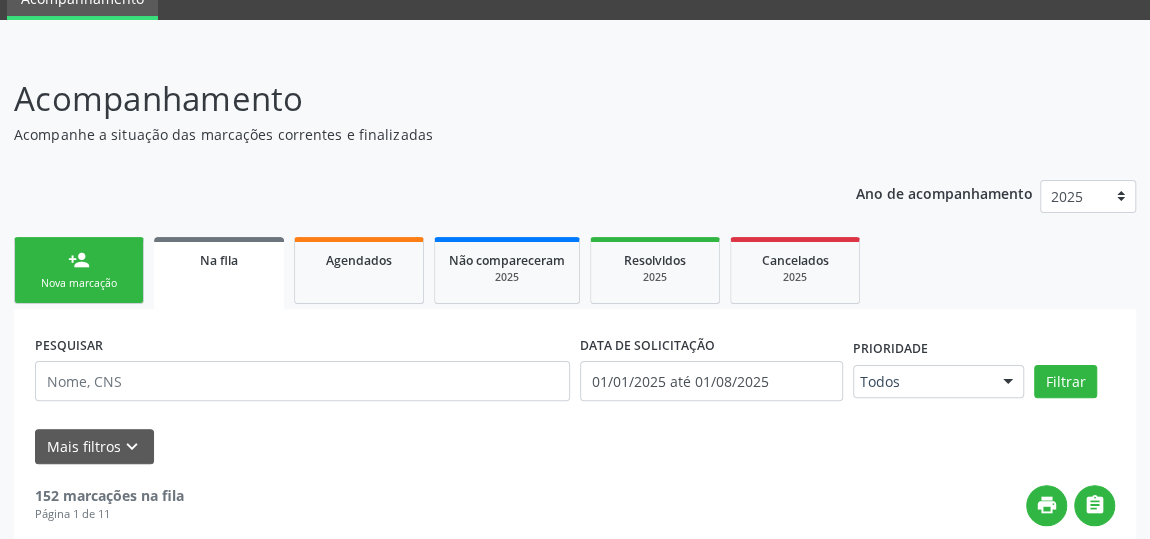 click on "Na fila" at bounding box center (219, 259) 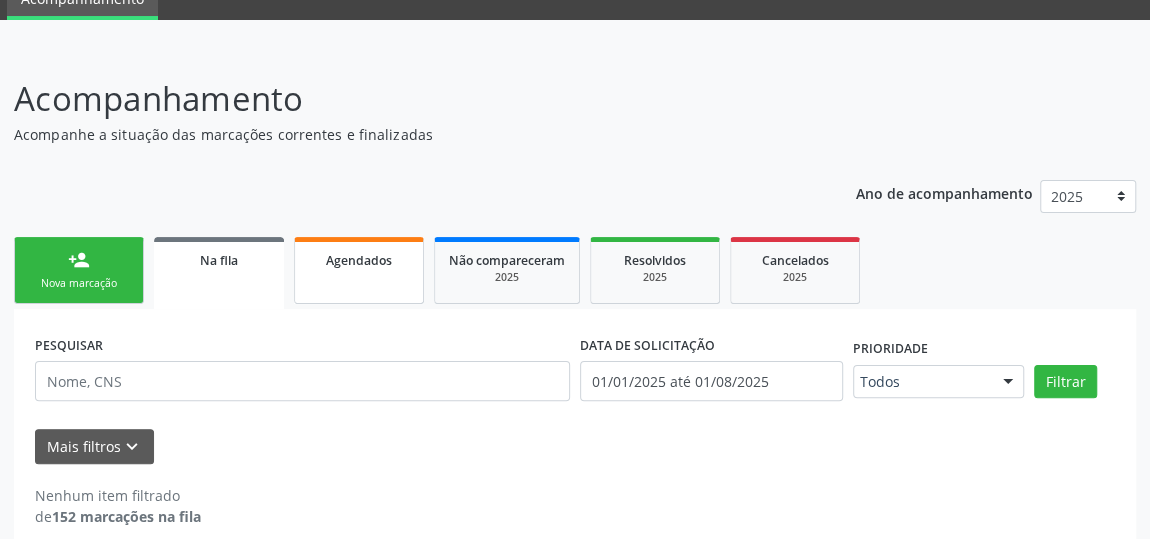 click on "Agendados" at bounding box center (359, 270) 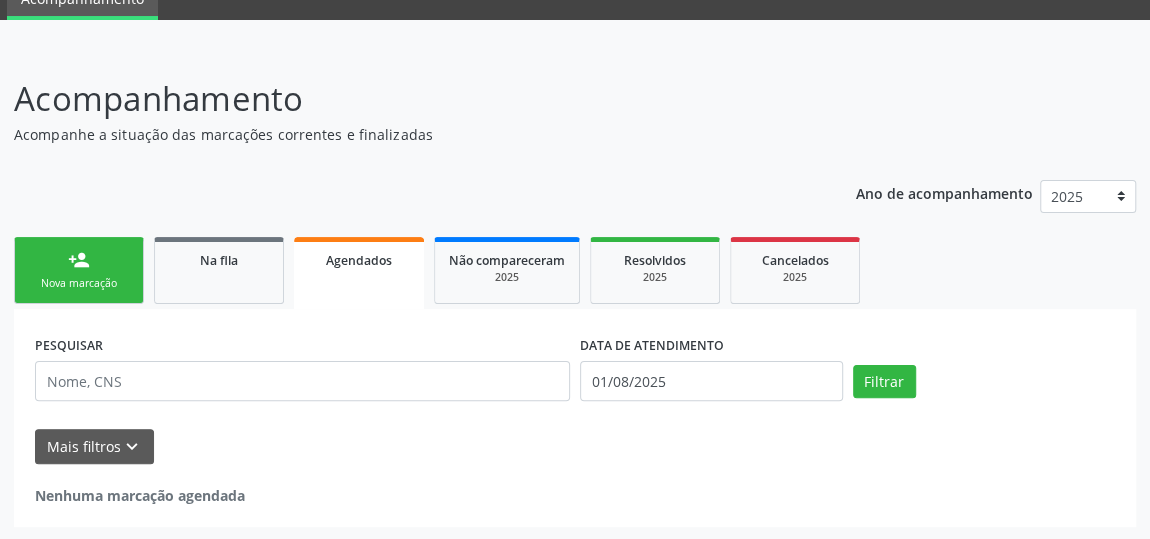 scroll, scrollTop: 89, scrollLeft: 0, axis: vertical 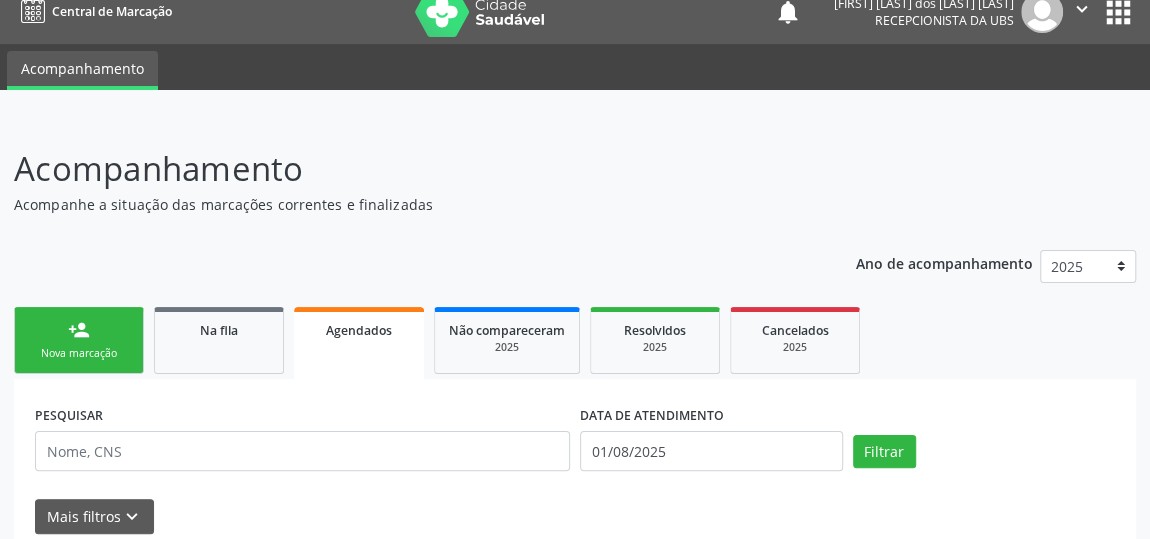 click on "person_add" at bounding box center [79, 330] 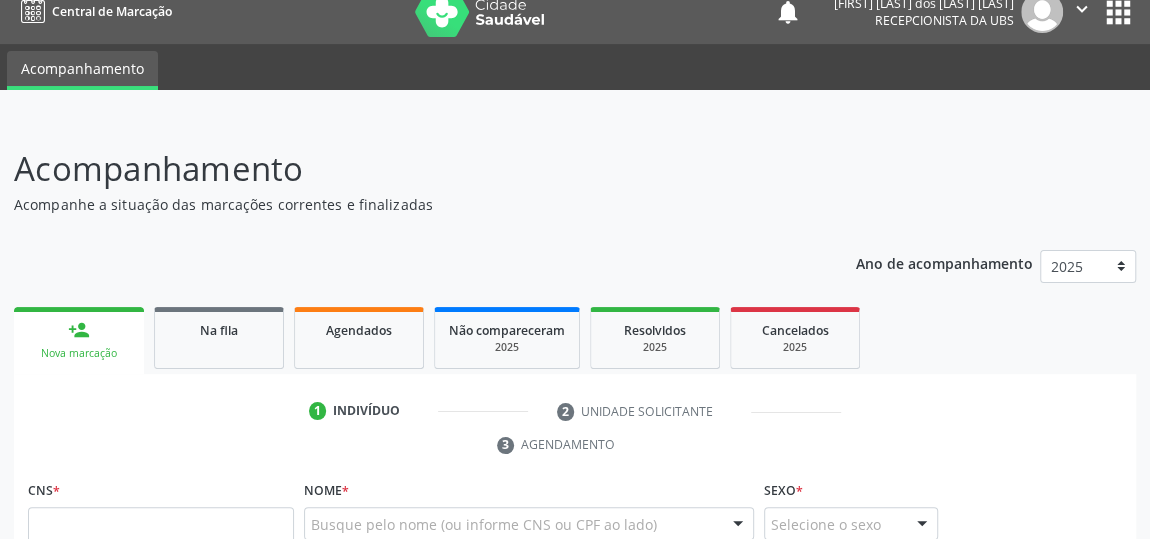 scroll, scrollTop: 0, scrollLeft: 0, axis: both 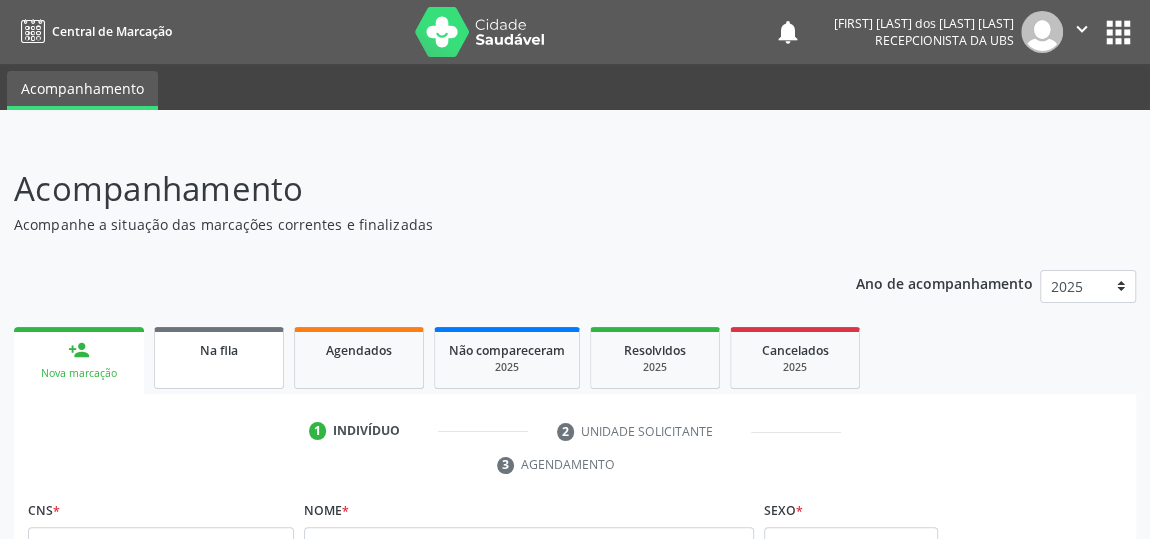 click on "Na fila" at bounding box center [219, 350] 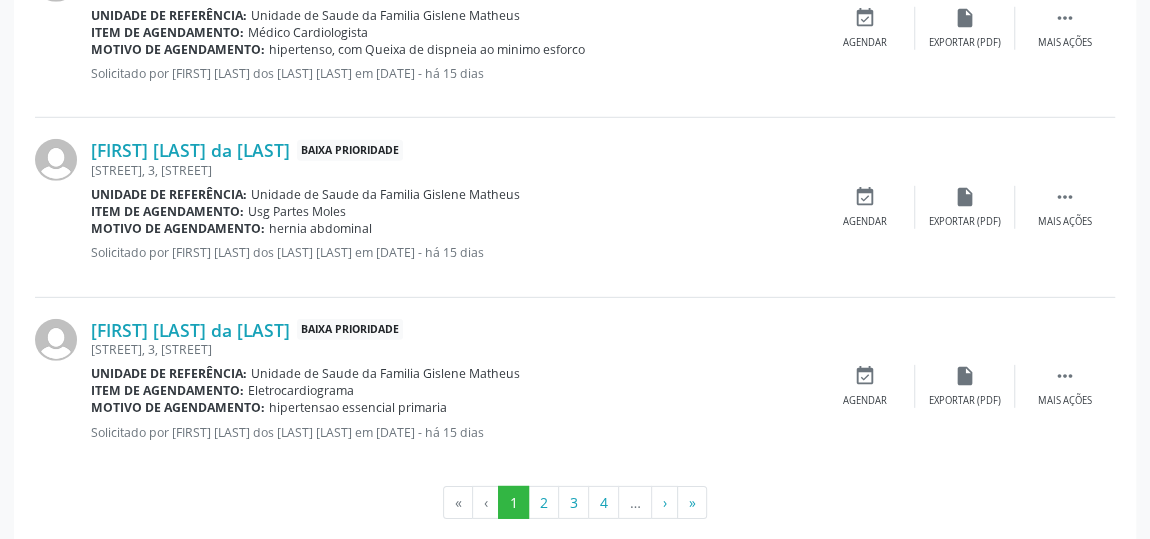 scroll, scrollTop: 2863, scrollLeft: 0, axis: vertical 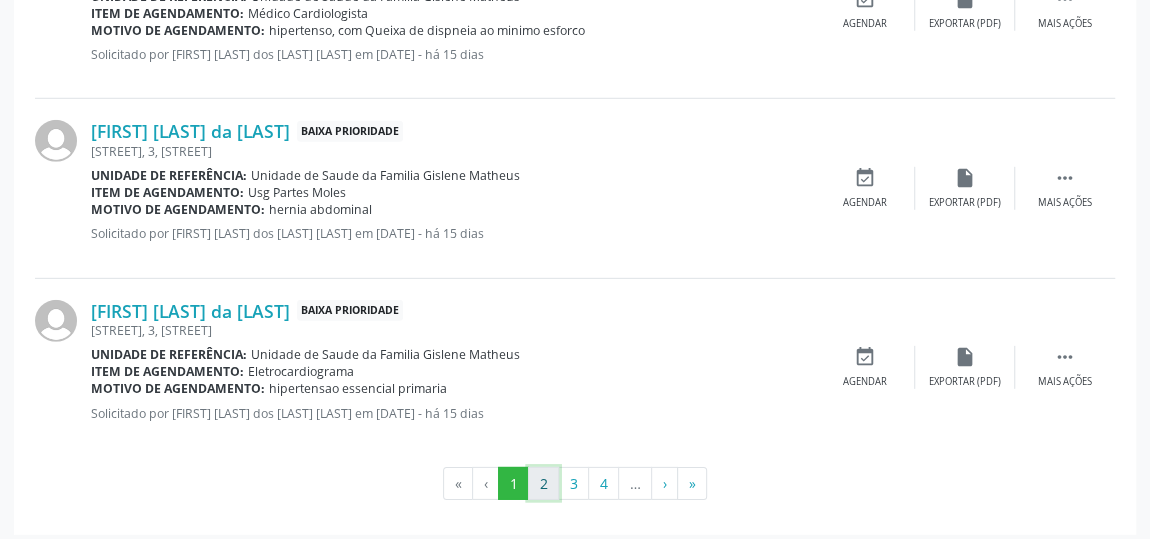 click on "2" at bounding box center [543, 484] 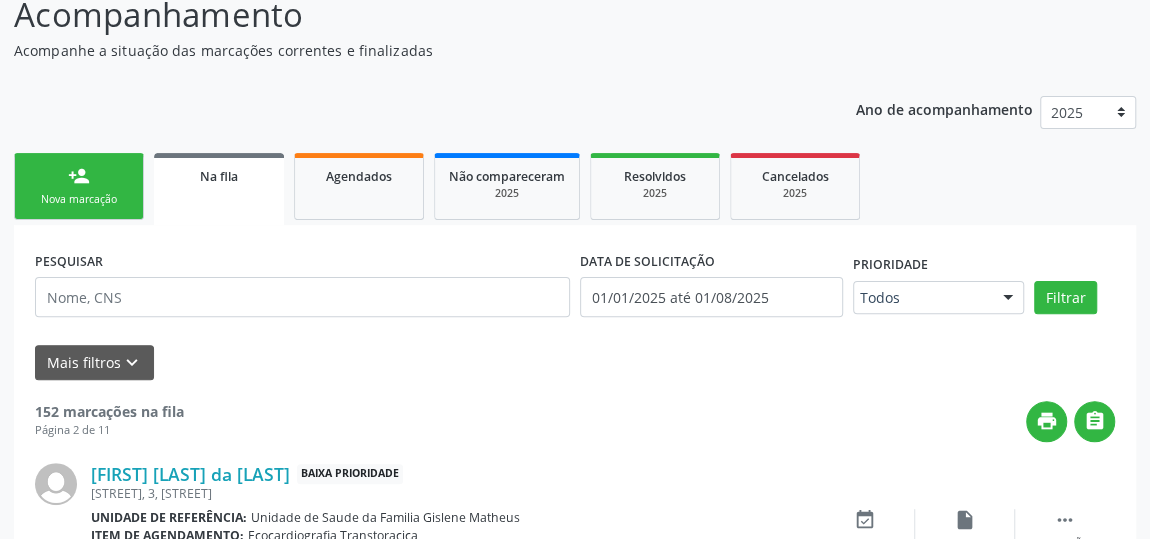 scroll, scrollTop: 2846, scrollLeft: 0, axis: vertical 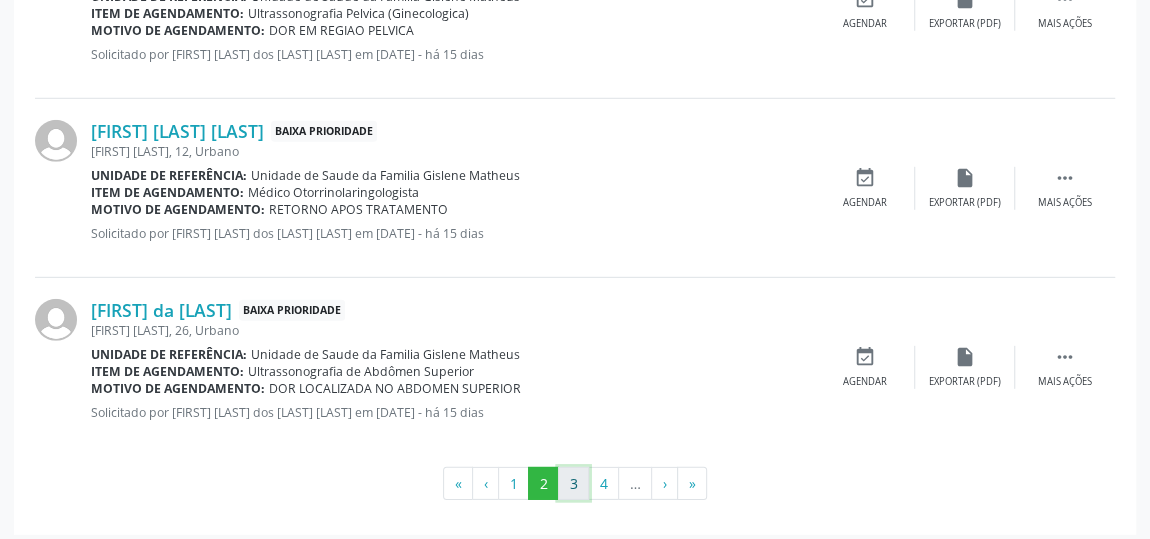 click on "3" at bounding box center [573, 484] 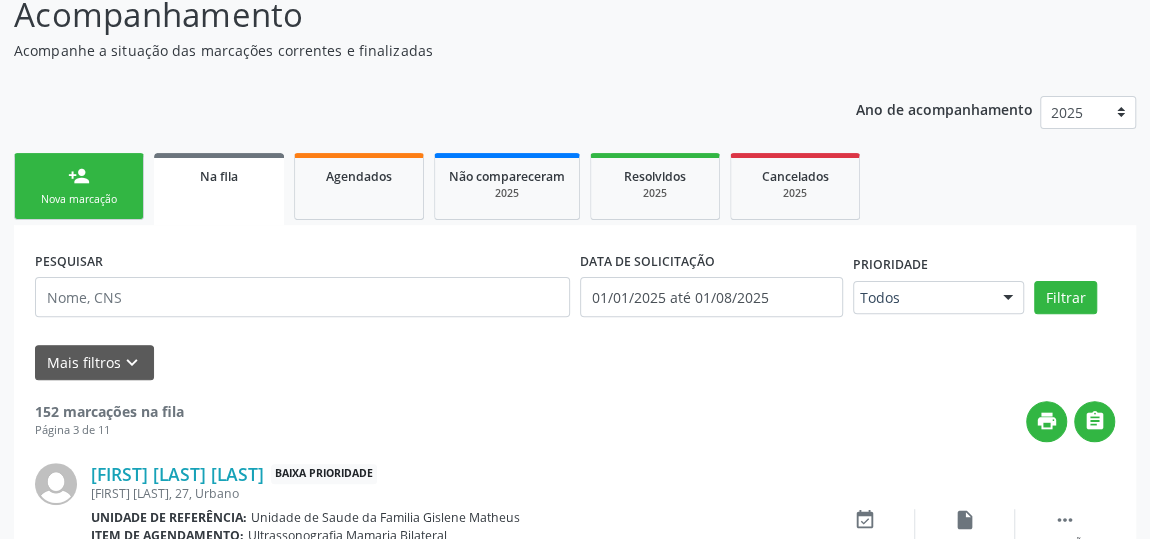 scroll, scrollTop: 2846, scrollLeft: 0, axis: vertical 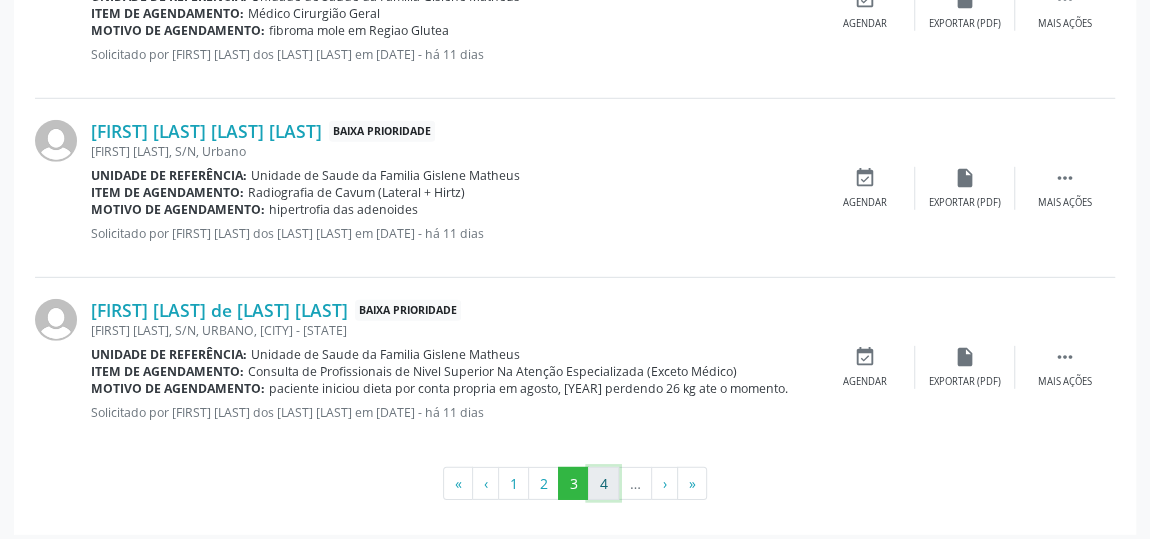 click on "4" at bounding box center [603, 484] 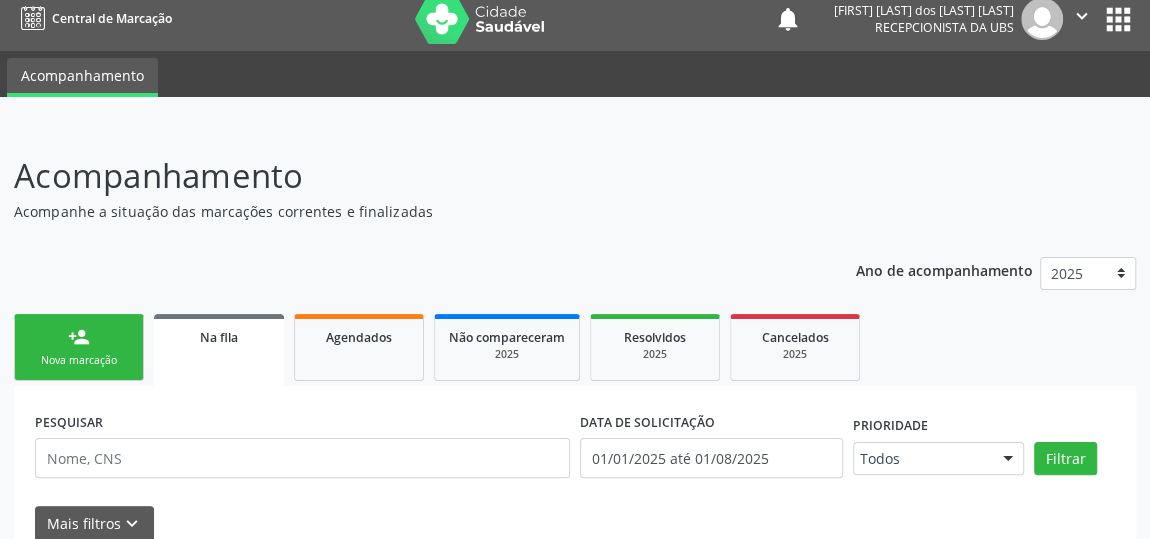 scroll, scrollTop: 0, scrollLeft: 0, axis: both 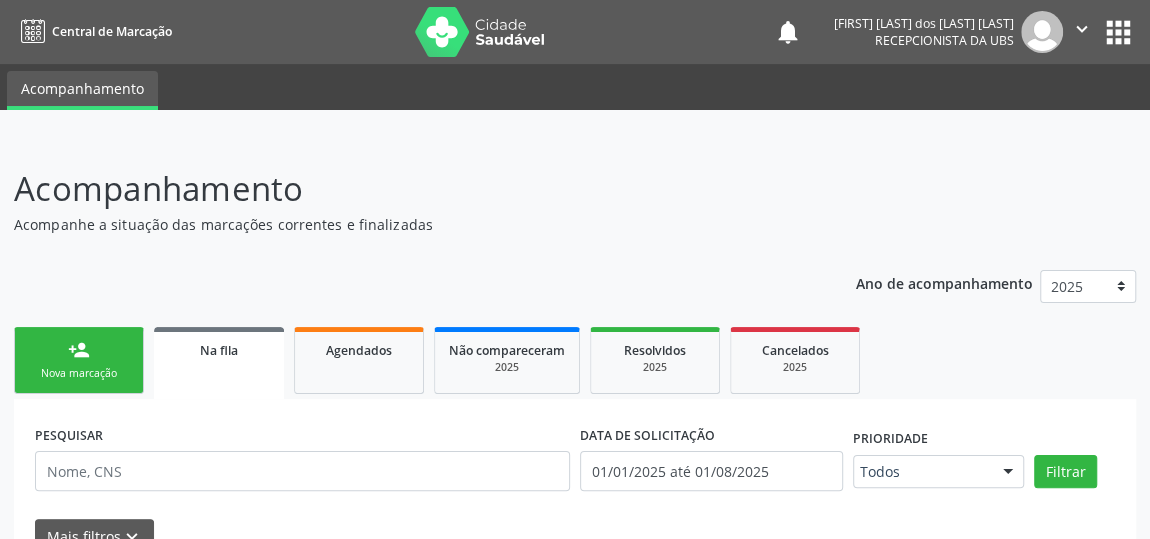 click on "Acompanhamento
Acompanhe a situação das marcações correntes e finalizadas
Relatórios
Ano de acompanhamento
2025
person_add
Nova marcação
Na fila   Agendados   Não compareceram
2025
Resolvidos
2025
Cancelados
2025
PESQUISAR
DATA DE SOLICITAÇÃO
01/01/2025 até 01/08/2025
Prioridade
Todos         Todos   Baixa Prioridade   Média Prioridade   Alta Prioridade
Nenhum resultado encontrado para: "   "
Não há nenhuma opção para ser exibida.
Filtrar
Grupo/Subgrupo
Selecione um grupo ou subgrupo
Todos os grupos e subgrupos
01 - Ações de promoção e prevenção em saúde
01.01 - Ações coletivas/individuais em saúde
01.02 - Vigilância em saúde" at bounding box center (575, 1766) 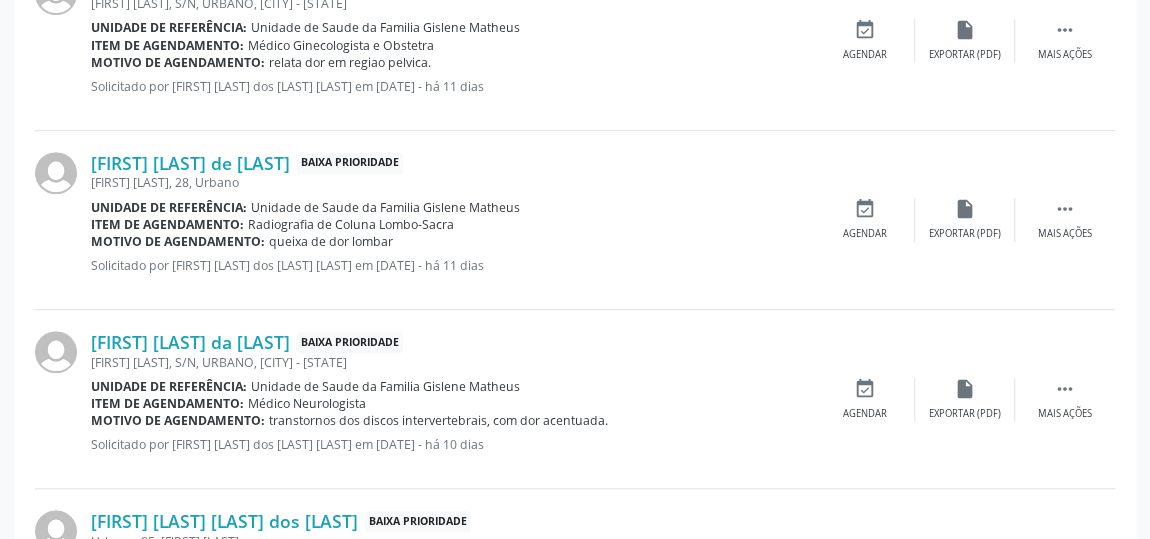 scroll, scrollTop: 483, scrollLeft: 0, axis: vertical 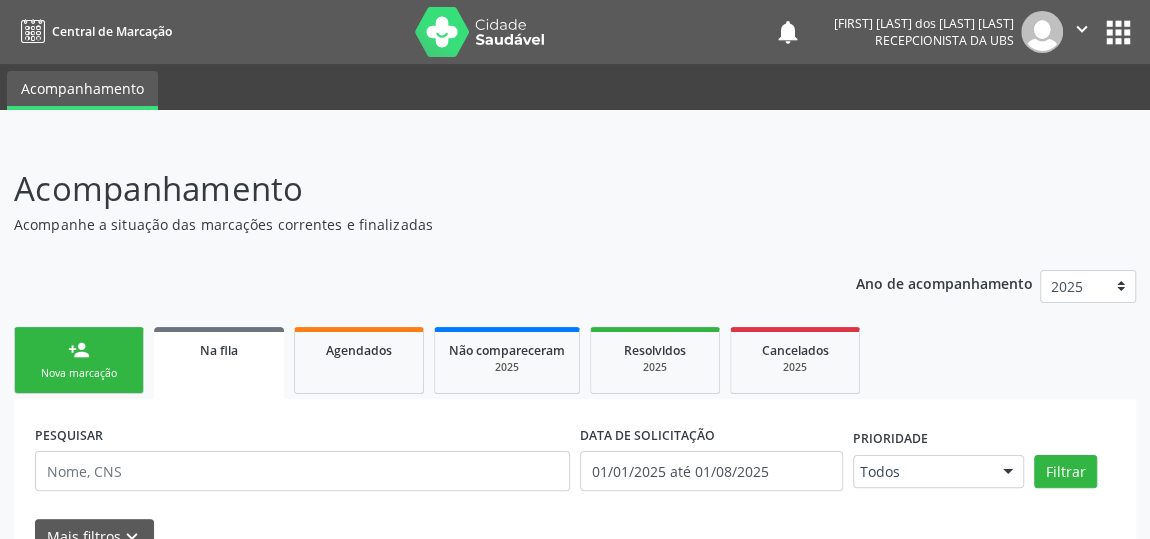 click on "Nova marcação" at bounding box center [79, 373] 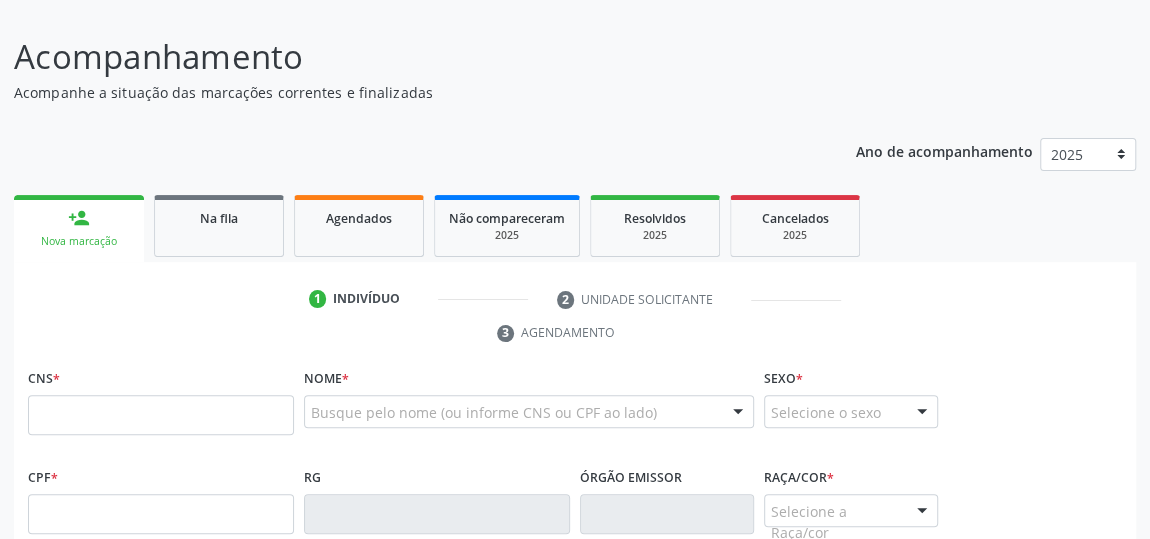 scroll, scrollTop: 0, scrollLeft: 0, axis: both 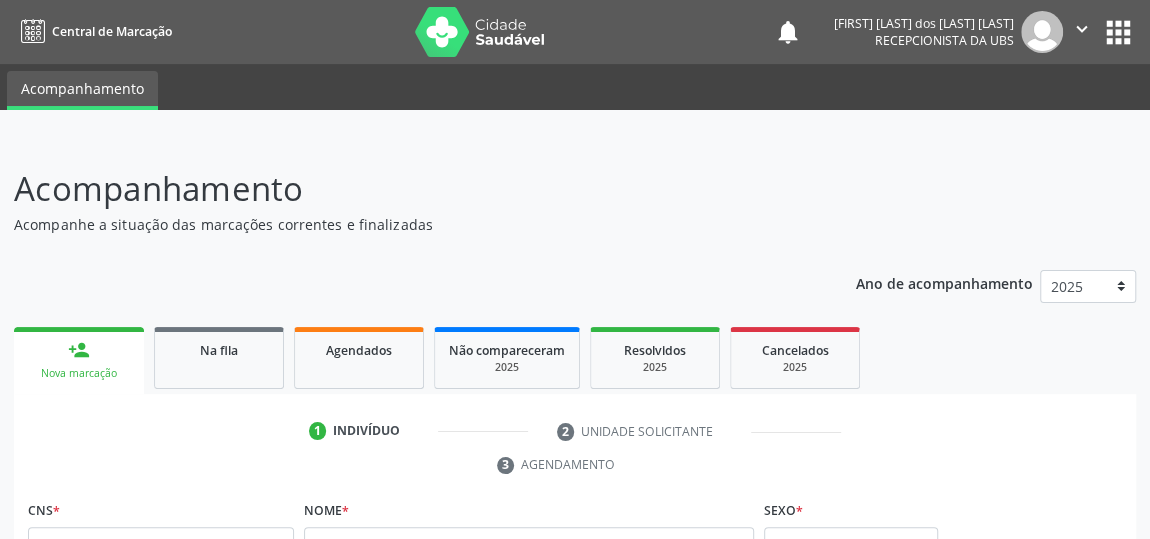 click on "Acompanhamento" at bounding box center [406, 189] 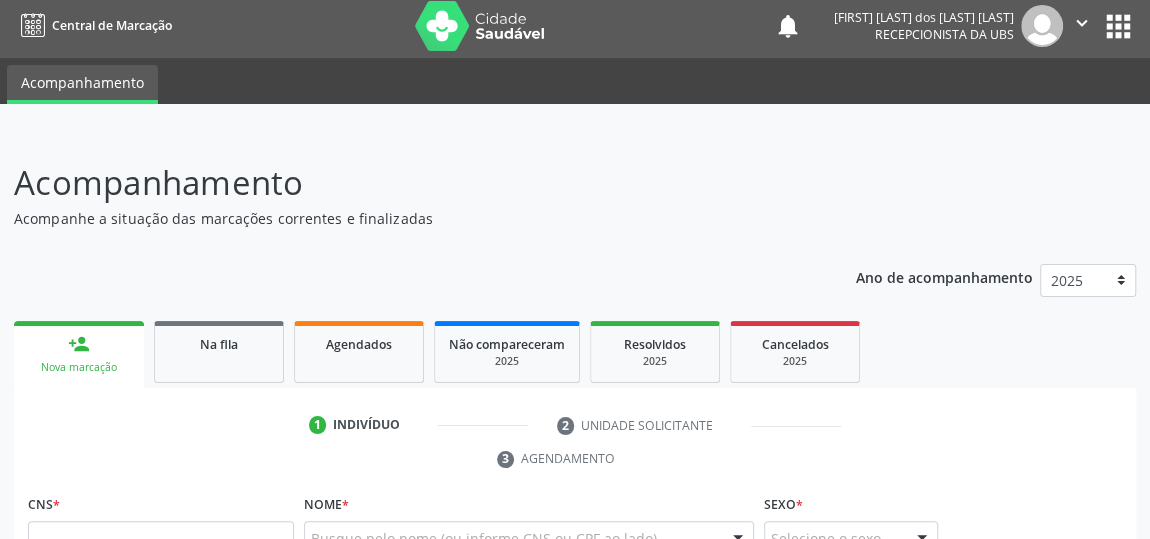 scroll, scrollTop: 0, scrollLeft: 0, axis: both 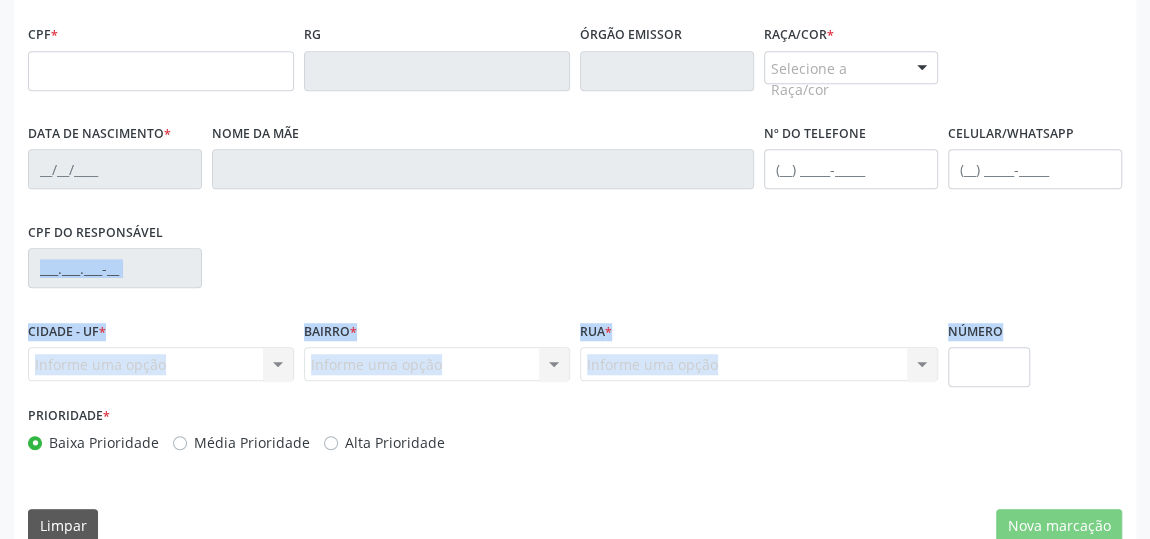 drag, startPoint x: 1131, startPoint y: 382, endPoint x: 1163, endPoint y: 259, distance: 127.09445 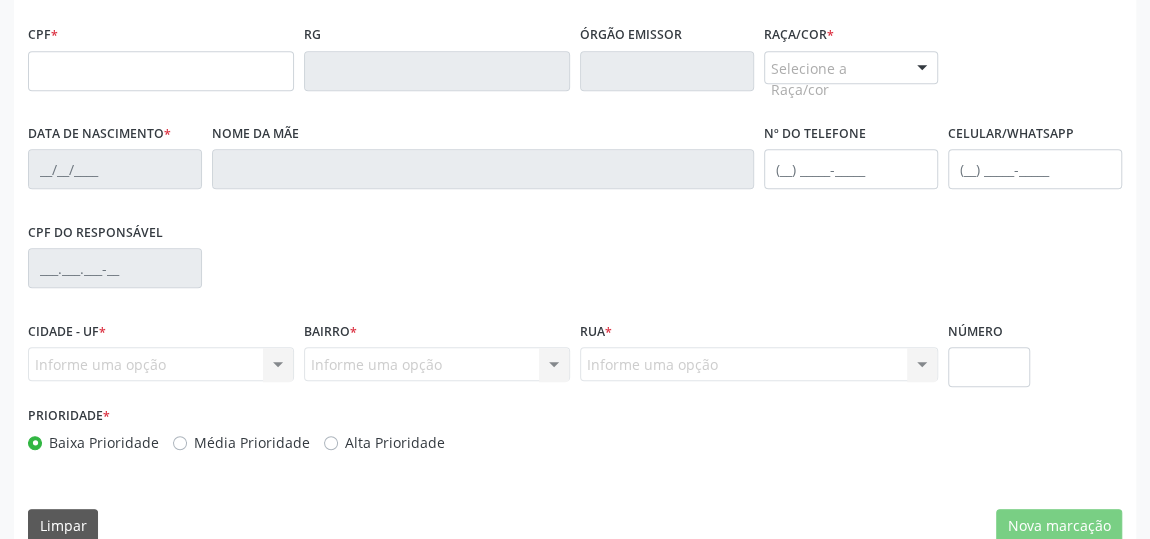 click on "CPF do responsável" at bounding box center [575, 266] 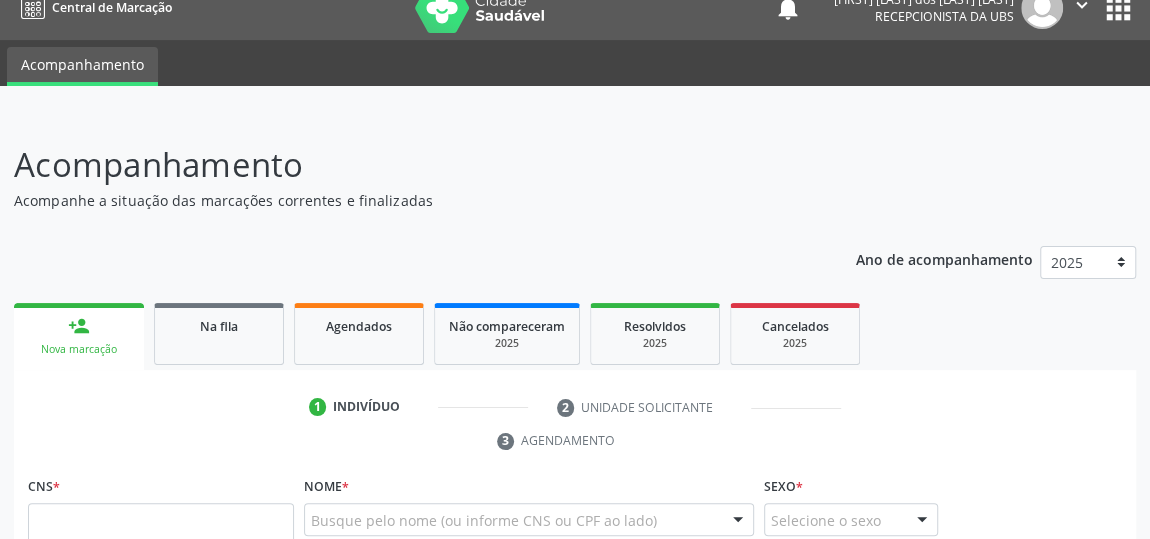 scroll, scrollTop: 0, scrollLeft: 0, axis: both 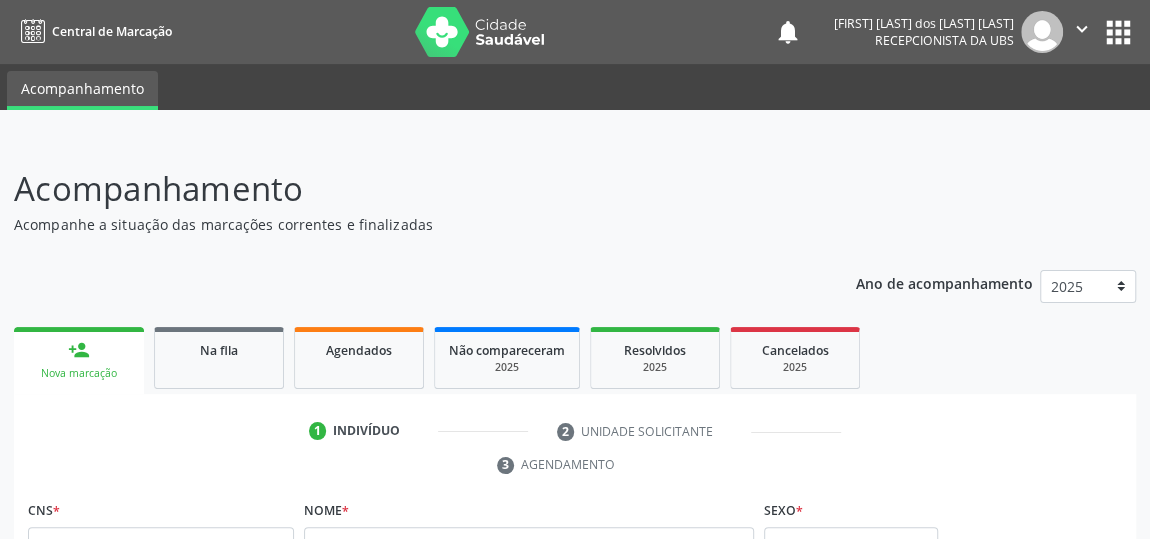 click on "person_add
Nova marcação" at bounding box center [79, 360] 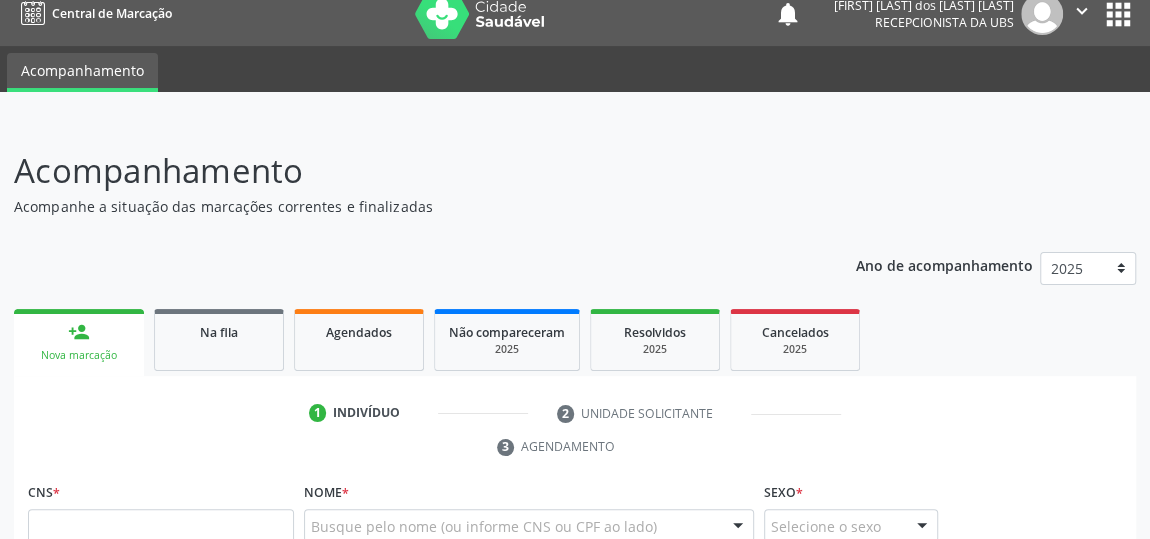 scroll, scrollTop: 0, scrollLeft: 0, axis: both 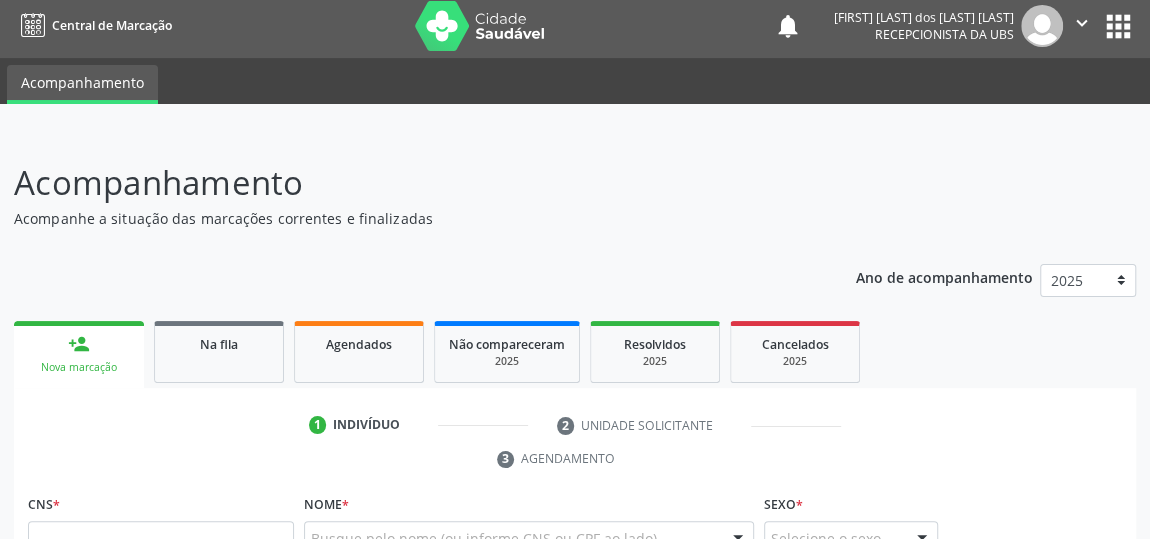 drag, startPoint x: 842, startPoint y: 298, endPoint x: 385, endPoint y: 155, distance: 478.8507 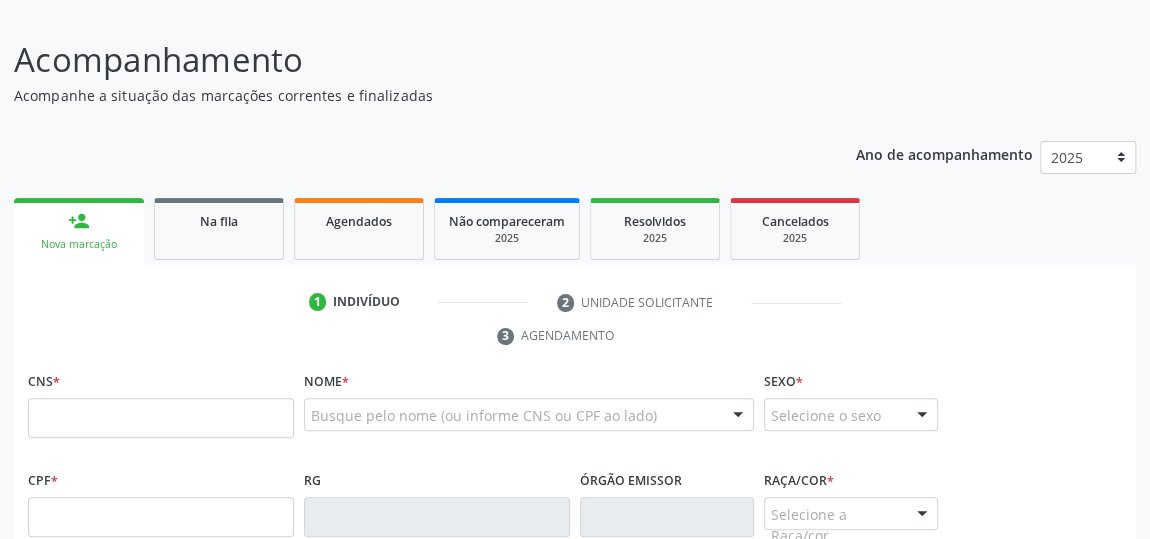 scroll, scrollTop: 187, scrollLeft: 0, axis: vertical 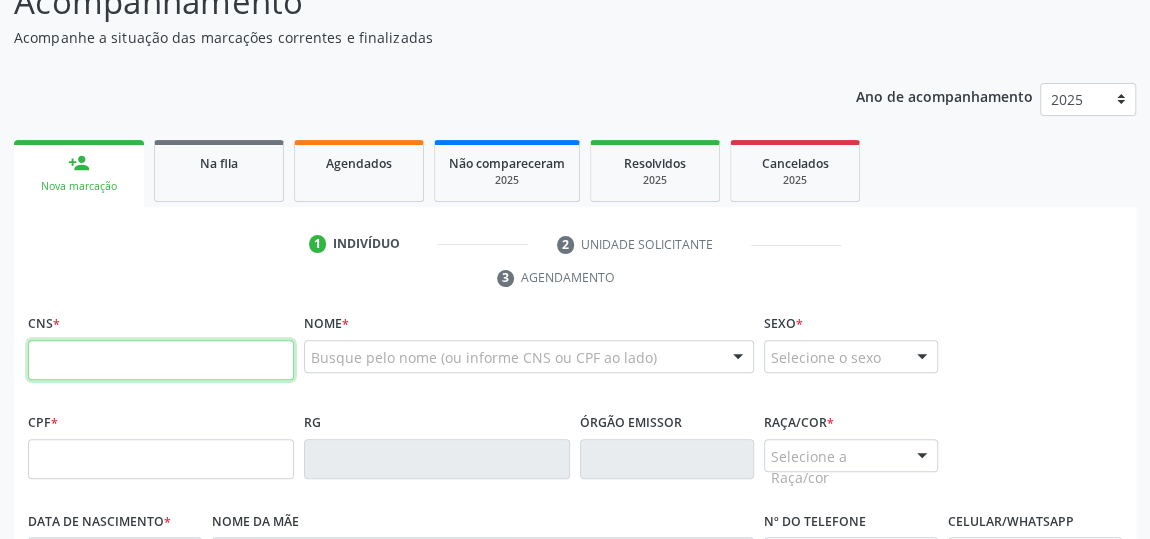 click at bounding box center (161, 360) 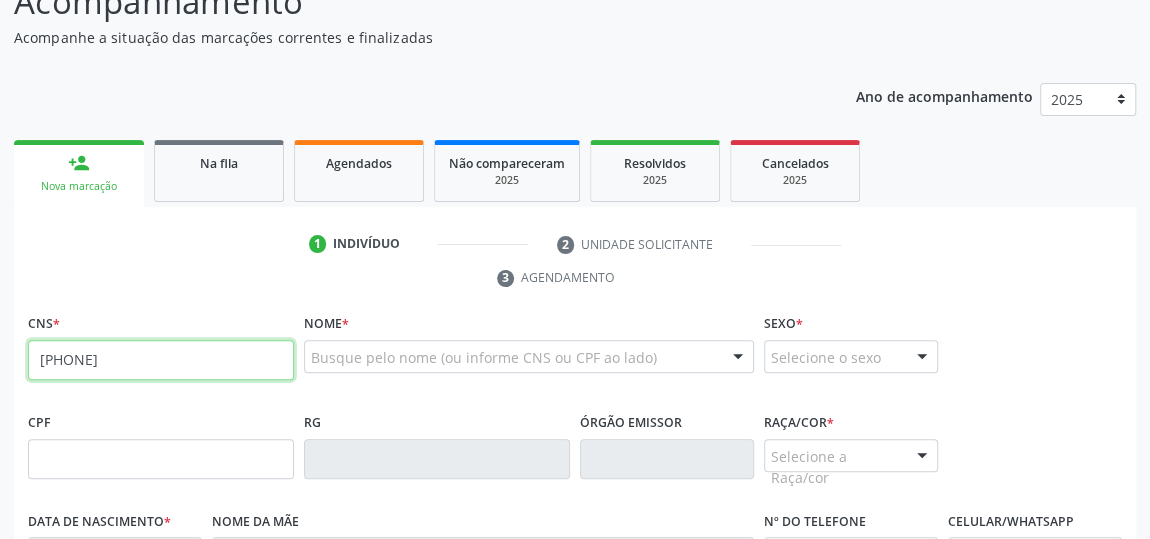 type on "[PHONE]" 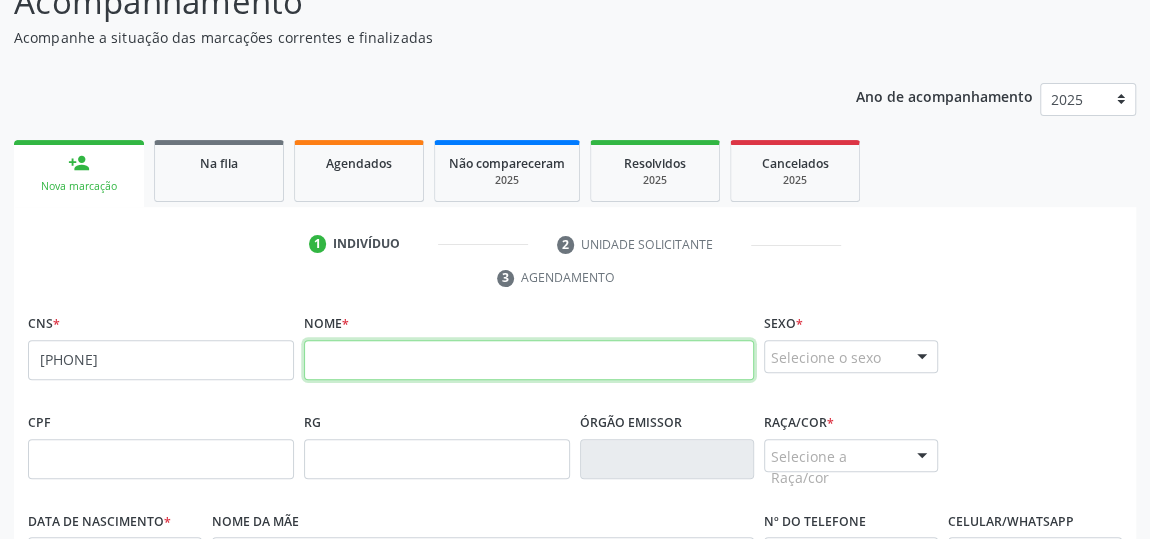 click at bounding box center [529, 360] 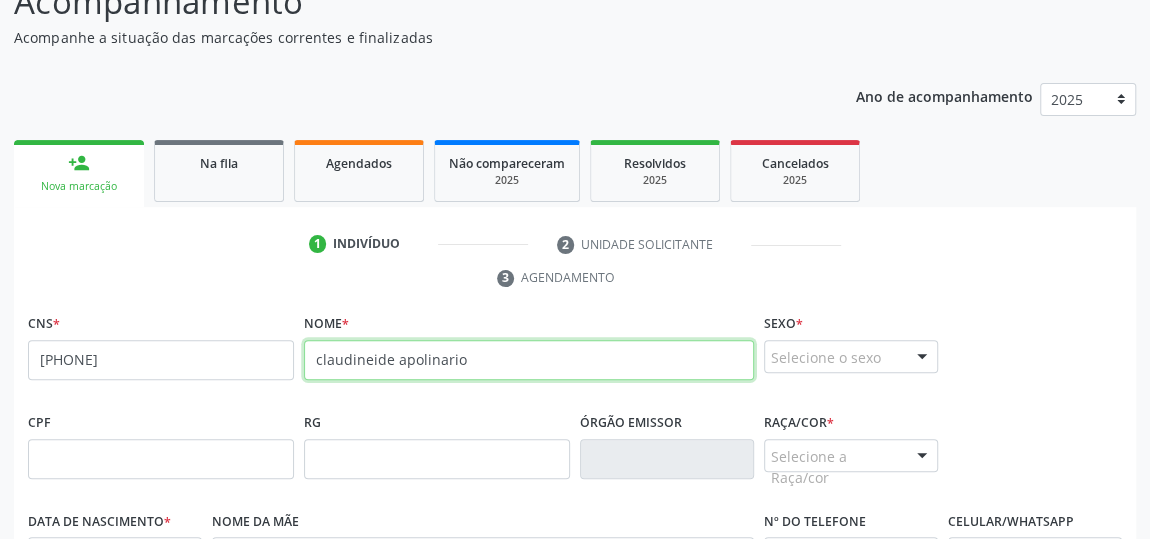 click on "claudineide apolinario" at bounding box center (529, 360) 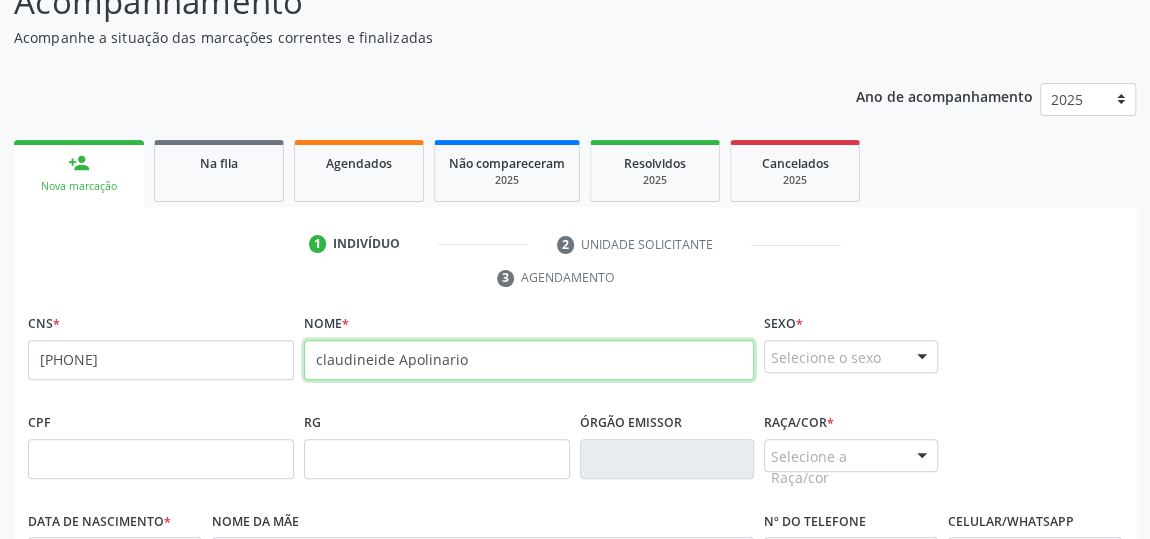 click on "claudineide Apolinario" at bounding box center [529, 360] 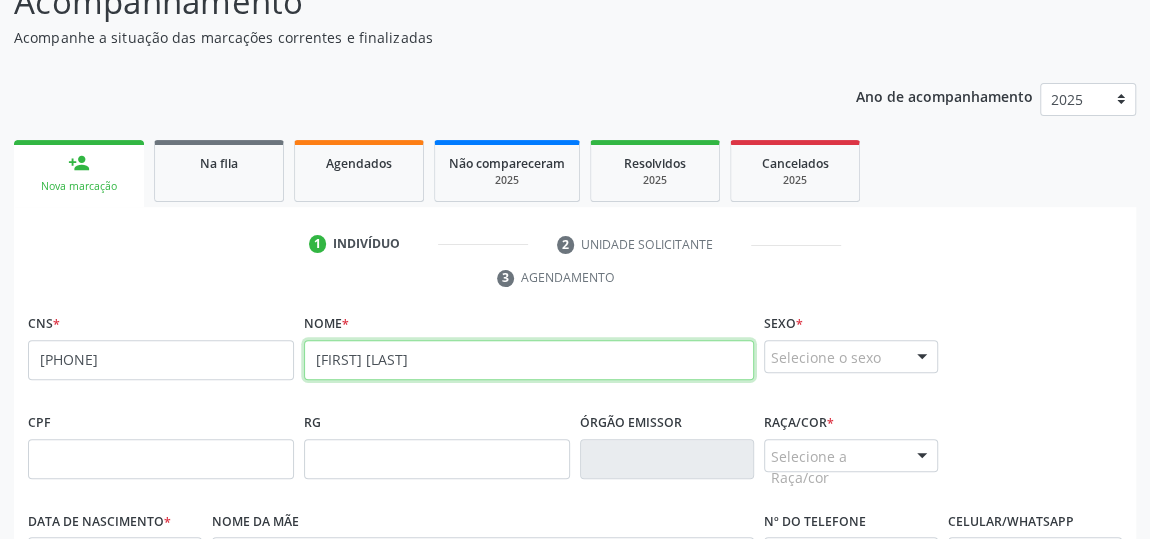 click on "Claudineide Apolinario" at bounding box center [529, 360] 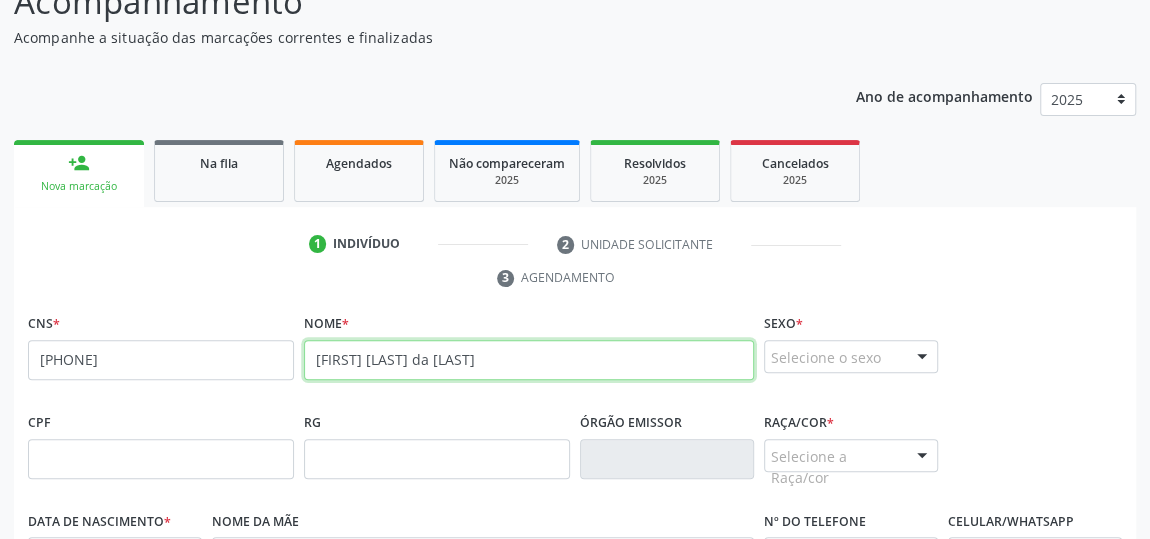 type on "Claudineide Apolinario da silva" 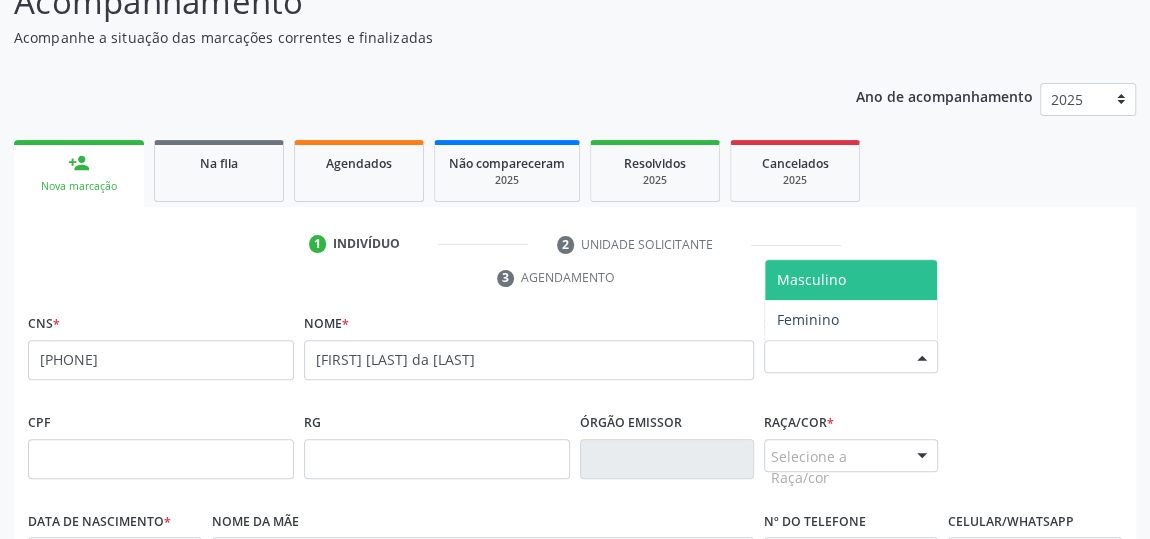 click at bounding box center [922, 358] 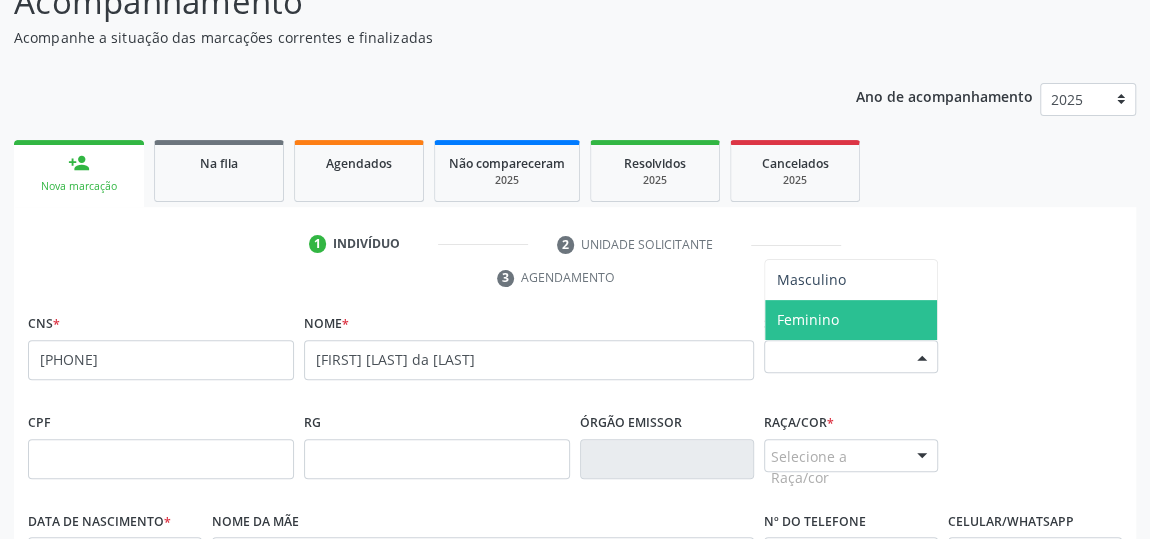 click on "Feminino" at bounding box center (851, 320) 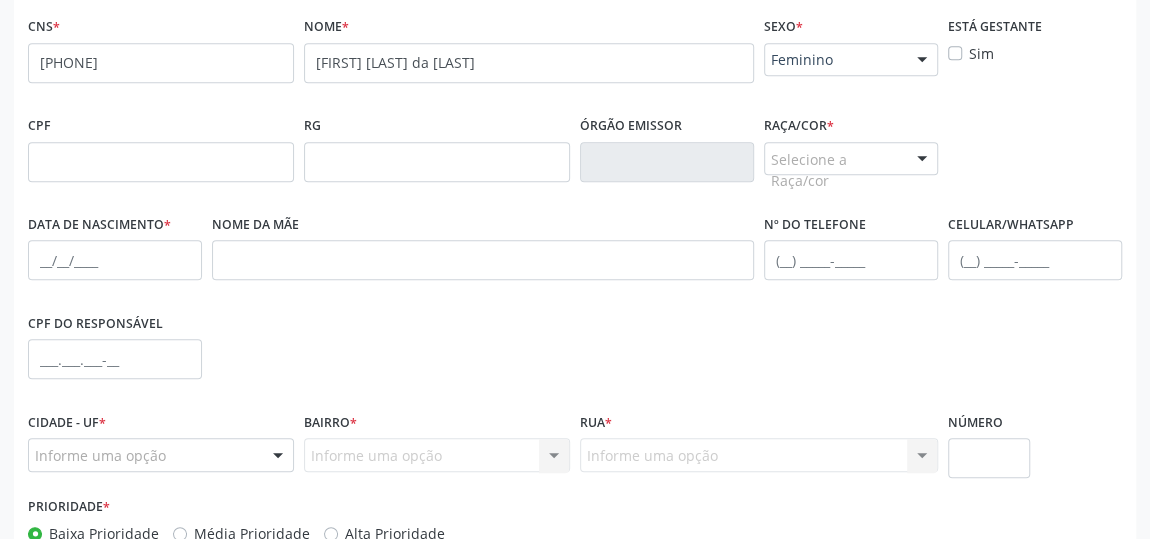 scroll, scrollTop: 369, scrollLeft: 0, axis: vertical 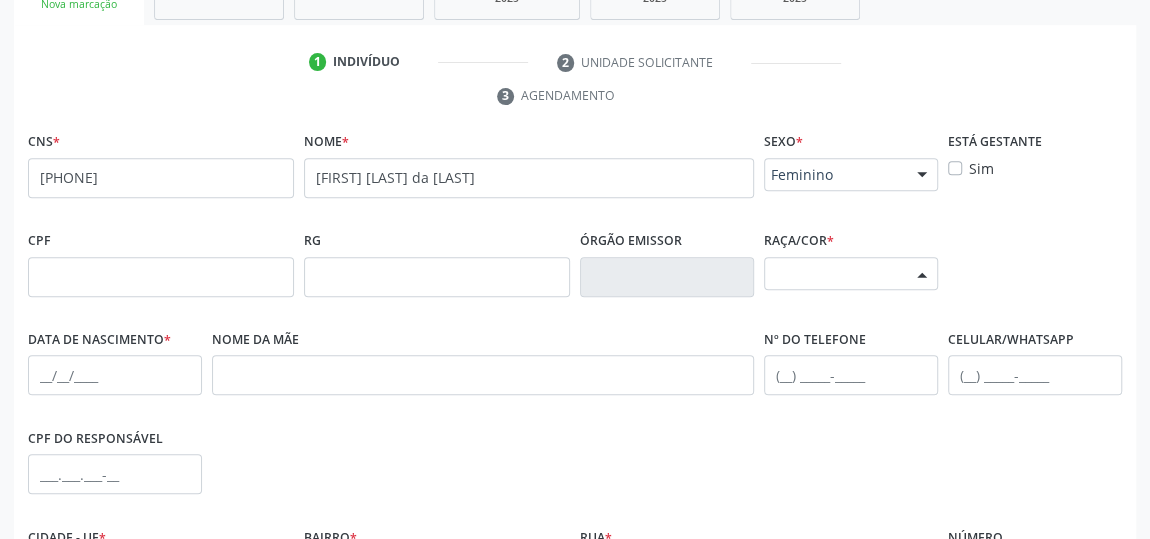click at bounding box center [922, 275] 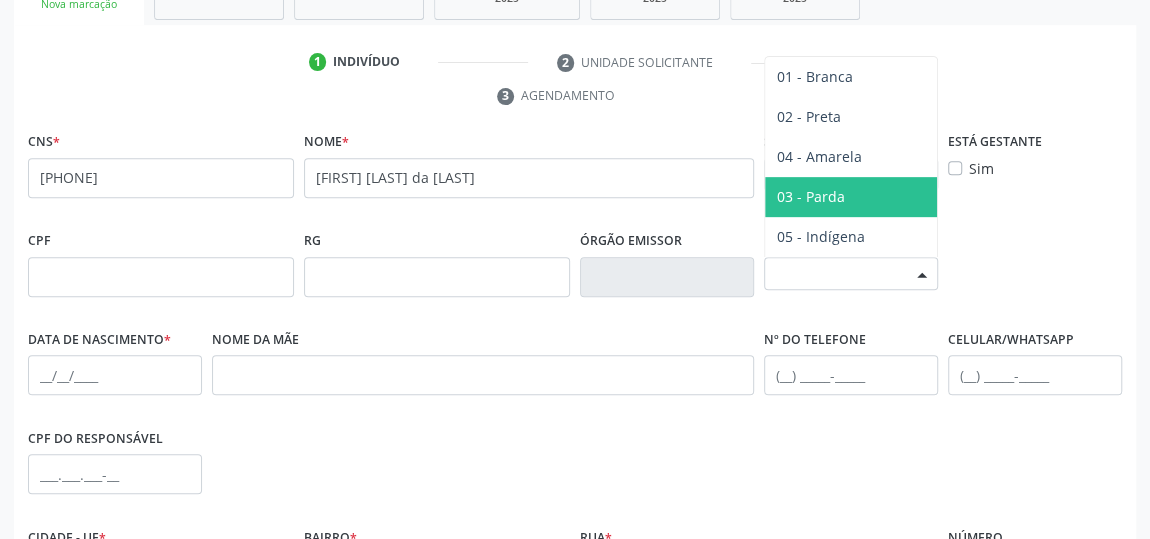 click on "03 - Parda" at bounding box center [851, 197] 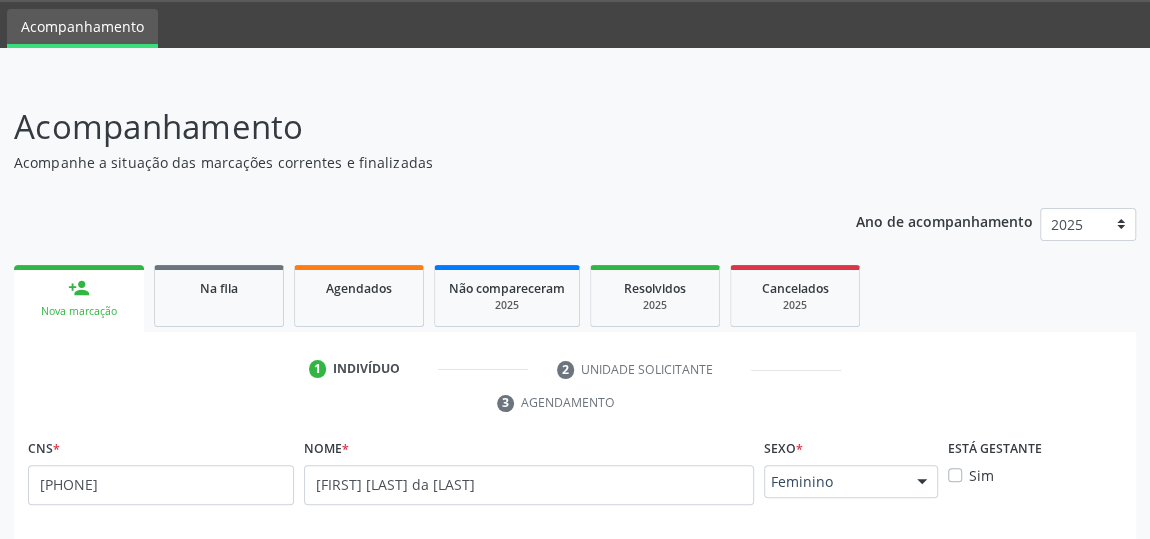 scroll, scrollTop: 90, scrollLeft: 0, axis: vertical 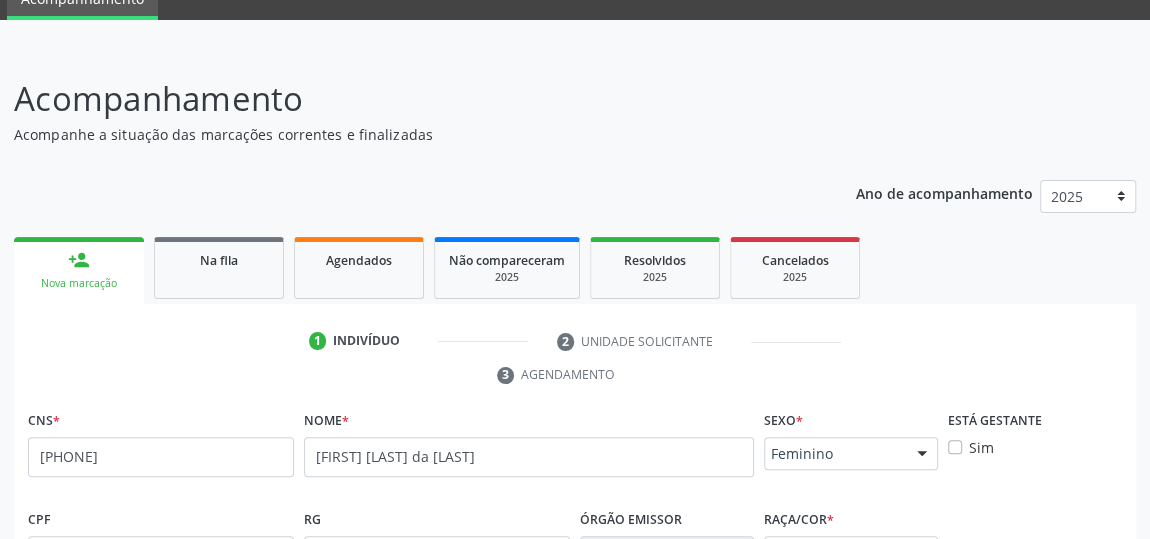 click on "Nova marcação" at bounding box center (79, 283) 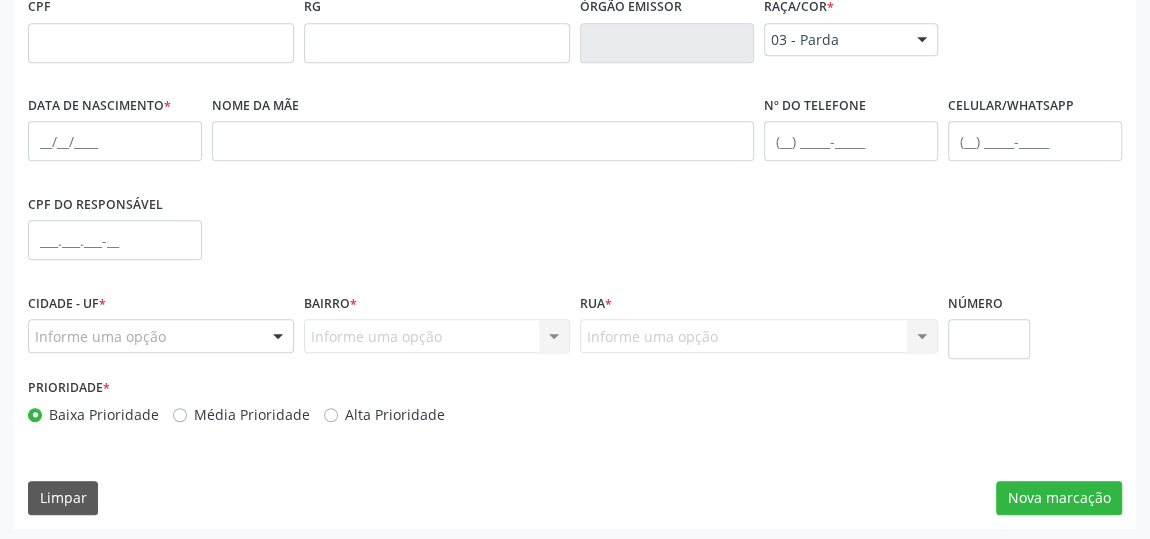 scroll, scrollTop: 604, scrollLeft: 0, axis: vertical 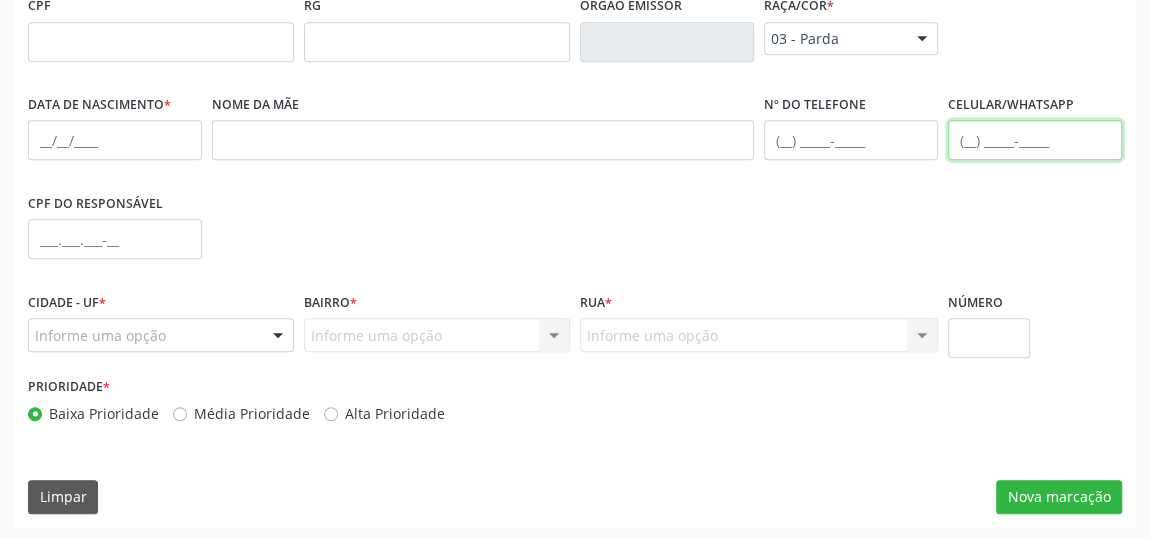 click at bounding box center (1035, 140) 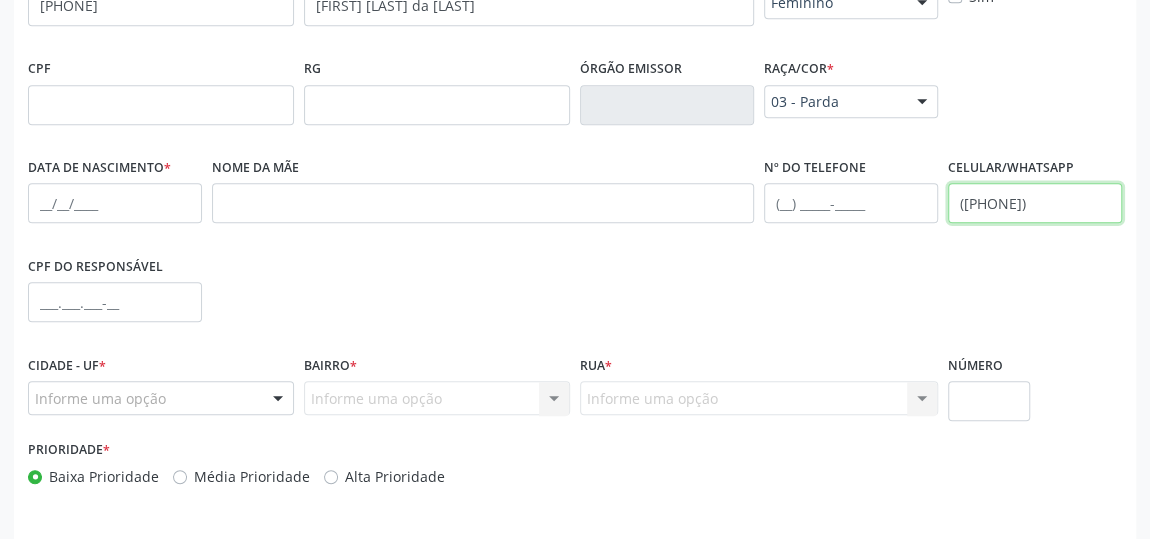 scroll, scrollTop: 513, scrollLeft: 0, axis: vertical 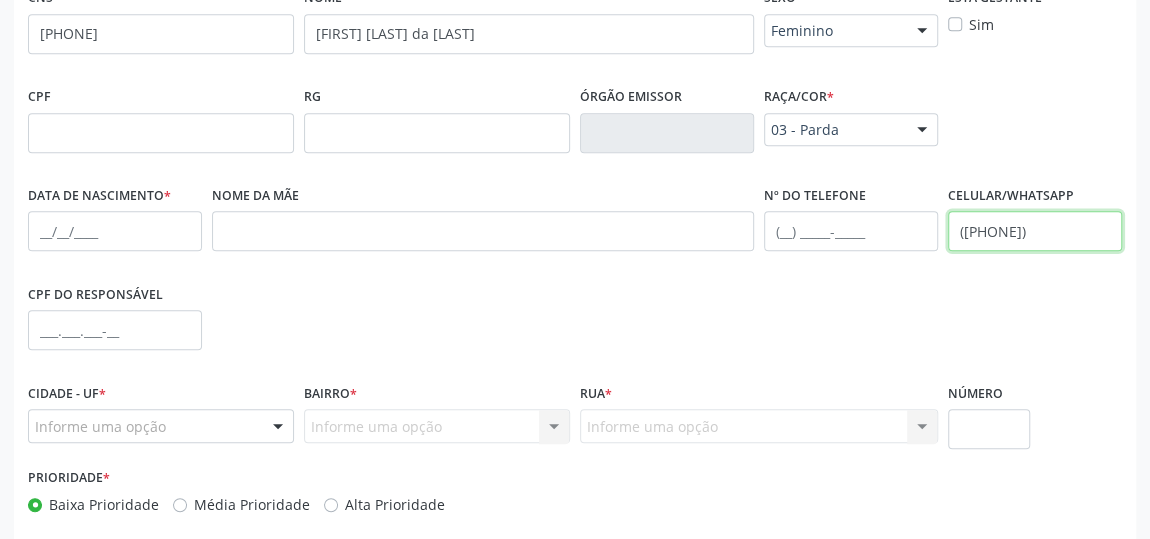 type on "(82) 9917-632" 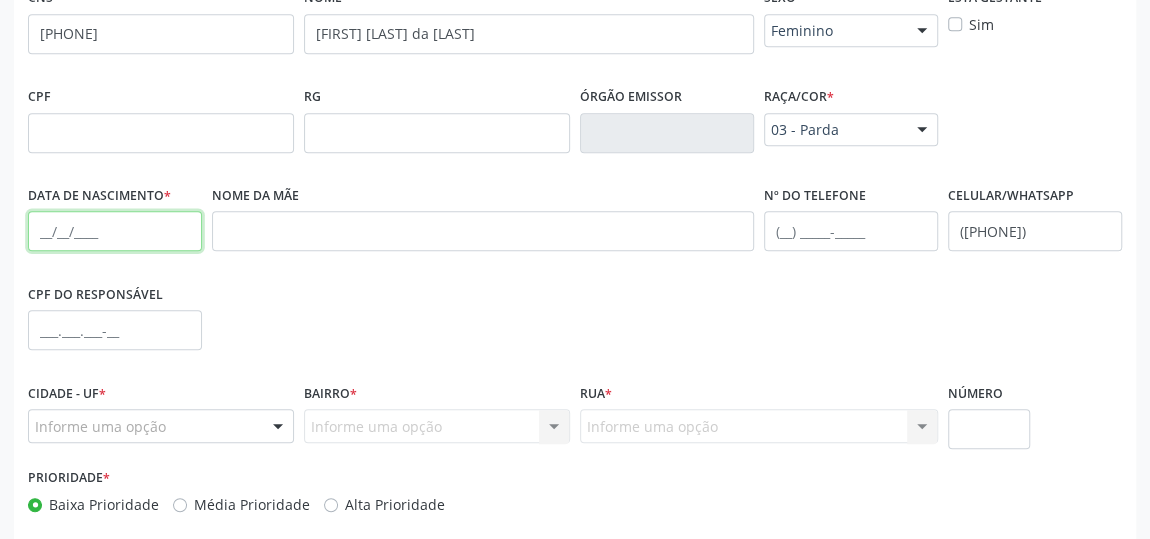 click at bounding box center [115, 231] 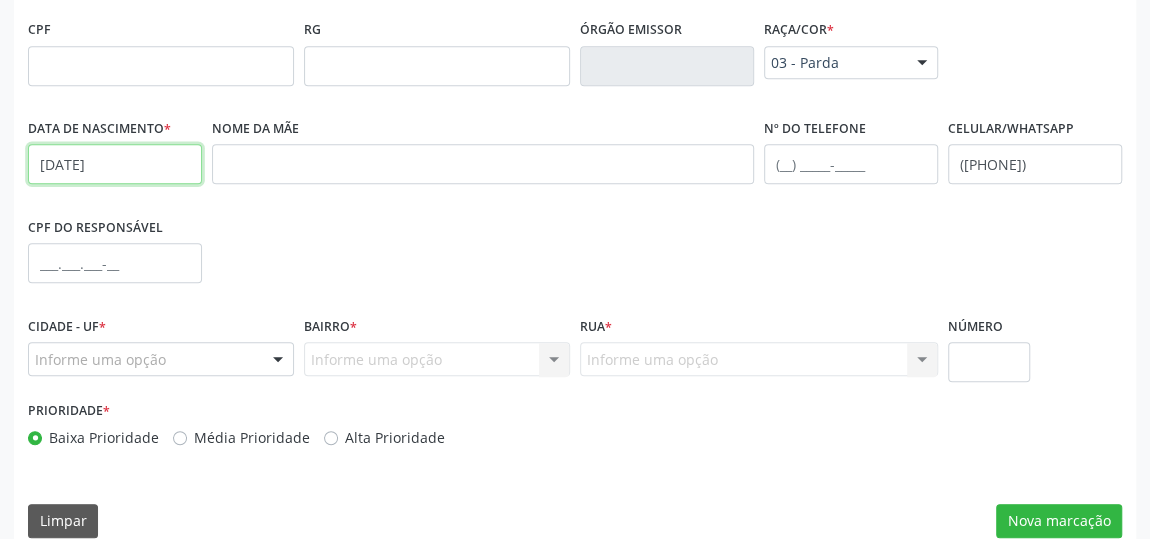 scroll, scrollTop: 604, scrollLeft: 0, axis: vertical 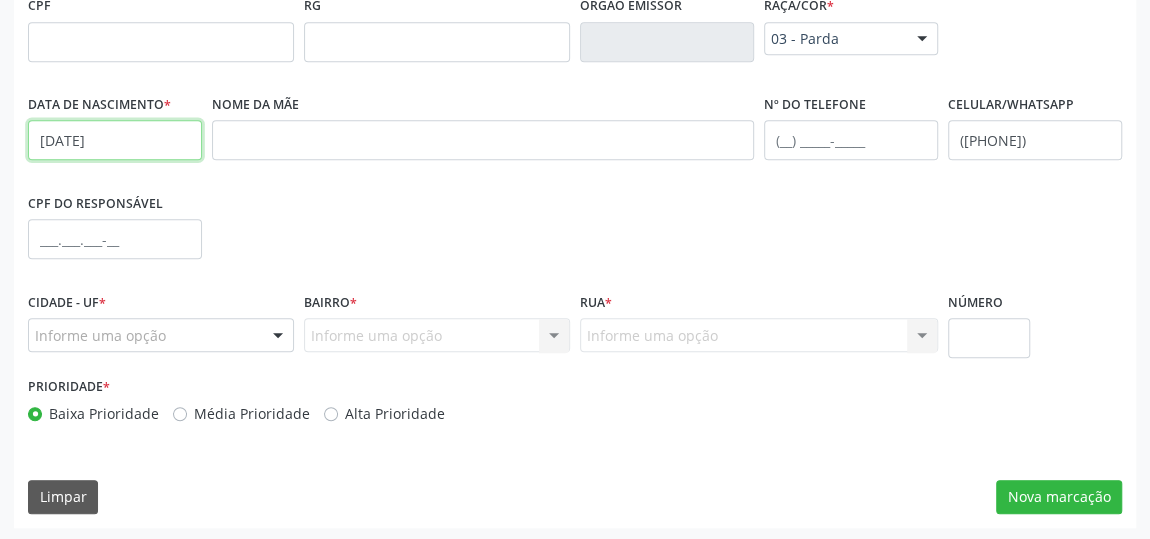 type on "[DATE]" 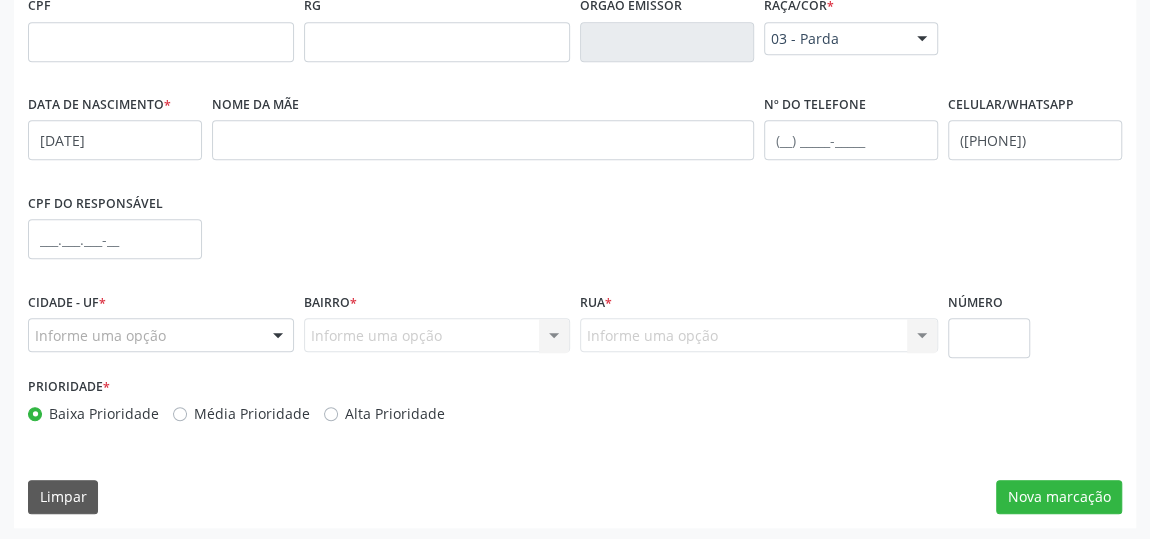 click at bounding box center (278, 336) 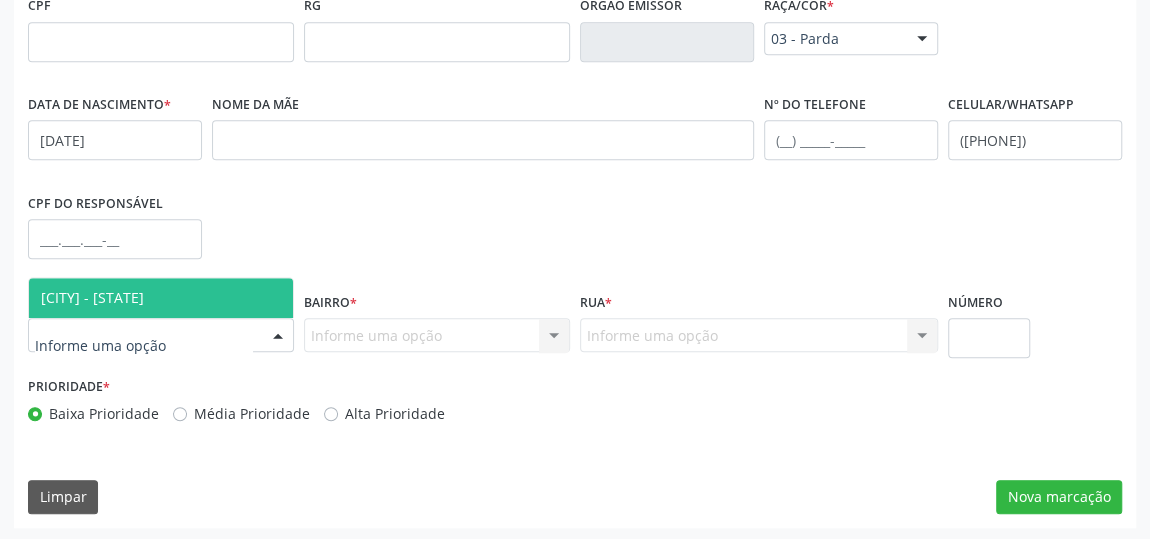 click on "Marechal Deodoro - AL" at bounding box center [161, 298] 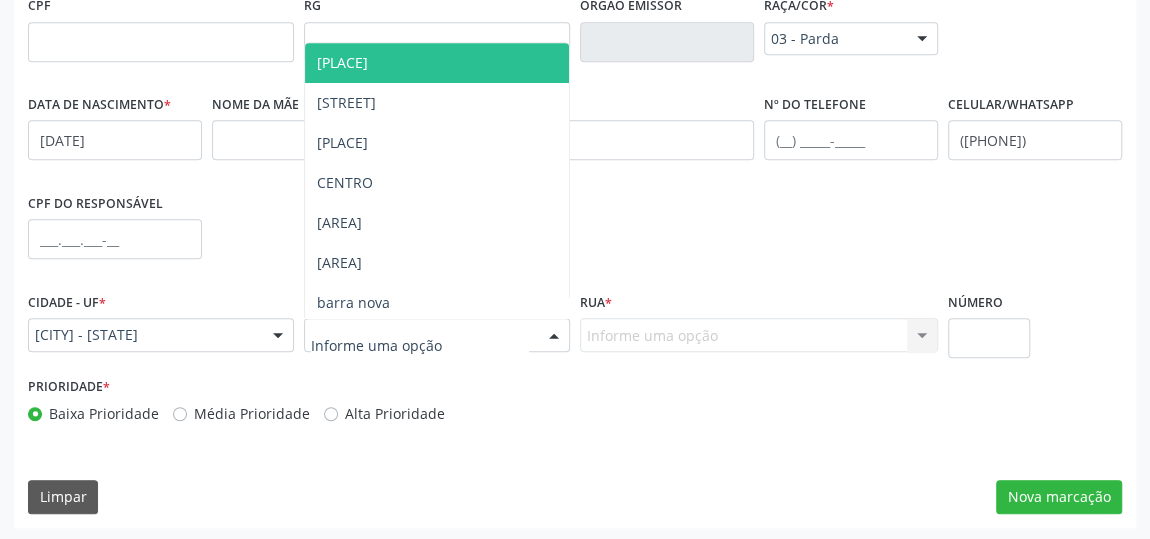 click at bounding box center (554, 336) 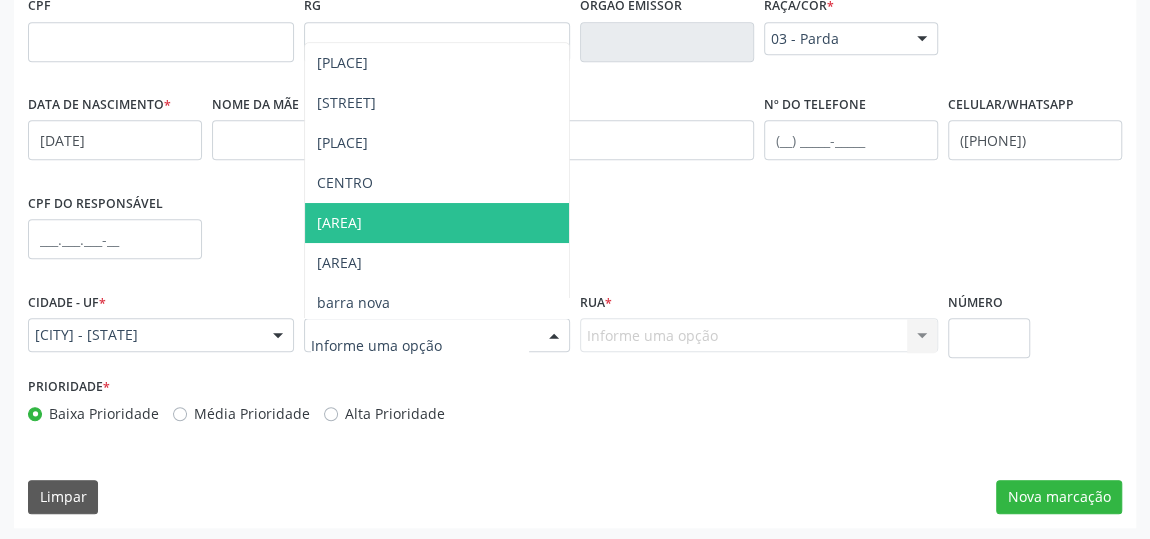 click on "URBANO" at bounding box center (437, 223) 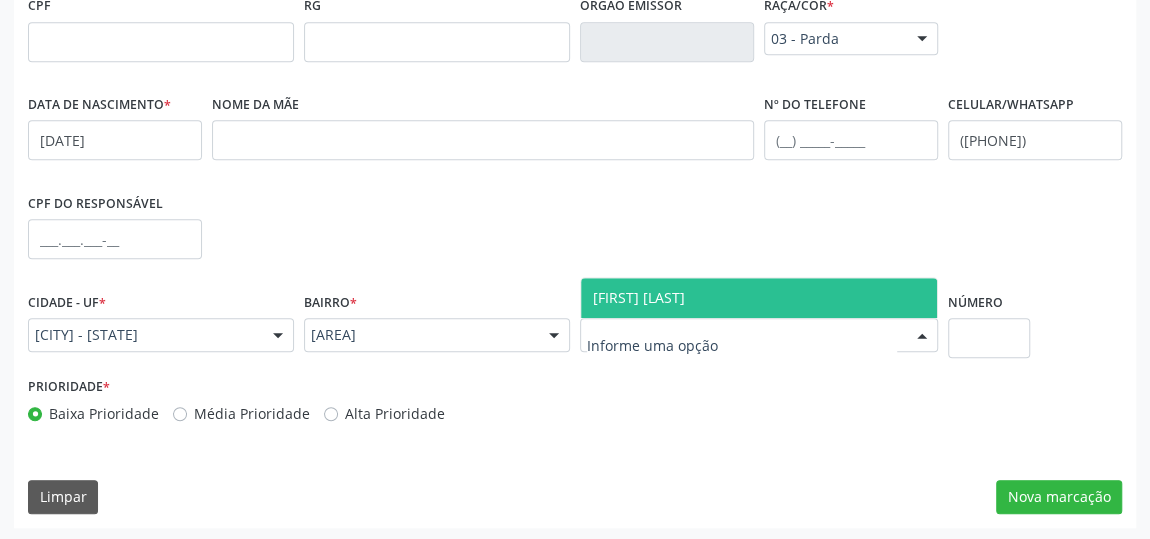 click at bounding box center [922, 336] 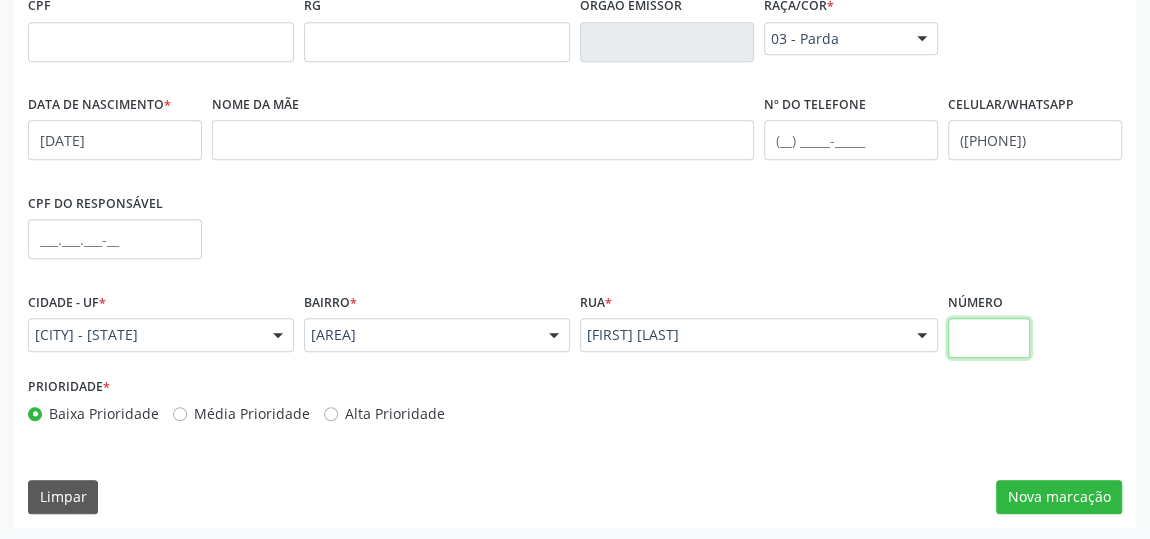 click at bounding box center (989, 338) 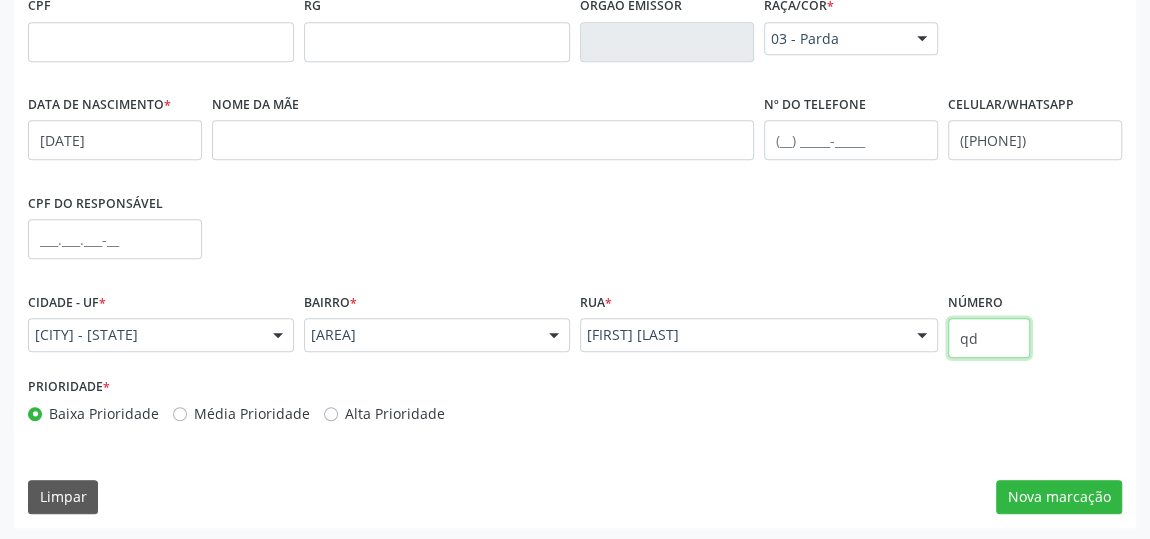 type on "q" 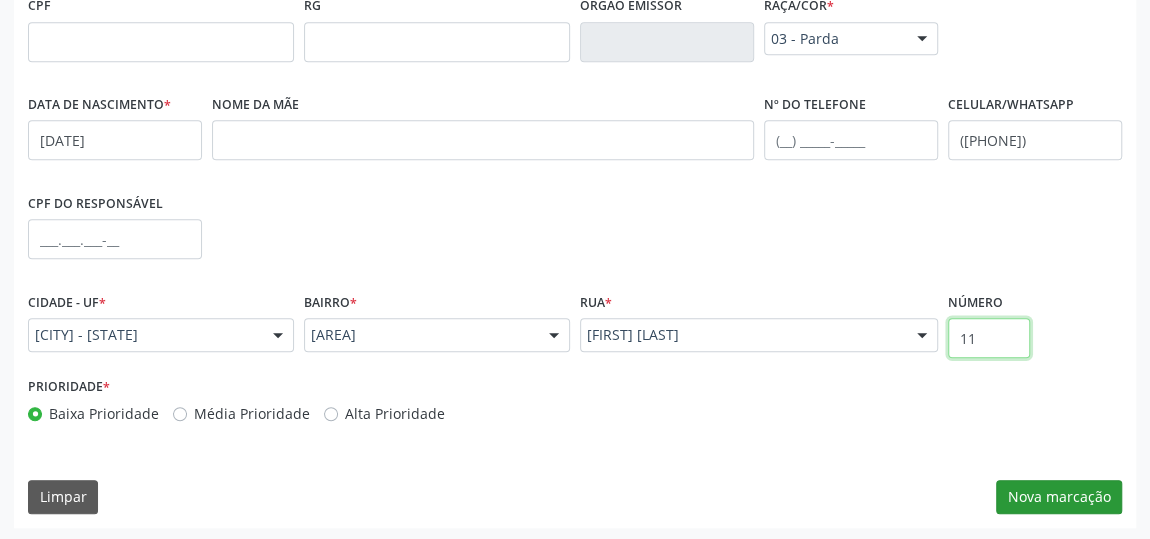 type on "11" 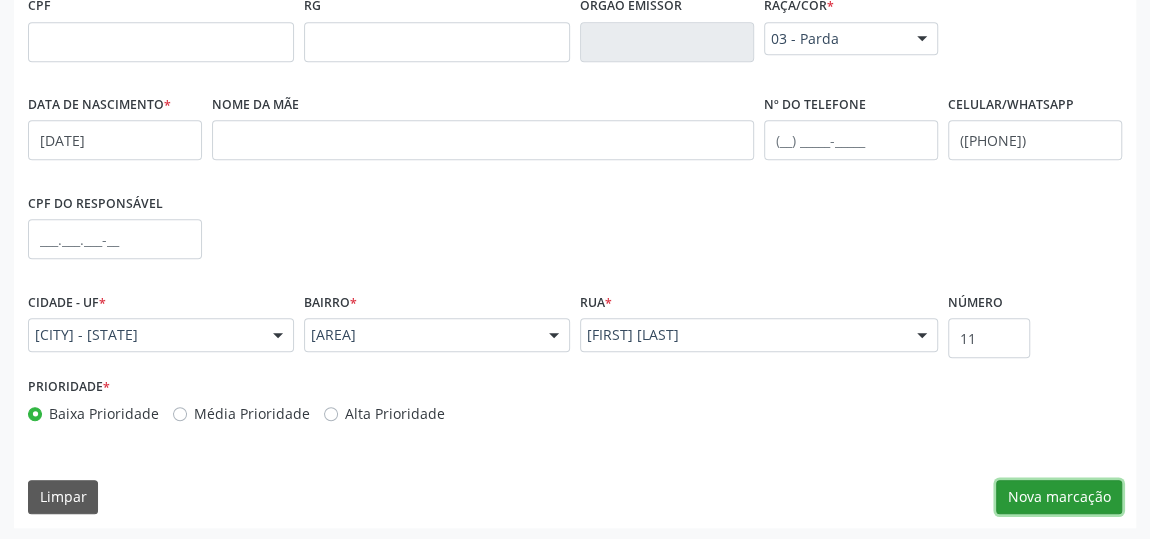 click on "Nova marcação" at bounding box center [1059, 497] 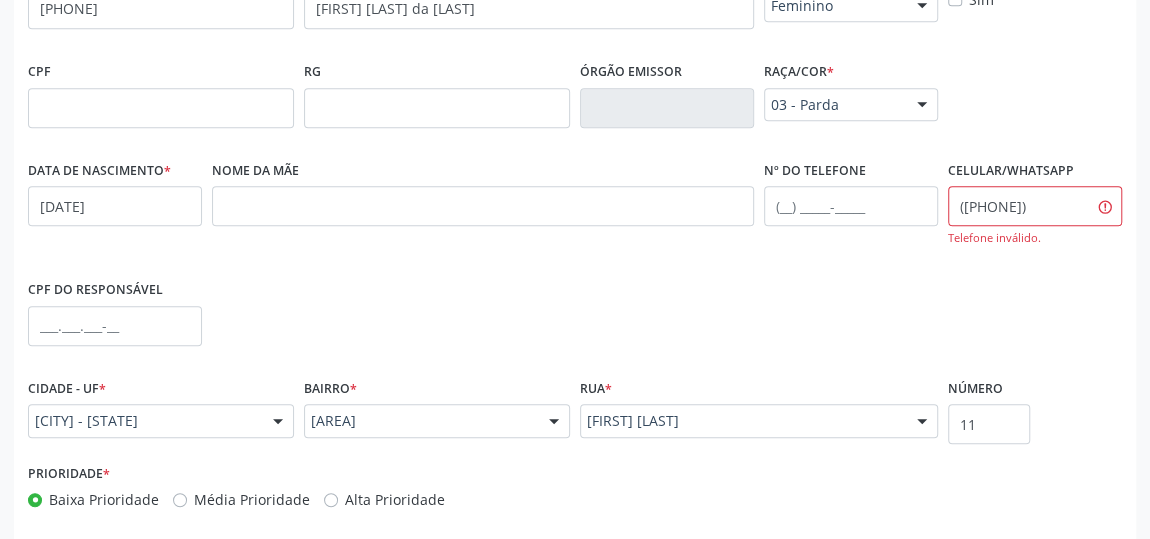 scroll, scrollTop: 624, scrollLeft: 0, axis: vertical 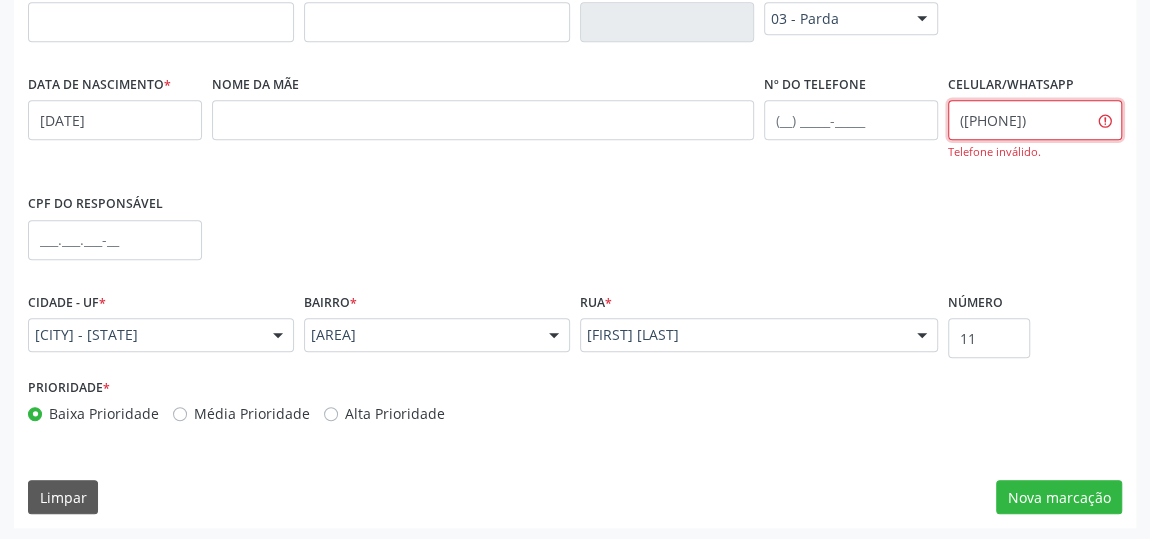click on "(82) 9917-632" at bounding box center (1035, 120) 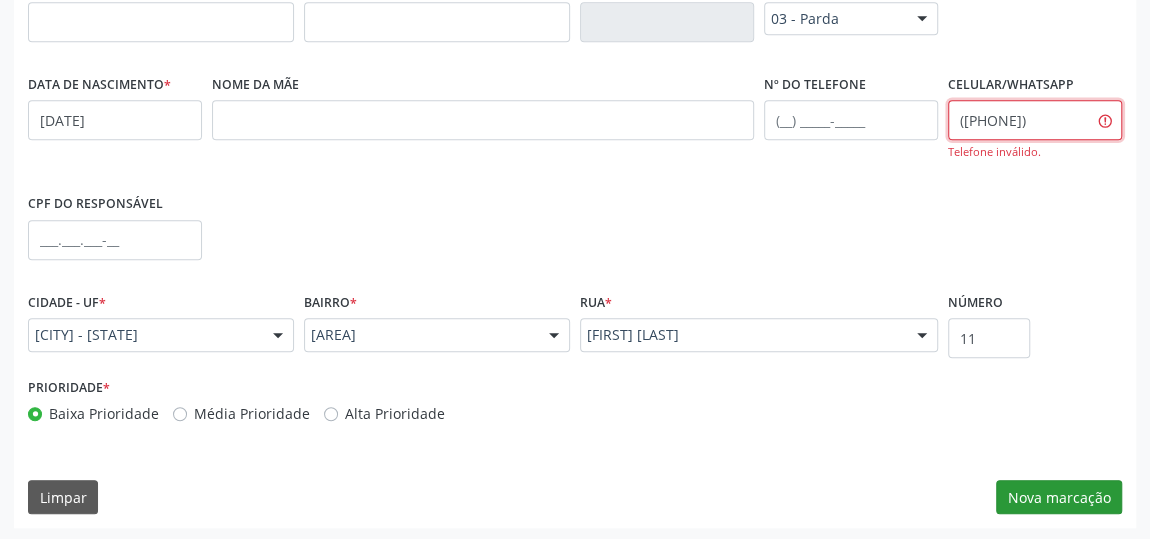 type on "([PHONE])" 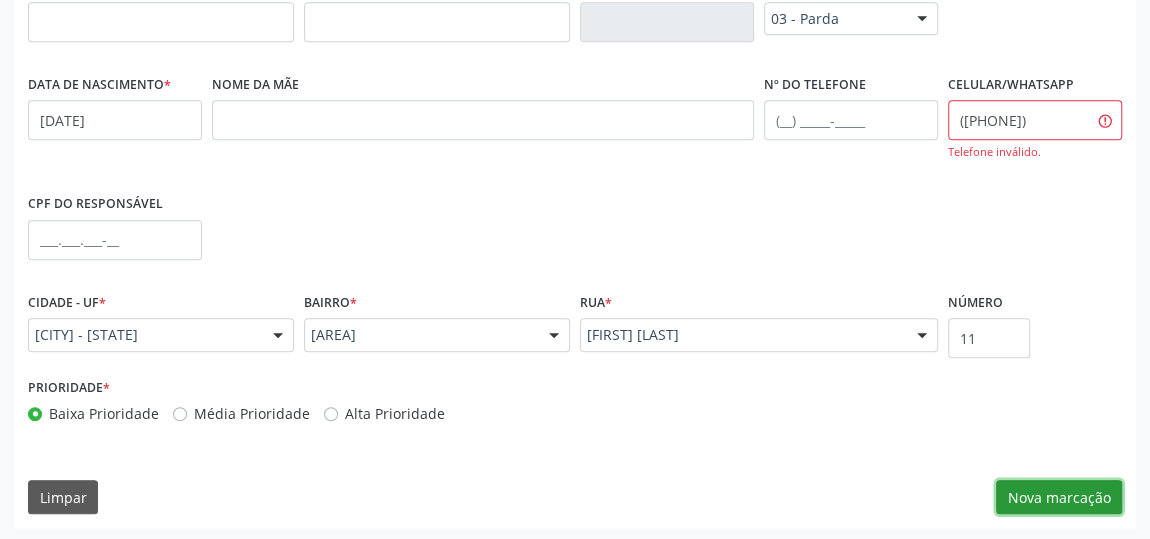 click on "Nova marcação" at bounding box center (1059, 497) 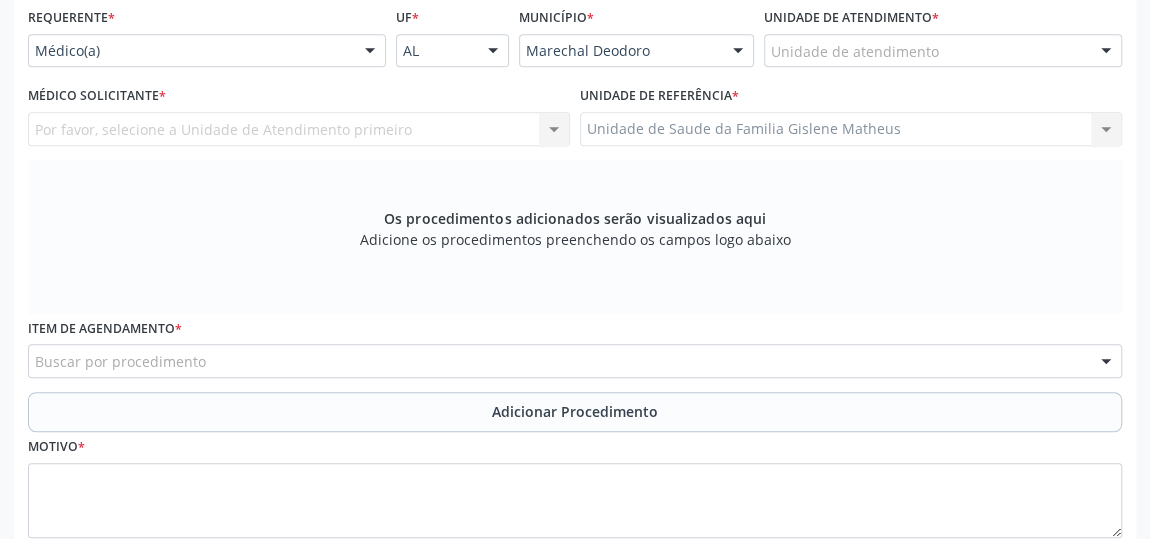 scroll, scrollTop: 256, scrollLeft: 0, axis: vertical 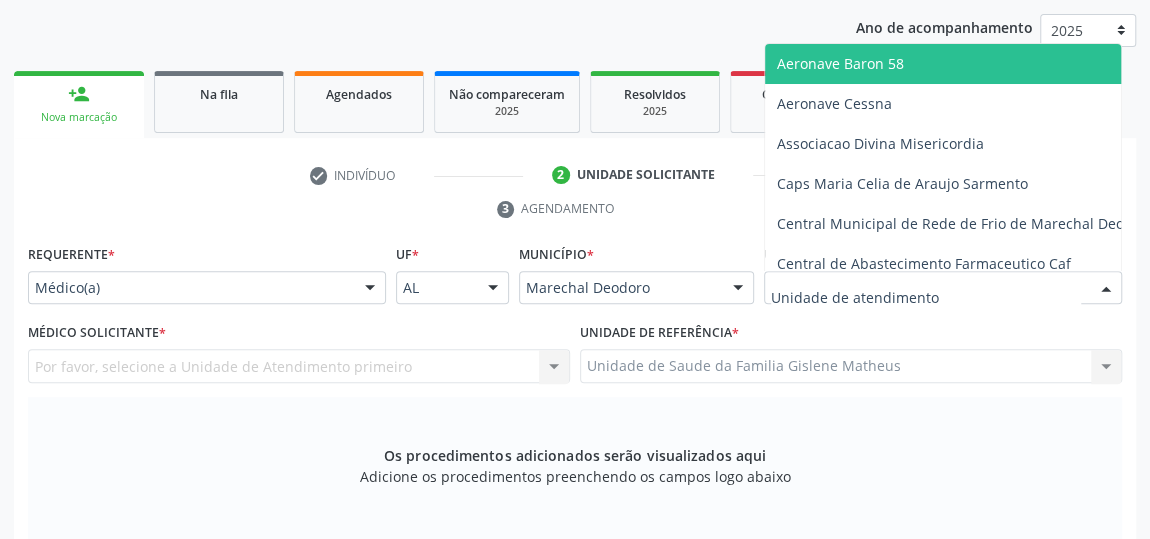 click at bounding box center (943, 288) 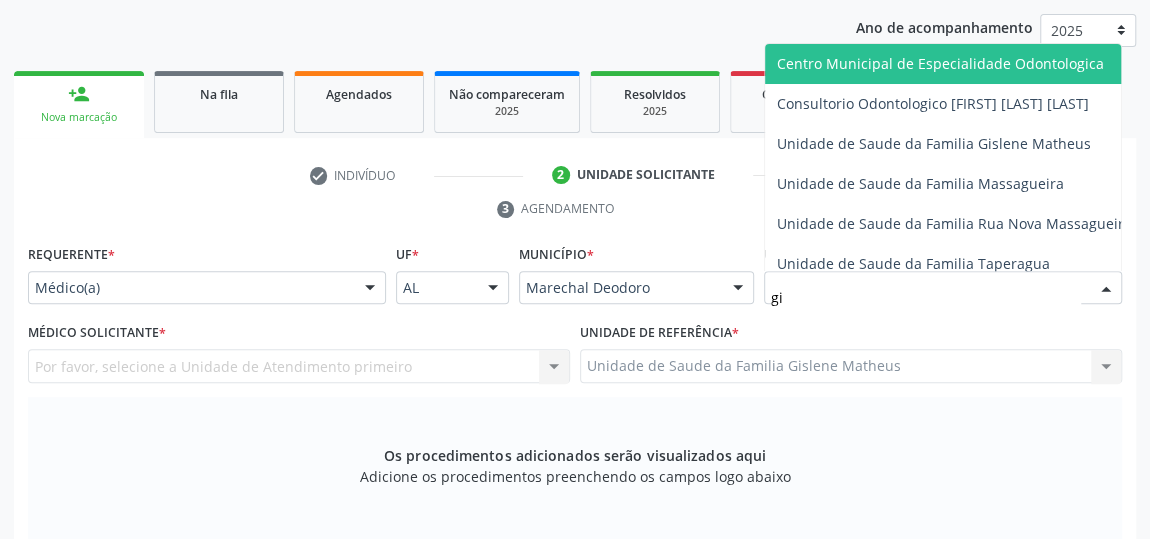 type on "gis" 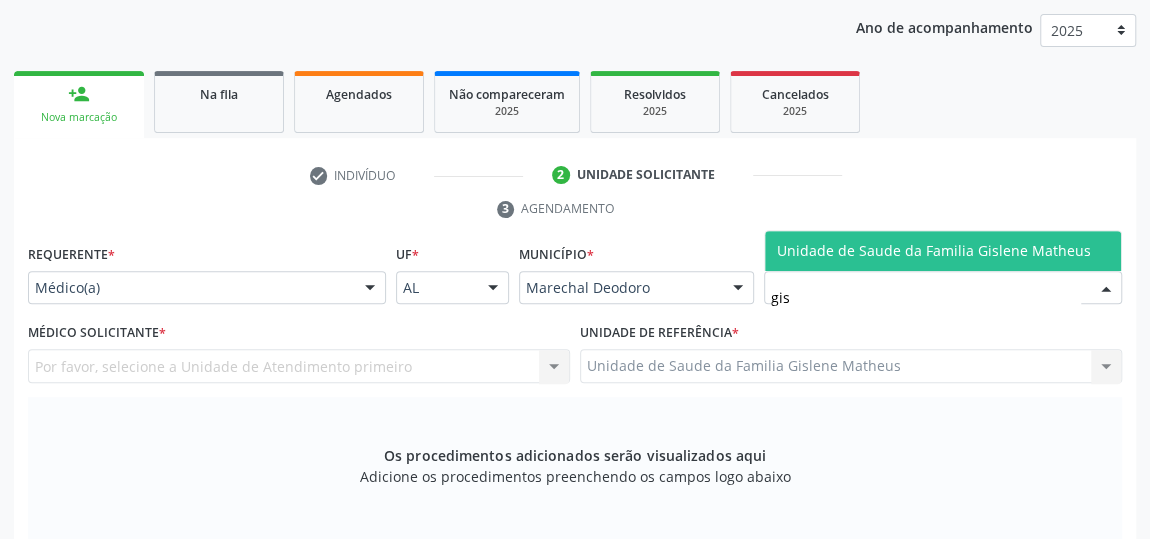 click on "Unidade de Saude da Familia Gislene Matheus" at bounding box center [943, 251] 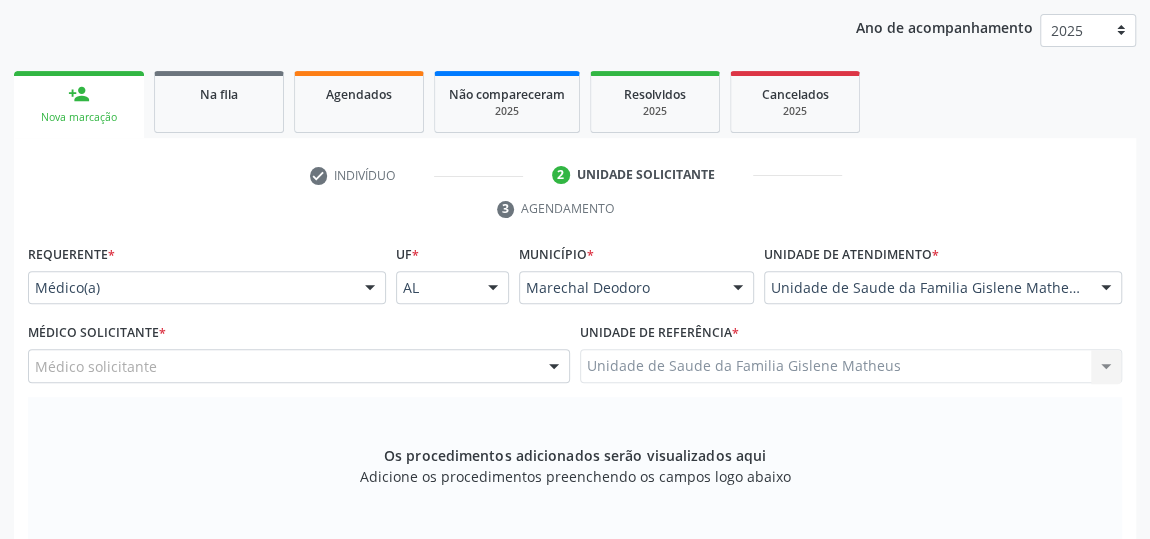 click at bounding box center [554, 367] 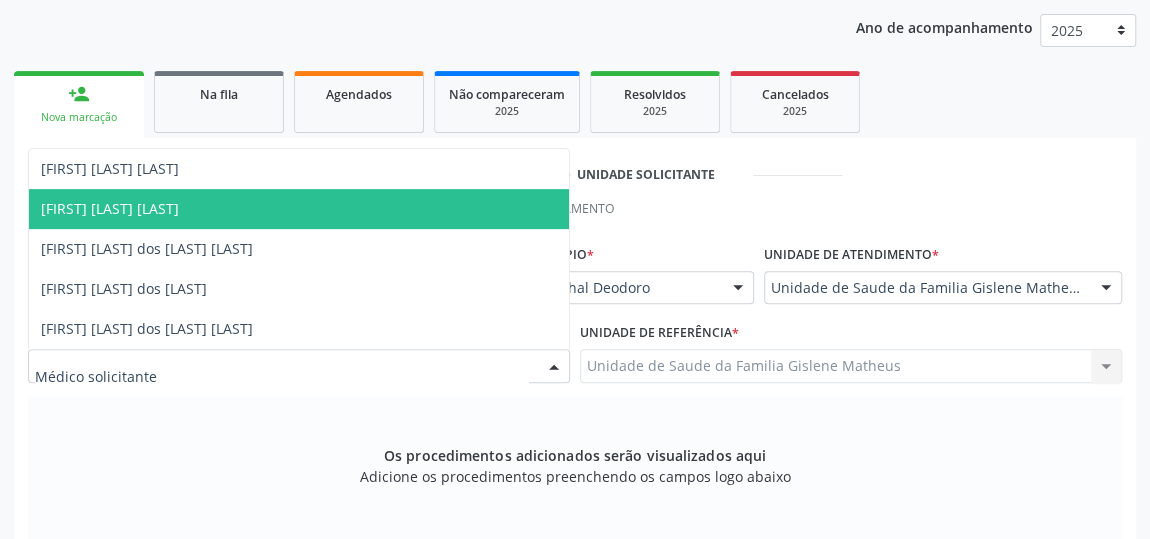 click on "[FIRST] Leite Alves" at bounding box center [299, 209] 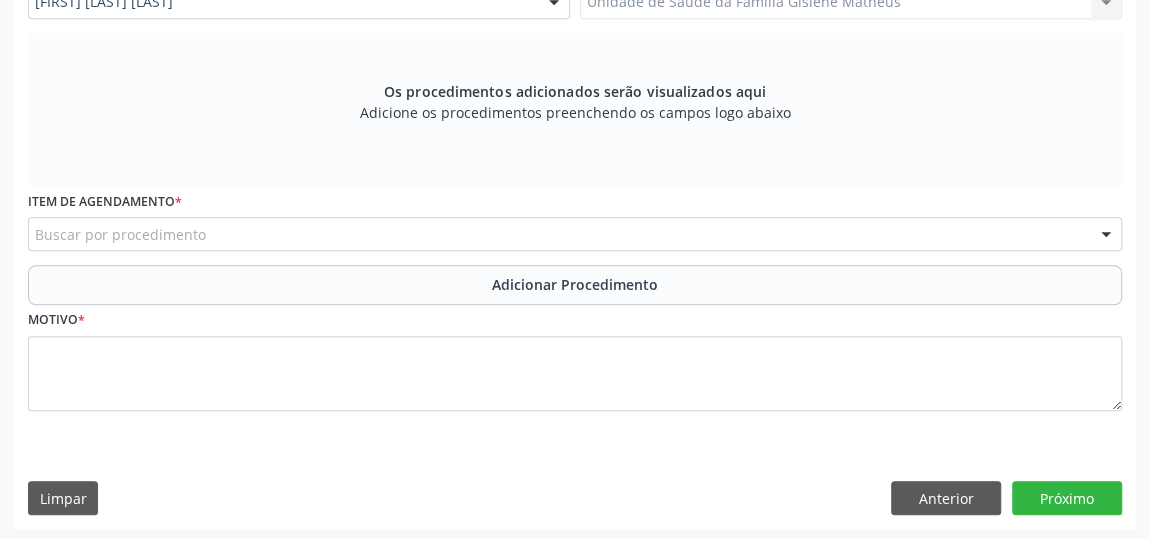 scroll, scrollTop: 620, scrollLeft: 0, axis: vertical 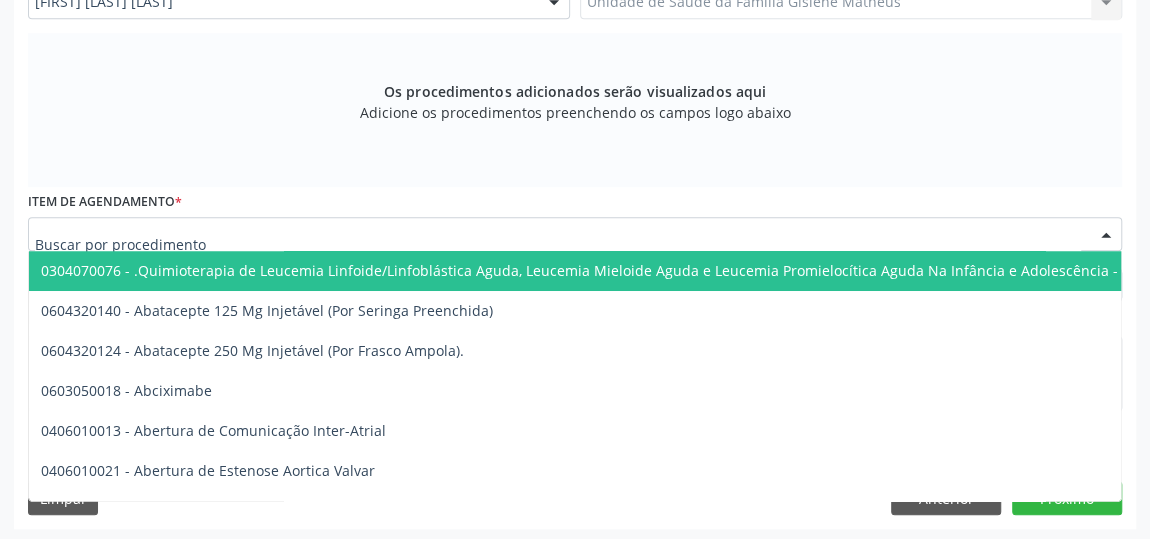 type on "c" 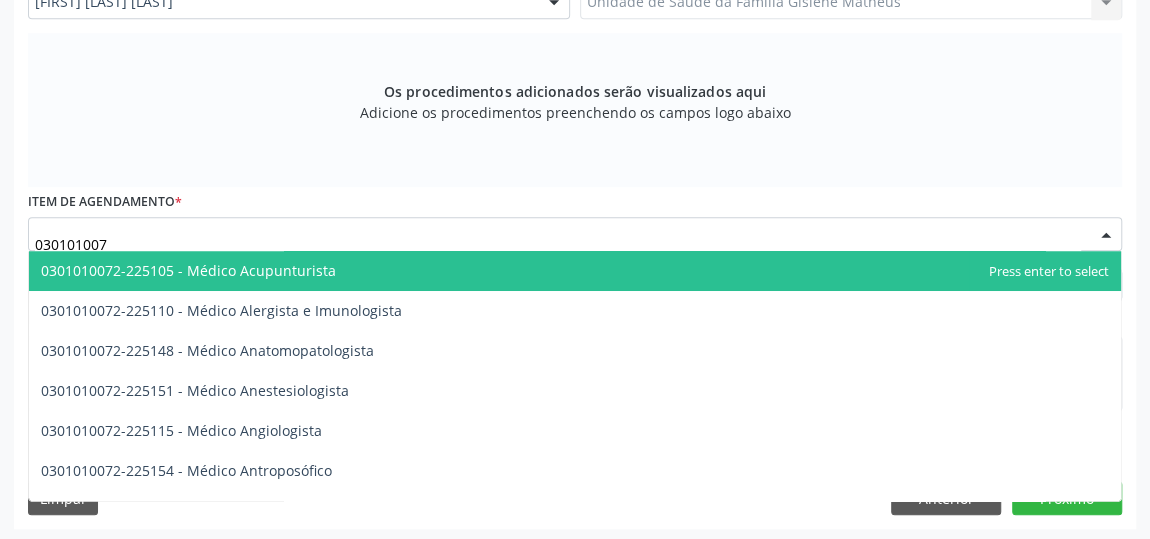 type on "0301010072" 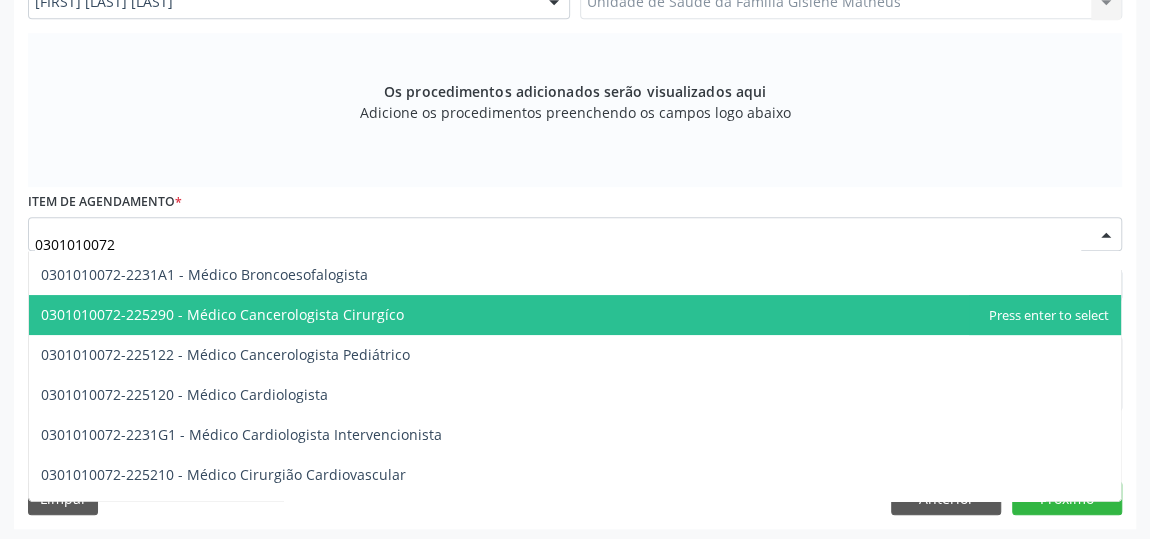 scroll, scrollTop: 272, scrollLeft: 0, axis: vertical 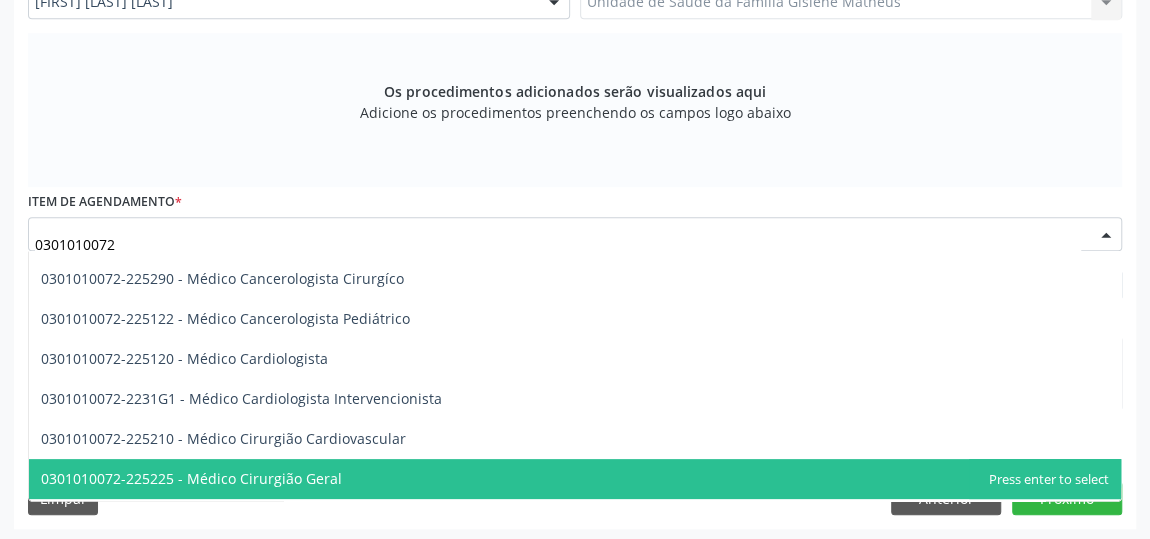 click on "0301010072-225225 - Médico Cirurgião Geral" at bounding box center (191, 478) 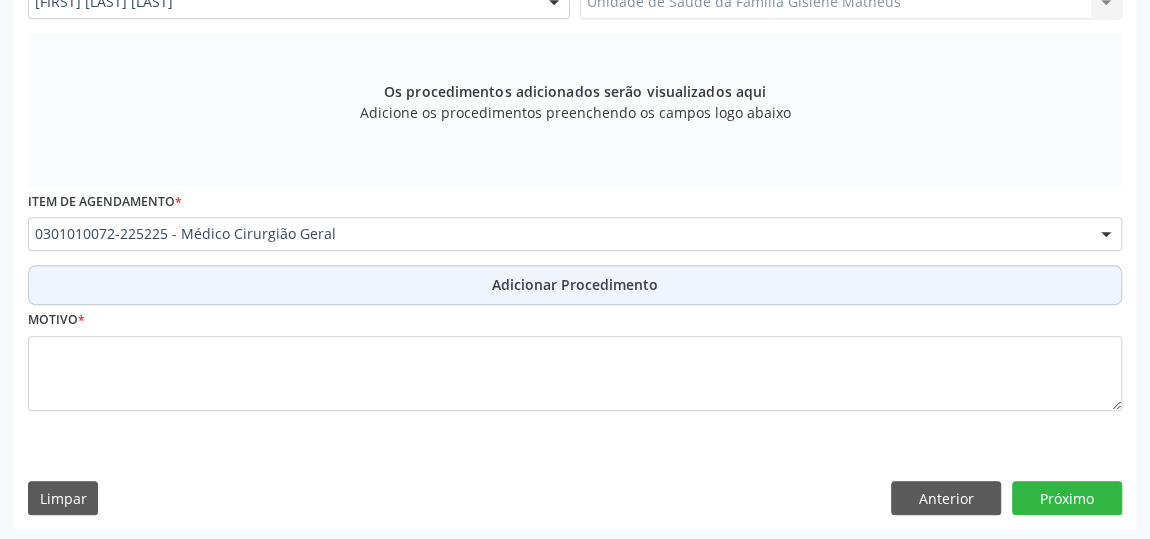 click on "Adicionar Procedimento" at bounding box center (575, 284) 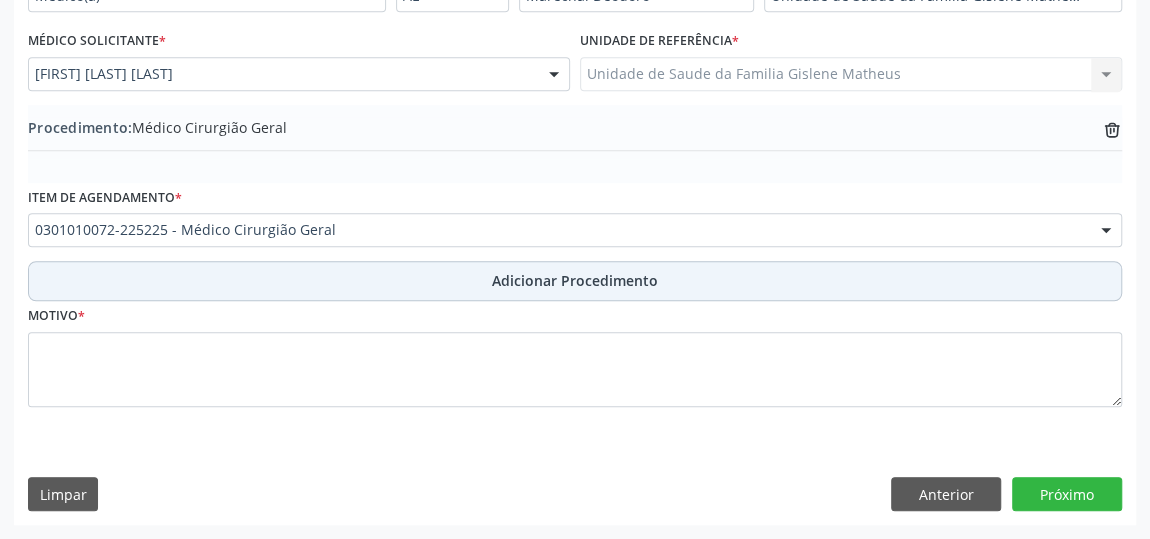 scroll, scrollTop: 544, scrollLeft: 0, axis: vertical 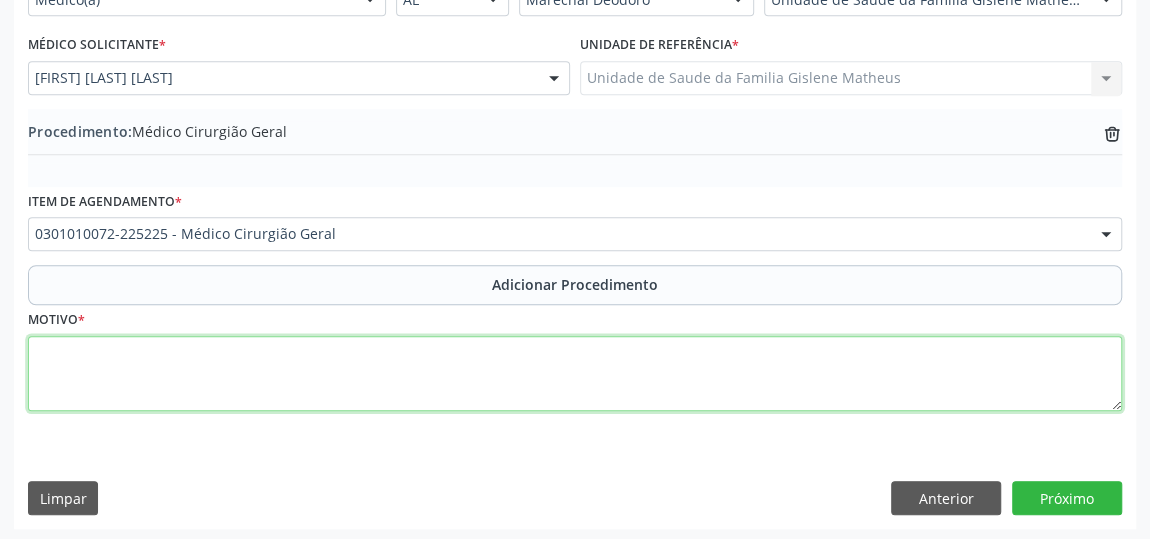 click at bounding box center (575, 374) 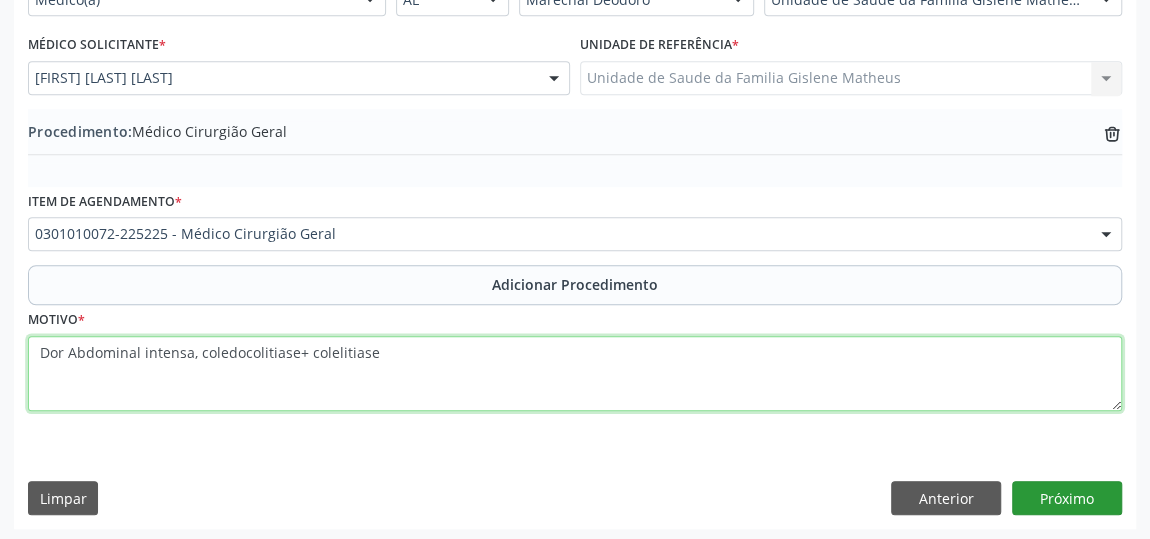 type on "Dor Abdominal intensa, coledocolitiase+ colelitiase" 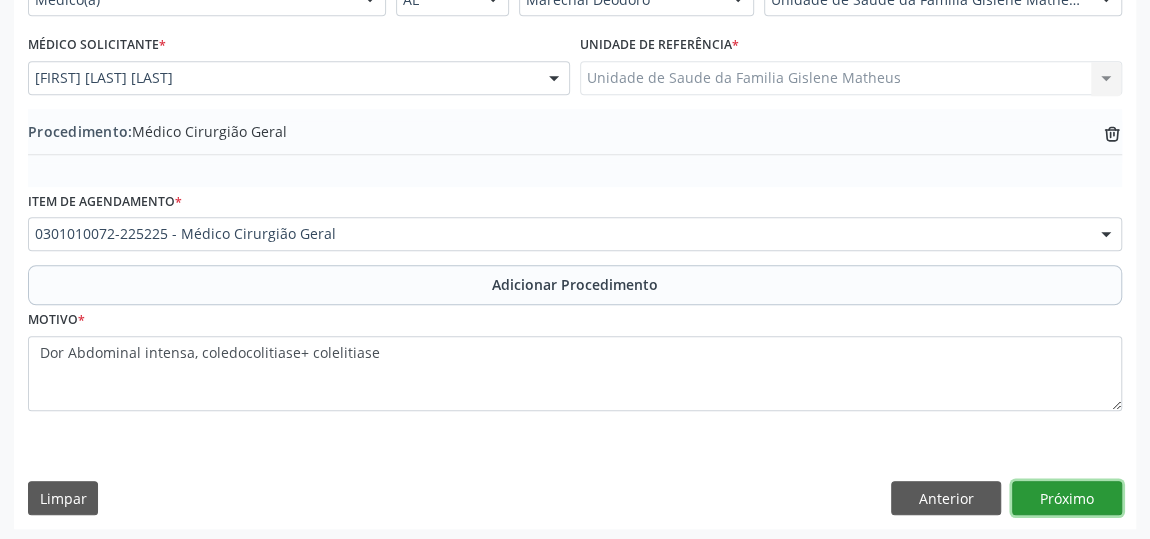 click on "Próximo" at bounding box center [1067, 498] 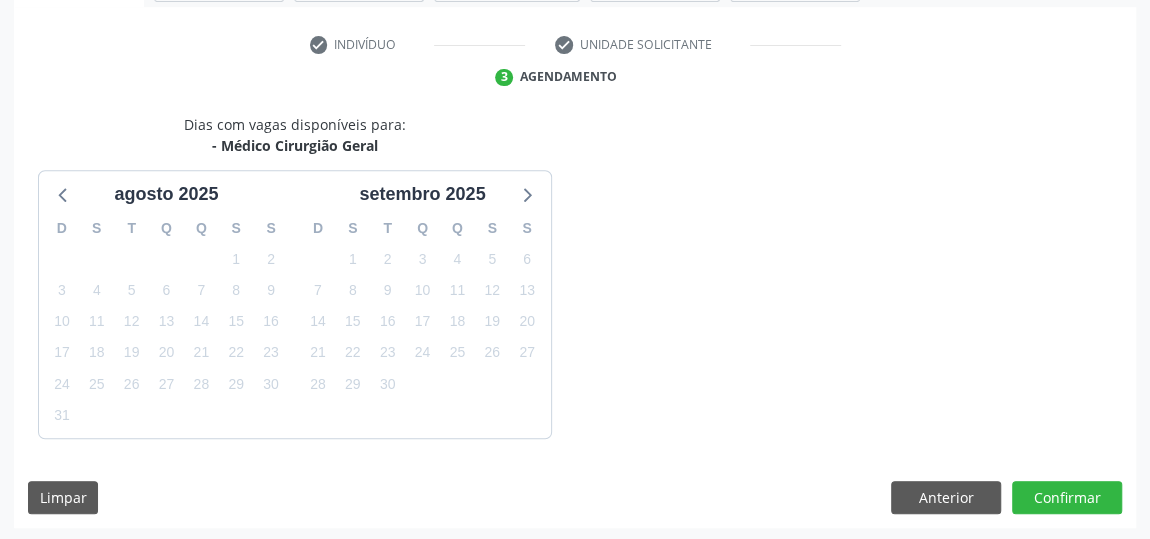 scroll, scrollTop: 446, scrollLeft: 0, axis: vertical 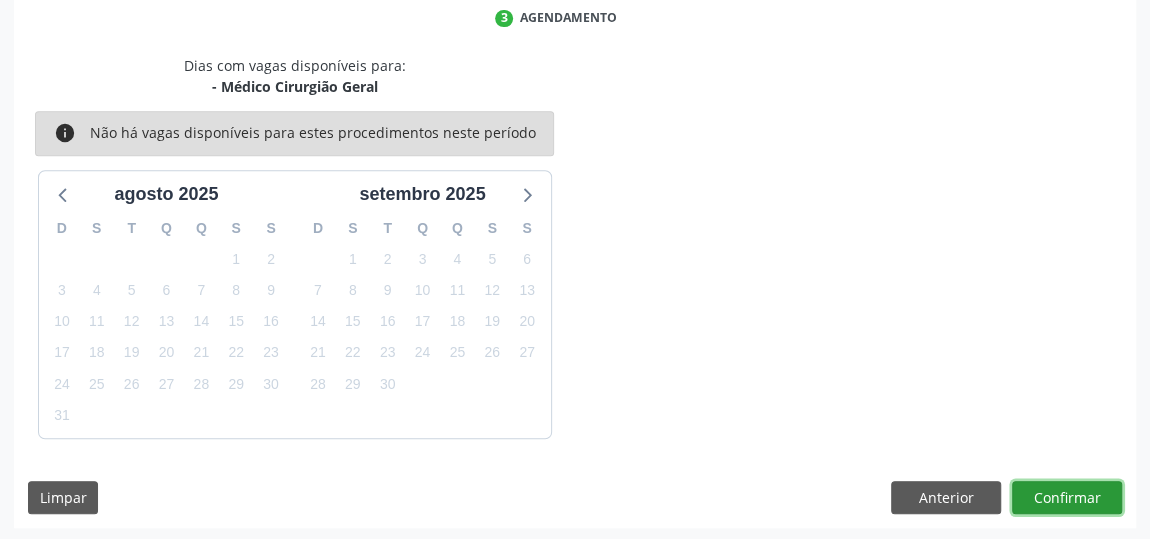 click on "Confirmar" at bounding box center (1067, 498) 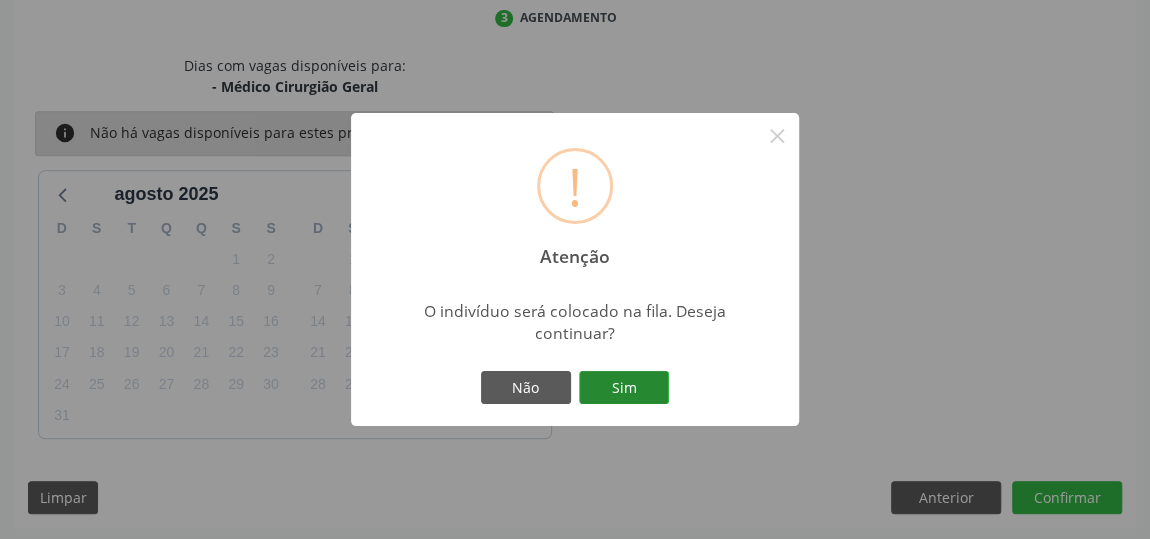 click on "Sim" at bounding box center [624, 388] 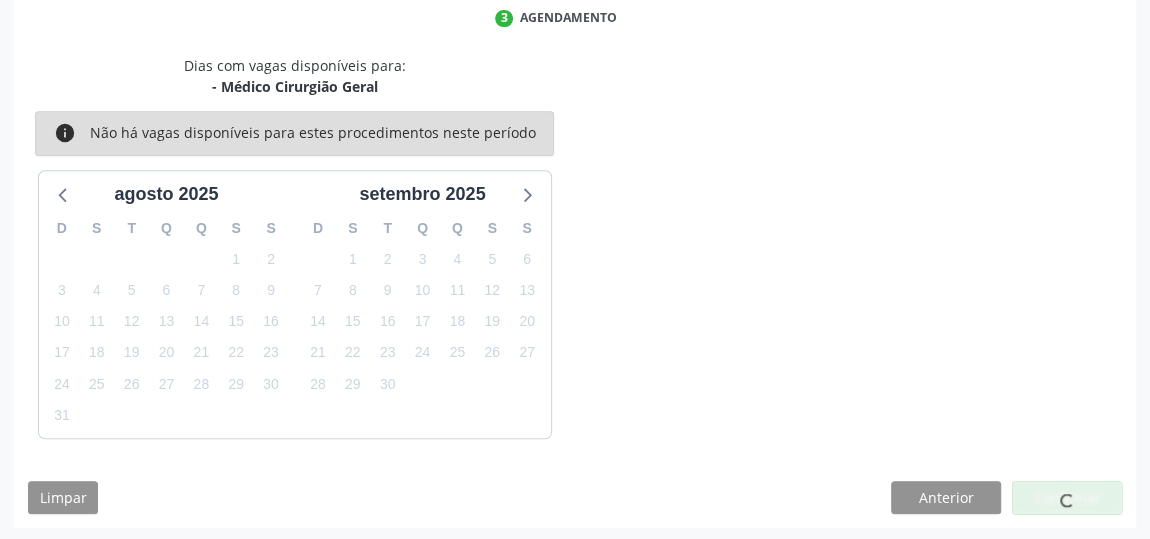 scroll, scrollTop: 153, scrollLeft: 0, axis: vertical 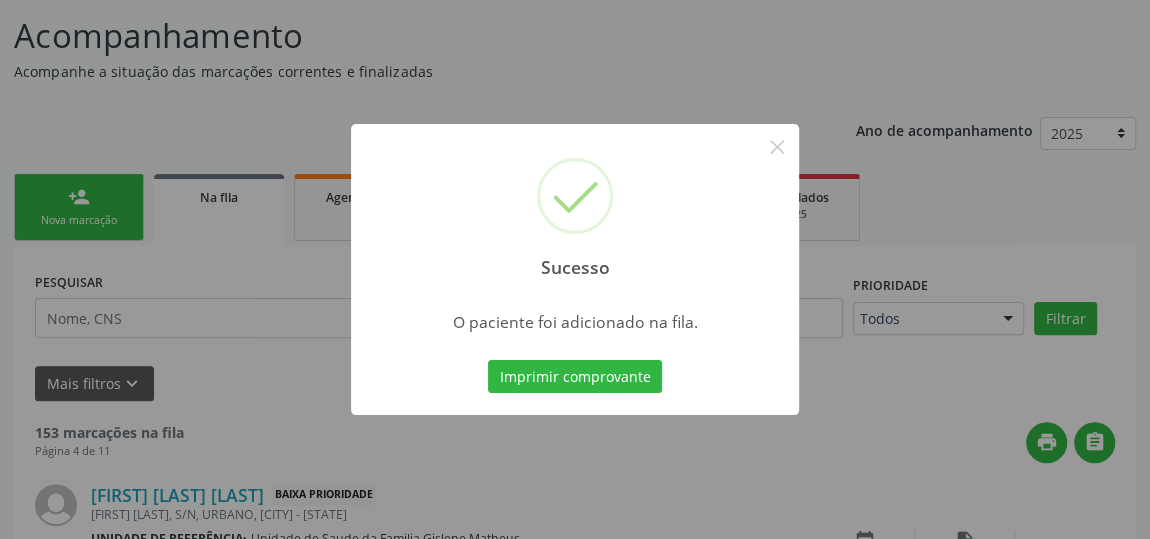 type 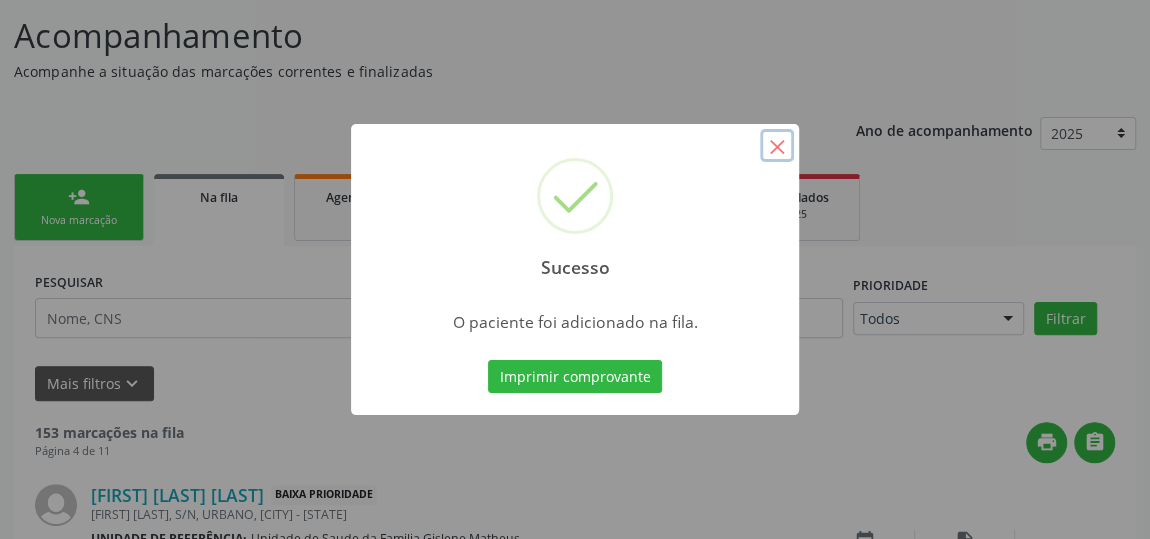 click on "×" at bounding box center (777, 146) 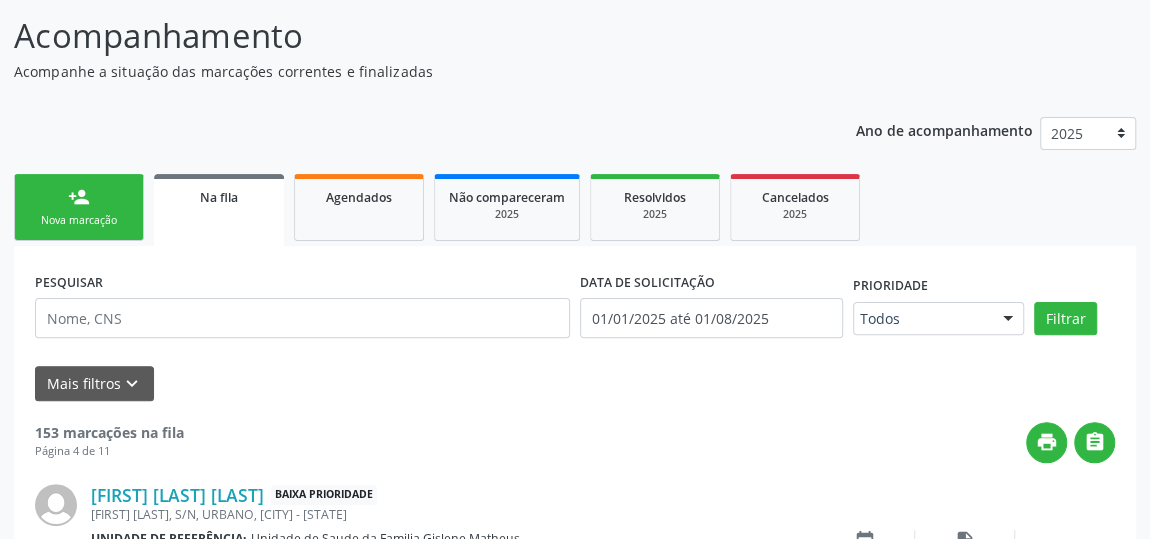 click on "Nova marcação" at bounding box center (79, 220) 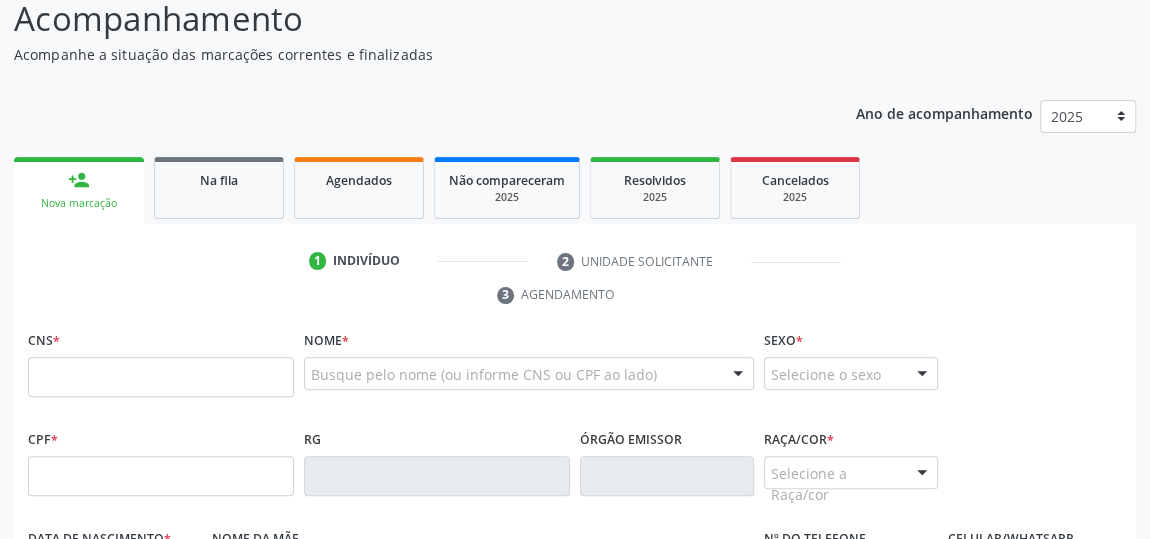 scroll, scrollTop: 244, scrollLeft: 0, axis: vertical 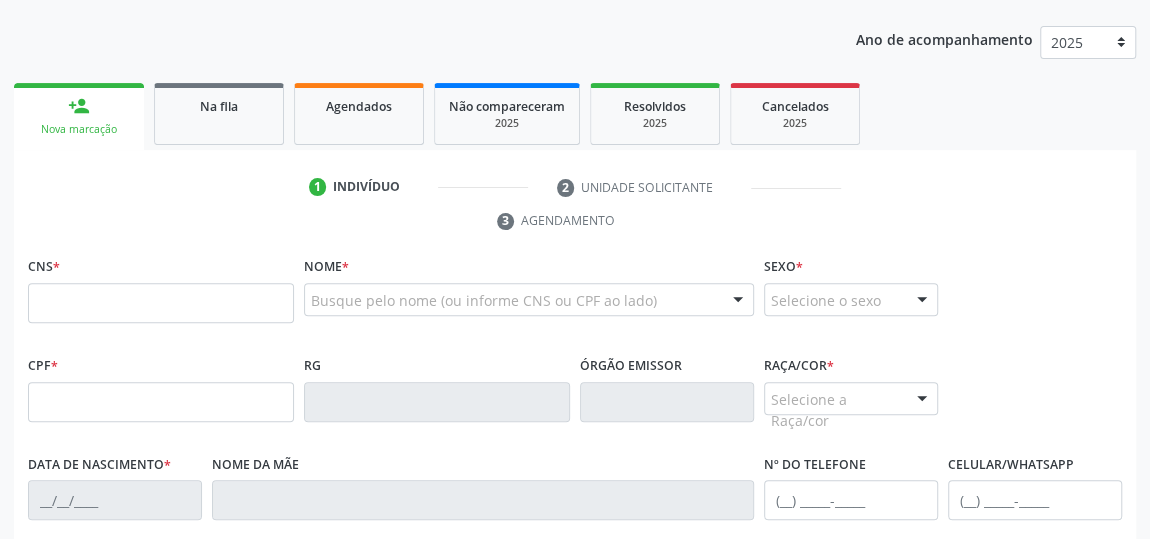 click on "Nova marcação" at bounding box center (79, 129) 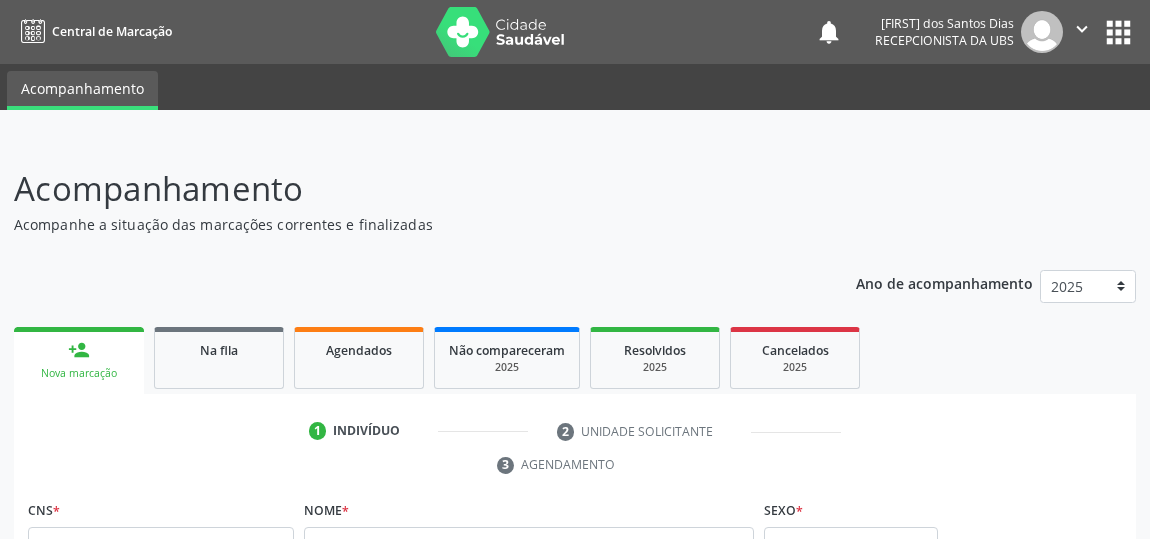 click at bounding box center [161, 547] 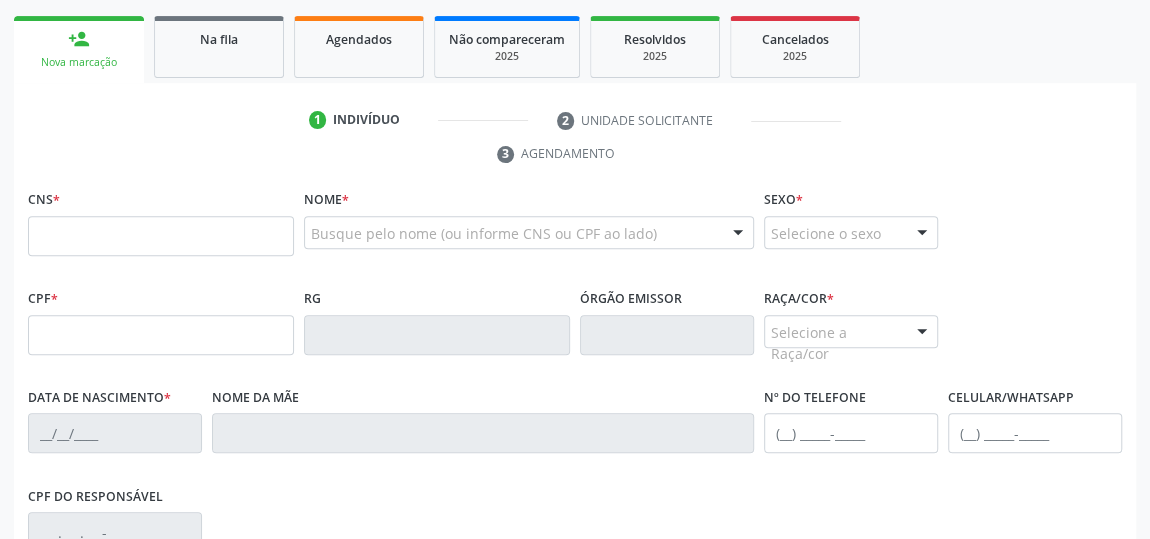 scroll, scrollTop: 311, scrollLeft: 0, axis: vertical 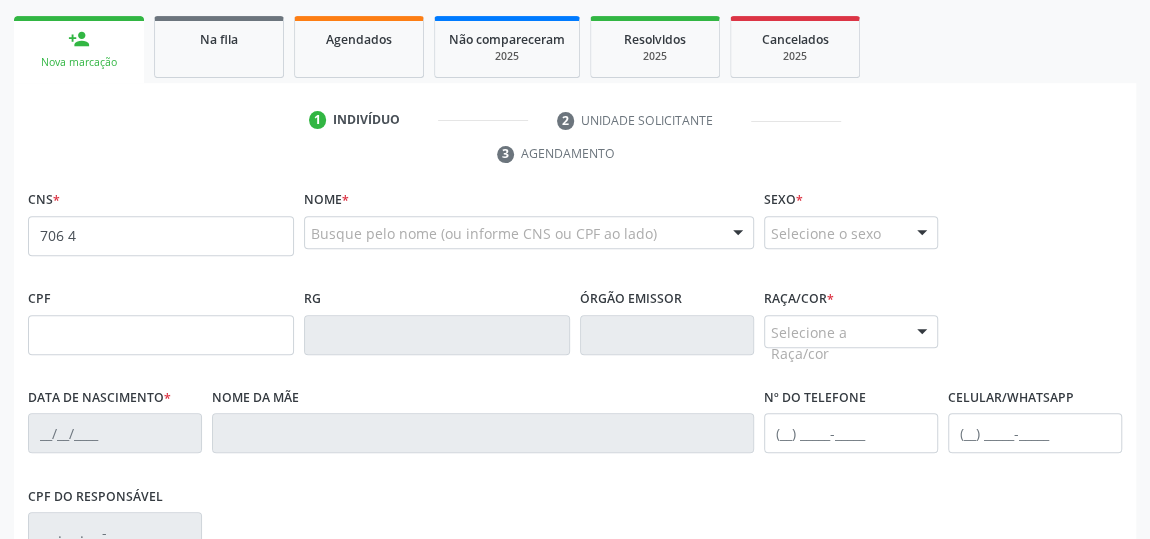 type on "[PHONE]" 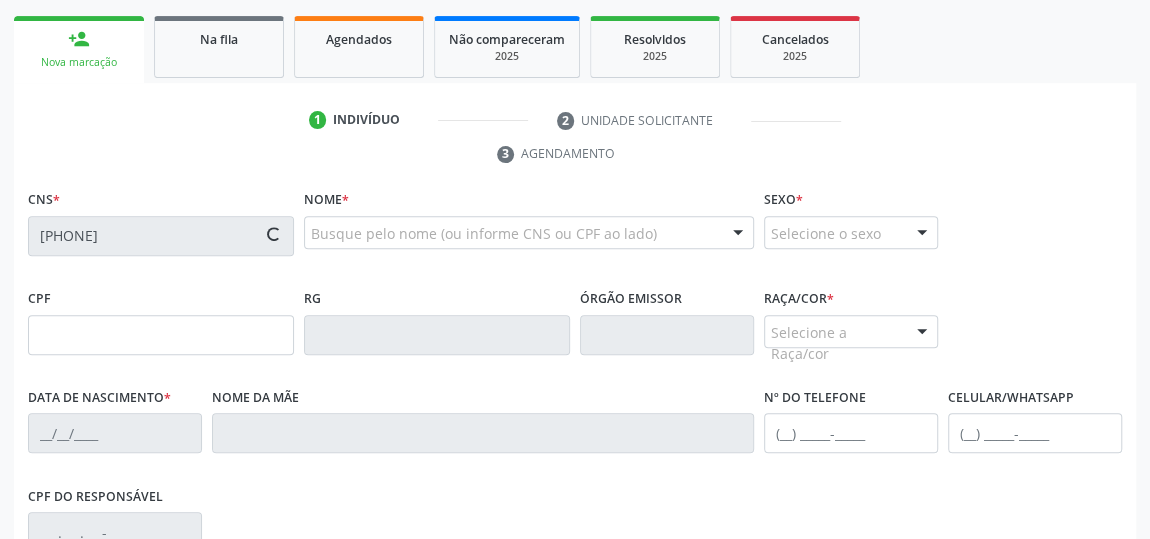 type on "[DATE]" 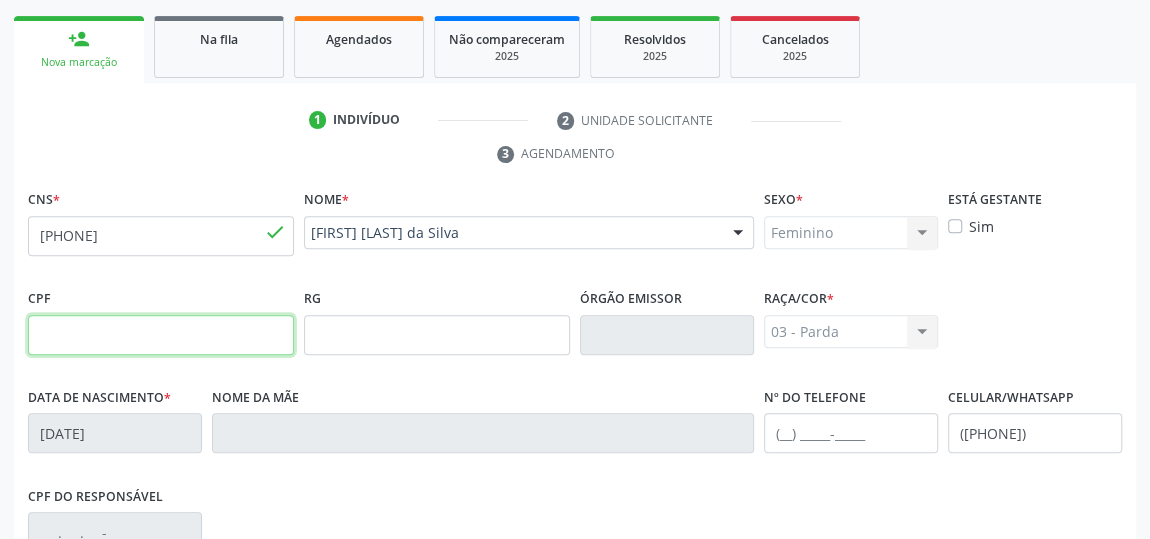 click at bounding box center (161, 335) 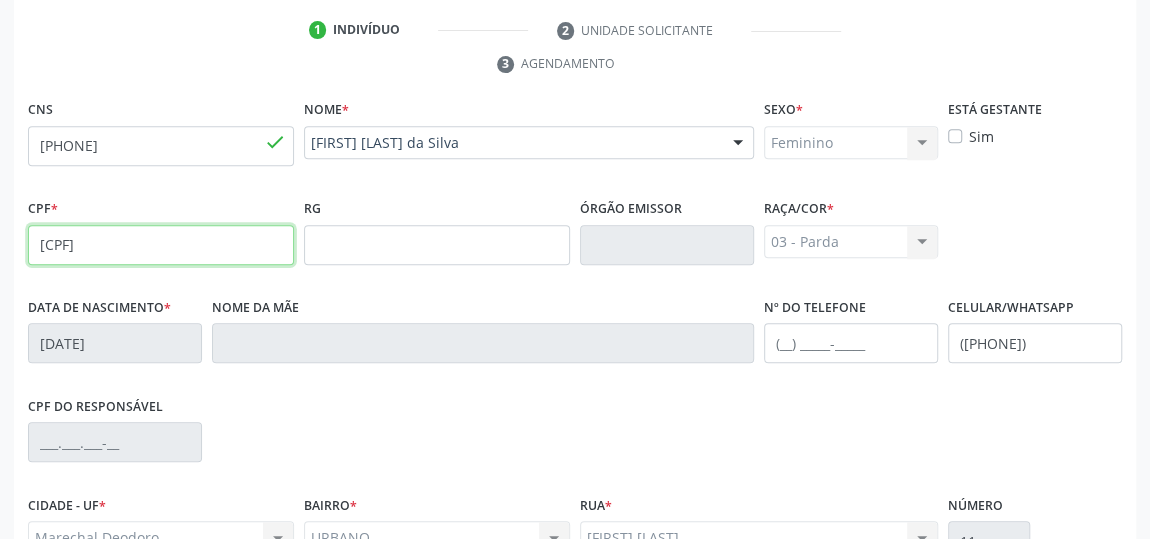 scroll, scrollTop: 402, scrollLeft: 0, axis: vertical 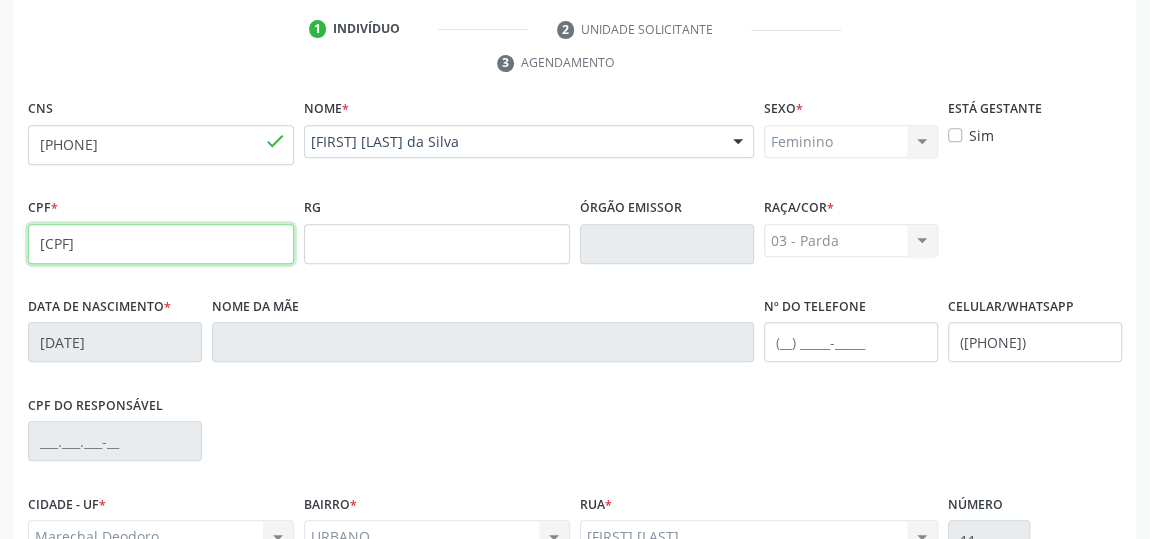 type on "[CPF]" 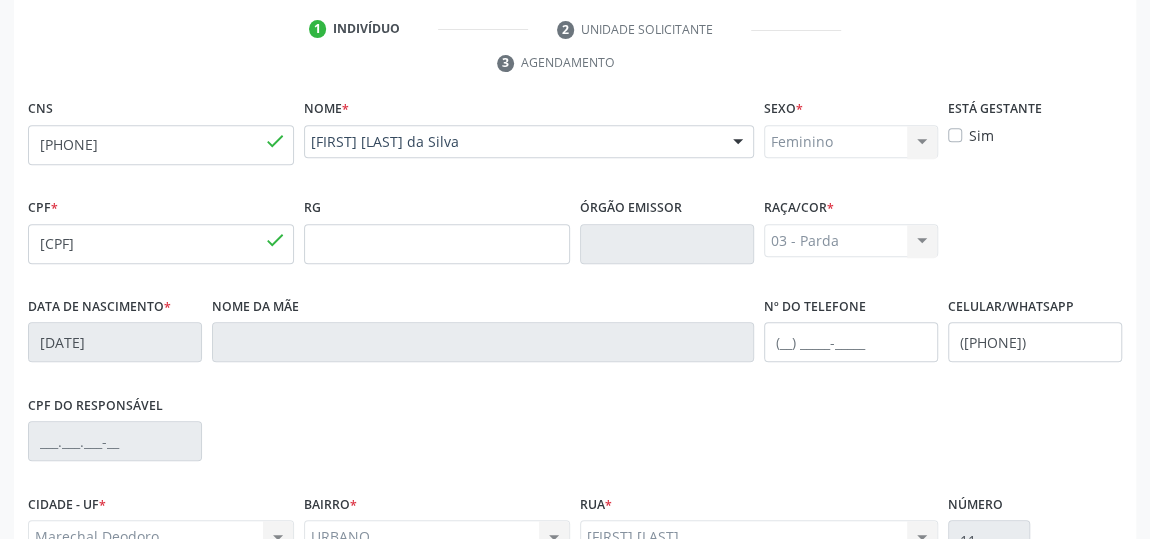 click on "Feminino         Masculino   Feminino
Nenhum resultado encontrado para: "   "
Não há nenhuma opção para ser exibida." at bounding box center (851, 142) 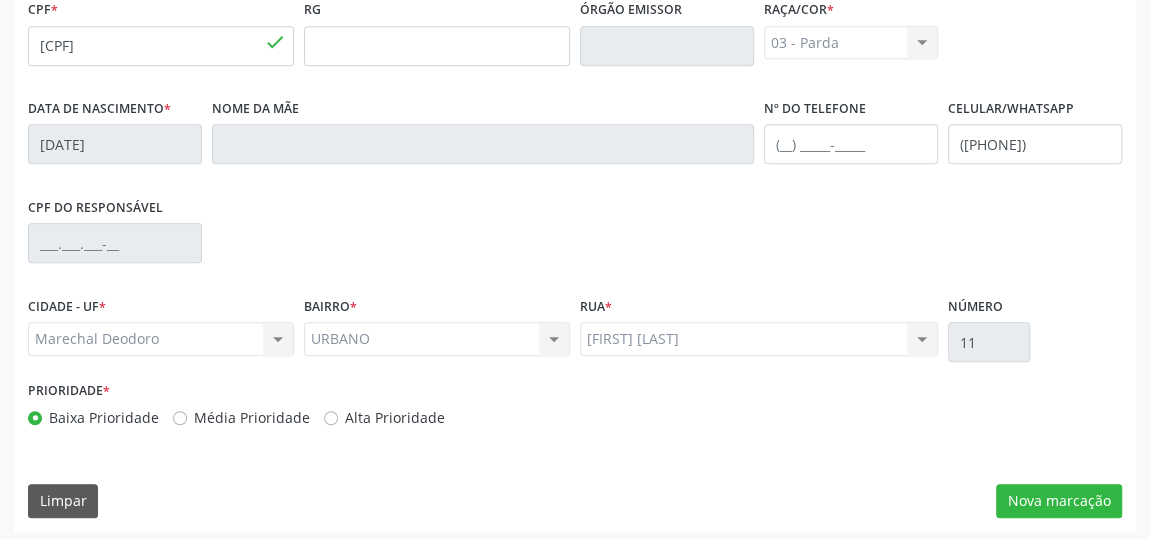 scroll, scrollTop: 604, scrollLeft: 0, axis: vertical 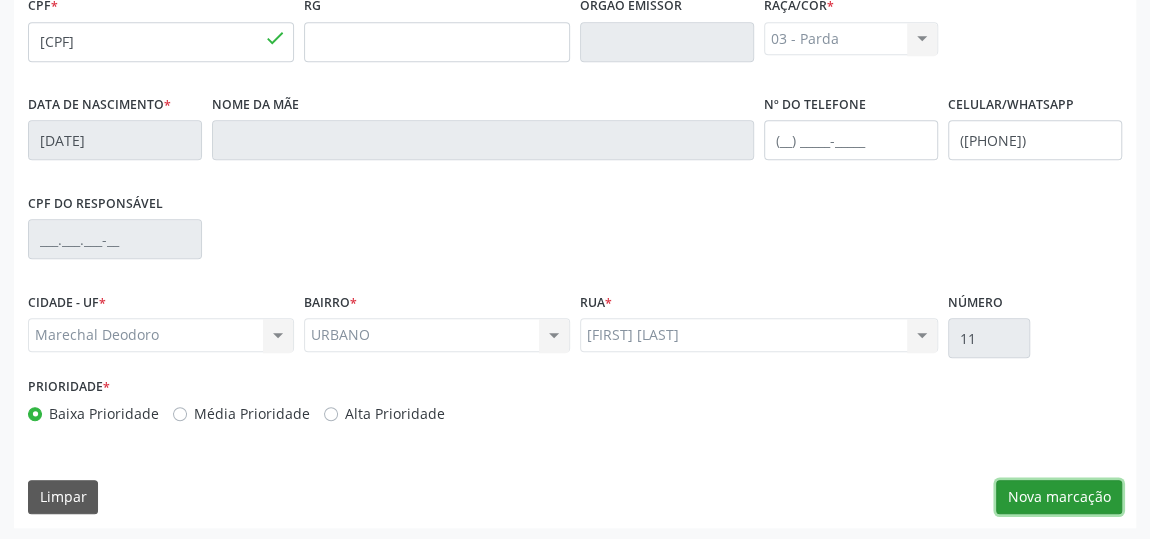 click on "Nova marcação" at bounding box center (1059, 497) 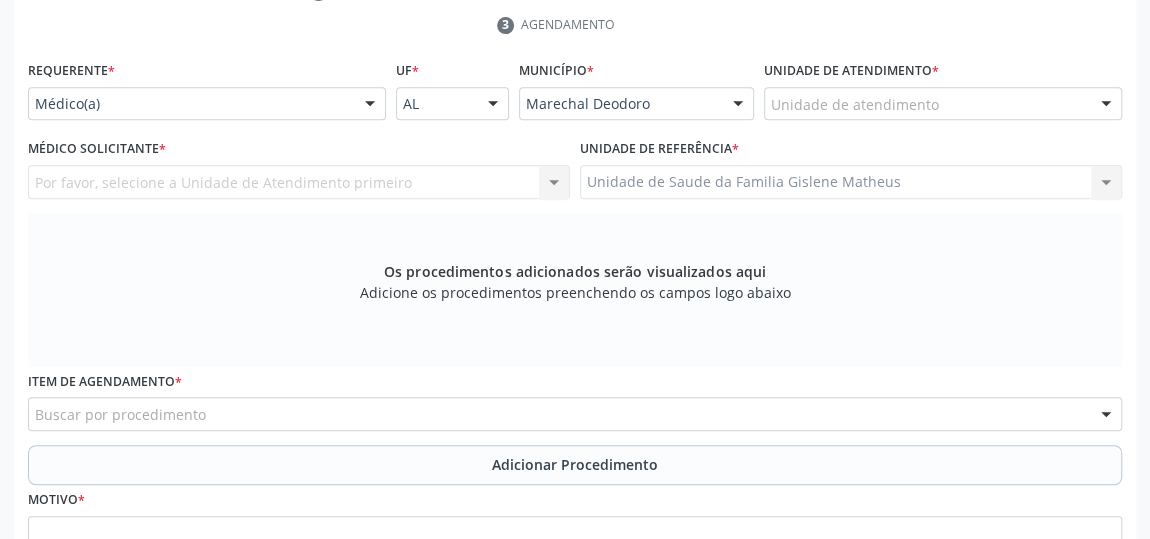 scroll, scrollTop: 240, scrollLeft: 0, axis: vertical 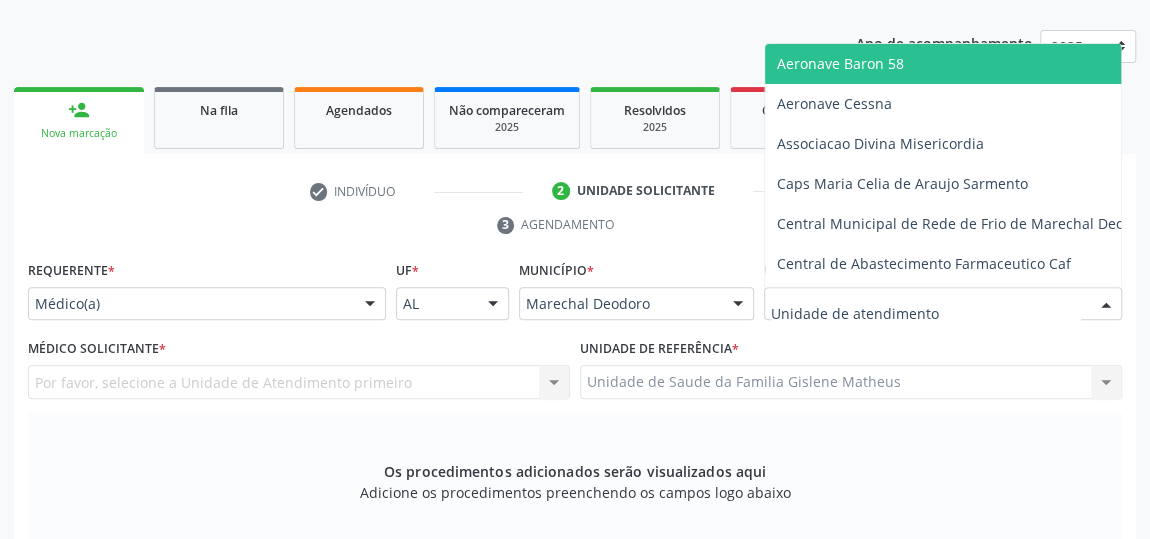 click at bounding box center [943, 304] 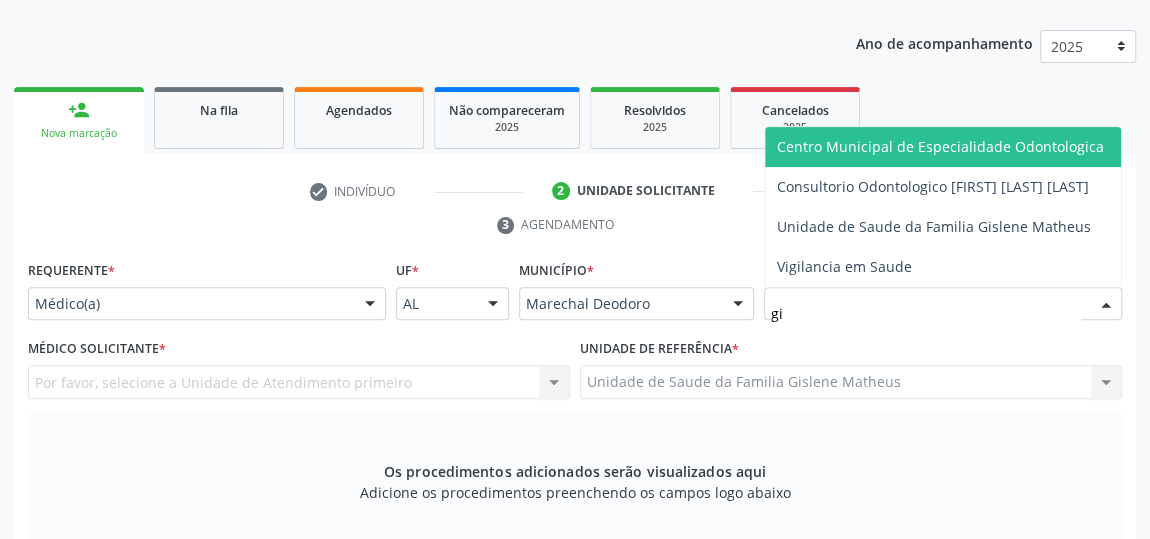 type on "gis" 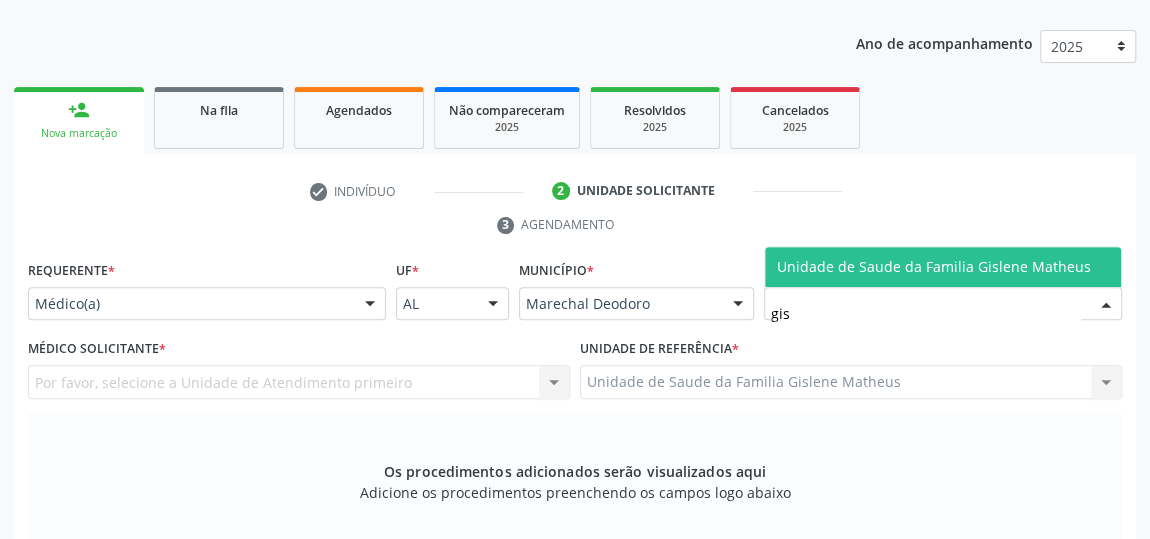 click on "Unidade de Saude da Familia Gislene Matheus" at bounding box center (934, 266) 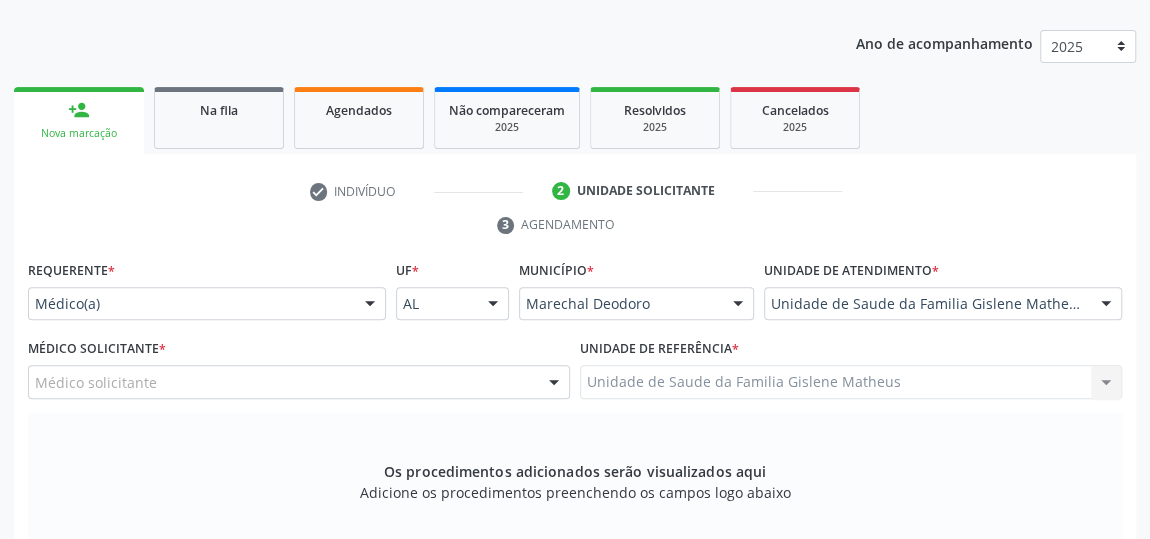 click at bounding box center [554, 383] 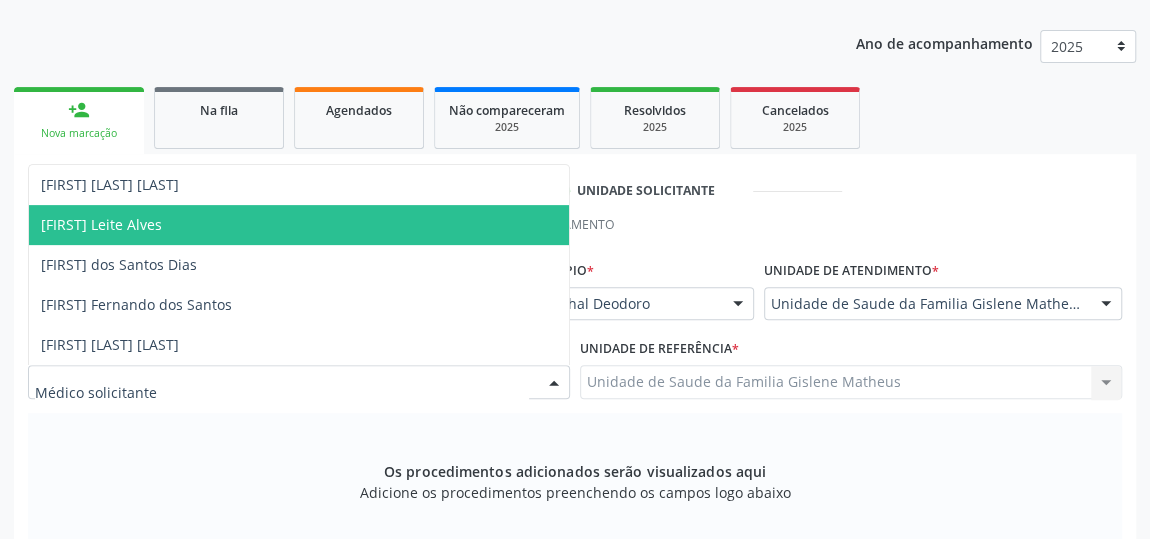 click on "[FIRST] Leite Alves" at bounding box center [101, 224] 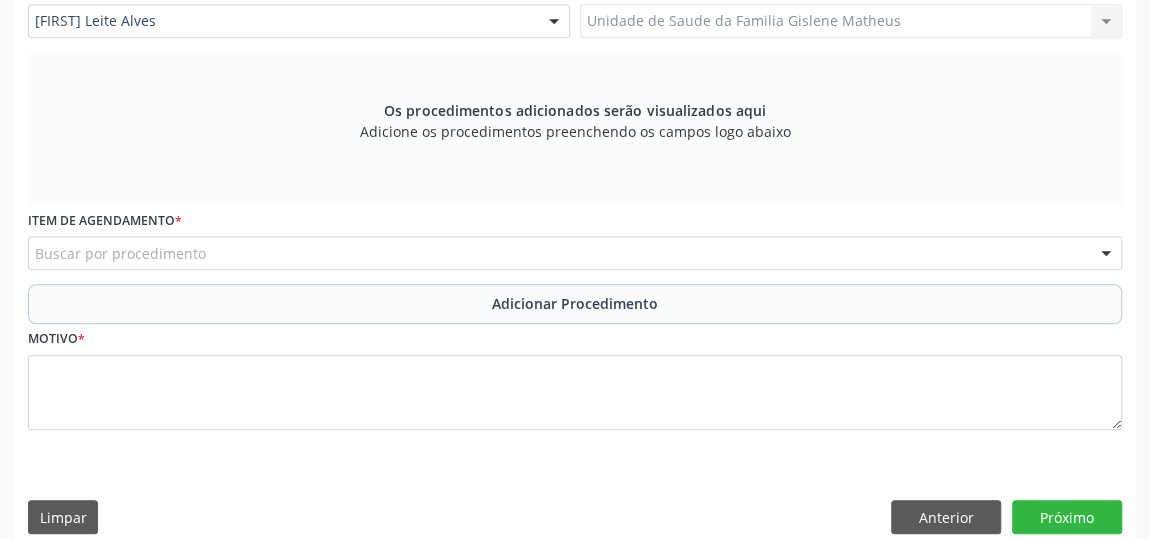 scroll, scrollTop: 604, scrollLeft: 0, axis: vertical 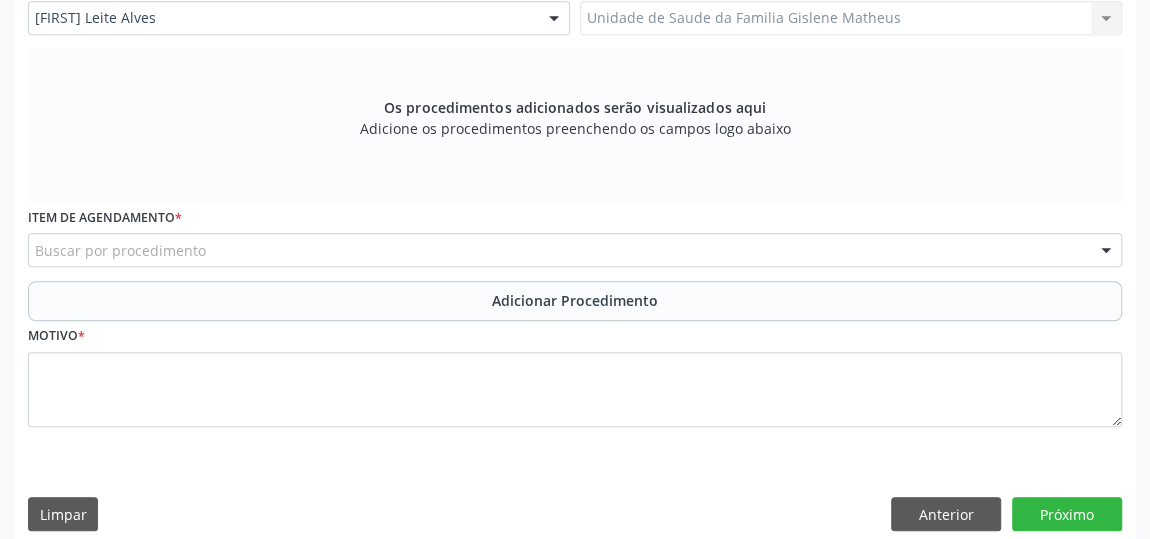 click on "Buscar por procedimento" at bounding box center [575, 250] 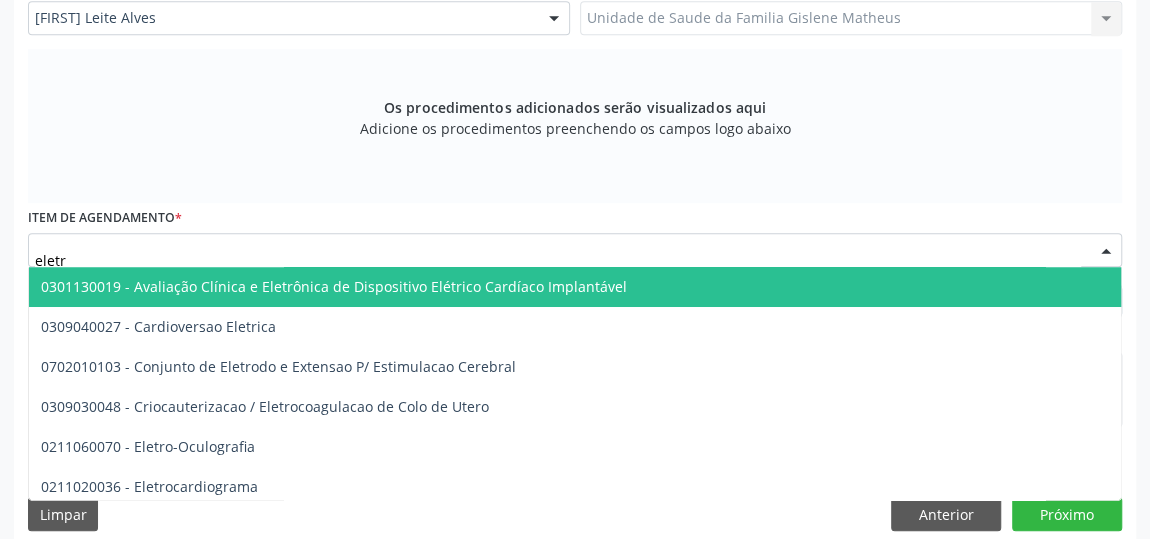 type on "eletro" 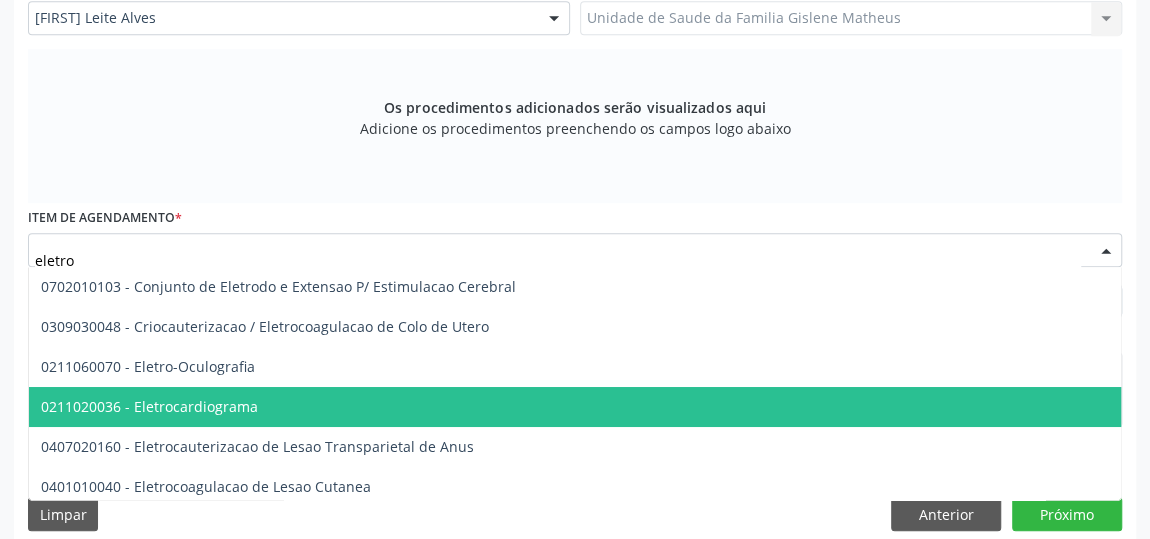 click on "0211020036 - Eletrocardiograma" at bounding box center [664, 407] 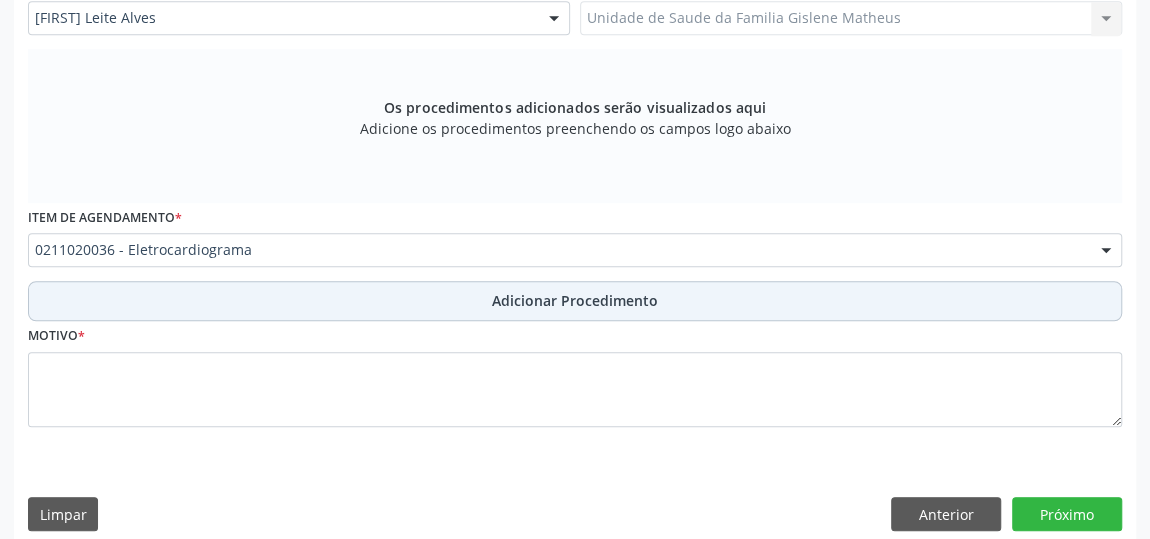 click on "Adicionar Procedimento" at bounding box center [575, 300] 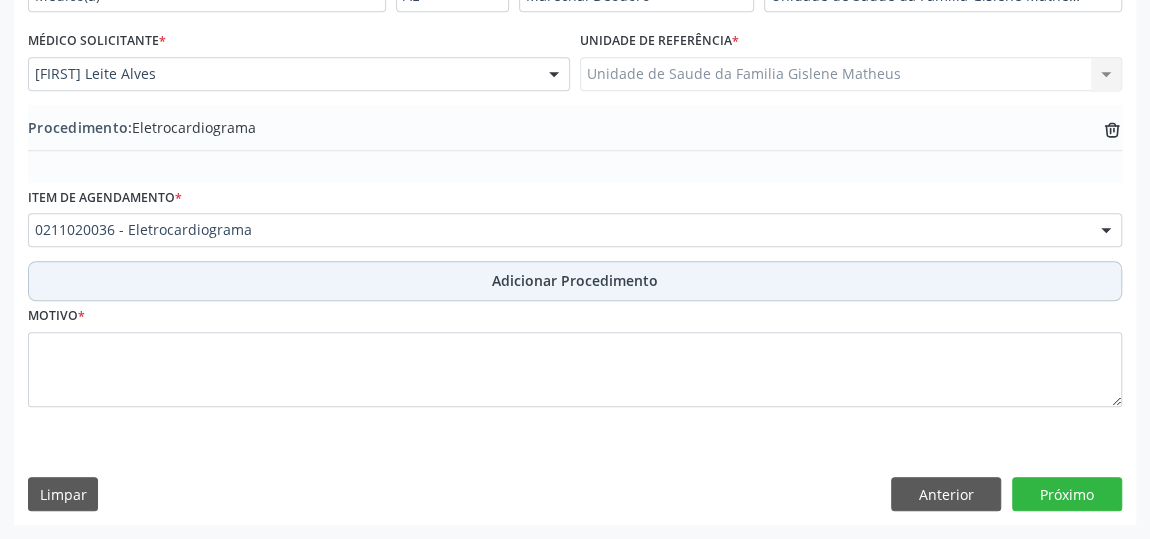 scroll, scrollTop: 544, scrollLeft: 0, axis: vertical 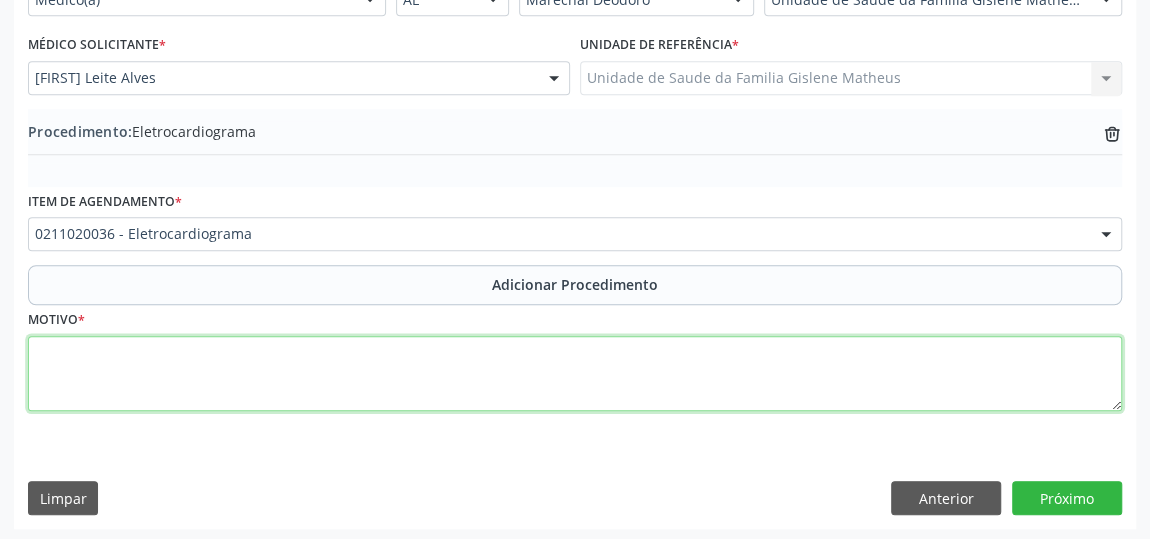 click at bounding box center (575, 374) 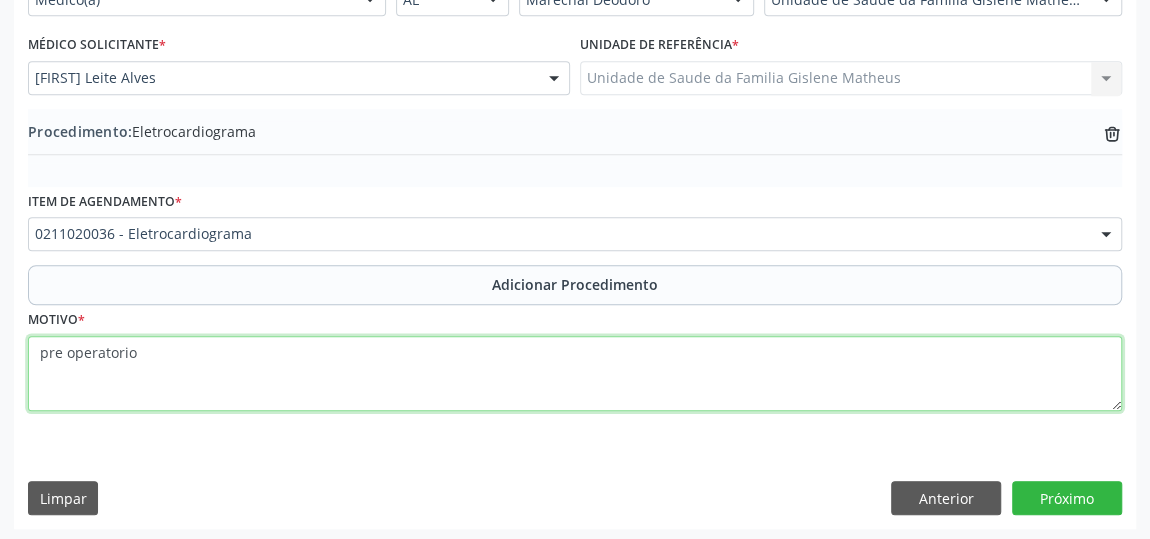 click on "pre operatorio" at bounding box center [575, 374] 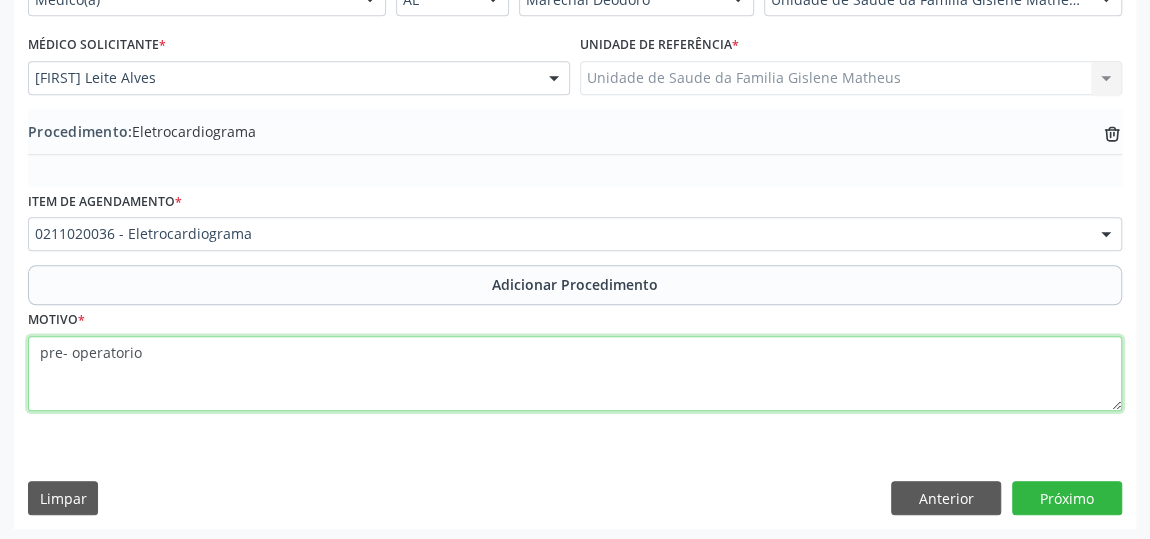 click on "pre- operatorio" at bounding box center (575, 374) 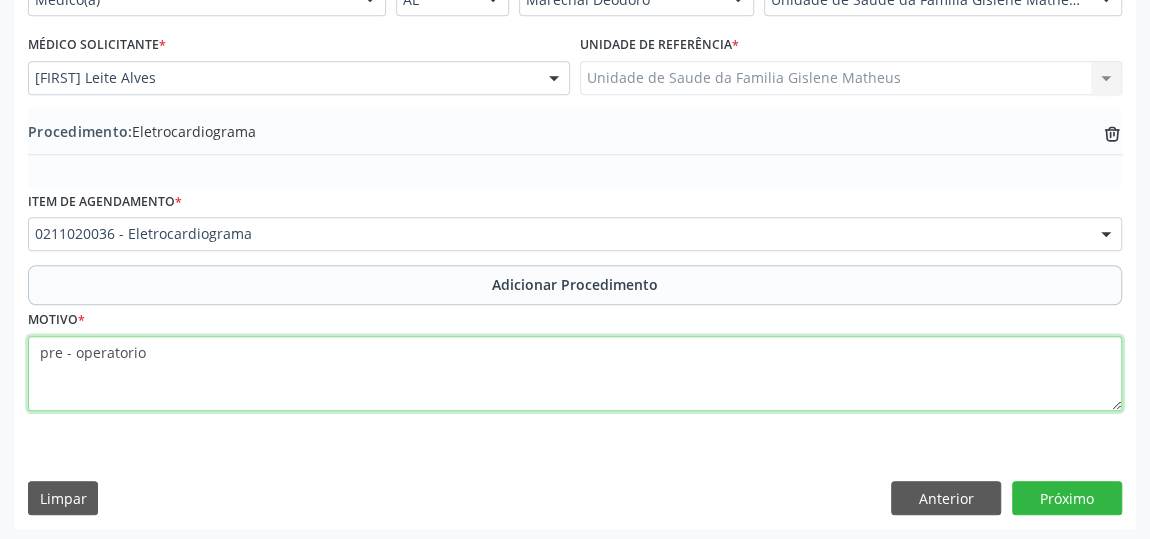 click on "pre - operatorio" at bounding box center (575, 374) 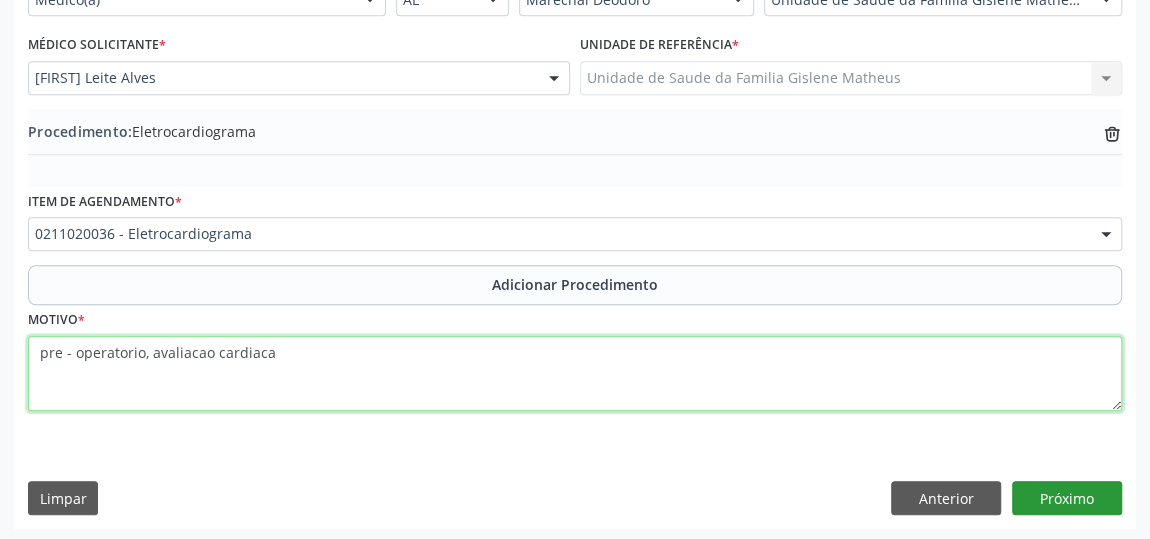 type on "pre - operatorio, avaliacao cardiaca" 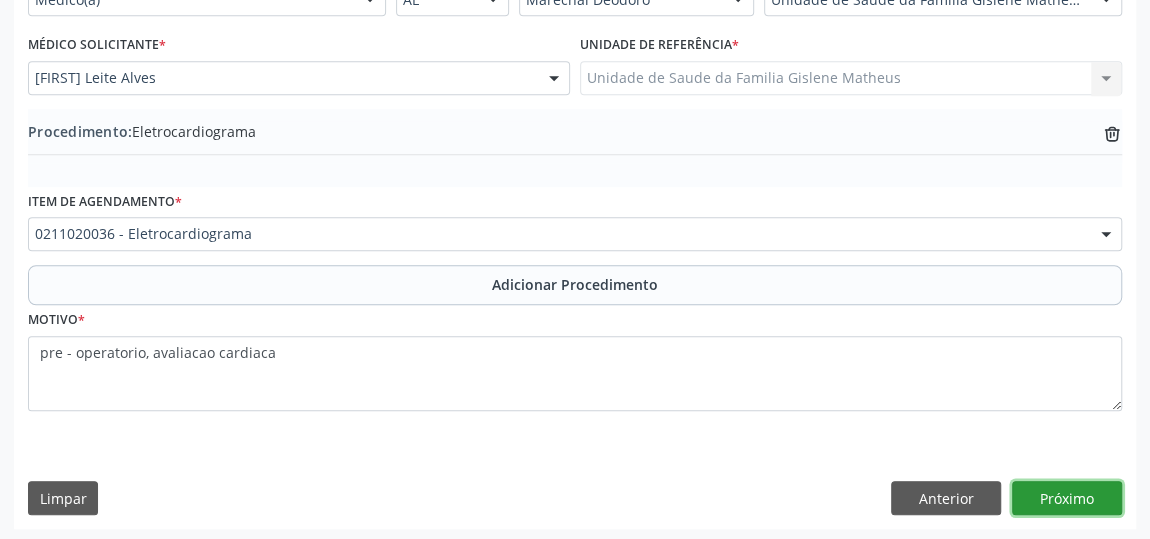 click on "Próximo" at bounding box center [1067, 498] 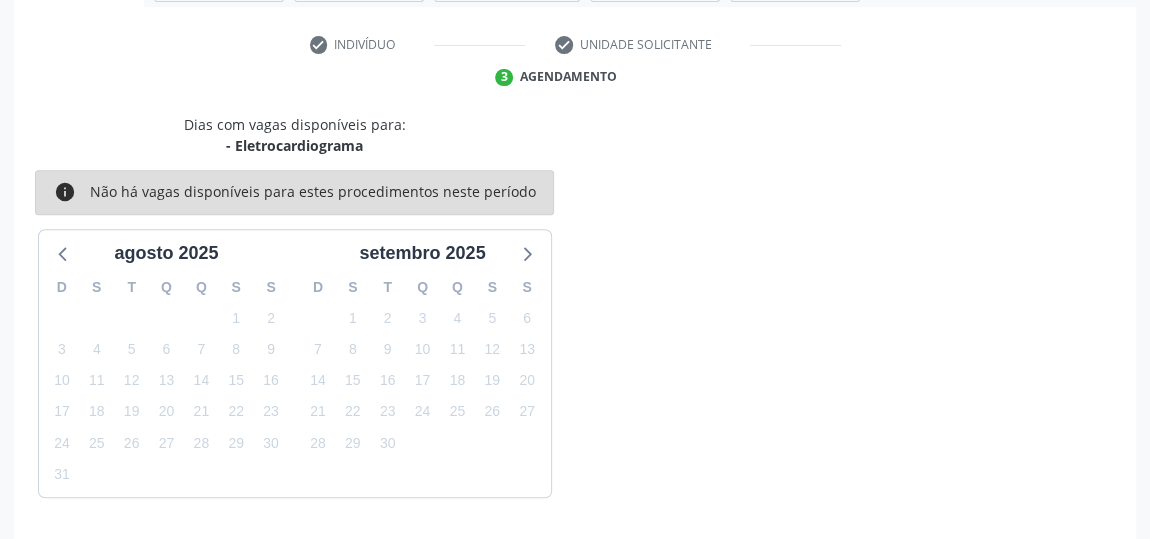 scroll, scrollTop: 446, scrollLeft: 0, axis: vertical 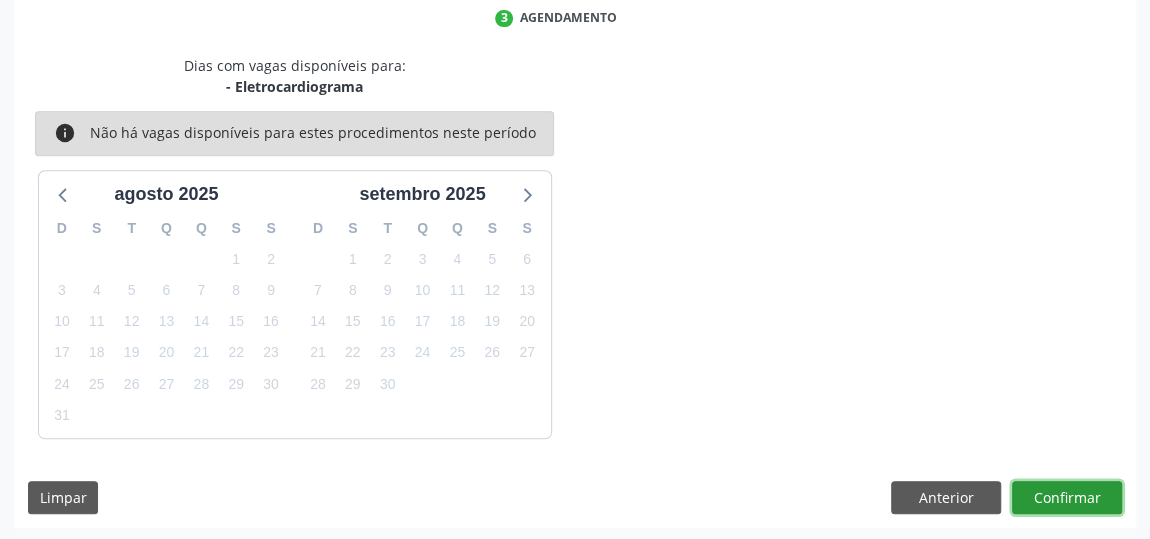 click on "Confirmar" at bounding box center [1067, 498] 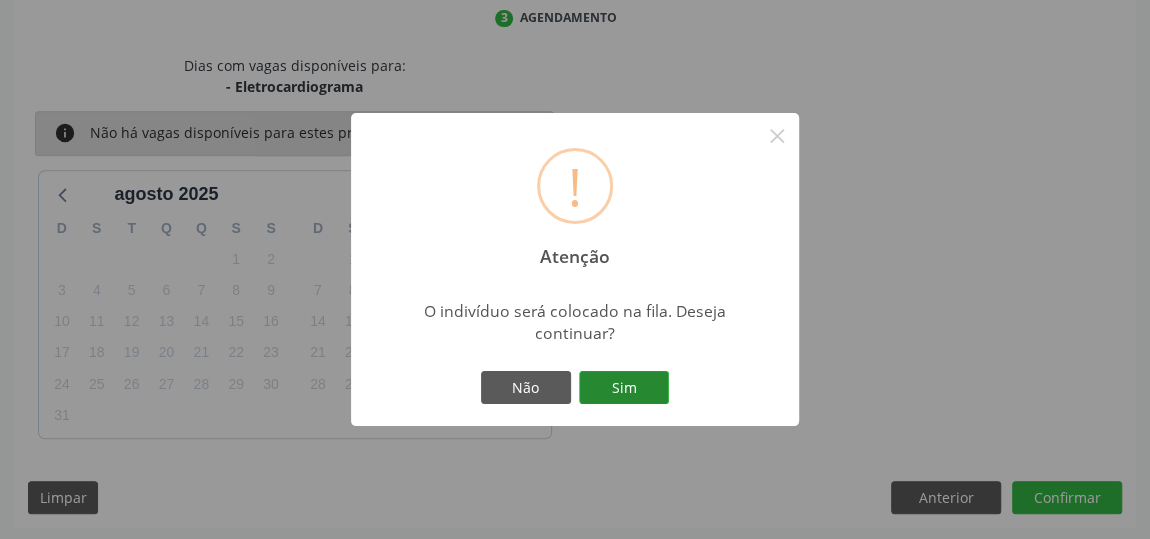 click on "Sim" at bounding box center [624, 388] 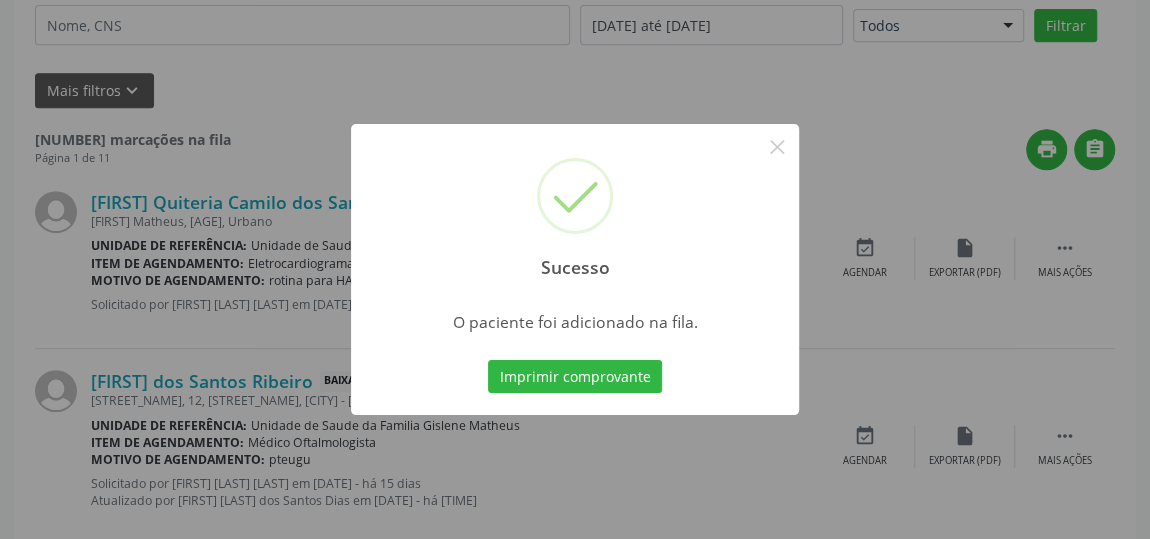 scroll, scrollTop: 153, scrollLeft: 0, axis: vertical 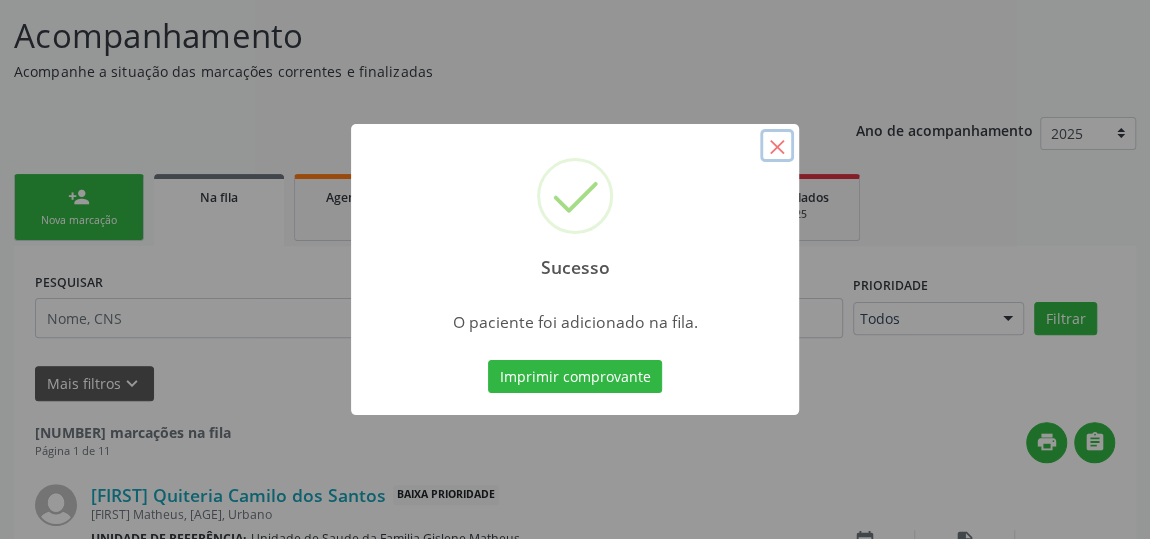 click on "×" at bounding box center [777, 146] 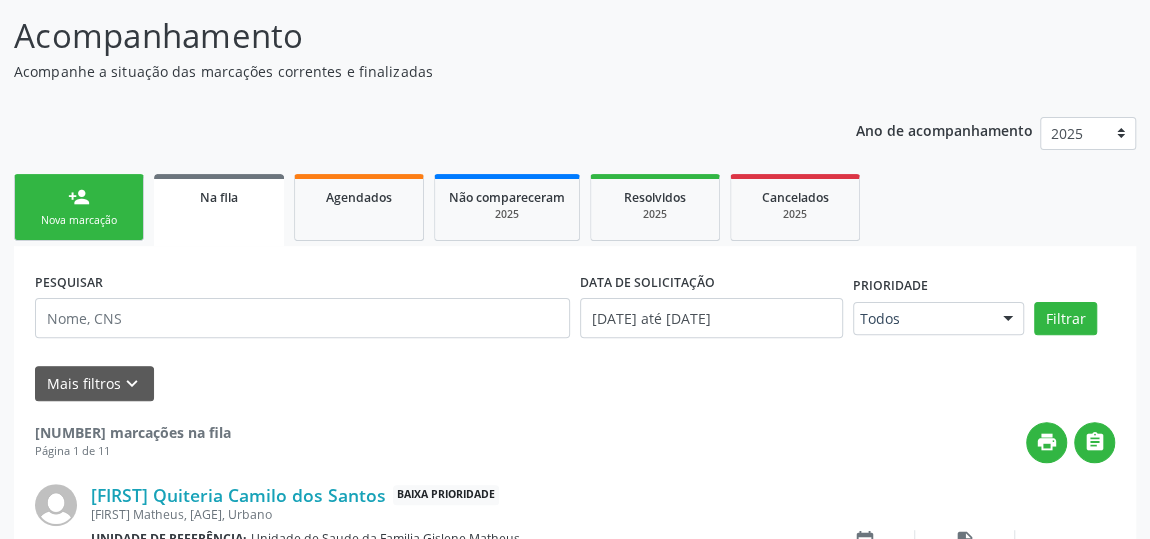 click on "Nova marcação" at bounding box center [79, 220] 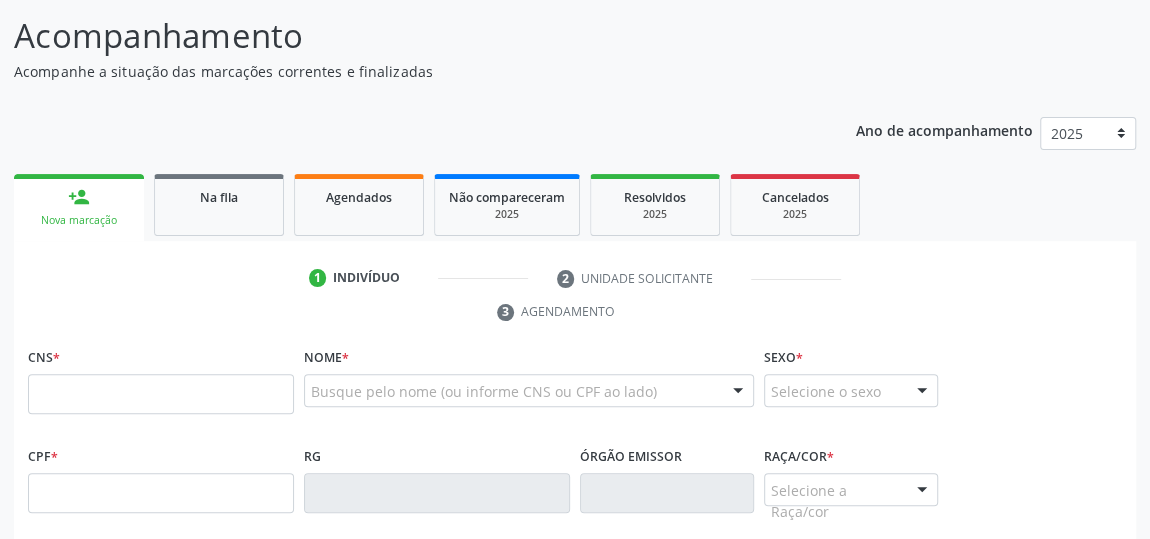 click on "Nova marcação" at bounding box center (79, 220) 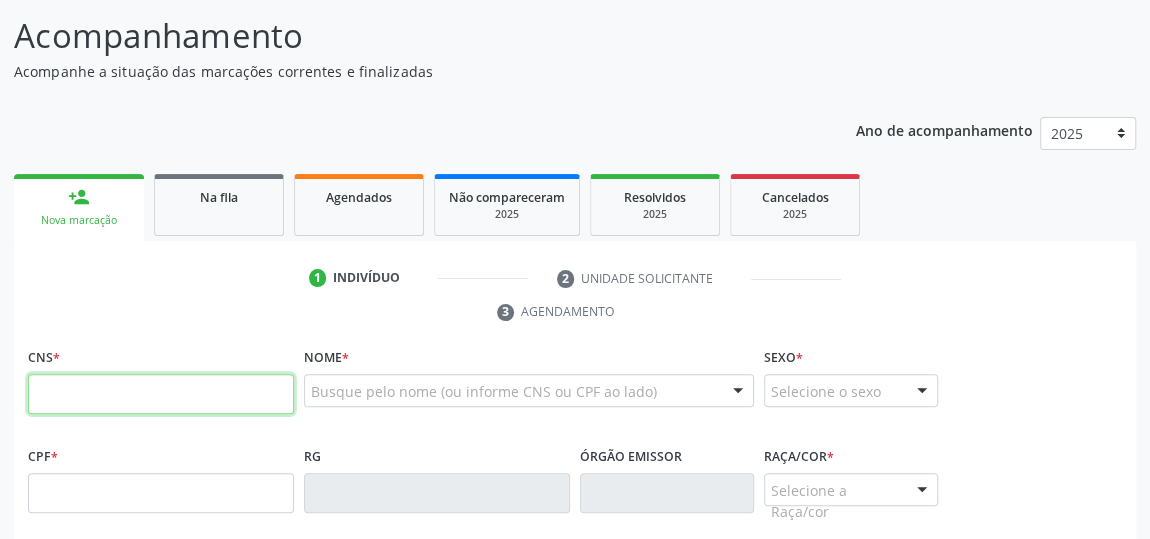 click at bounding box center [161, 394] 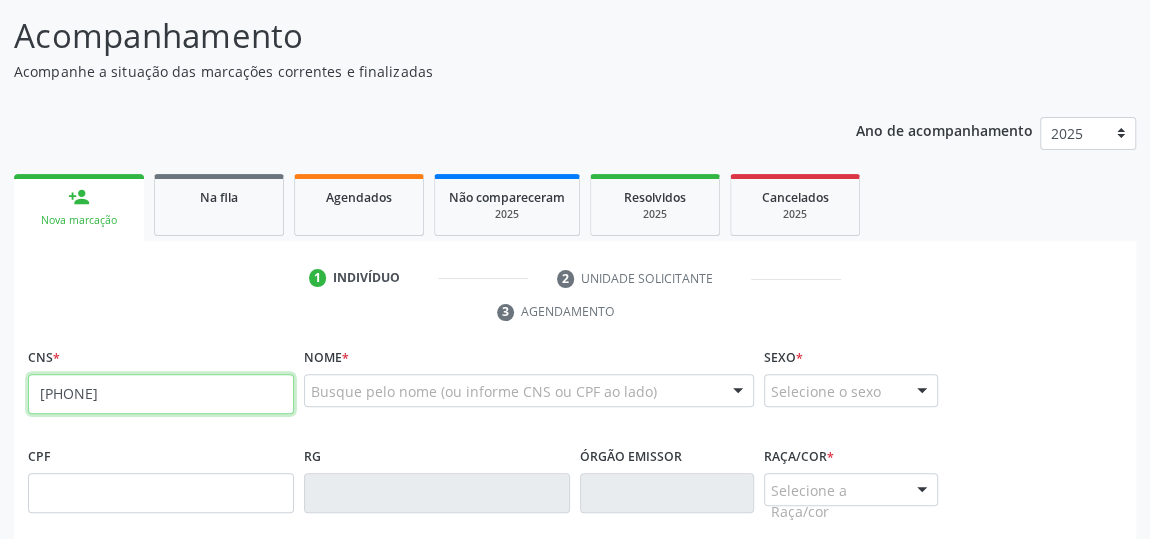 type on "[PHONE]" 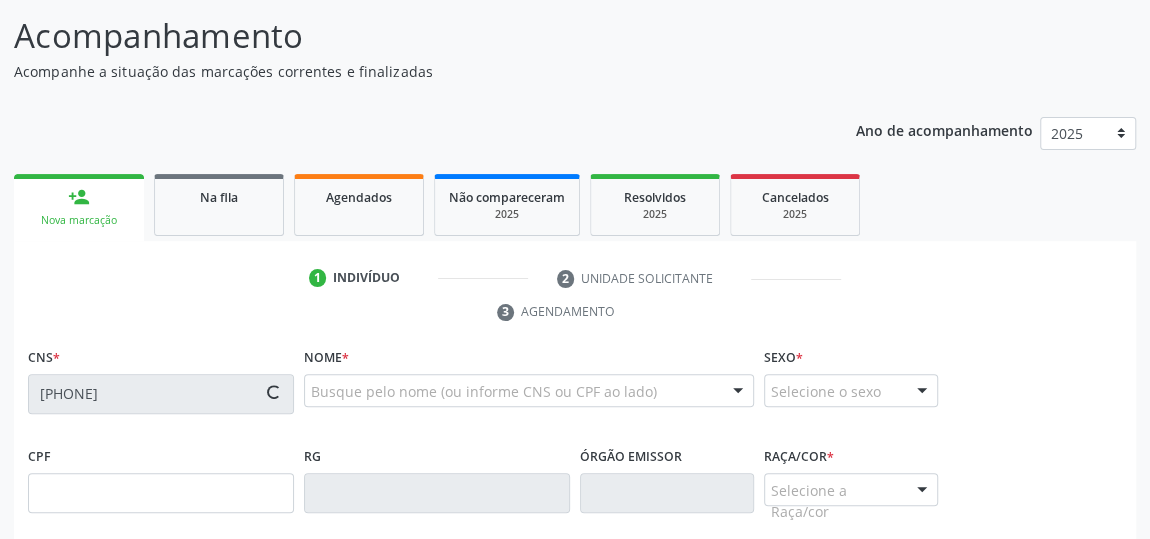 type on "[CPF]" 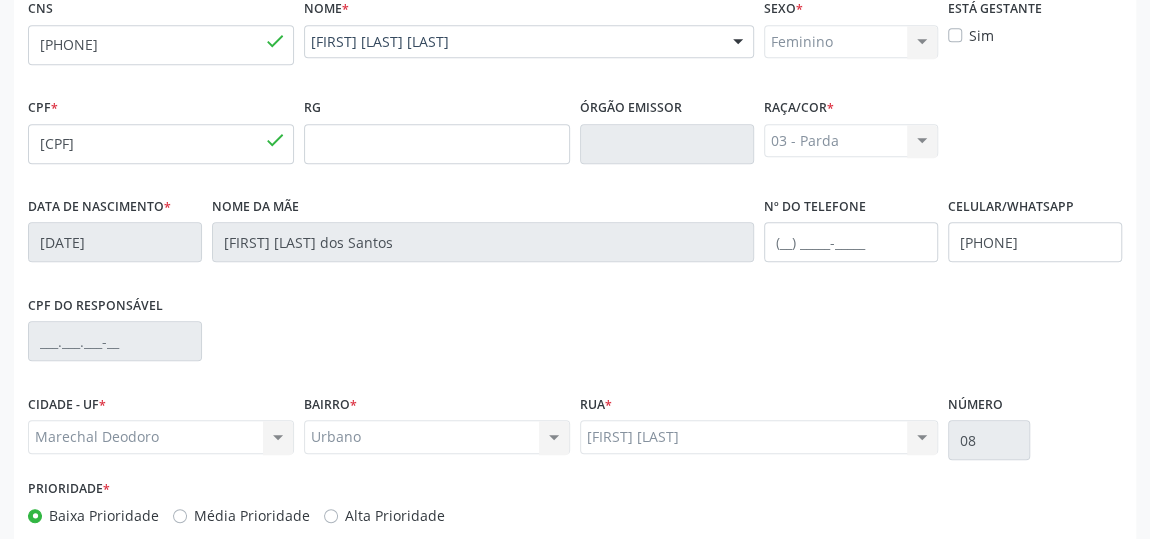 scroll, scrollTop: 604, scrollLeft: 0, axis: vertical 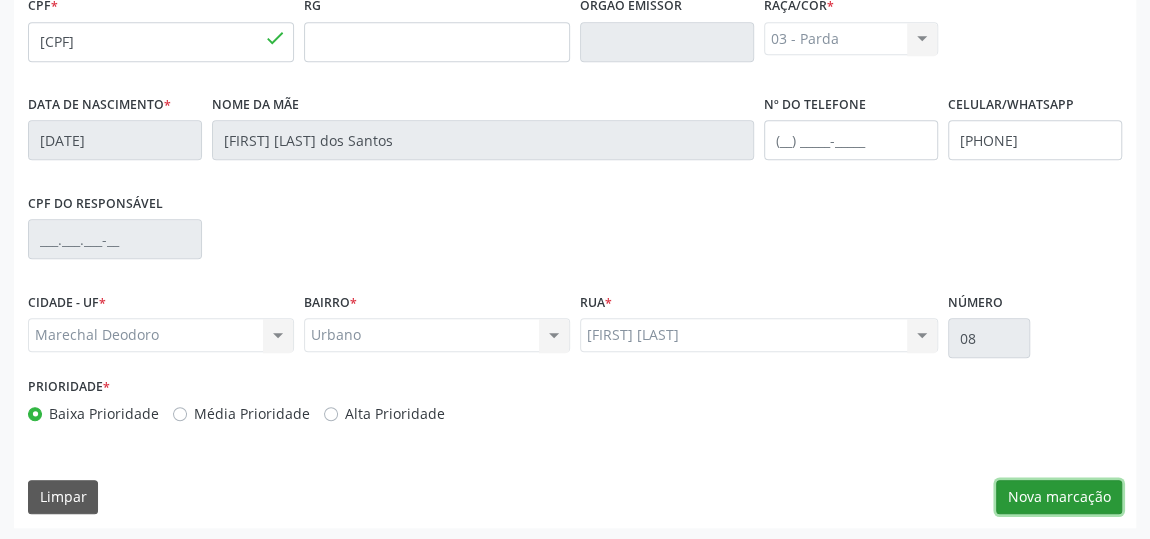 click on "Nova marcação" at bounding box center [1059, 497] 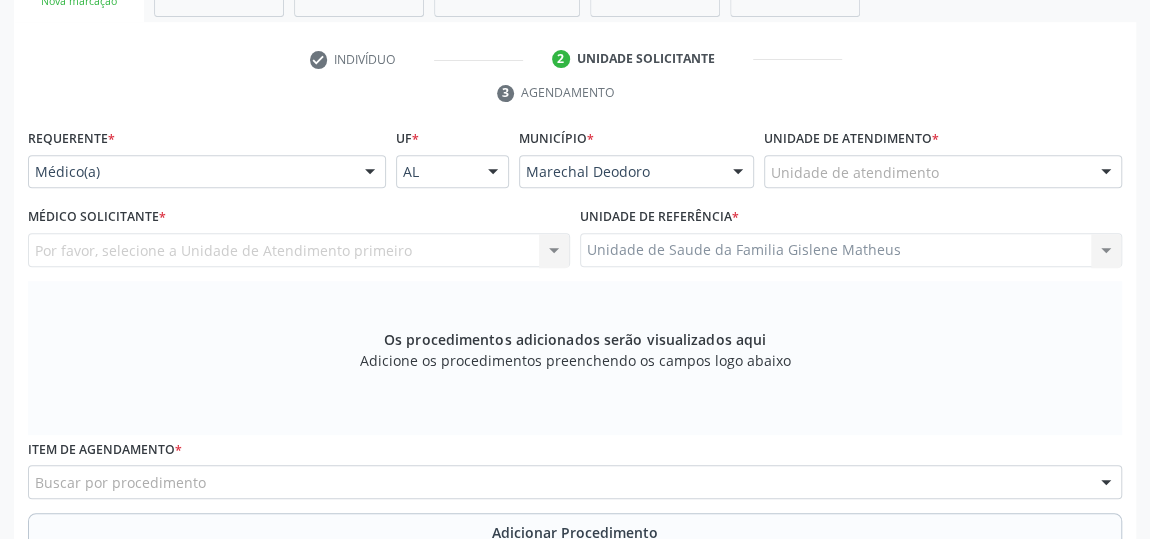 scroll, scrollTop: 331, scrollLeft: 0, axis: vertical 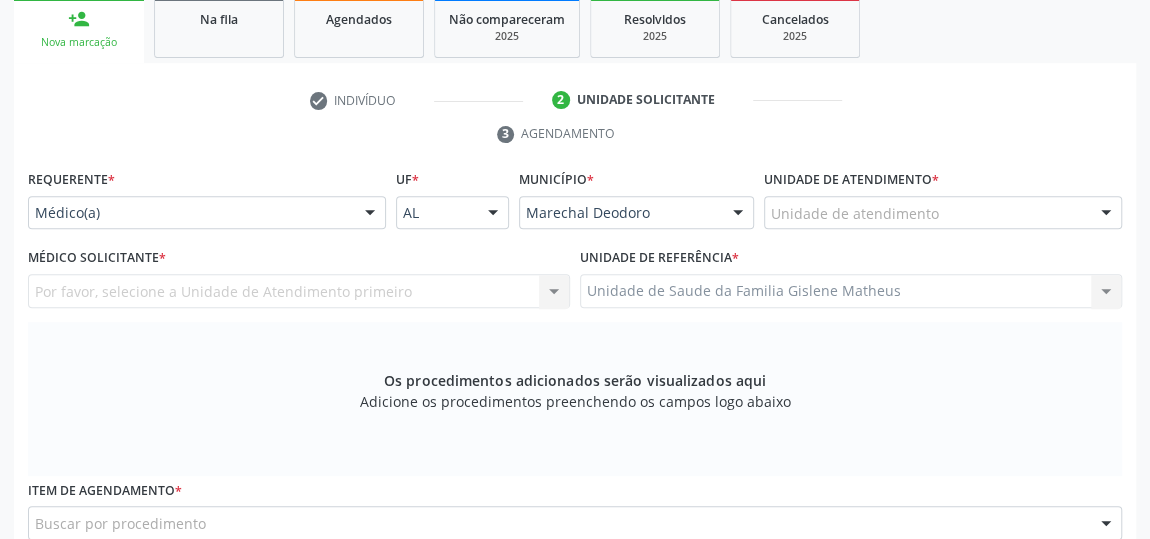 click on "Unidade de atendimento" at bounding box center (943, 213) 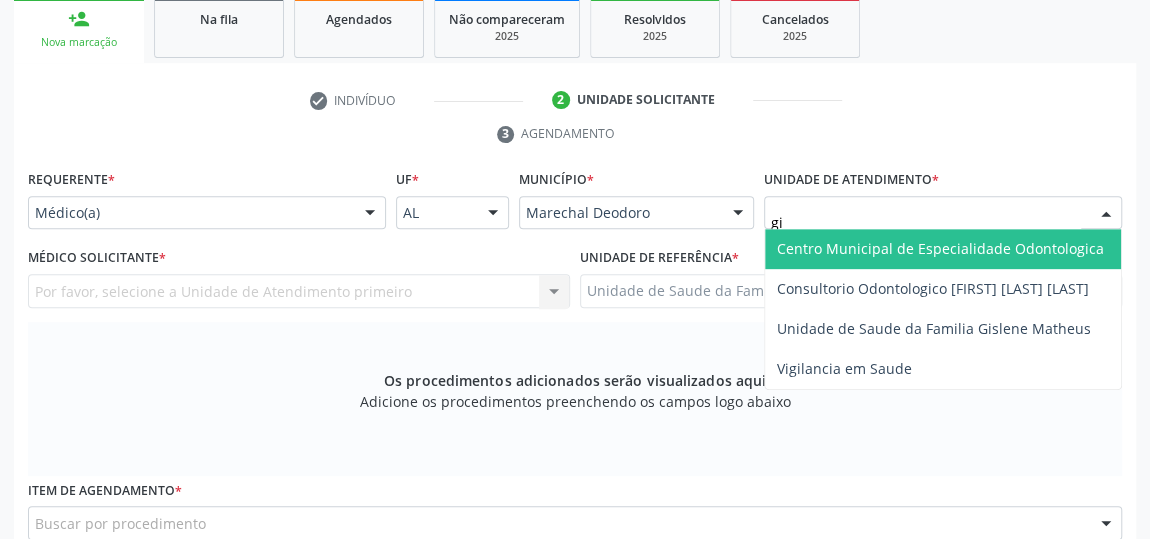 type on "gis" 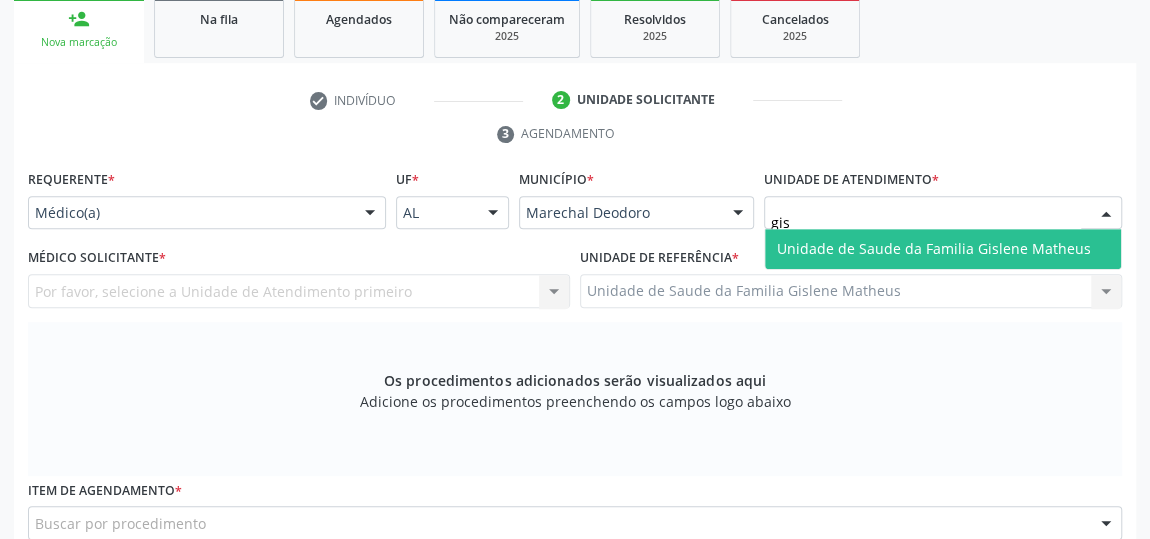 click on "Unidade de Saude da Familia Gislene Matheus" at bounding box center [934, 248] 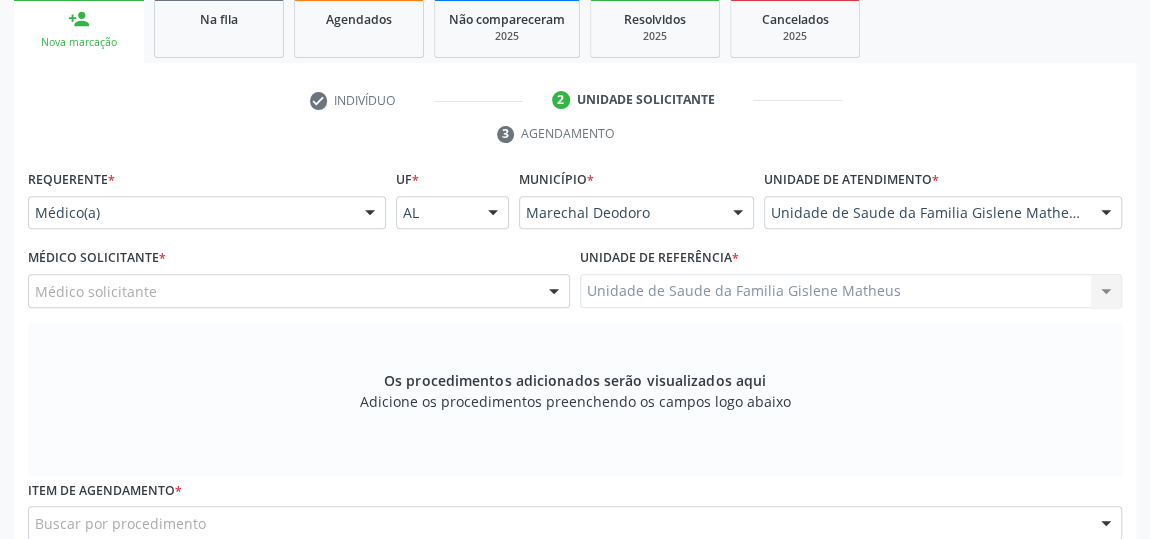 click at bounding box center (554, 292) 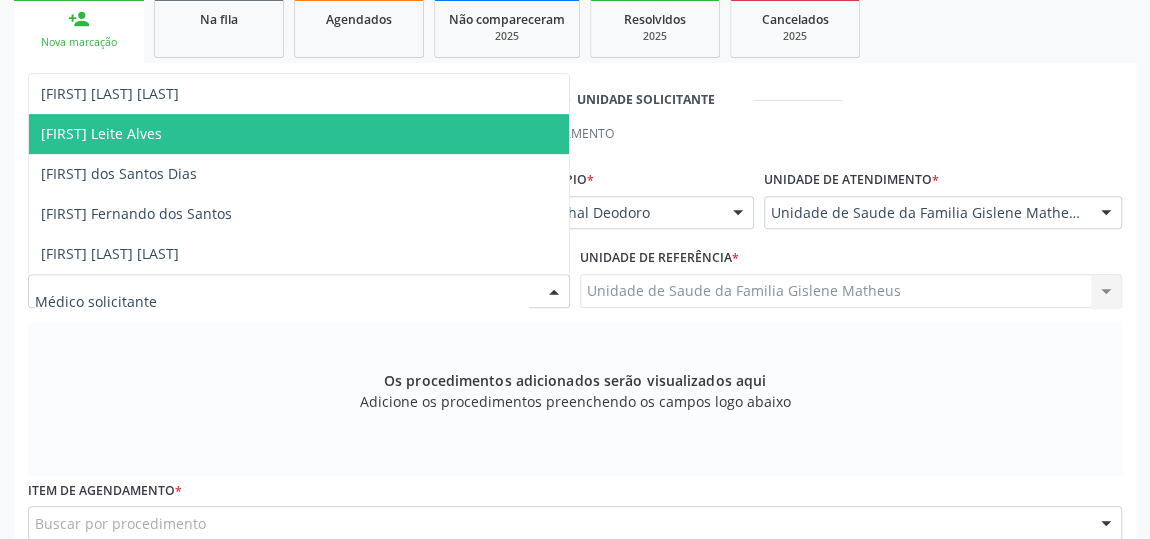 click on "[FIRST] Leite Alves" at bounding box center (101, 133) 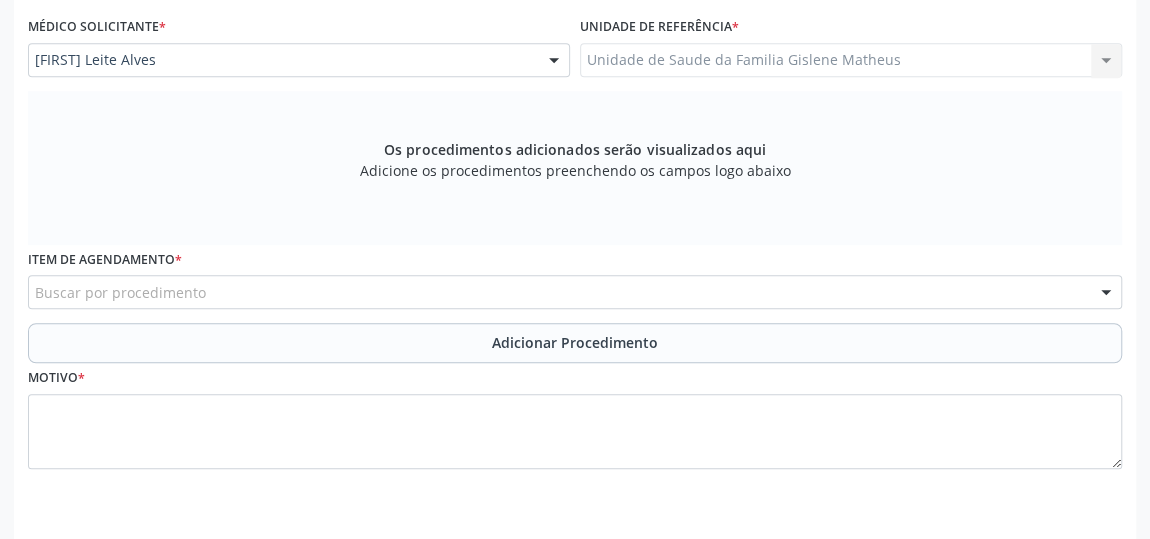 scroll, scrollTop: 604, scrollLeft: 0, axis: vertical 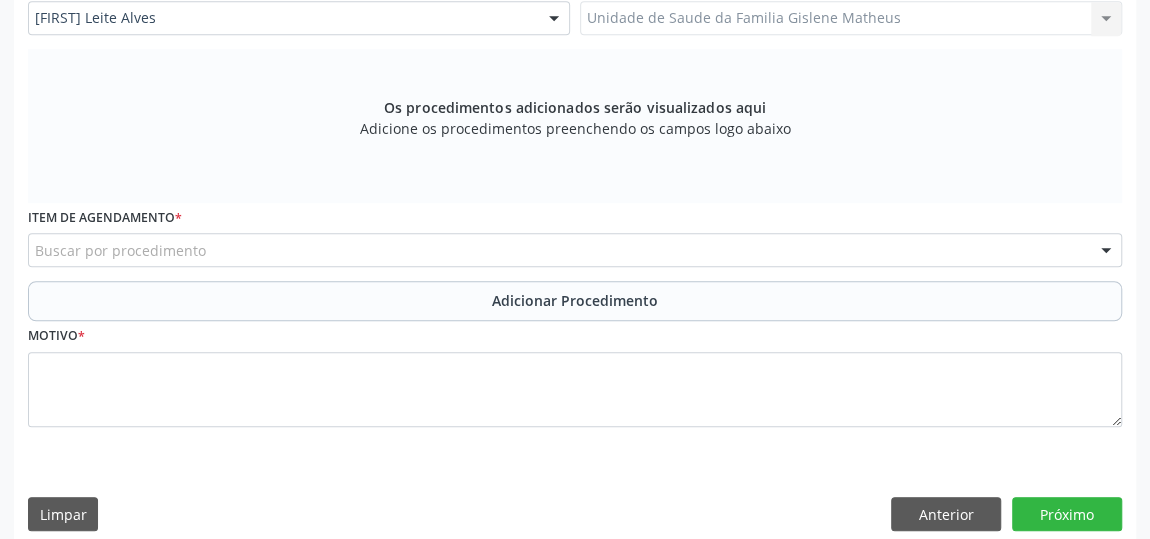 click on "Buscar por procedimento" at bounding box center (575, 250) 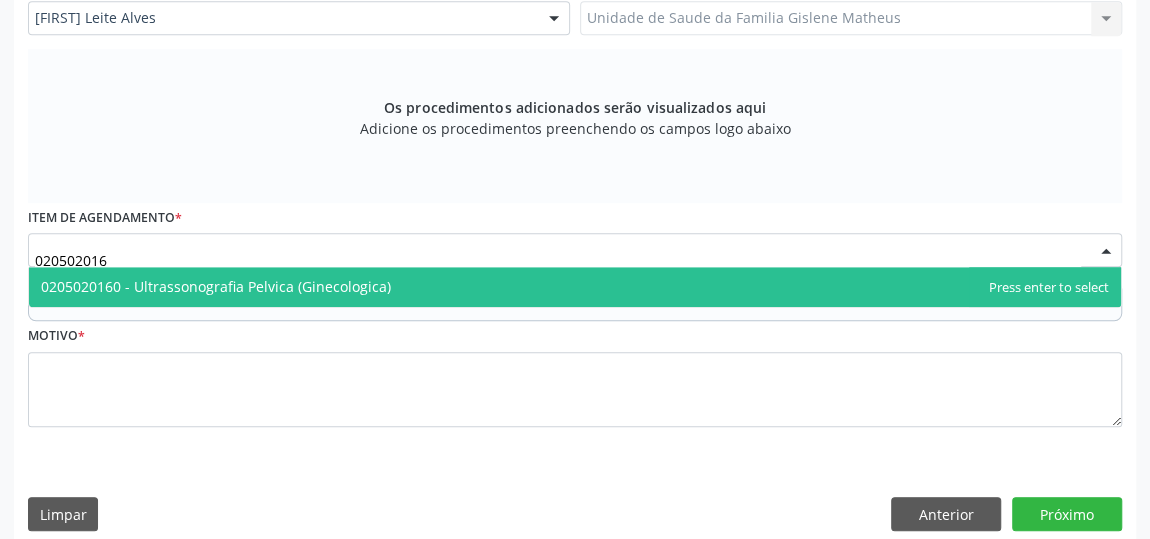 type on "0205020160" 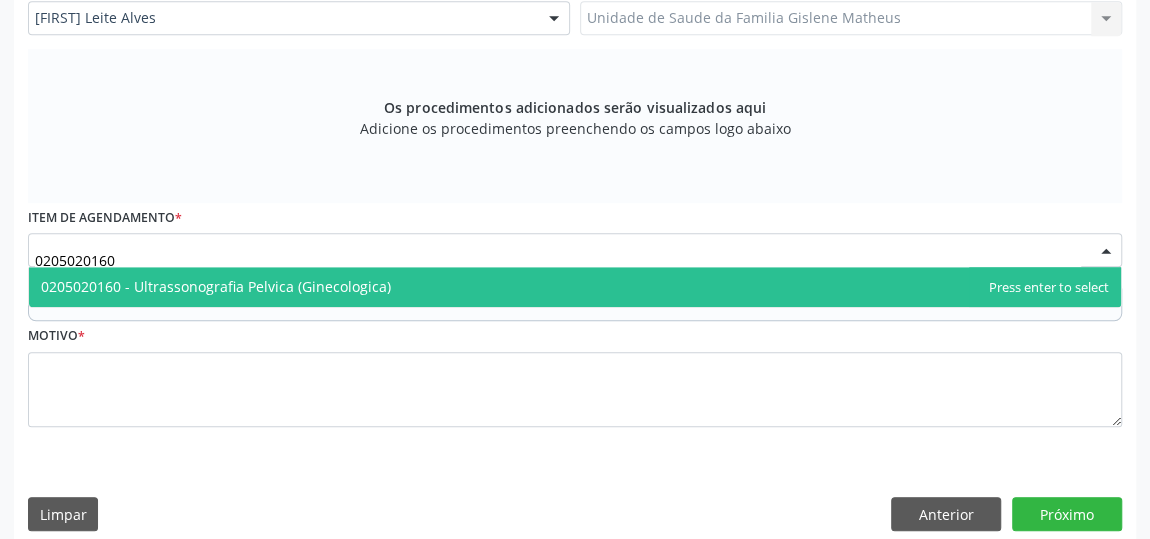 click on "0205020160 - Ultrassonografia Pelvica (Ginecologica)" at bounding box center (575, 287) 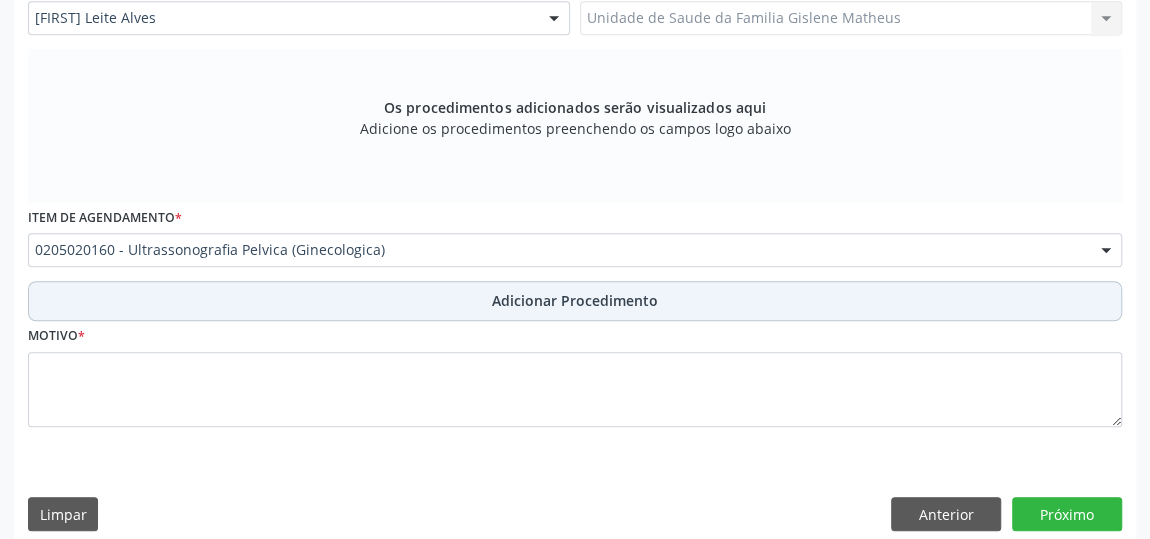 click on "Adicionar Procedimento" at bounding box center (575, 300) 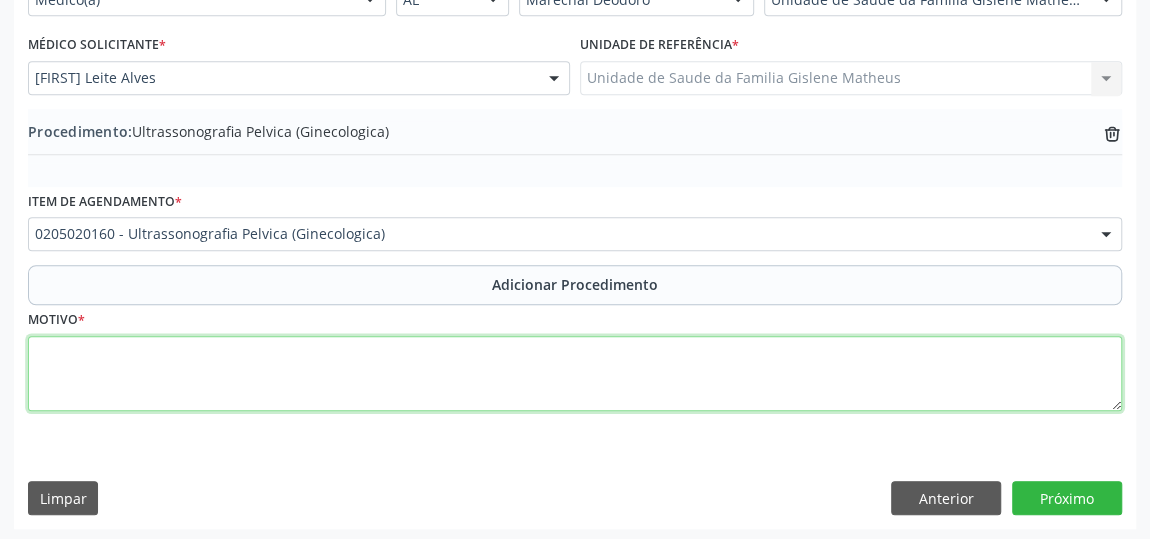 click at bounding box center [575, 374] 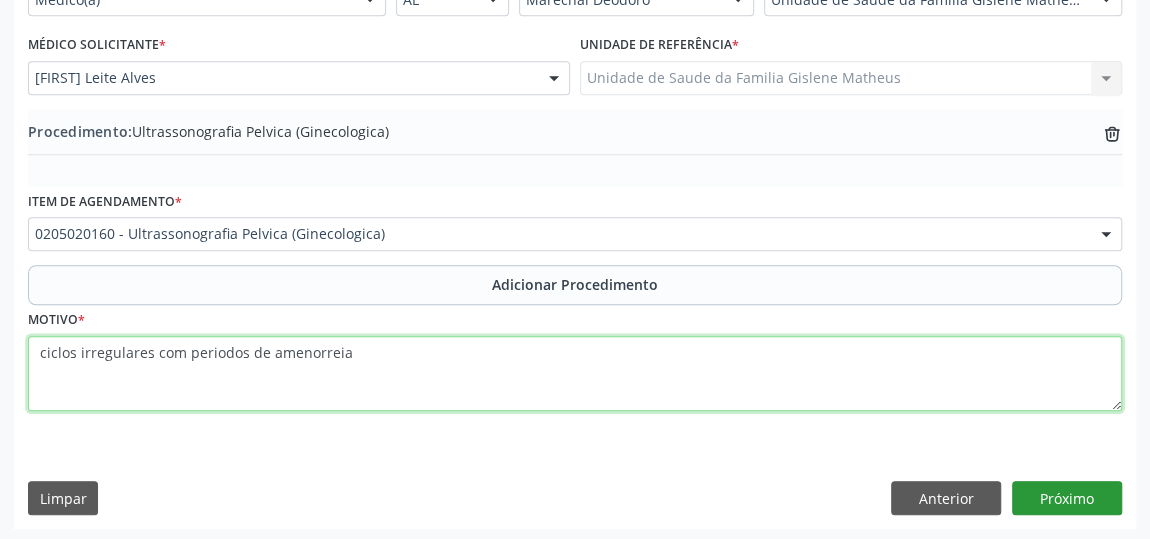 type on "ciclos irregulares com periodos de amenorreia" 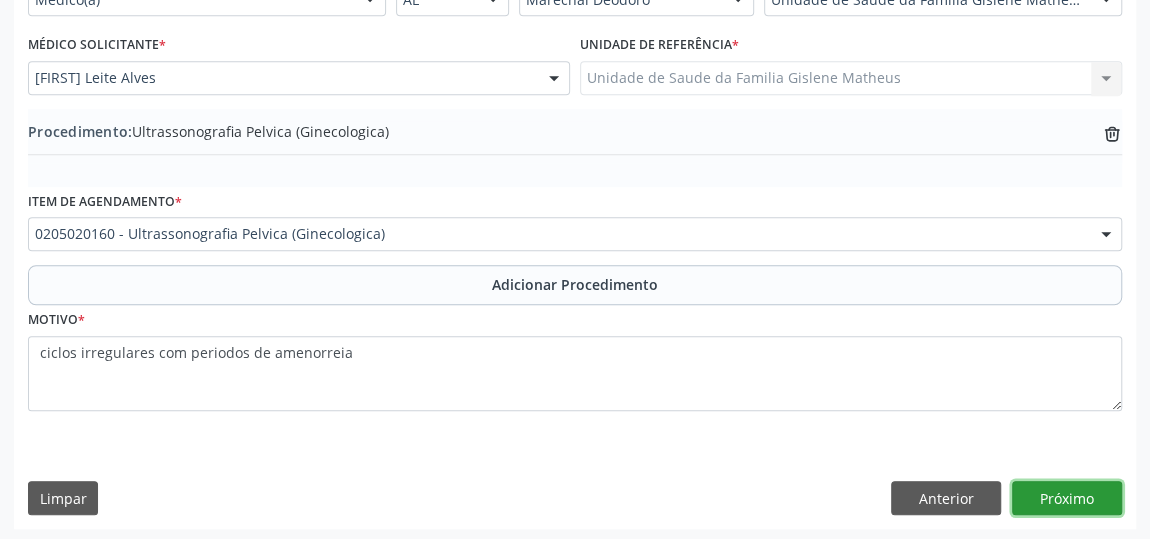 click on "Próximo" at bounding box center [1067, 498] 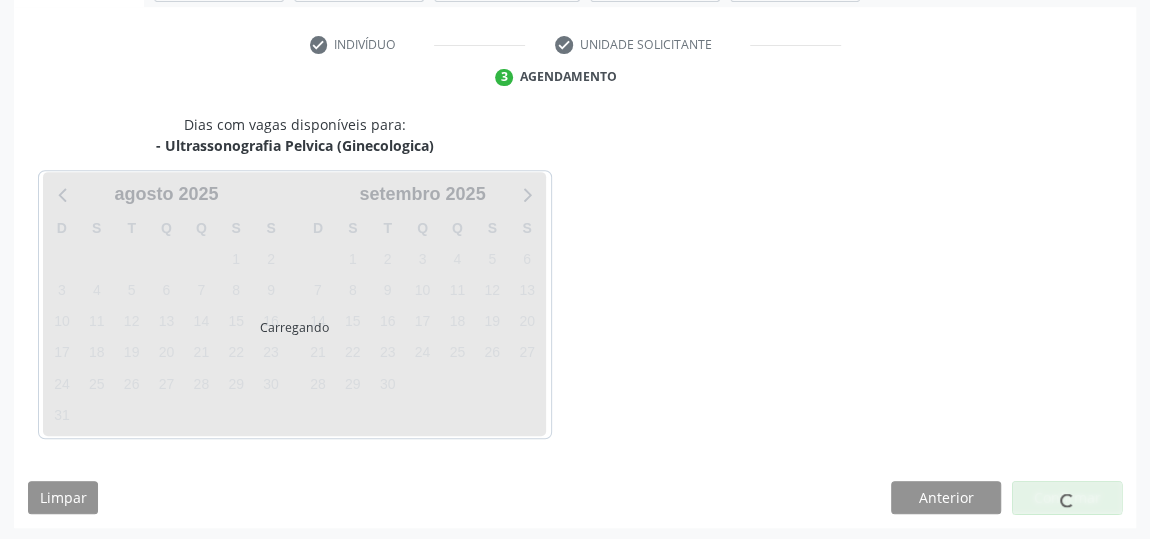 scroll, scrollTop: 446, scrollLeft: 0, axis: vertical 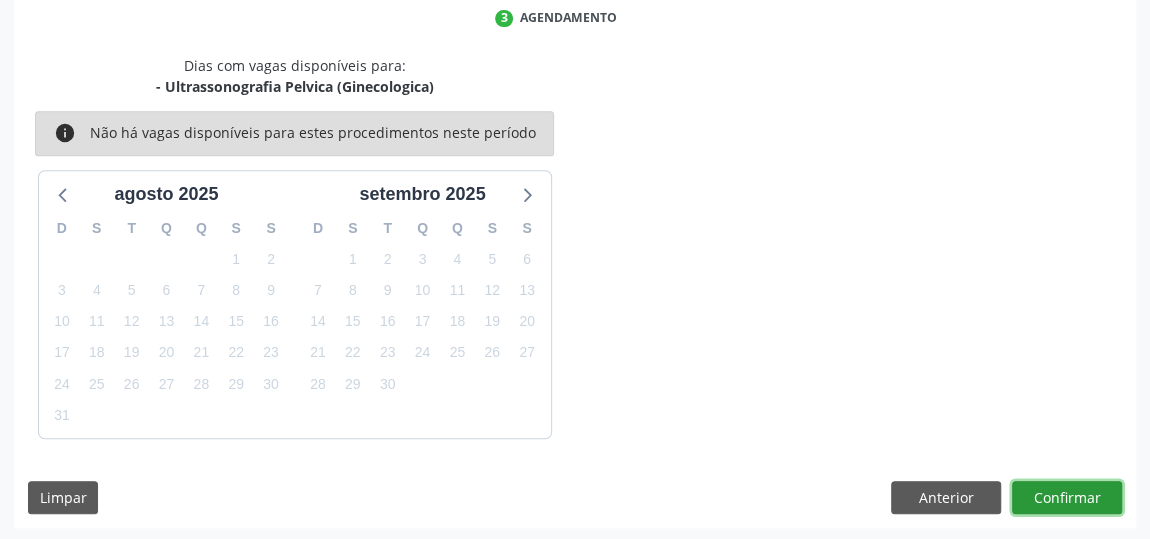 click on "Confirmar" at bounding box center (1067, 498) 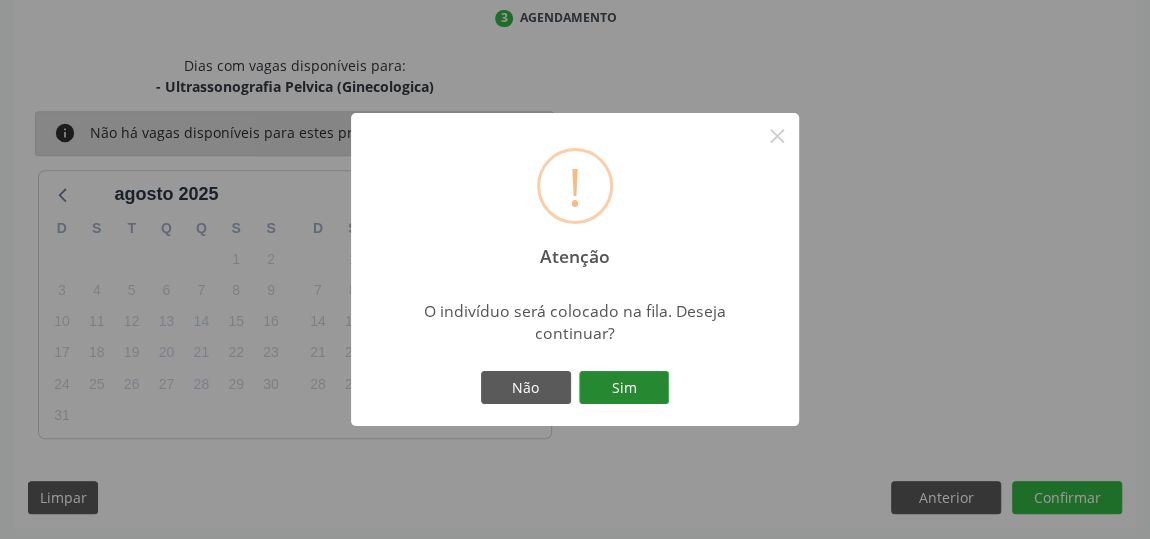 click on "Sim" at bounding box center [624, 388] 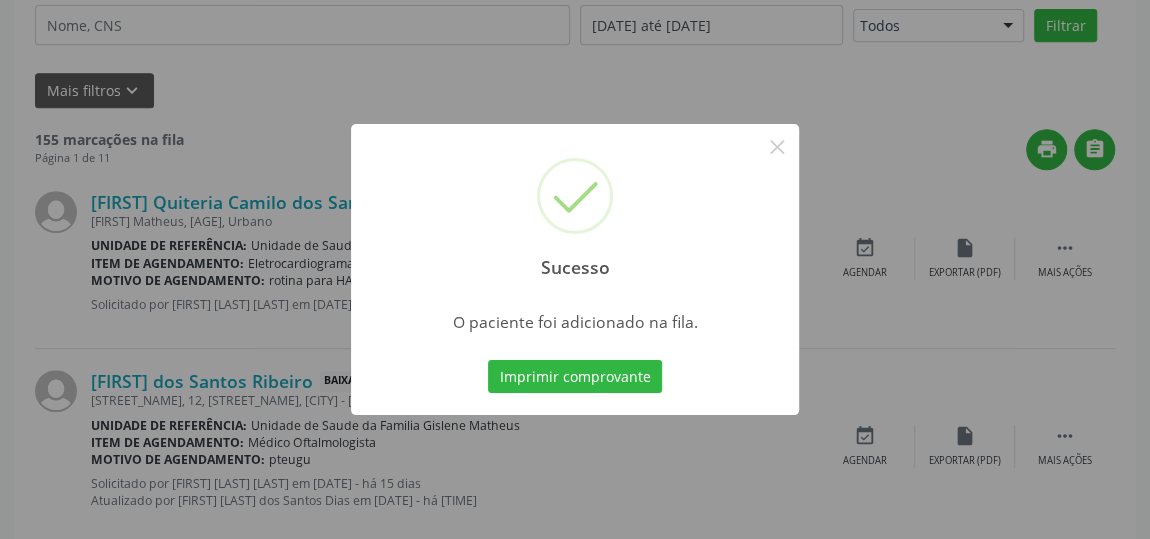 scroll, scrollTop: 153, scrollLeft: 0, axis: vertical 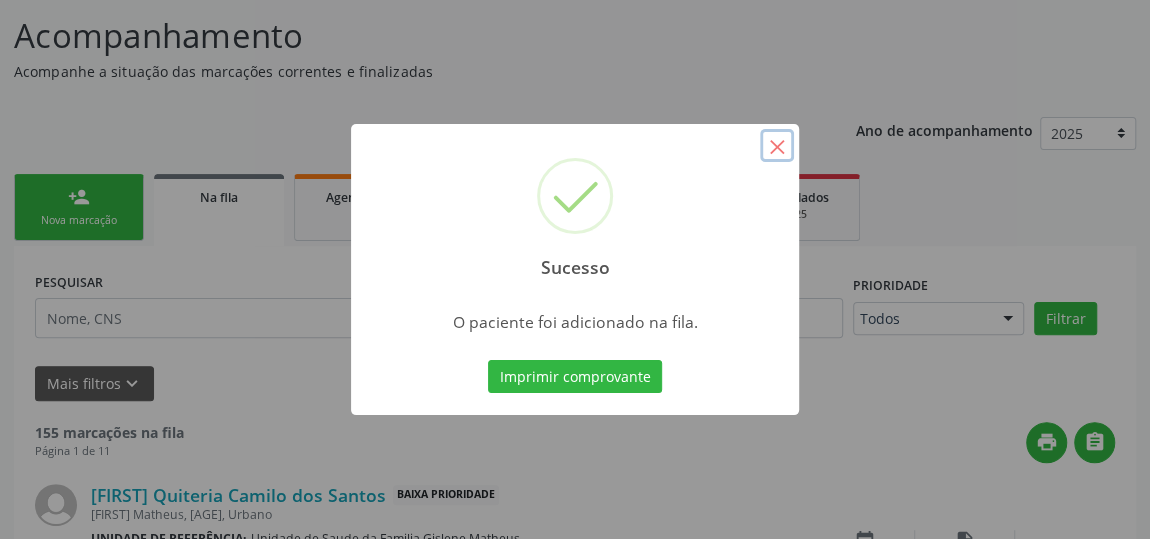 click on "×" at bounding box center (777, 146) 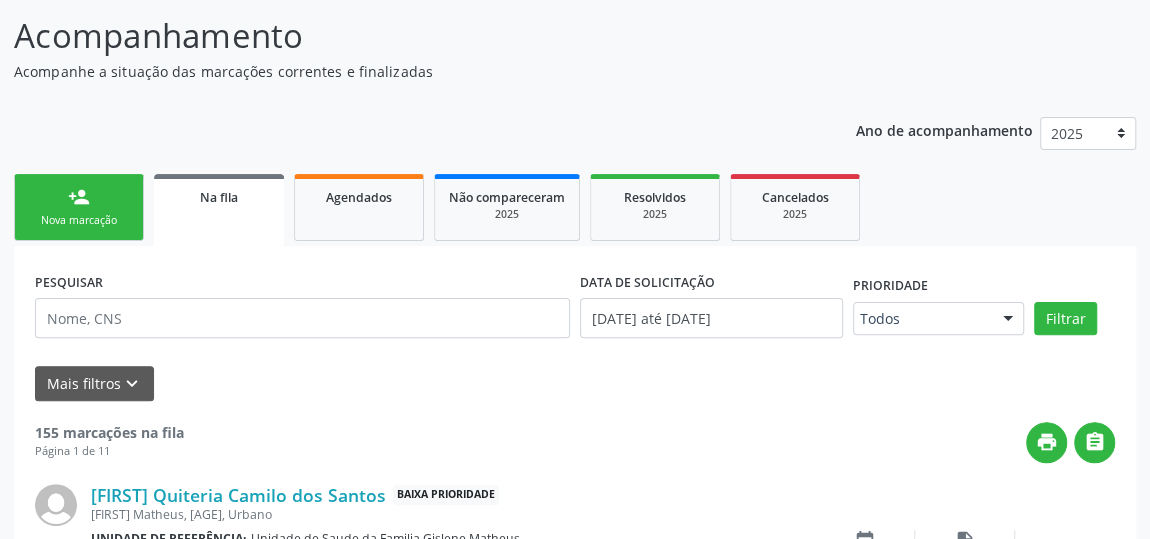 click on "person_add
Nova marcação" at bounding box center [79, 207] 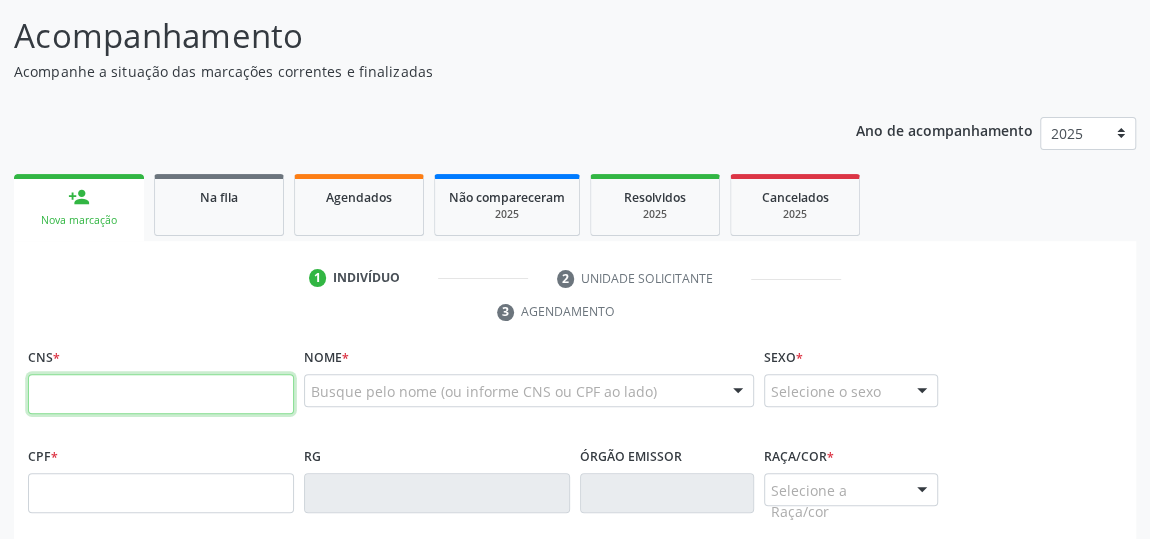 click at bounding box center (161, 394) 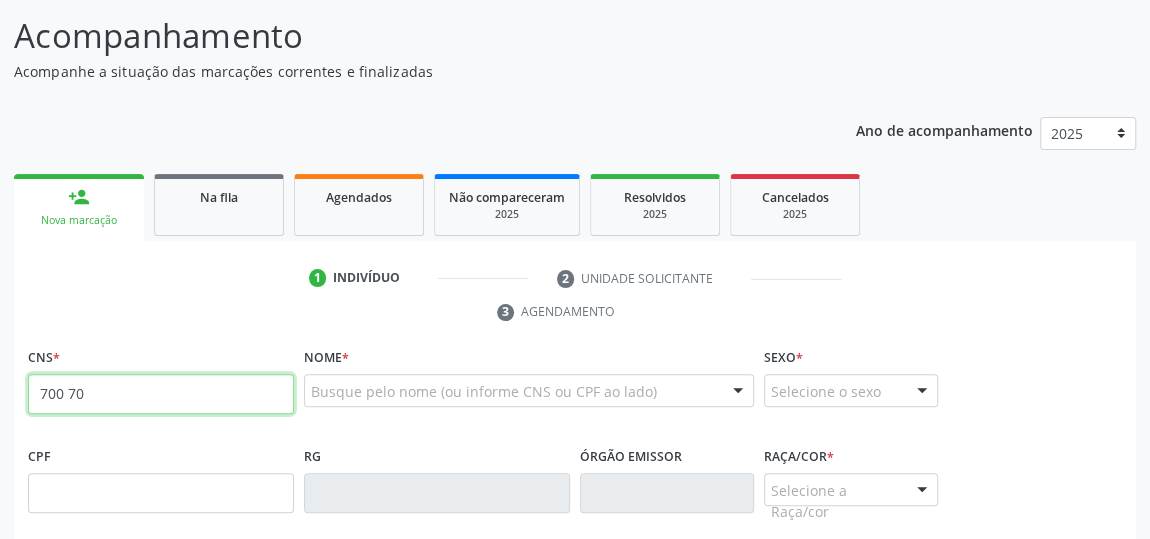 type on "[PHONE]" 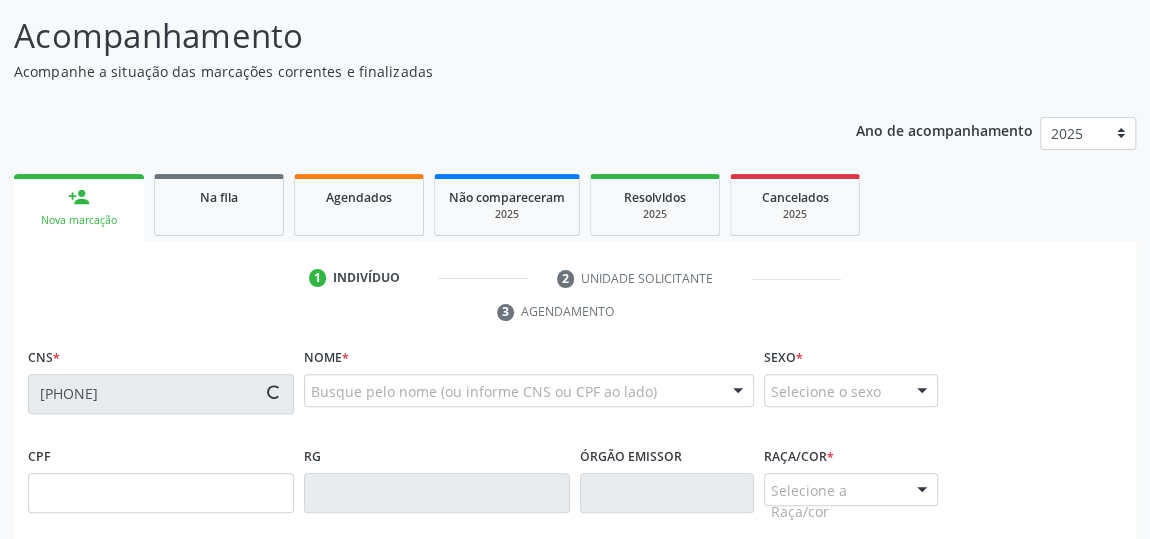 type on "[CPF]" 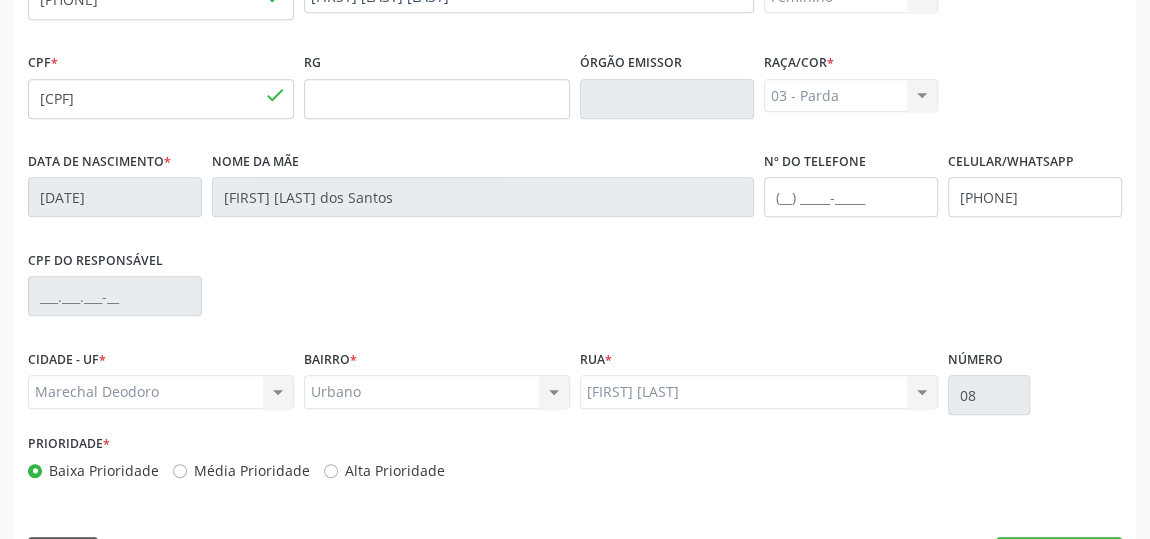 scroll, scrollTop: 604, scrollLeft: 0, axis: vertical 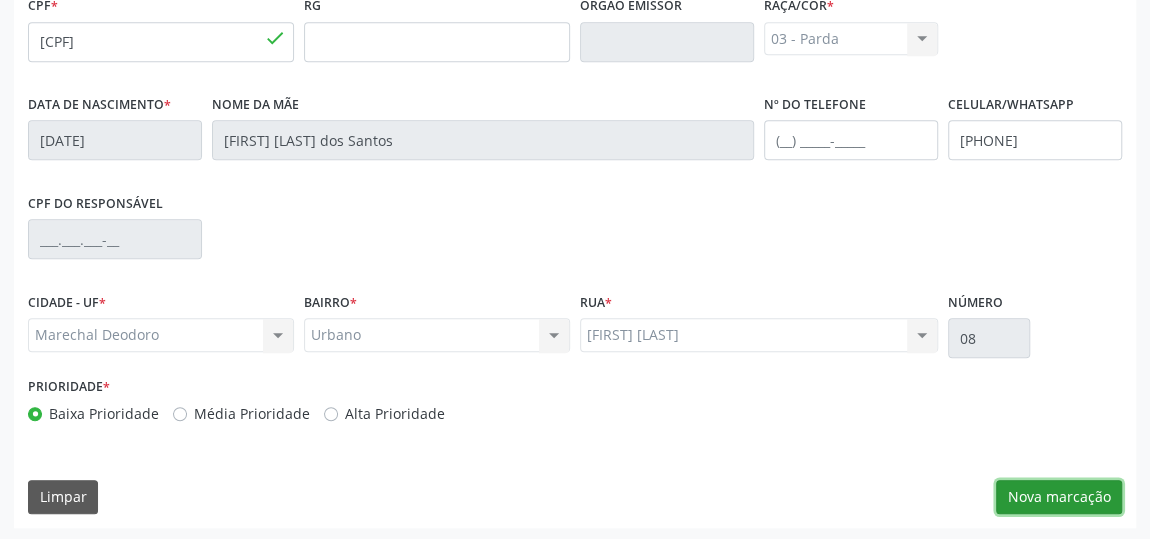 click on "Nova marcação" at bounding box center [1059, 497] 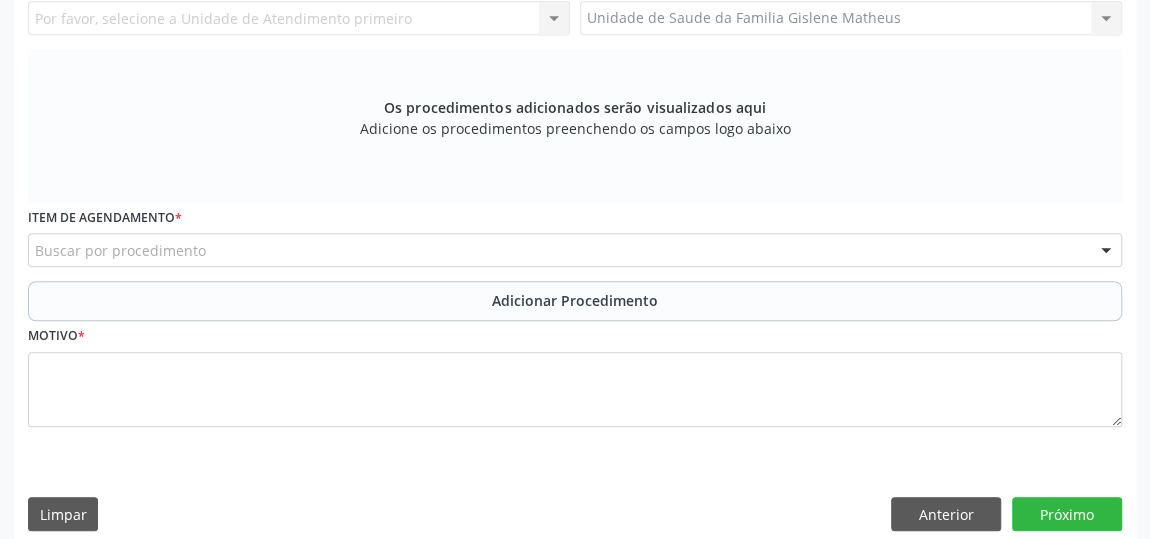 scroll, scrollTop: 331, scrollLeft: 0, axis: vertical 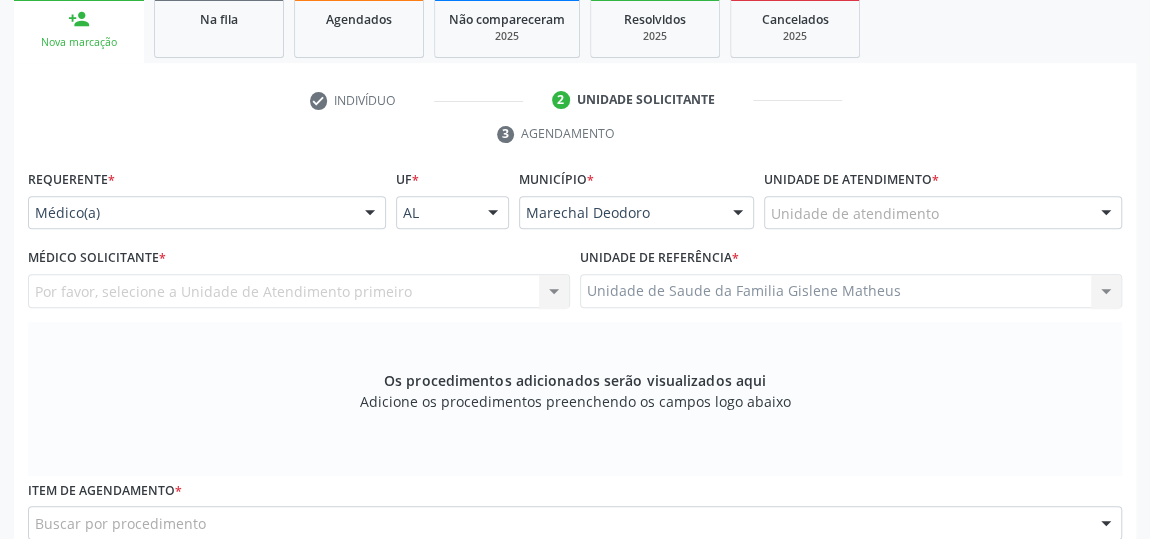 click on "Unidade de atendimento" at bounding box center (943, 213) 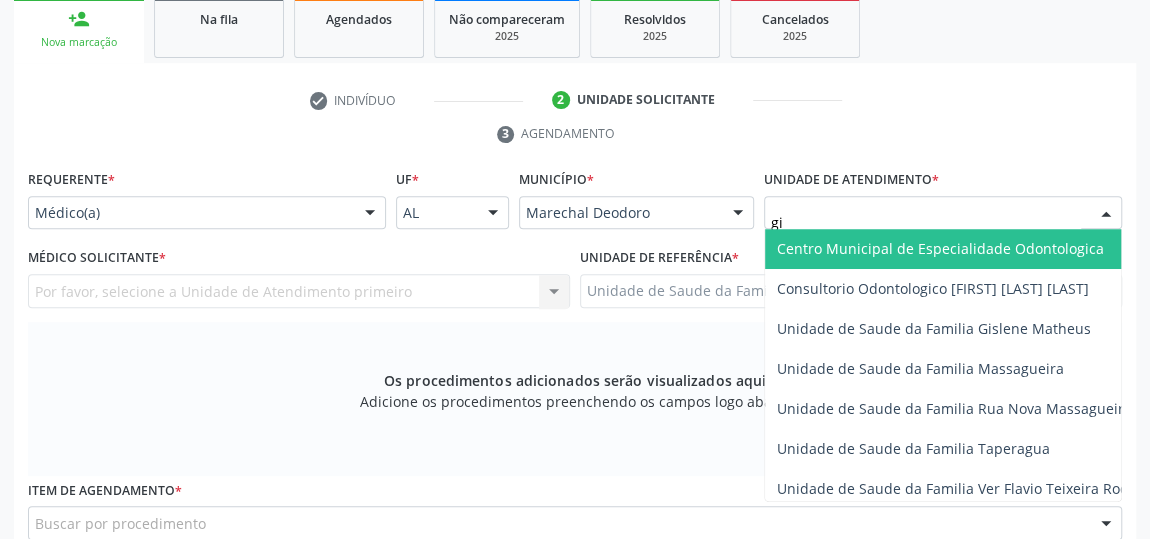 type on "gis" 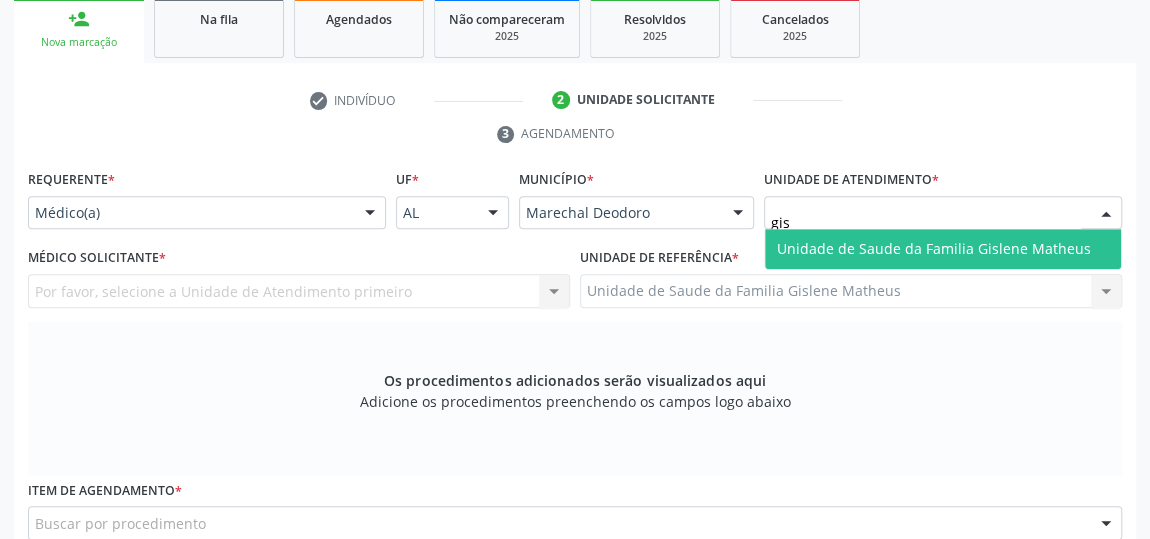click on "Unidade de Saude da Familia Gislene Matheus" at bounding box center (934, 248) 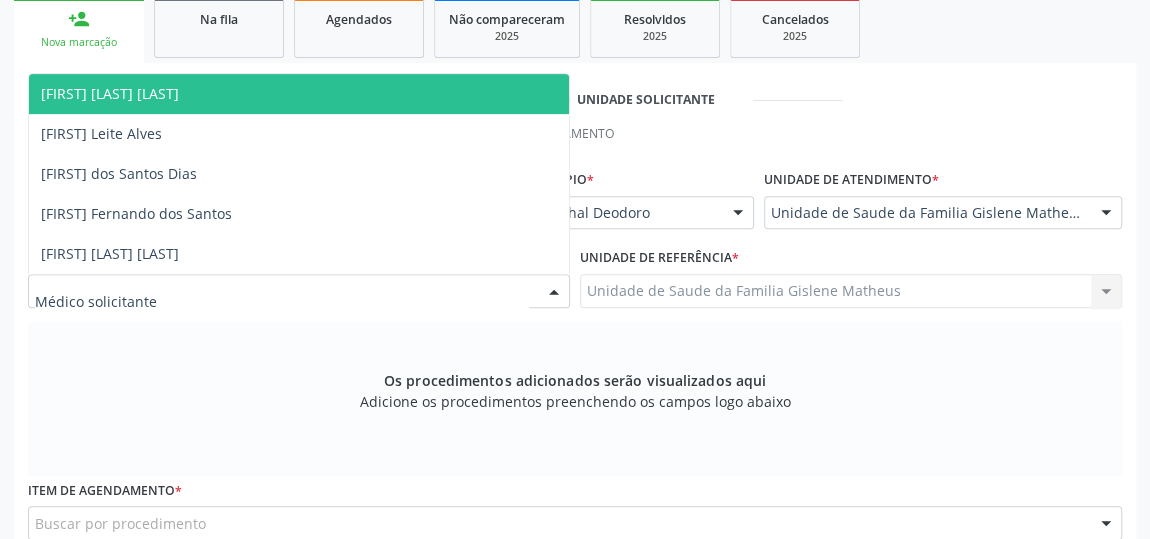 click at bounding box center (554, 292) 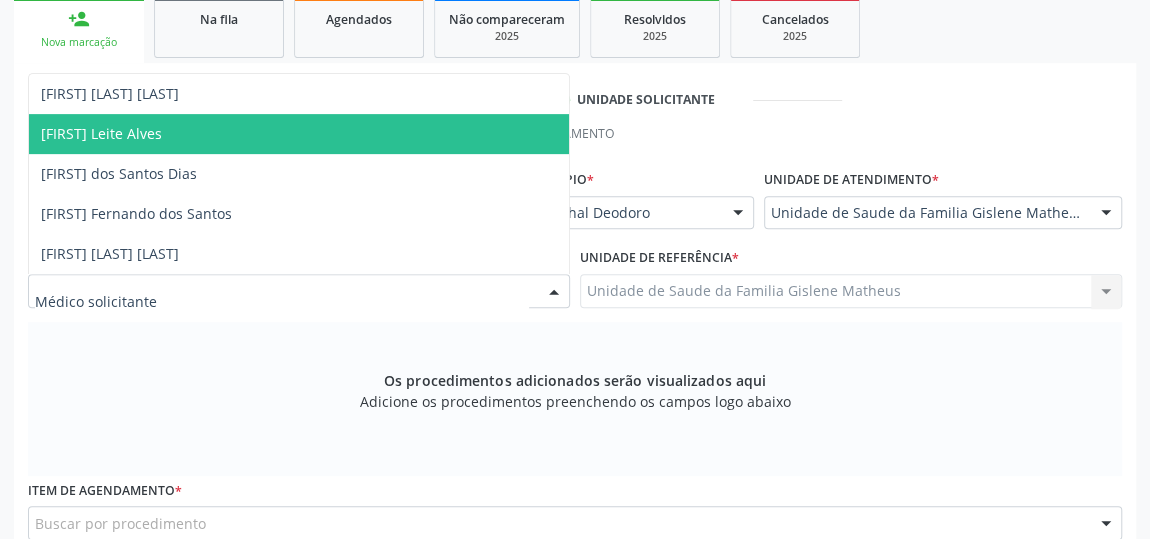 click on "[FIRST] Leite Alves" at bounding box center (101, 133) 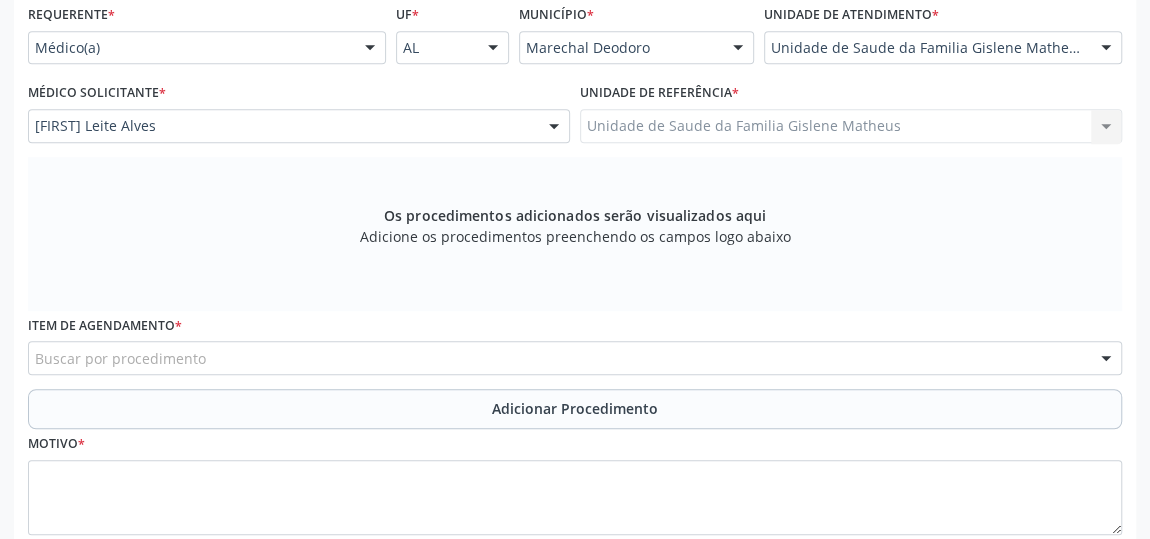scroll, scrollTop: 513, scrollLeft: 0, axis: vertical 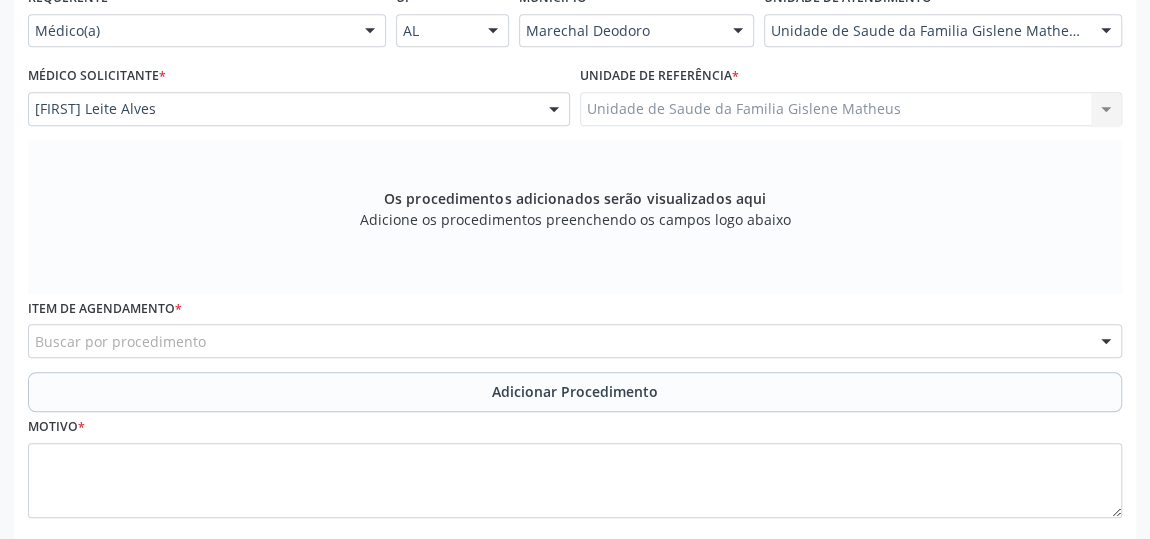 click on "Buscar por procedimento" at bounding box center (575, 341) 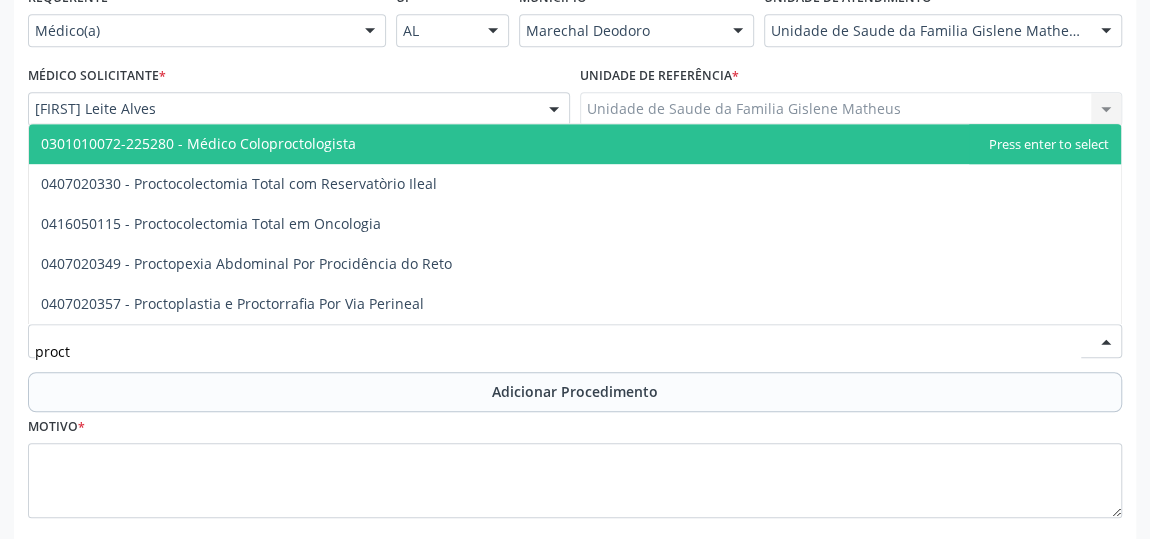 type on "procto" 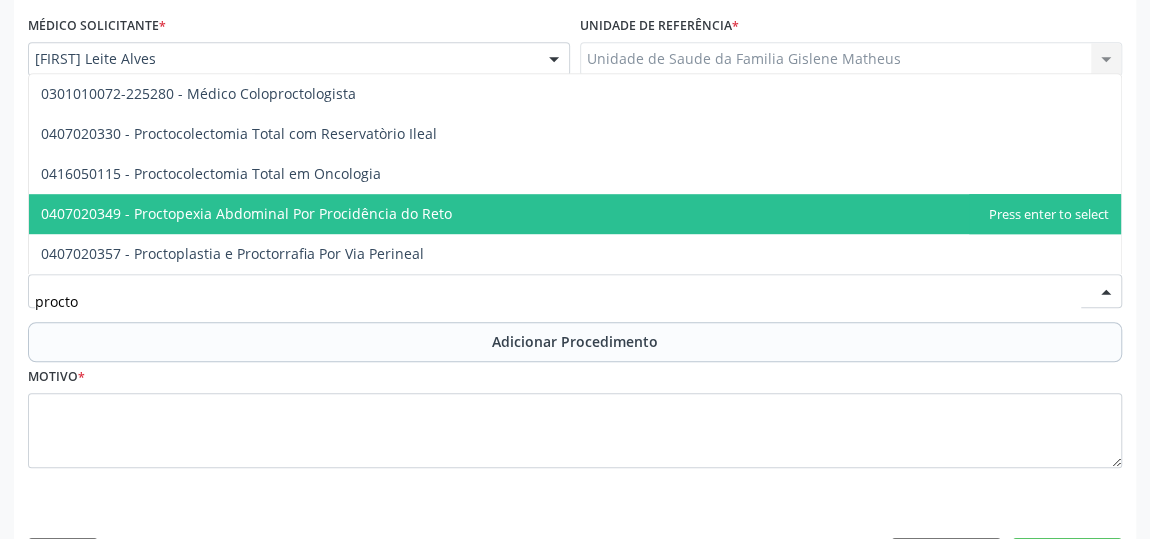 scroll, scrollTop: 604, scrollLeft: 0, axis: vertical 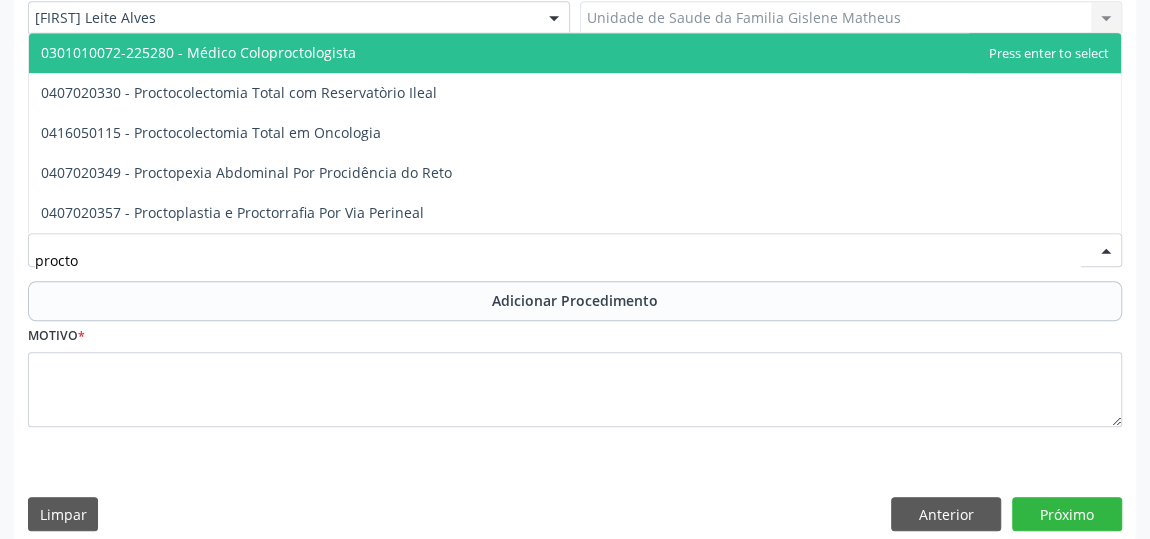 click on "0301010072-225280 - Médico Coloproctologista" at bounding box center [198, 52] 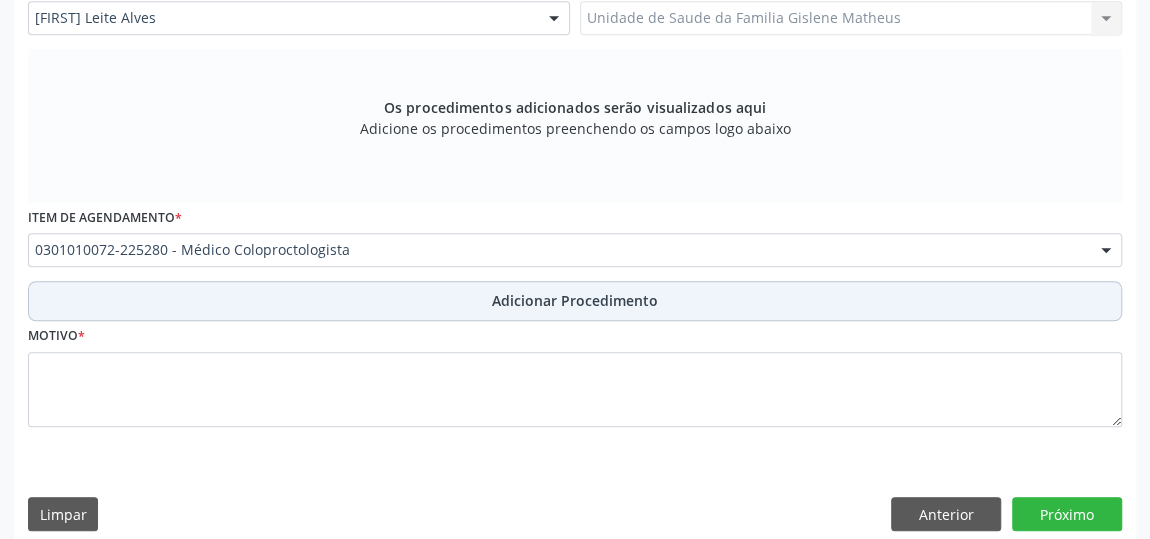 click on "Adicionar Procedimento" at bounding box center [575, 300] 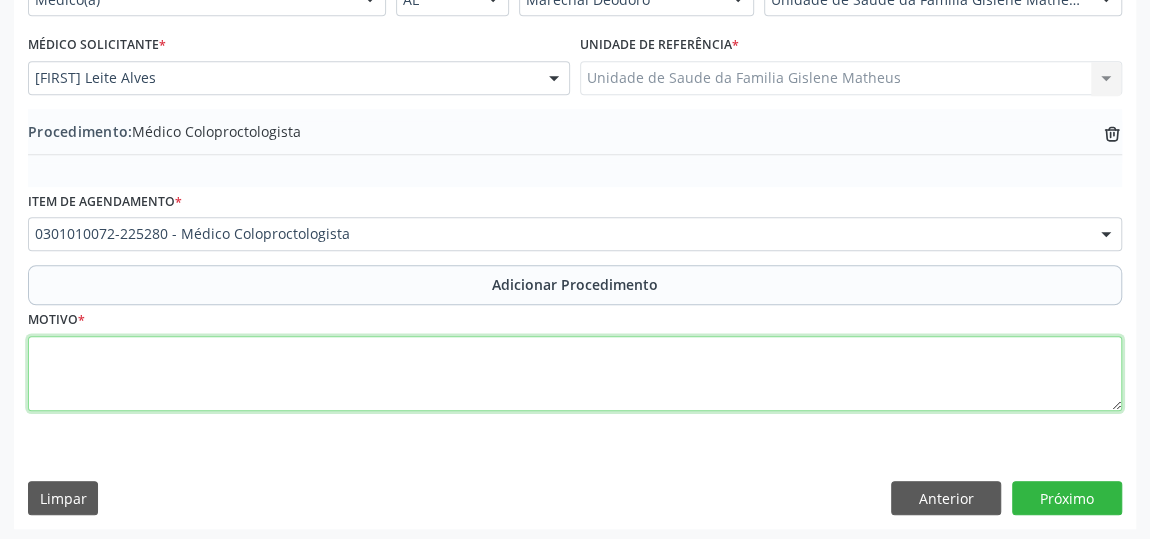 click at bounding box center [575, 374] 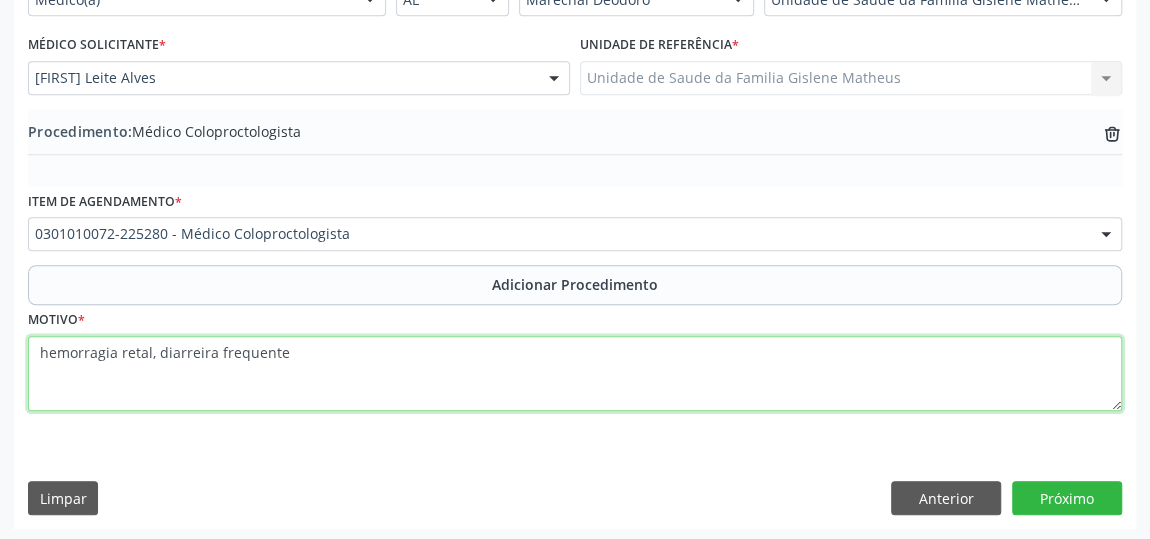 click on "hemorragia retal, diarreira frequente" at bounding box center [575, 374] 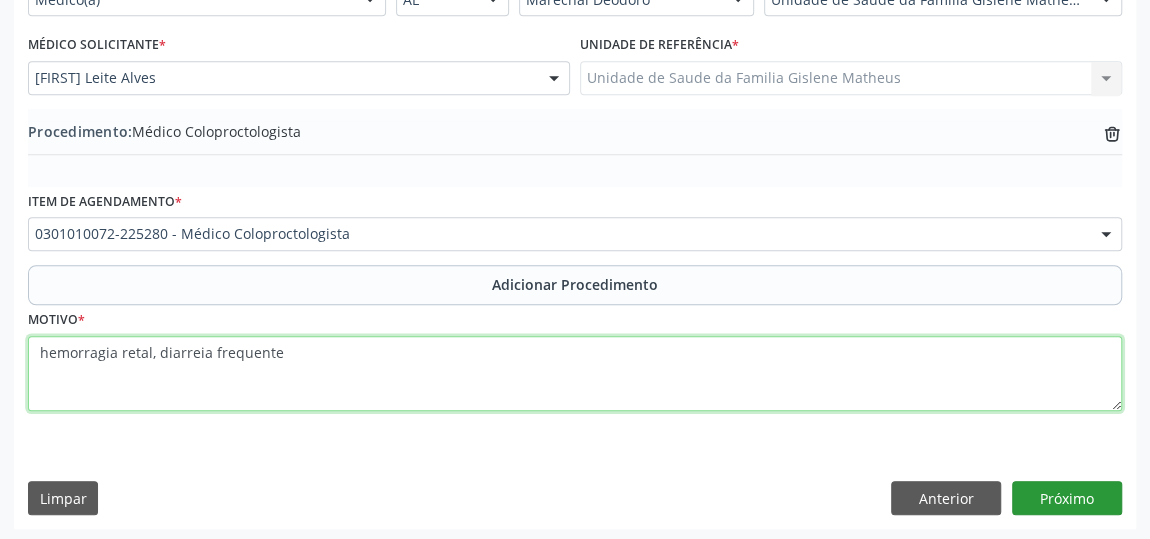 type on "hemorragia retal, diarreia frequente" 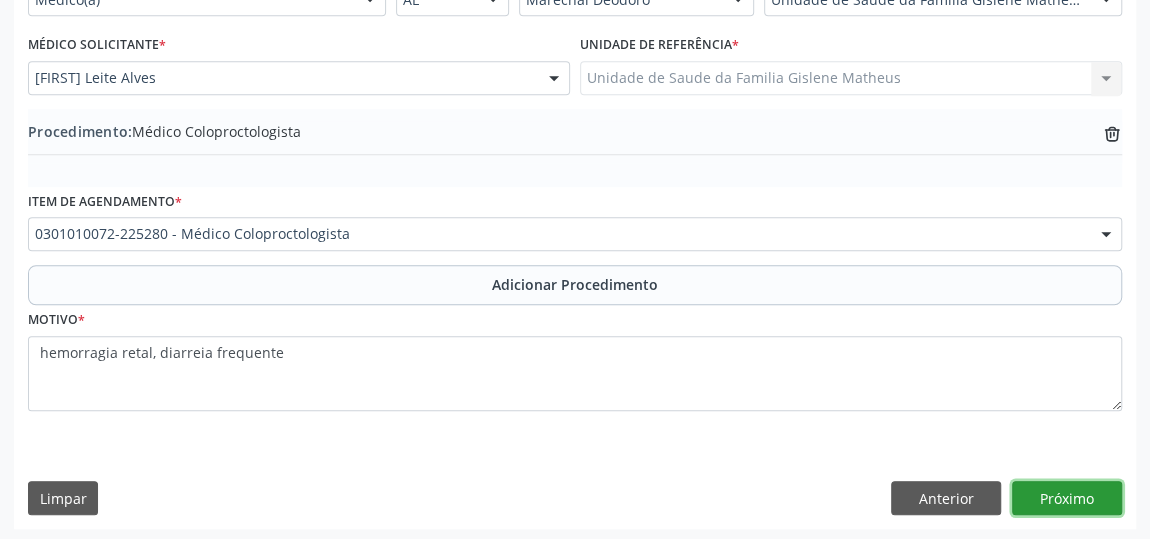 click on "Próximo" at bounding box center [1067, 498] 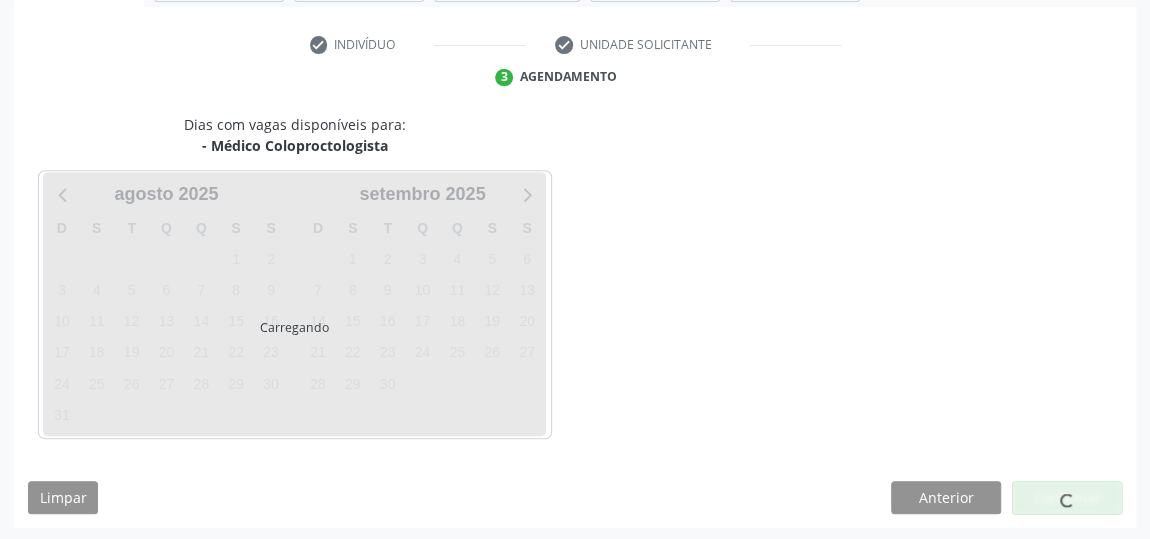 scroll, scrollTop: 446, scrollLeft: 0, axis: vertical 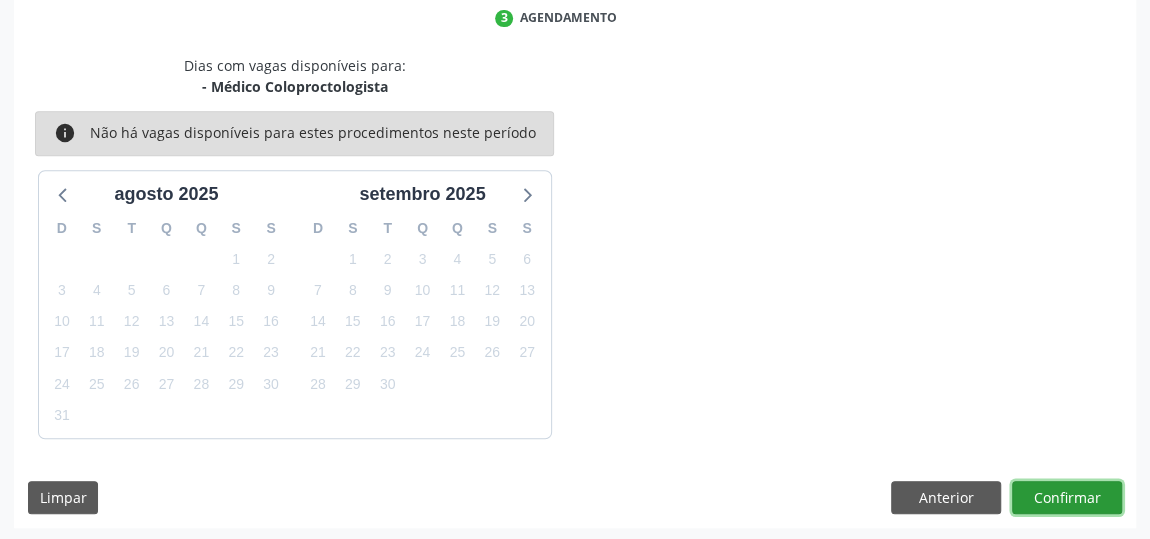 click on "Confirmar" at bounding box center (1067, 498) 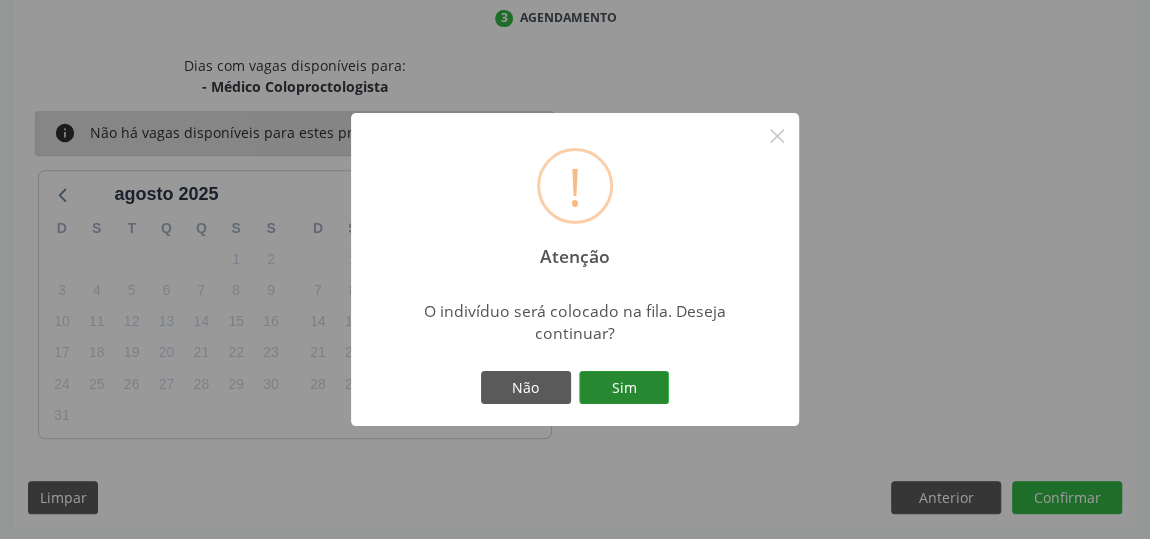 click on "Sim" at bounding box center (624, 388) 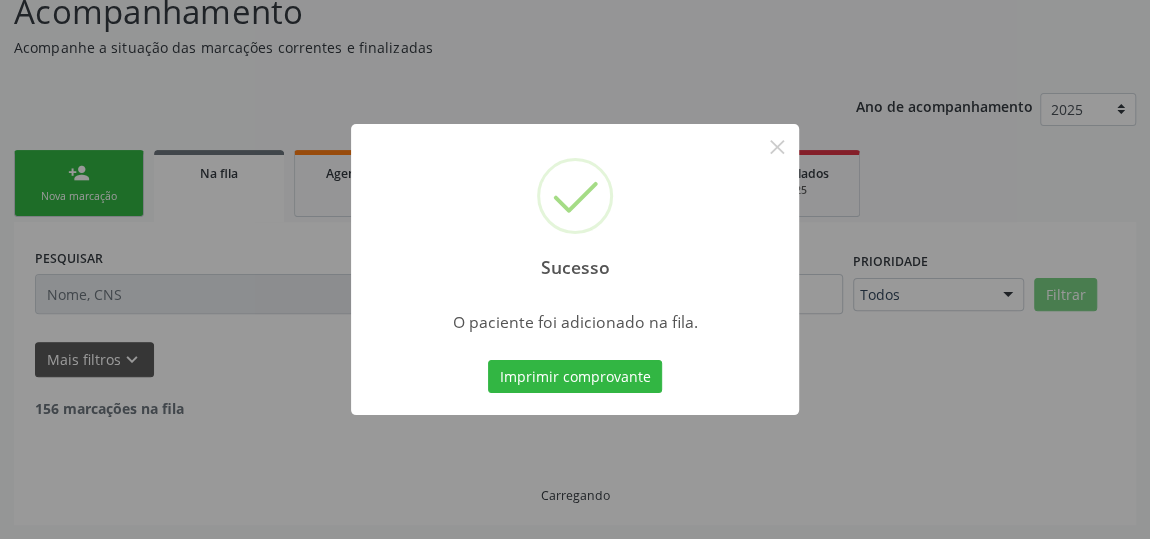 scroll, scrollTop: 153, scrollLeft: 0, axis: vertical 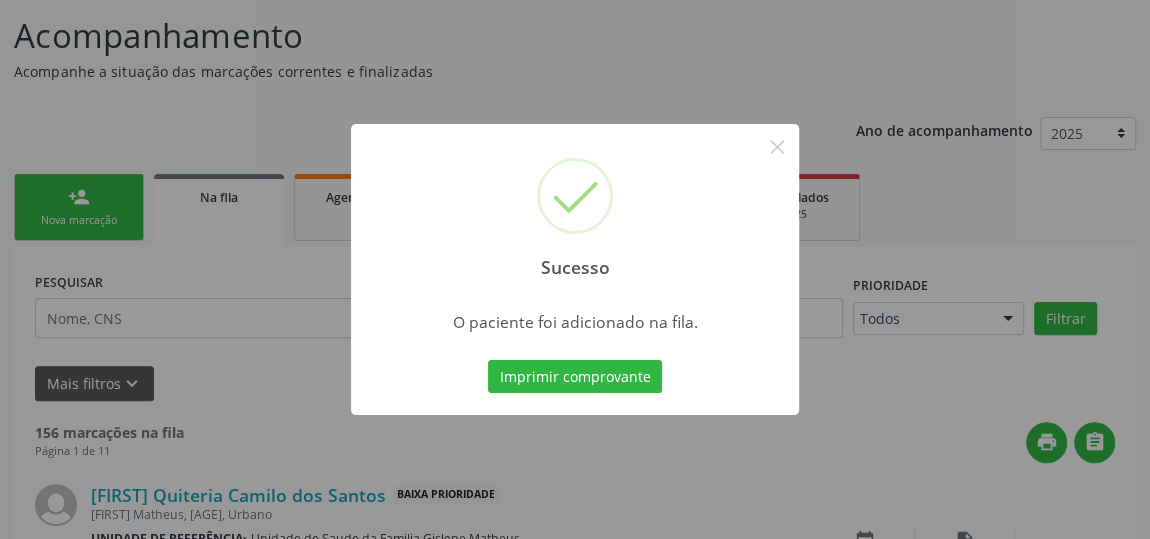 type 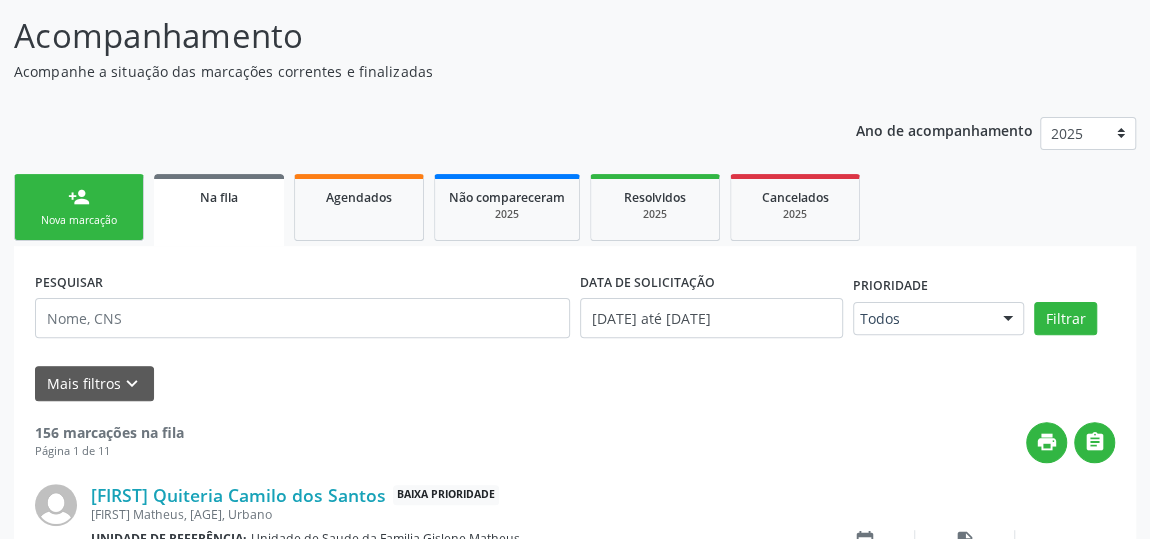 click on "person_add
Nova marcação" at bounding box center [79, 207] 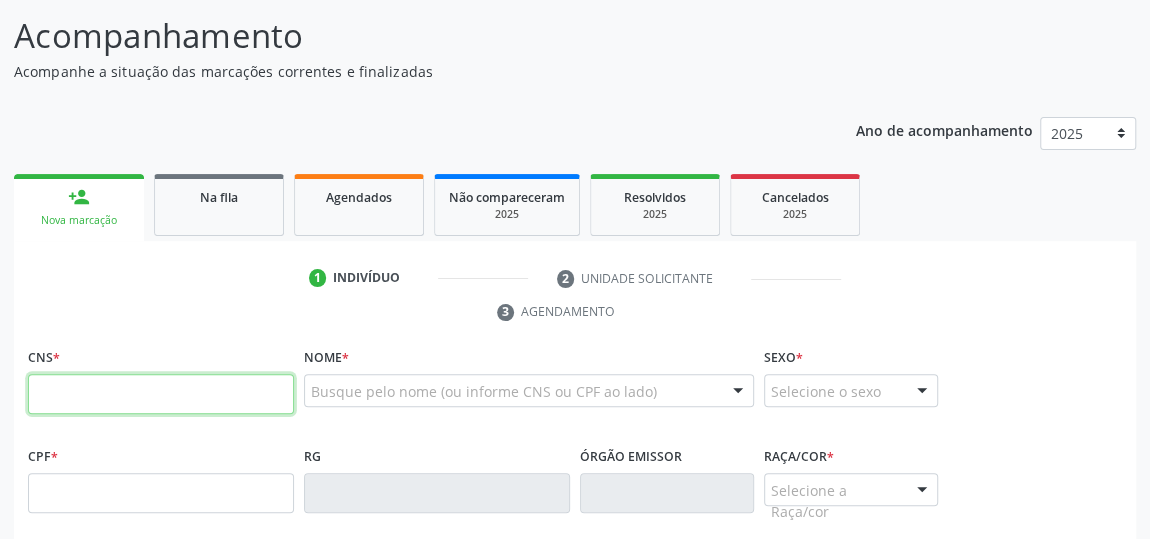 click at bounding box center (161, 394) 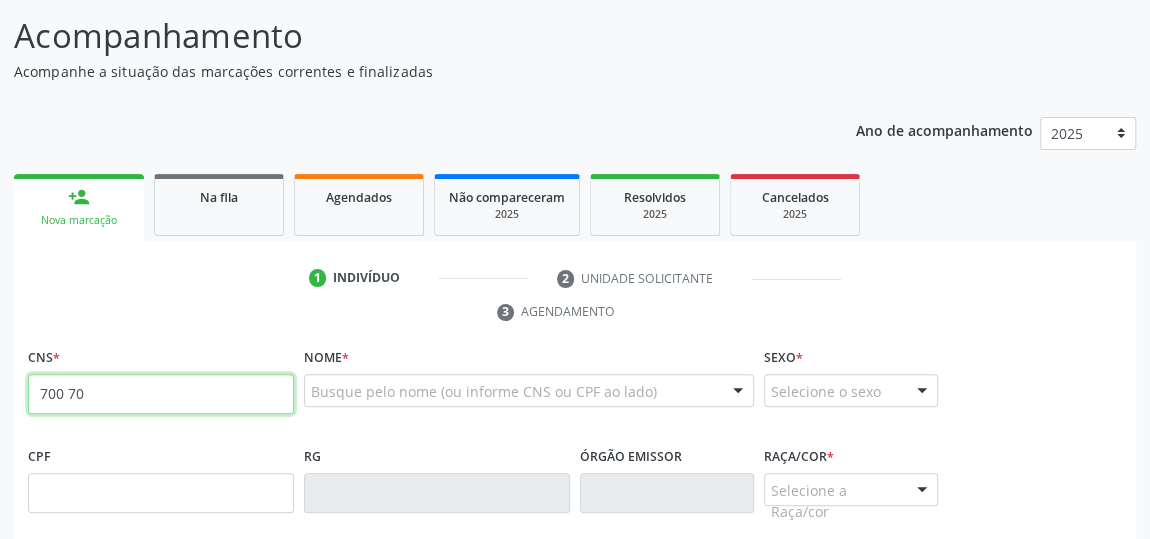 type on "[PHONE]" 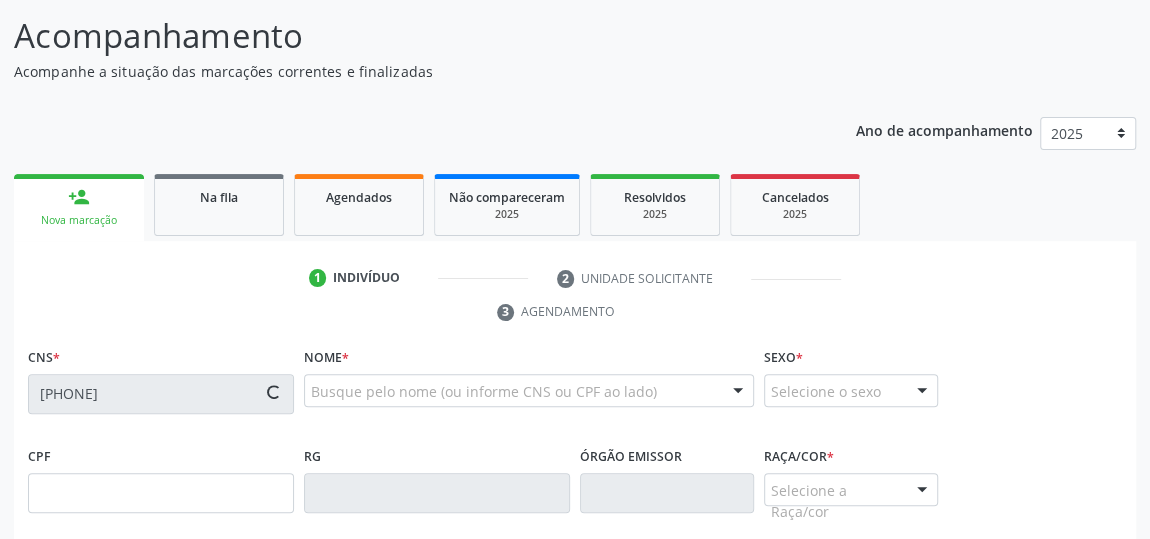 type on "[CPF]" 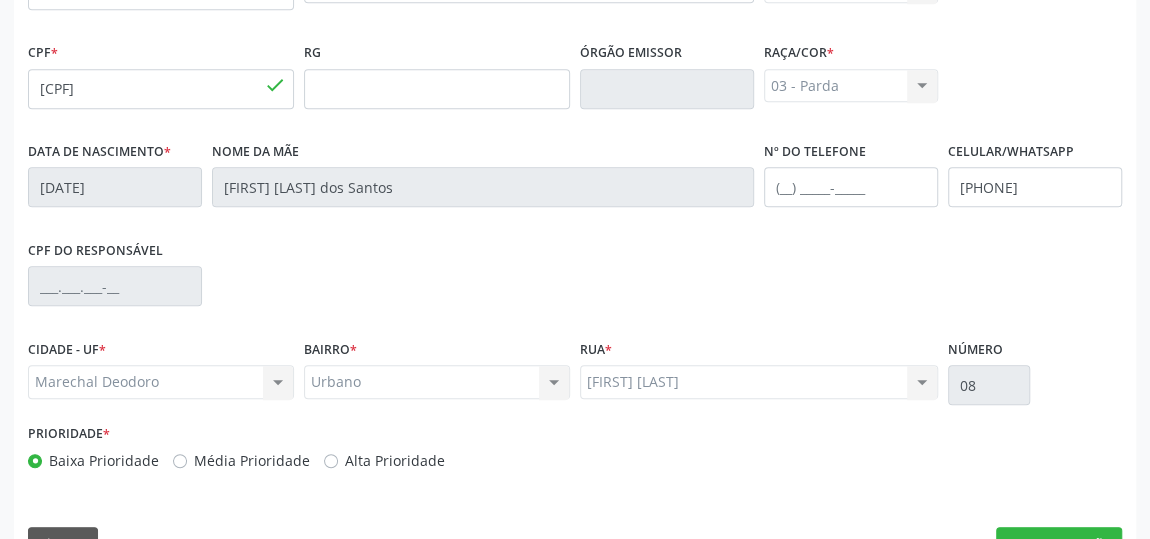 scroll, scrollTop: 604, scrollLeft: 0, axis: vertical 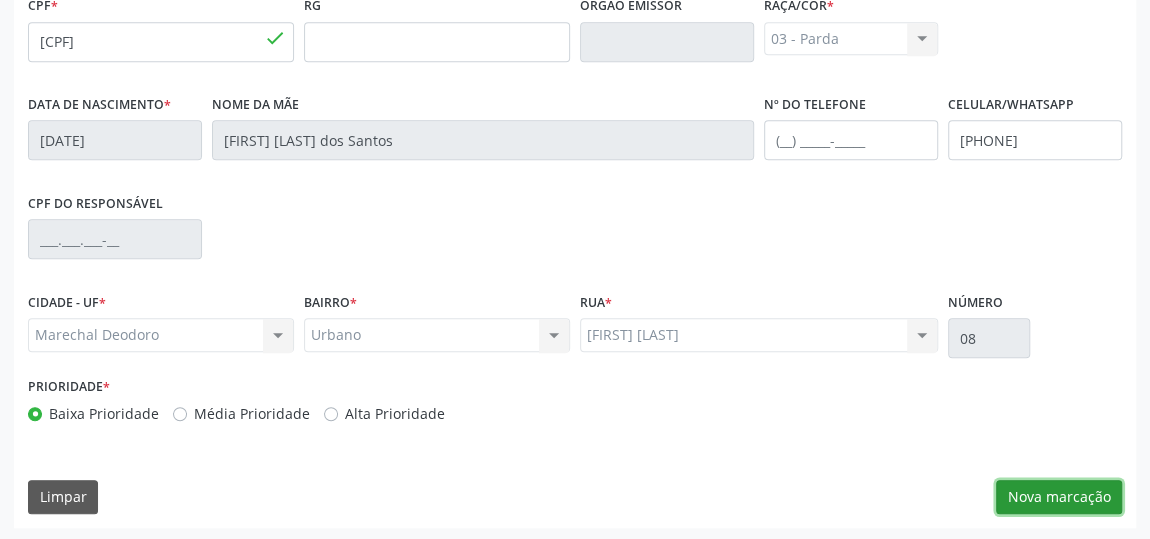 click on "Nova marcação" at bounding box center (1059, 497) 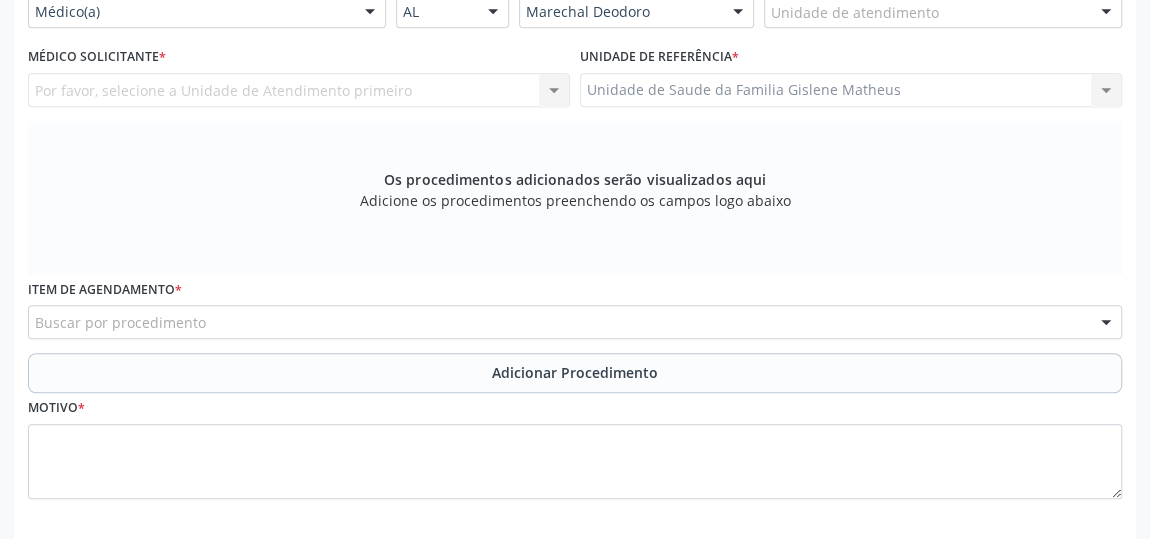 scroll, scrollTop: 331, scrollLeft: 0, axis: vertical 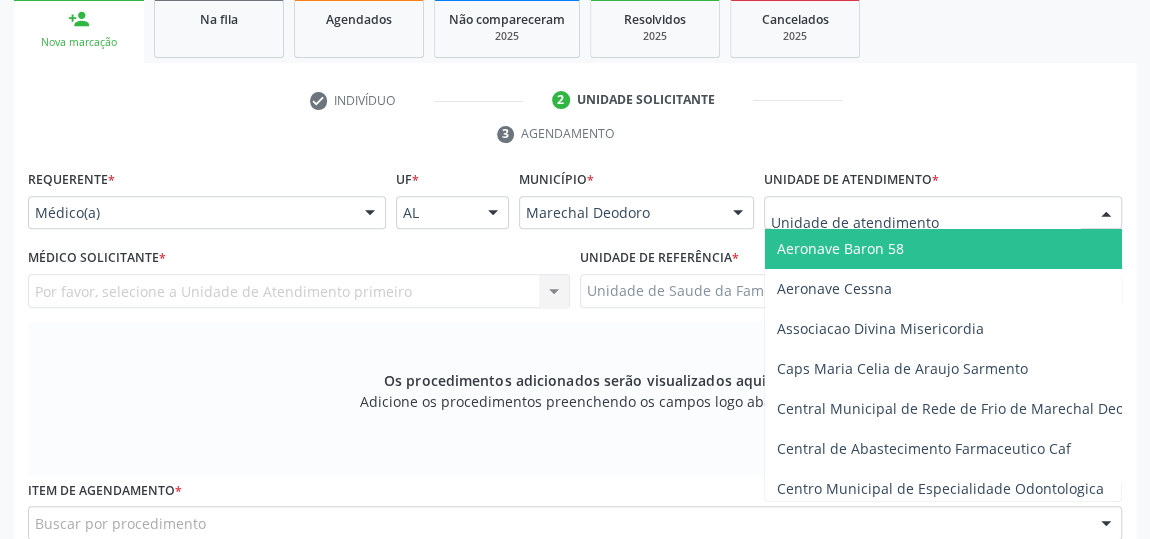 click at bounding box center (943, 213) 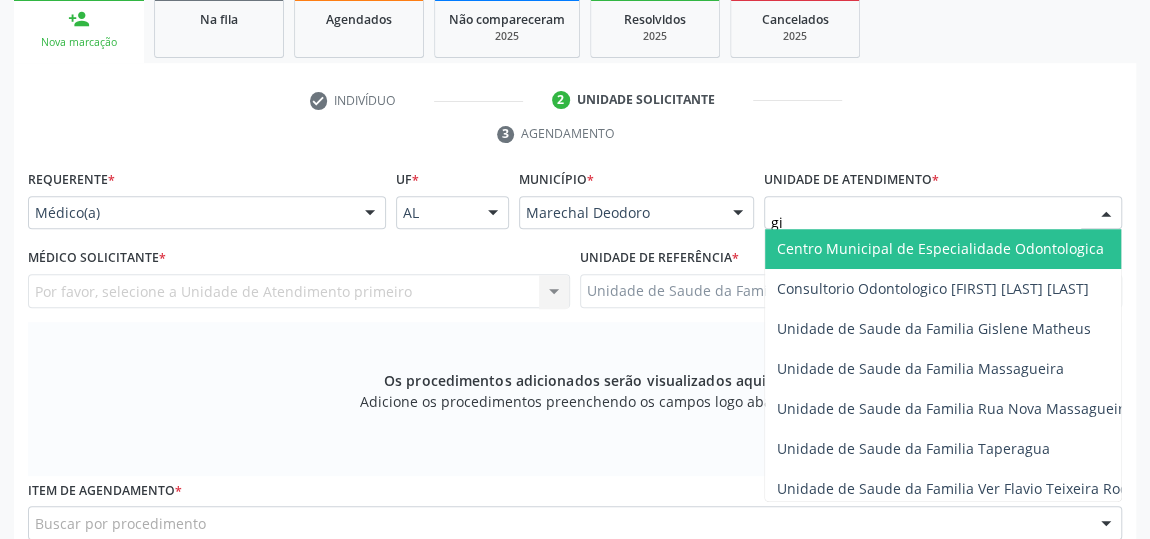 type on "gis" 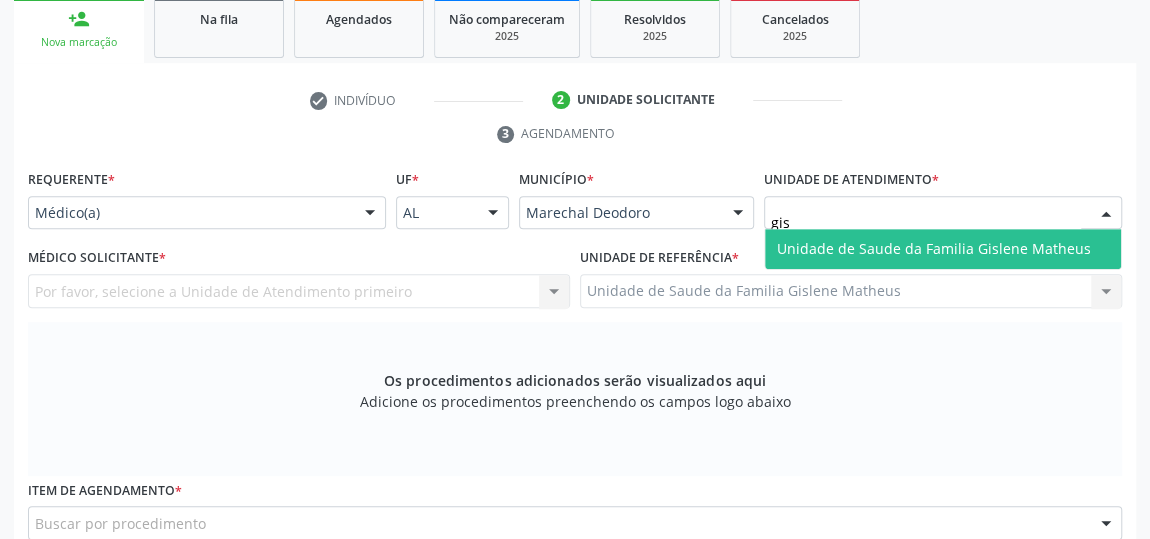 click on "Unidade de Saude da Familia Gislene Matheus" at bounding box center (943, 249) 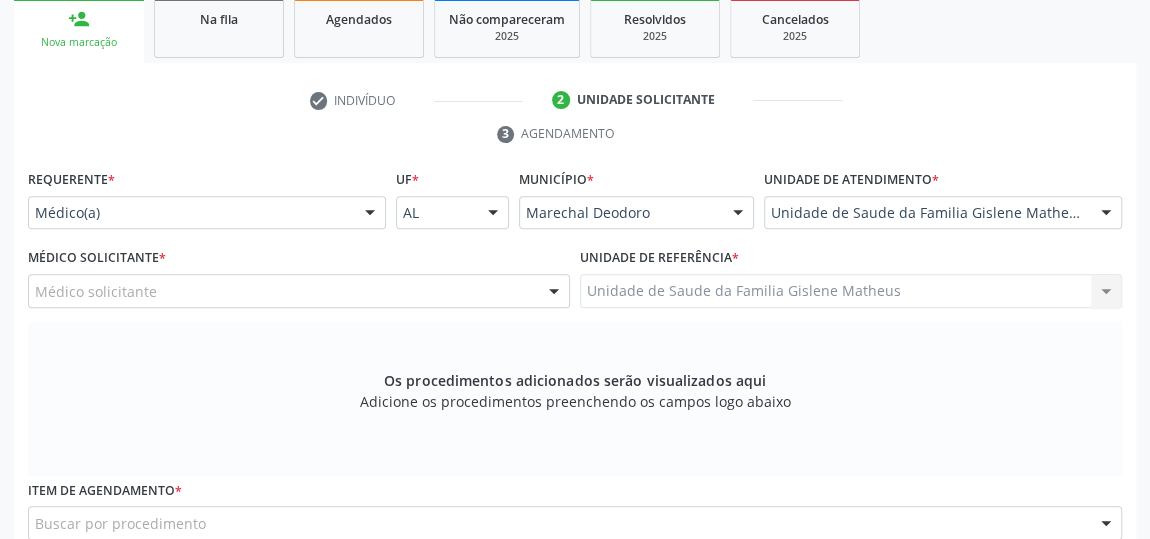 click at bounding box center [554, 292] 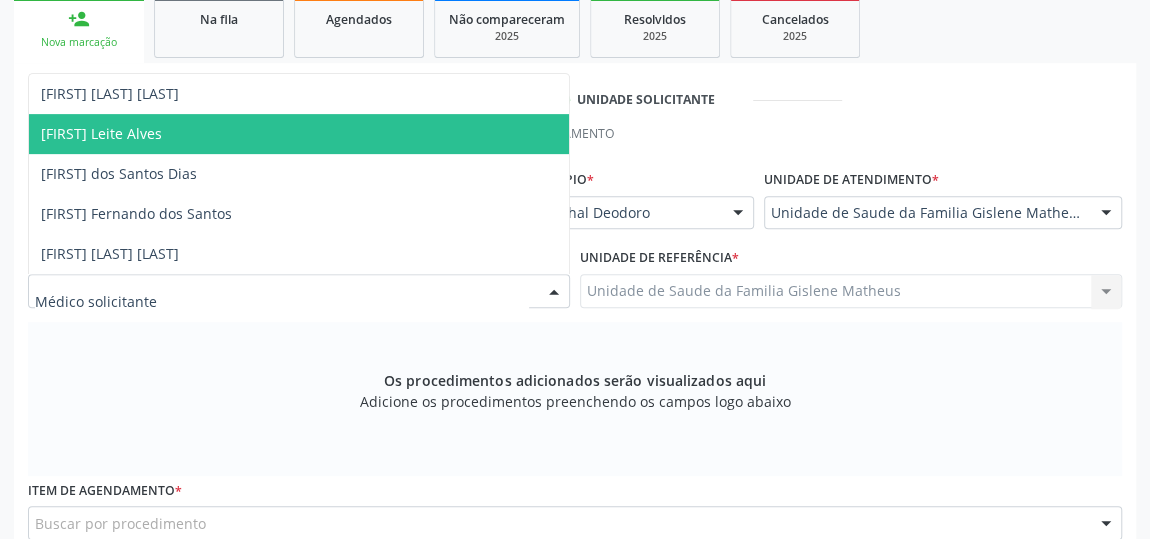 click on "[FIRST] Leite Alves" at bounding box center (101, 133) 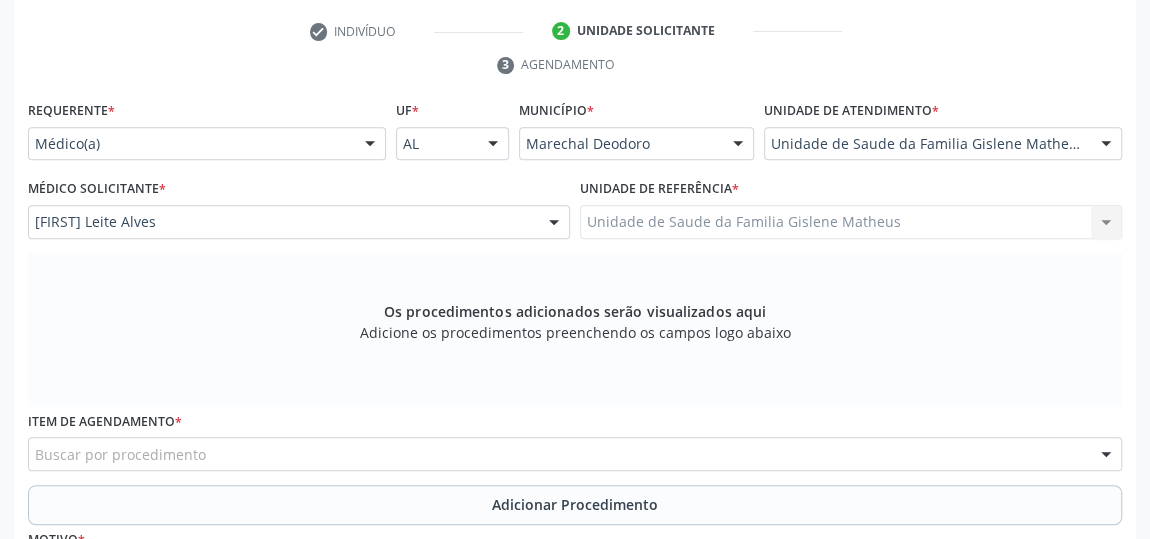 scroll, scrollTop: 513, scrollLeft: 0, axis: vertical 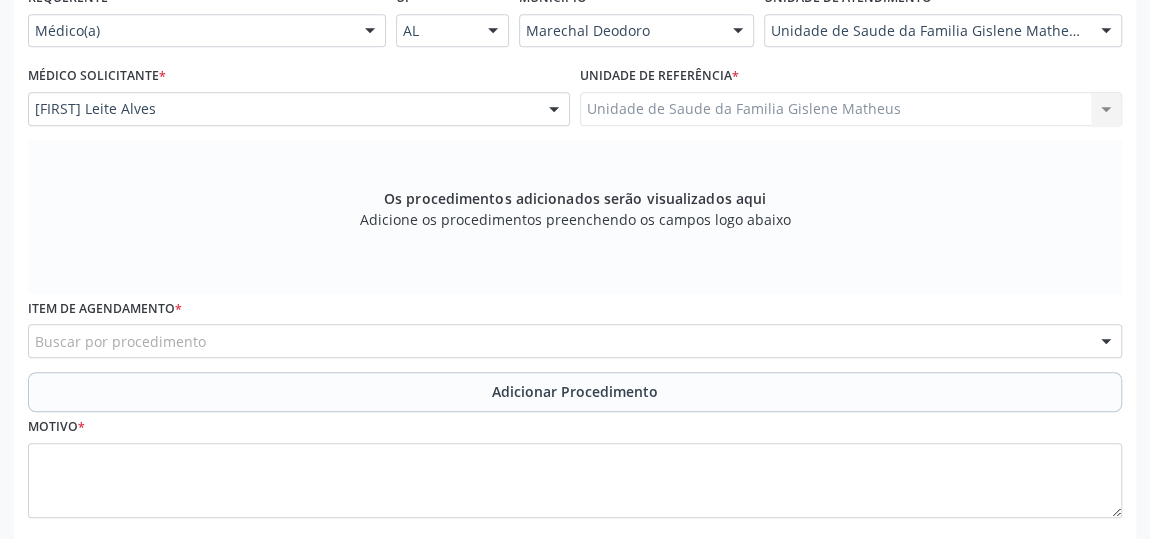 click on "Buscar por procedimento" at bounding box center [575, 341] 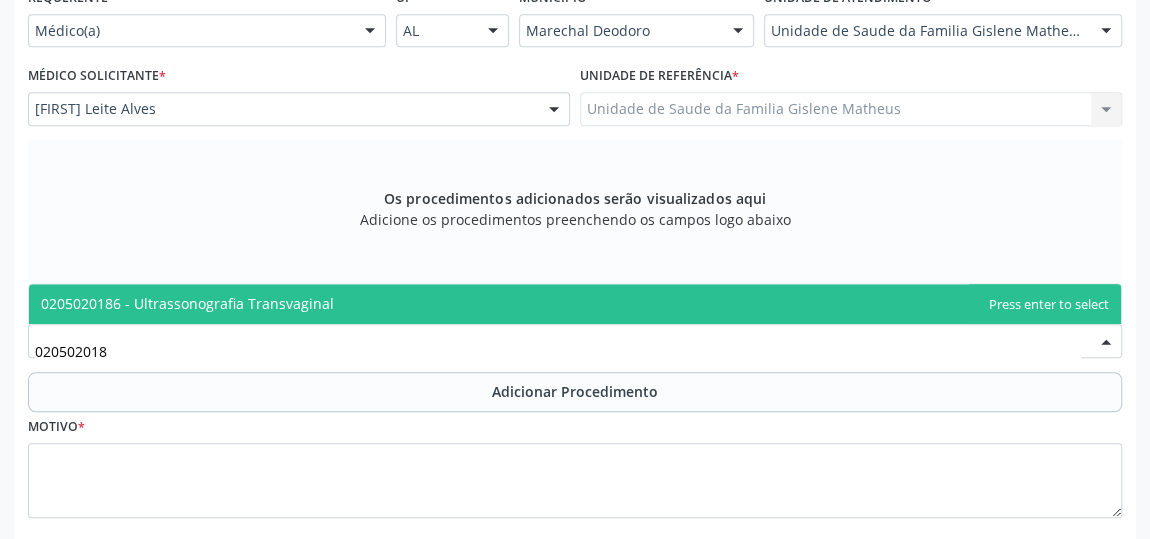 type on "0205020186" 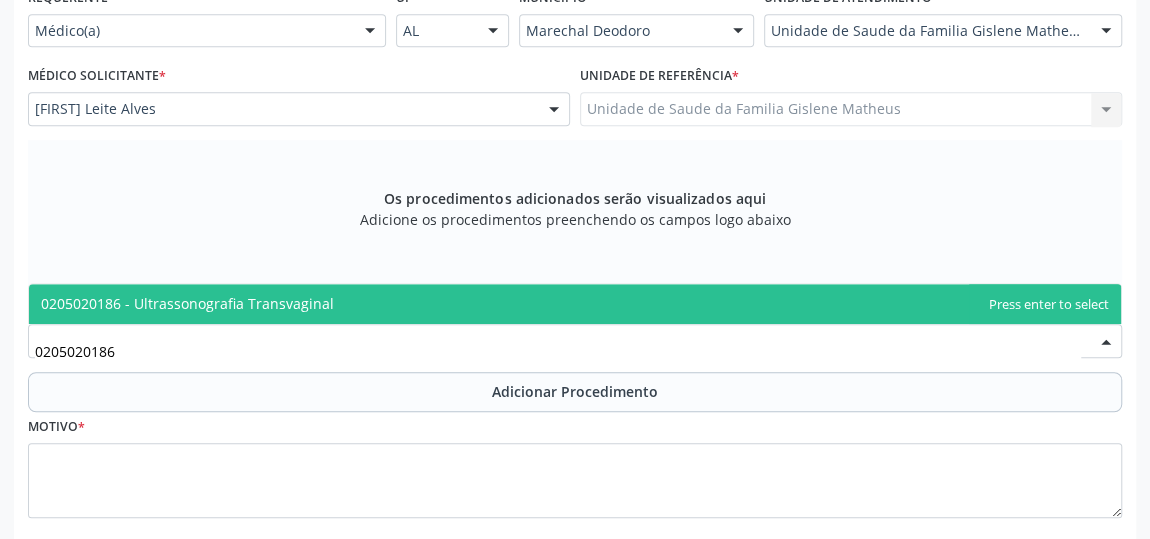 click on "0205020186 - Ultrassonografia Transvaginal" at bounding box center (187, 303) 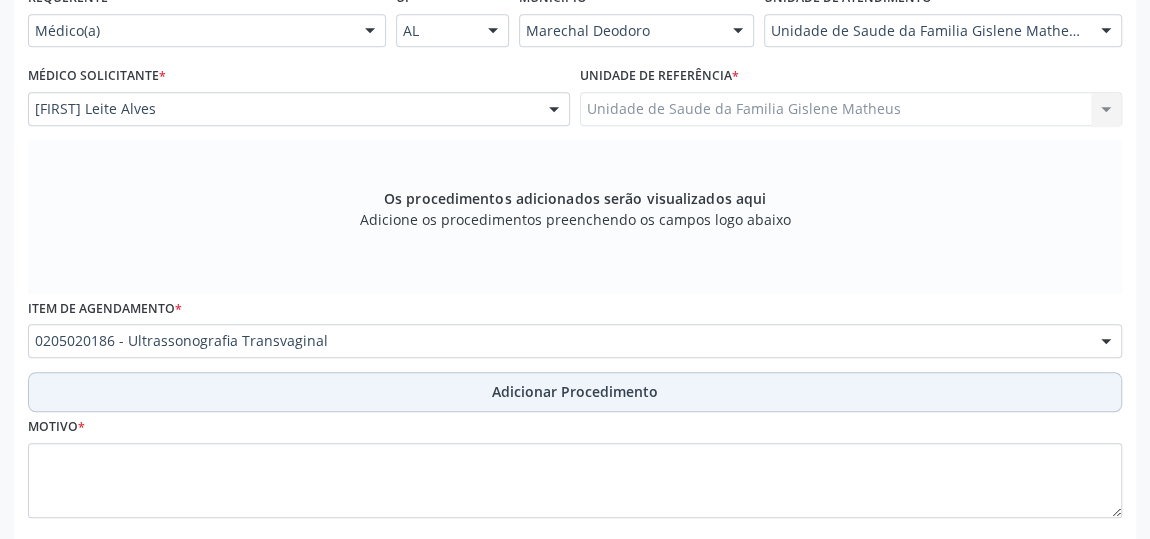 click on "Adicionar Procedimento" at bounding box center (575, 391) 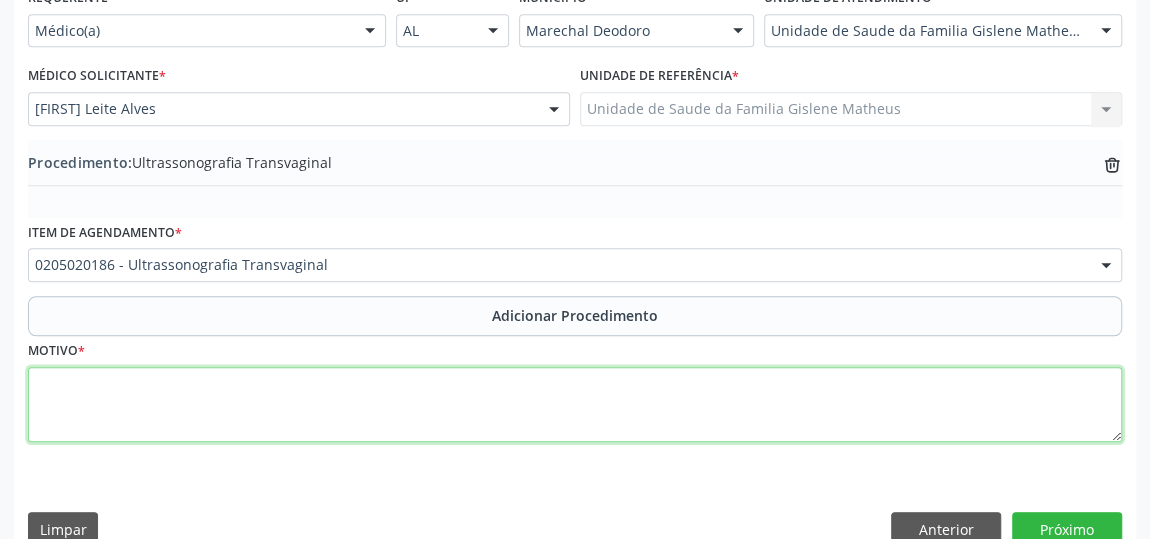 click at bounding box center (575, 405) 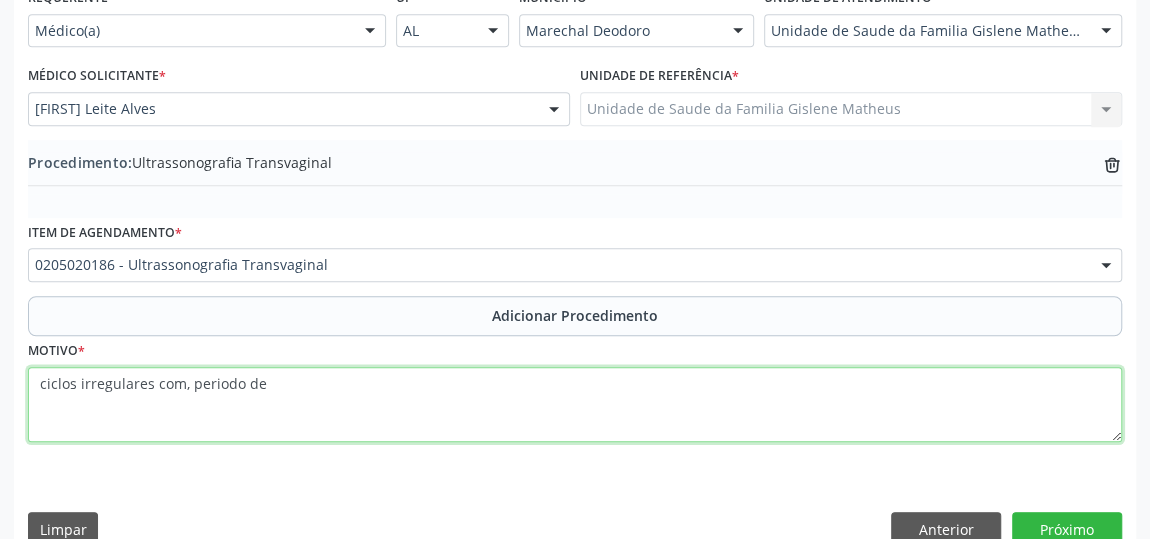 click on "ciclos irregulares com, periodo de" at bounding box center (575, 405) 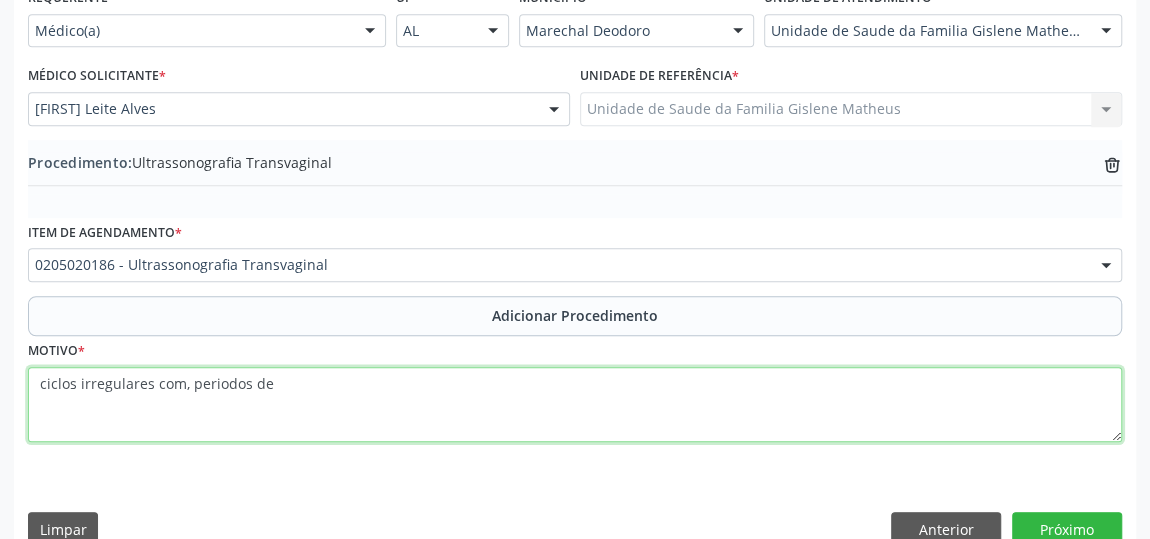 click on "ciclos irregulares com, periodos de" at bounding box center (575, 405) 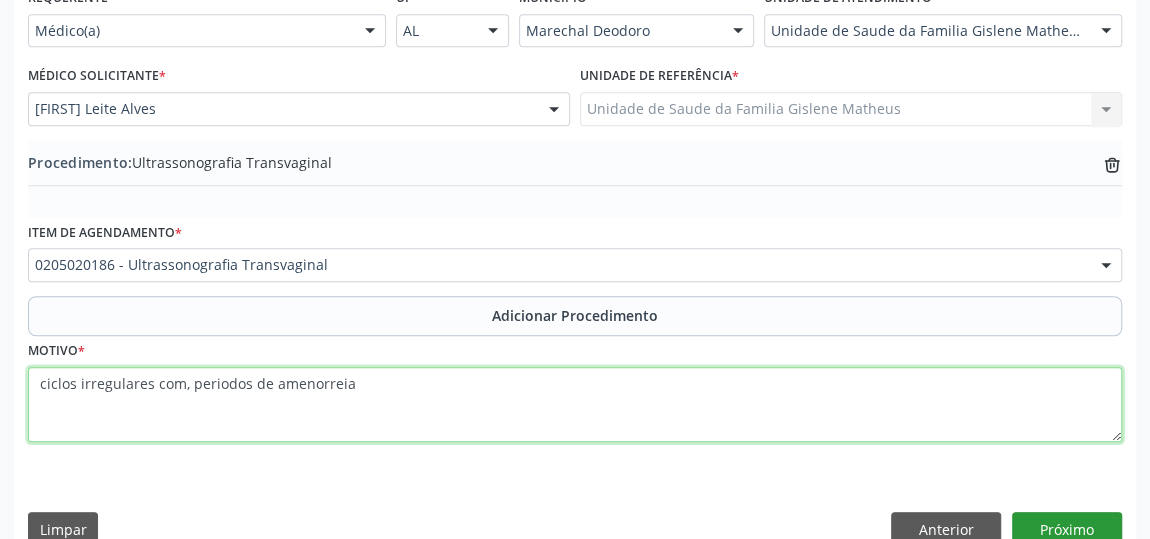 type on "ciclos irregulares com, periodos de amenorreia" 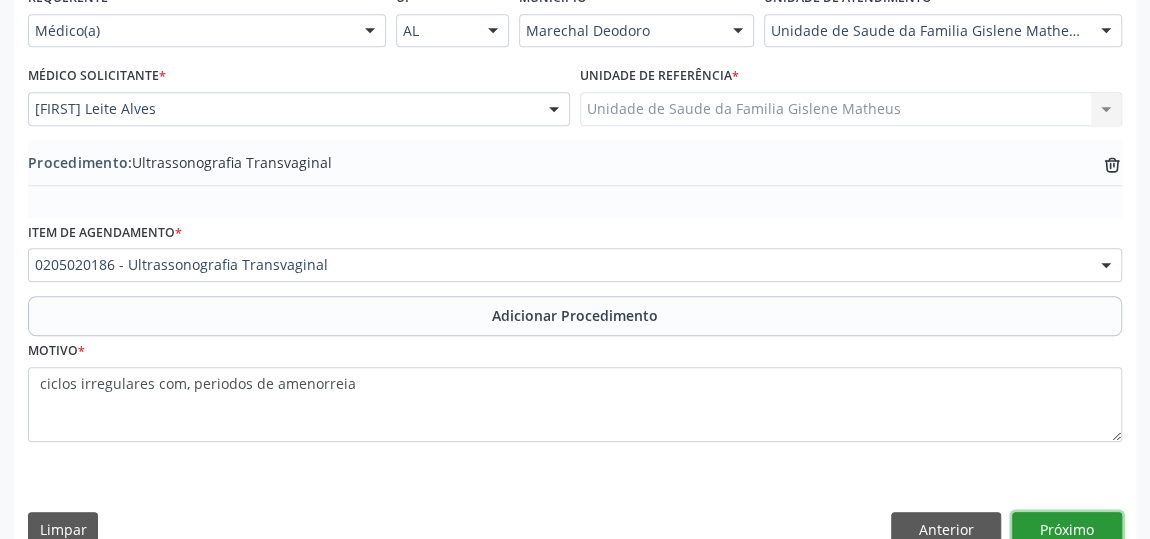 click on "Próximo" at bounding box center [1067, 529] 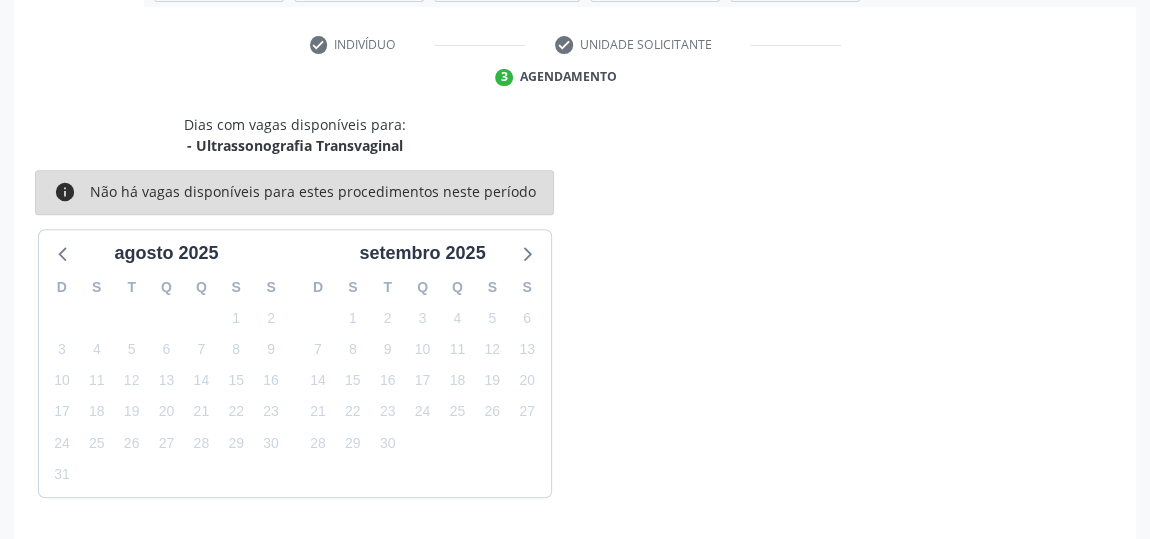 scroll, scrollTop: 446, scrollLeft: 0, axis: vertical 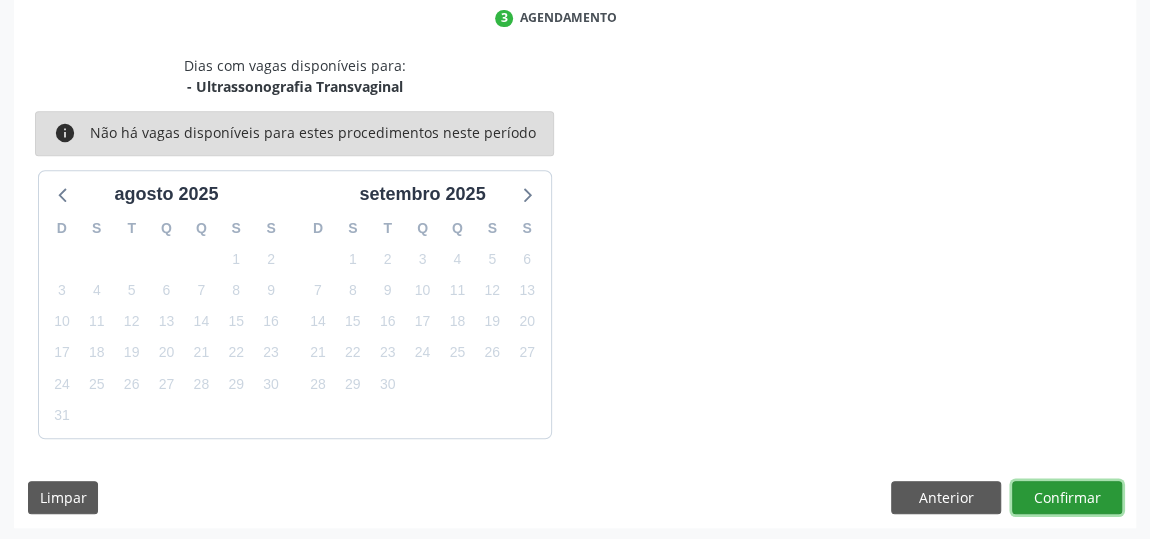 click on "Confirmar" at bounding box center (1067, 498) 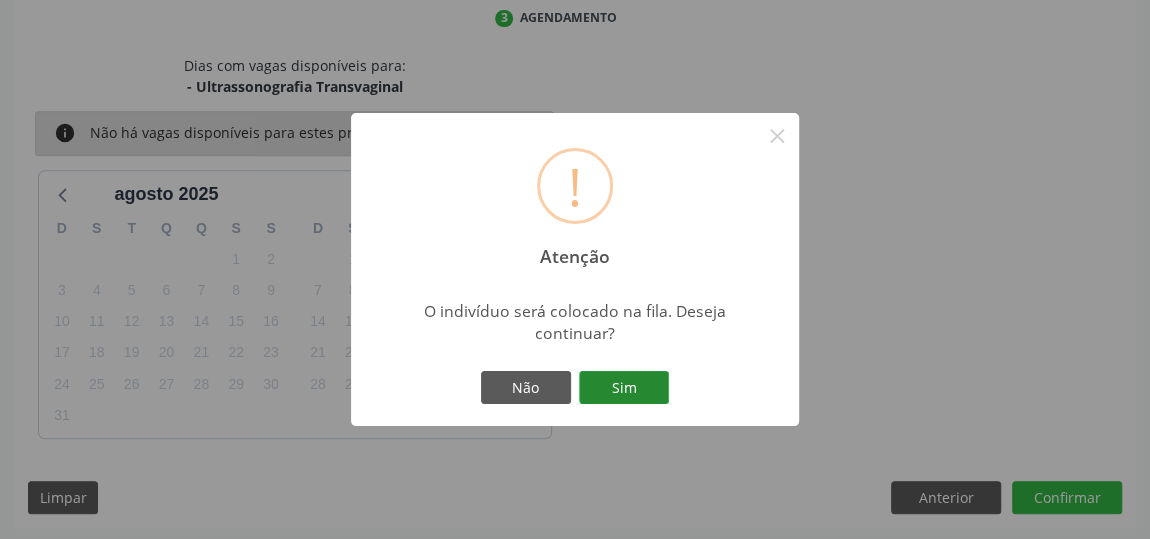click on "Sim" at bounding box center [624, 388] 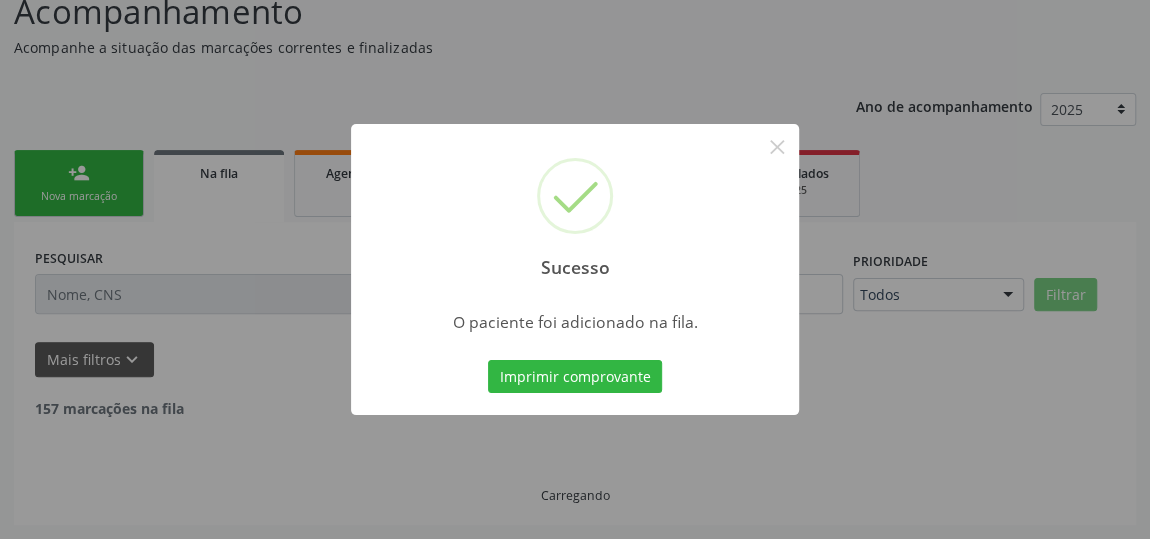 scroll, scrollTop: 153, scrollLeft: 0, axis: vertical 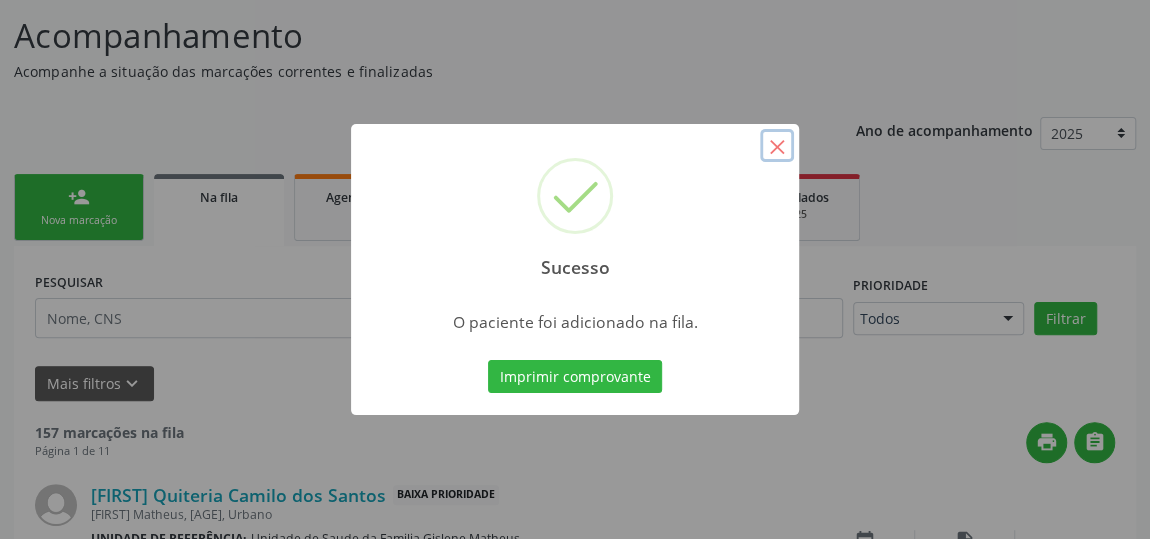 click on "×" at bounding box center (777, 146) 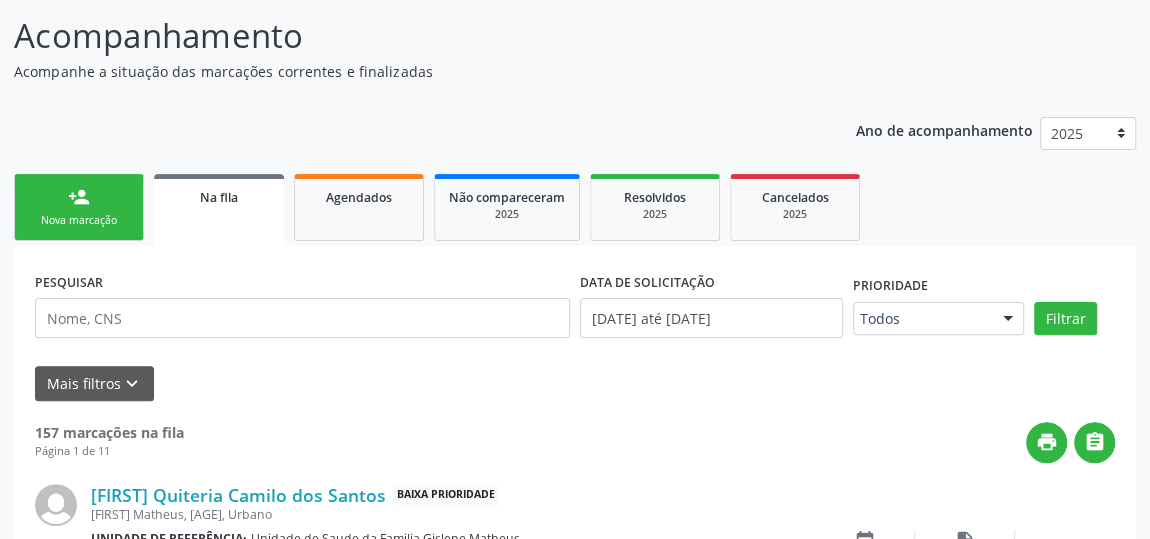click on "Nova marcação" at bounding box center (79, 220) 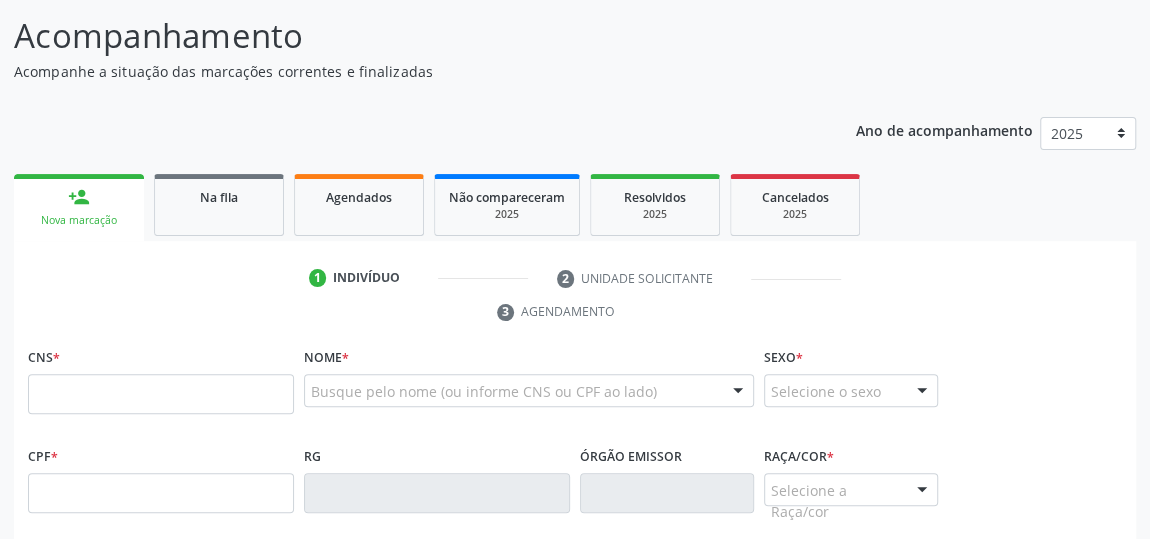 click on "Acompanhamento" at bounding box center [406, 36] 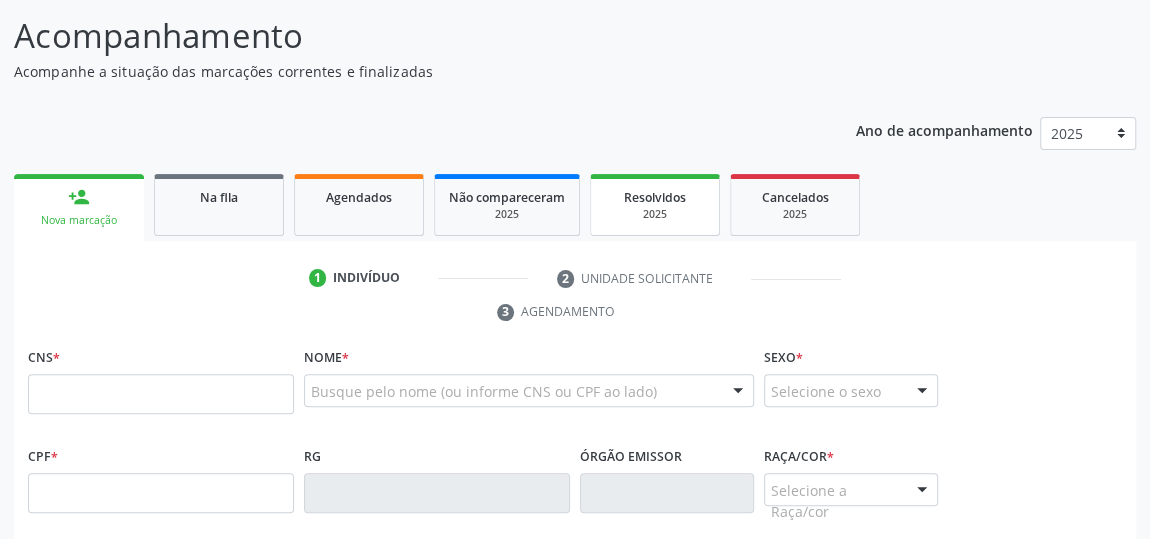 drag, startPoint x: 5, startPoint y: 307, endPoint x: 679, endPoint y: 191, distance: 683.90936 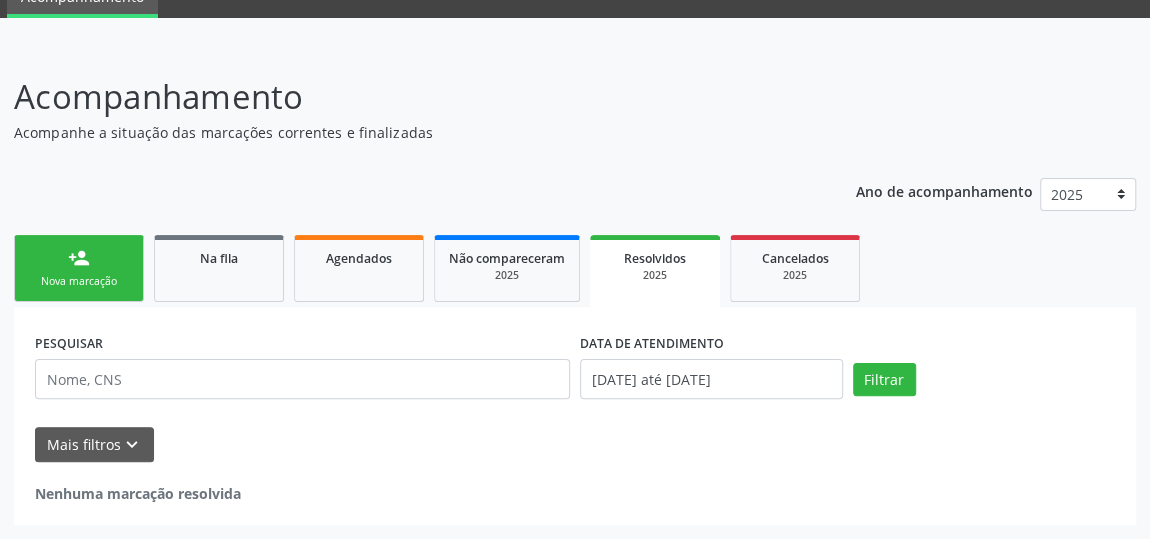 scroll, scrollTop: 89, scrollLeft: 0, axis: vertical 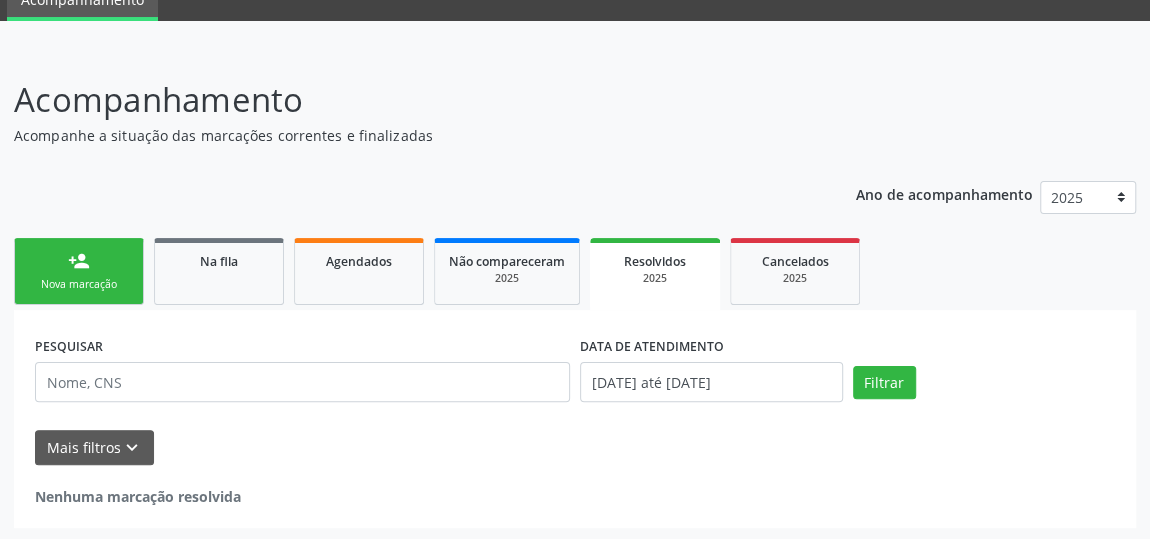 drag, startPoint x: 679, startPoint y: 191, endPoint x: 553, endPoint y: 102, distance: 154.26276 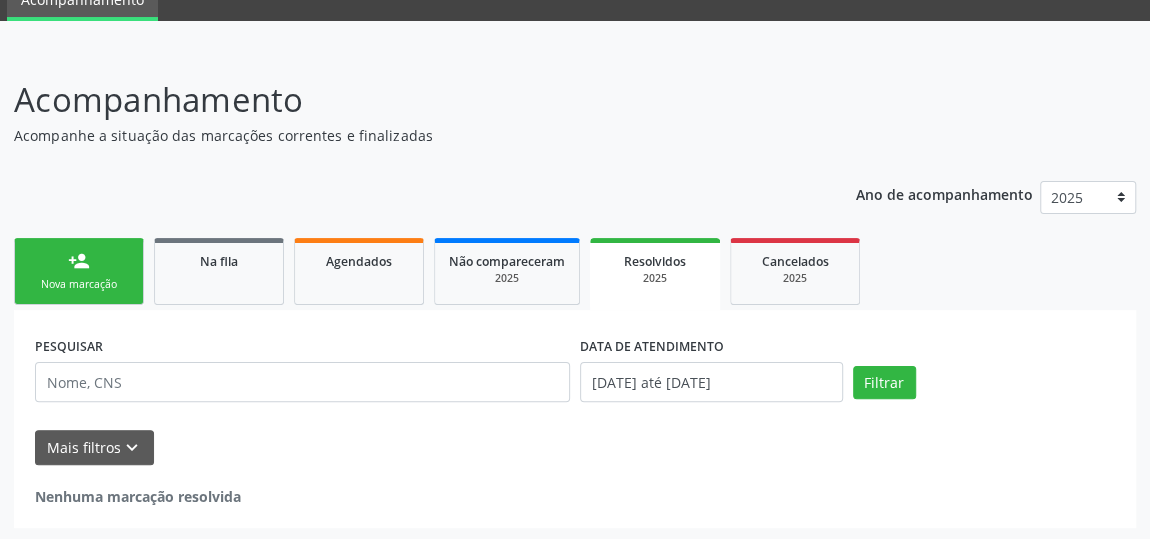 click on "person_add
Nova marcação" at bounding box center [79, 271] 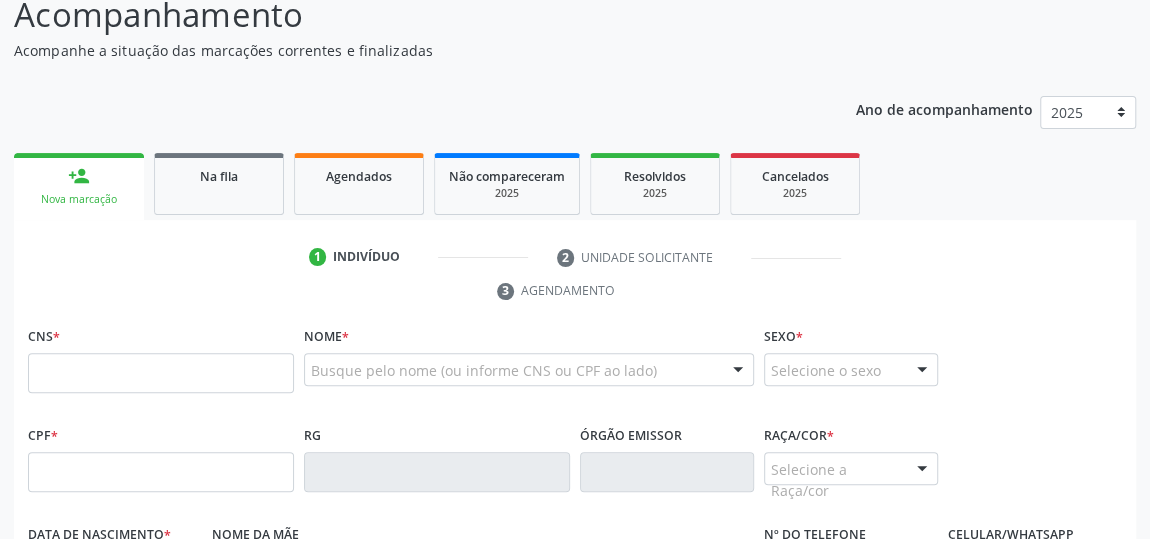 scroll, scrollTop: 362, scrollLeft: 0, axis: vertical 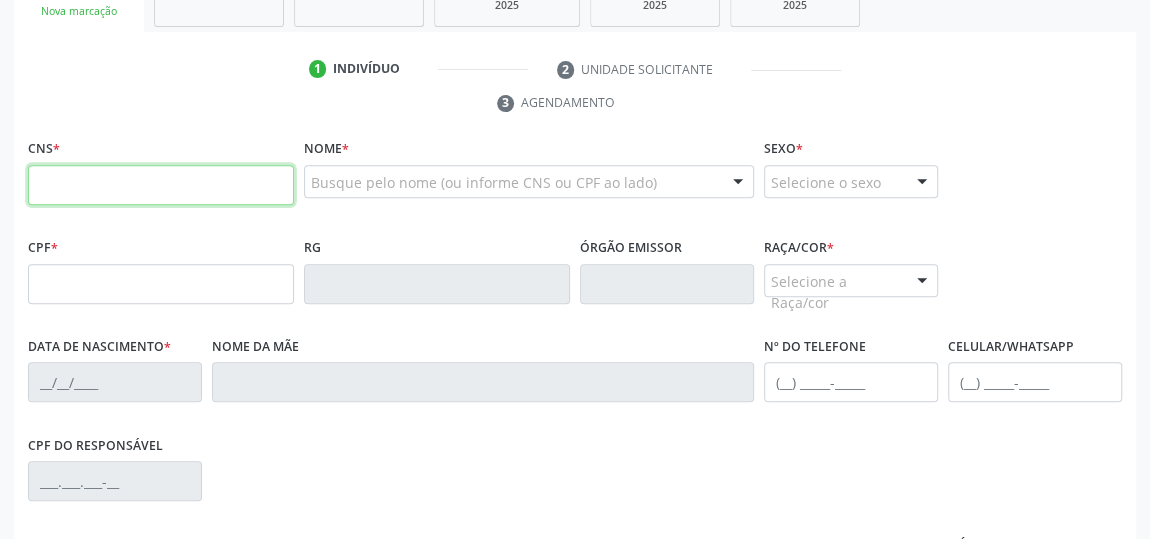 click at bounding box center [161, 185] 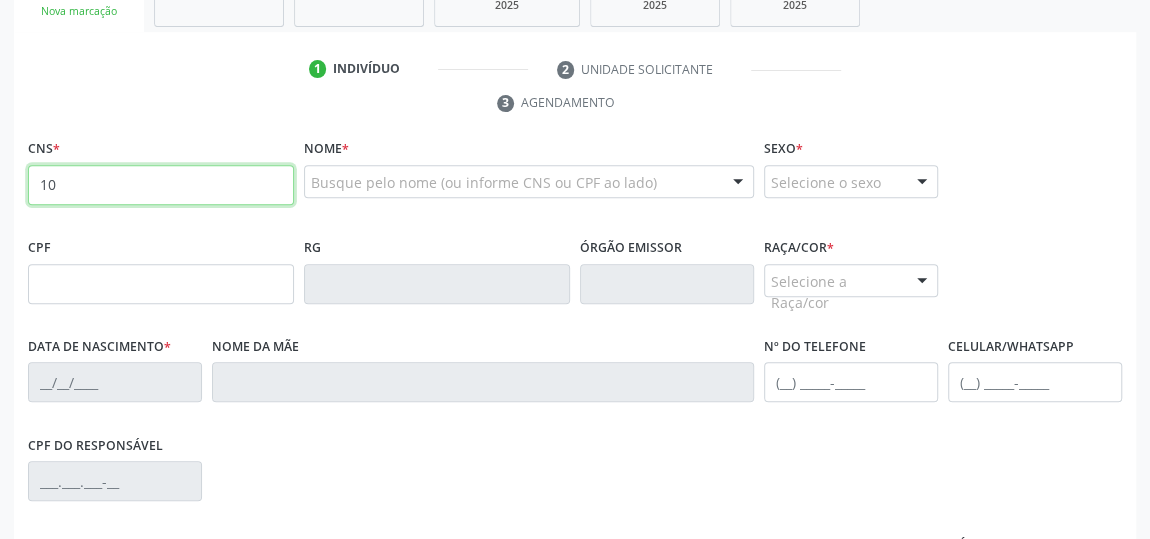 type on "1" 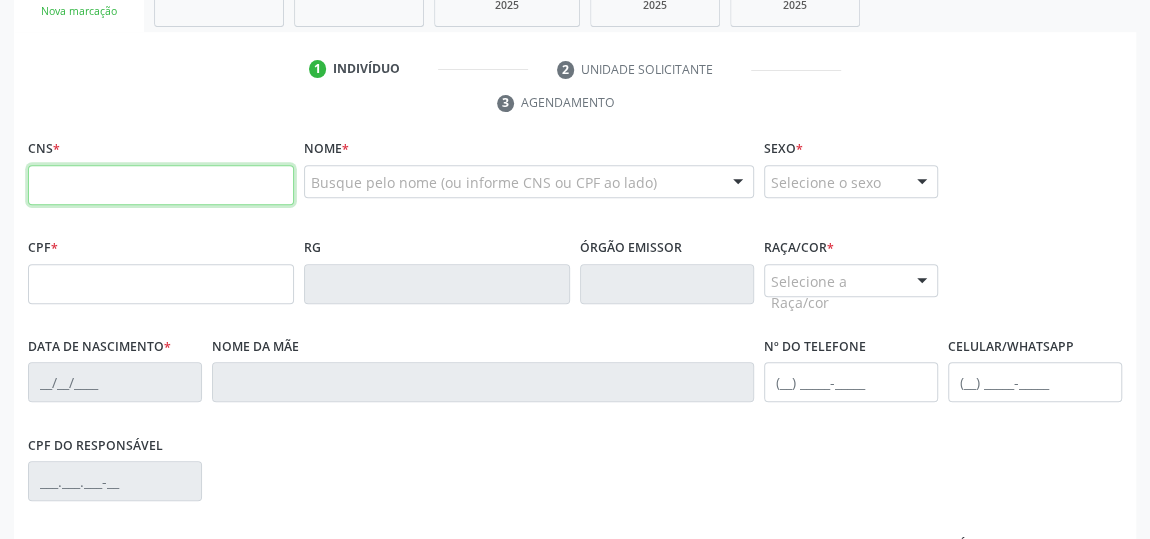 drag, startPoint x: 253, startPoint y: 170, endPoint x: 276, endPoint y: 159, distance: 25.495098 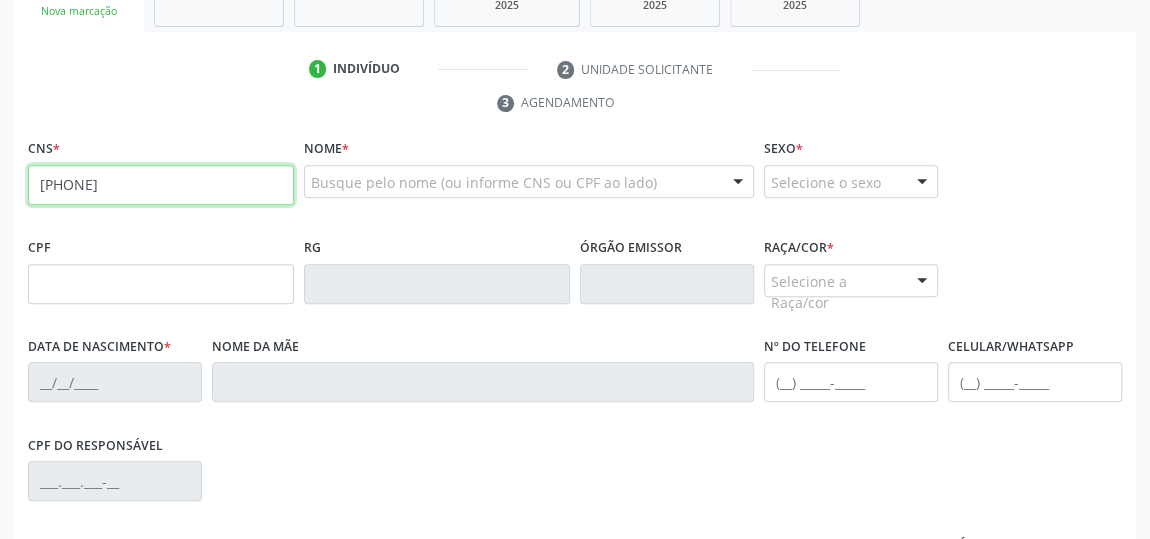 type on "[PHONE]" 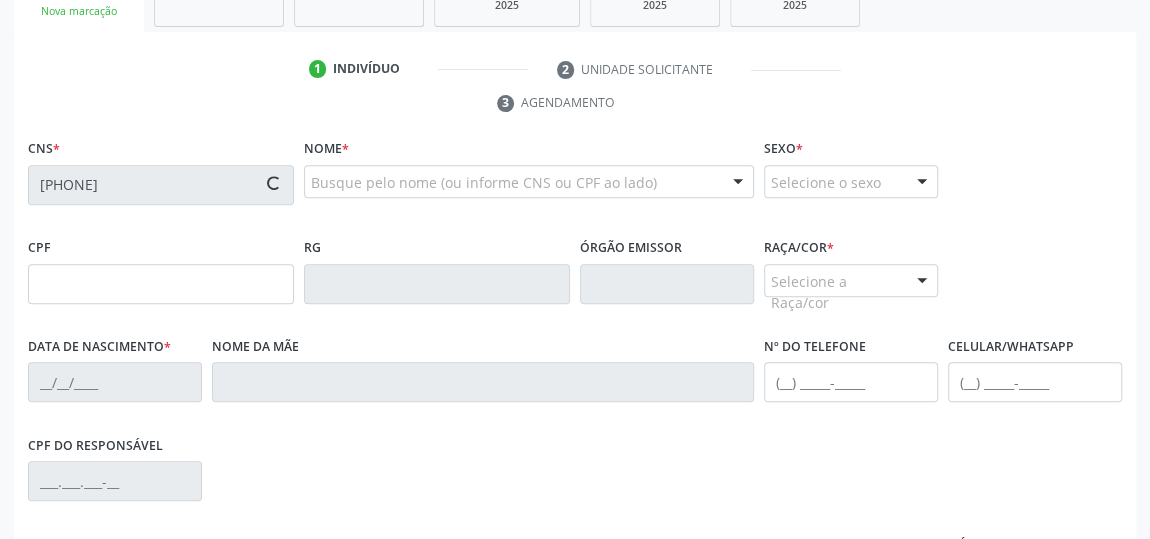 type on "[CPF]" 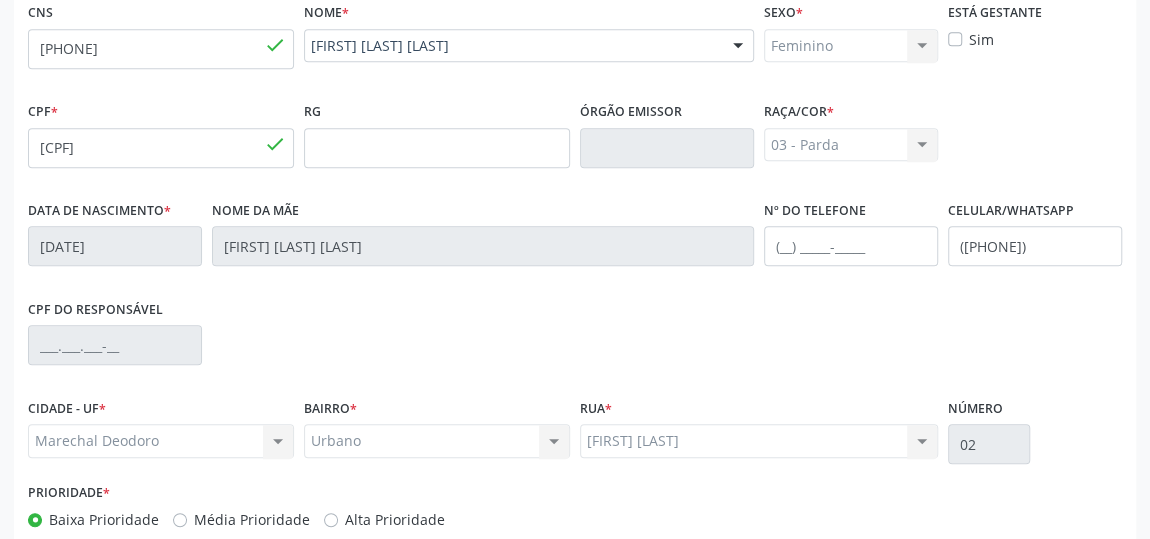 scroll, scrollTop: 604, scrollLeft: 0, axis: vertical 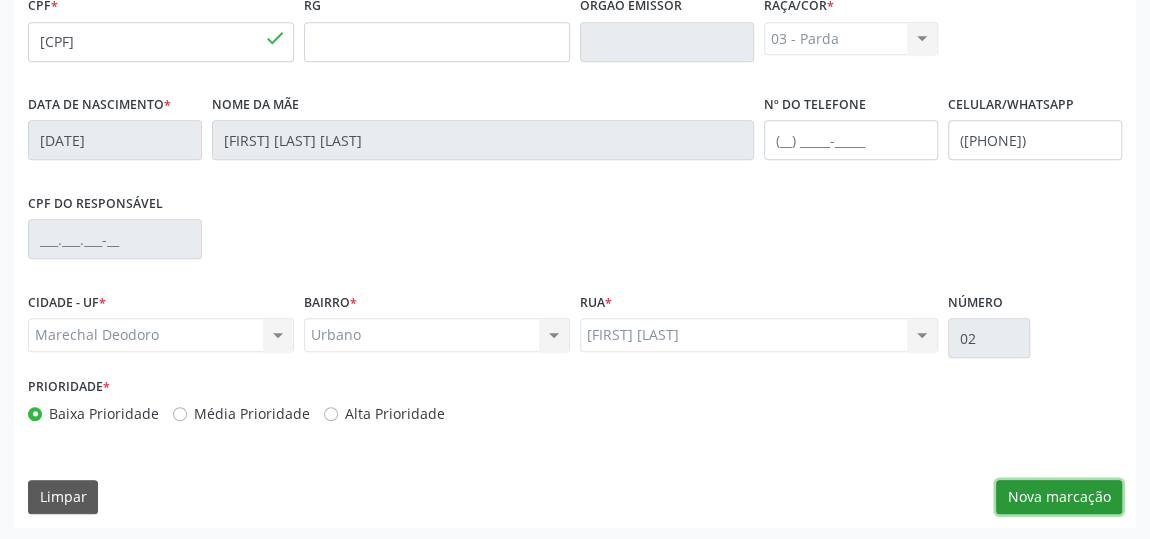 click on "Nova marcação" at bounding box center [1059, 497] 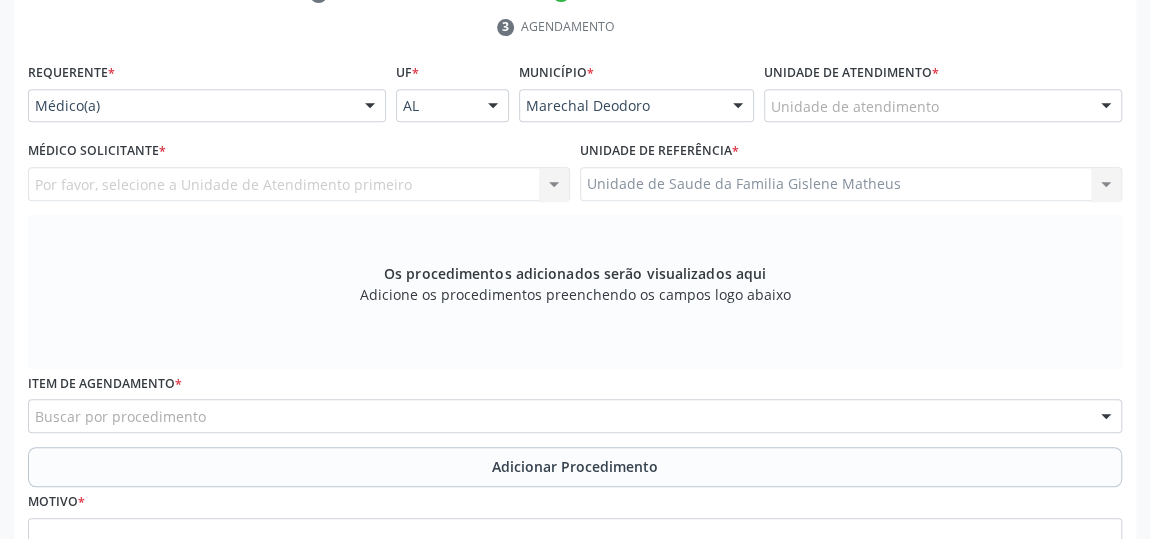 scroll, scrollTop: 331, scrollLeft: 0, axis: vertical 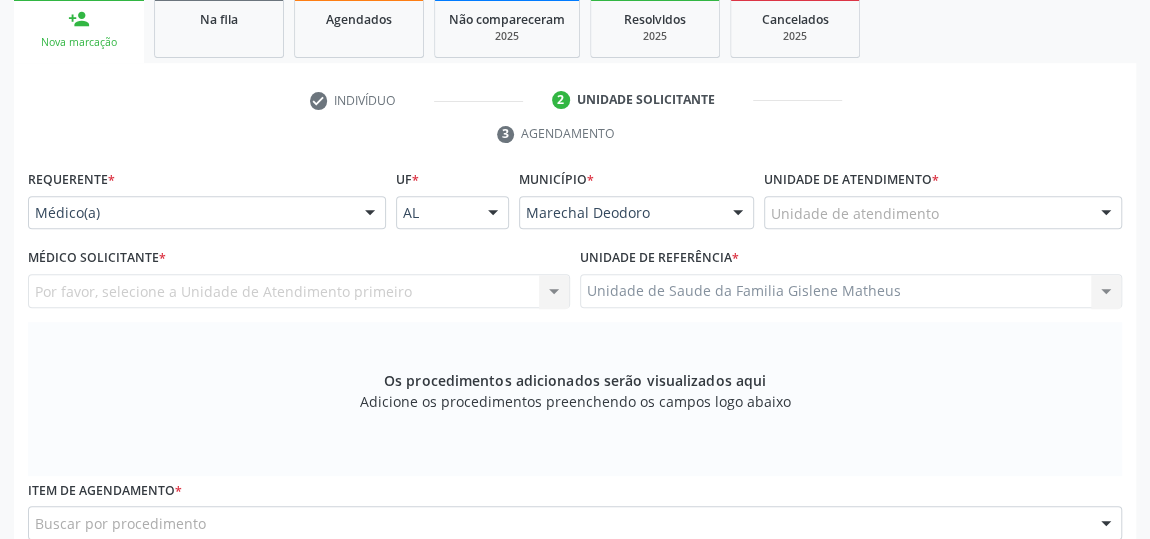 click on "Unidade de atendimento" at bounding box center [943, 213] 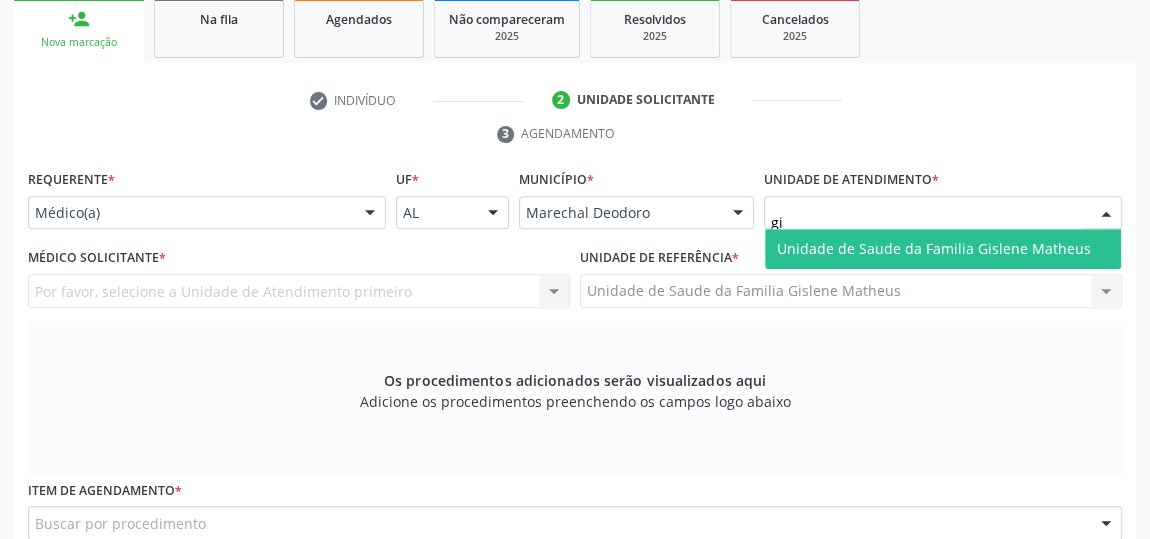 type on "gis" 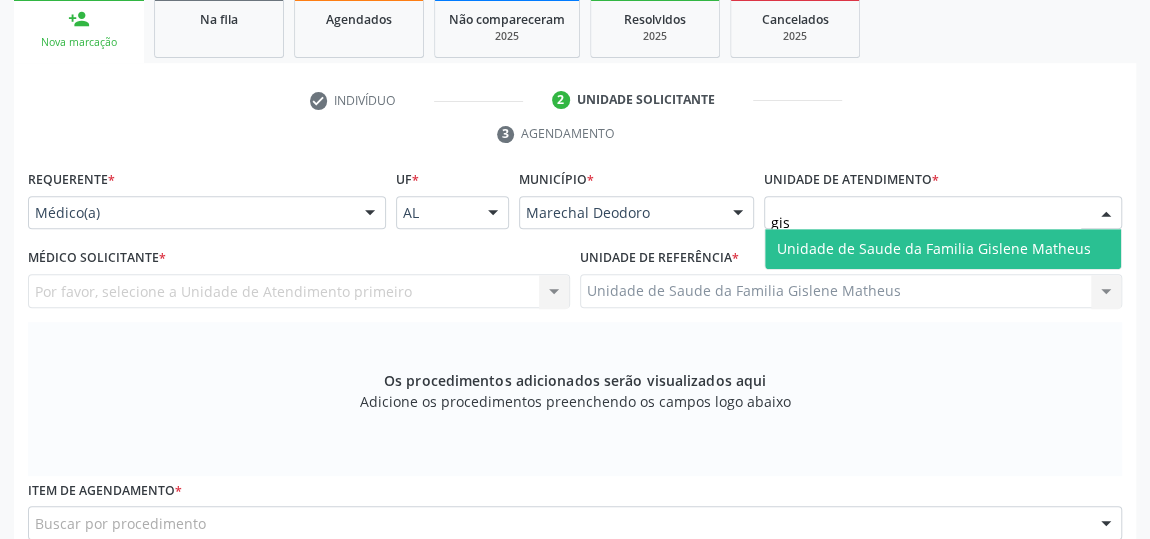 click on "Unidade de Saude da Familia Gislene Matheus" at bounding box center (934, 248) 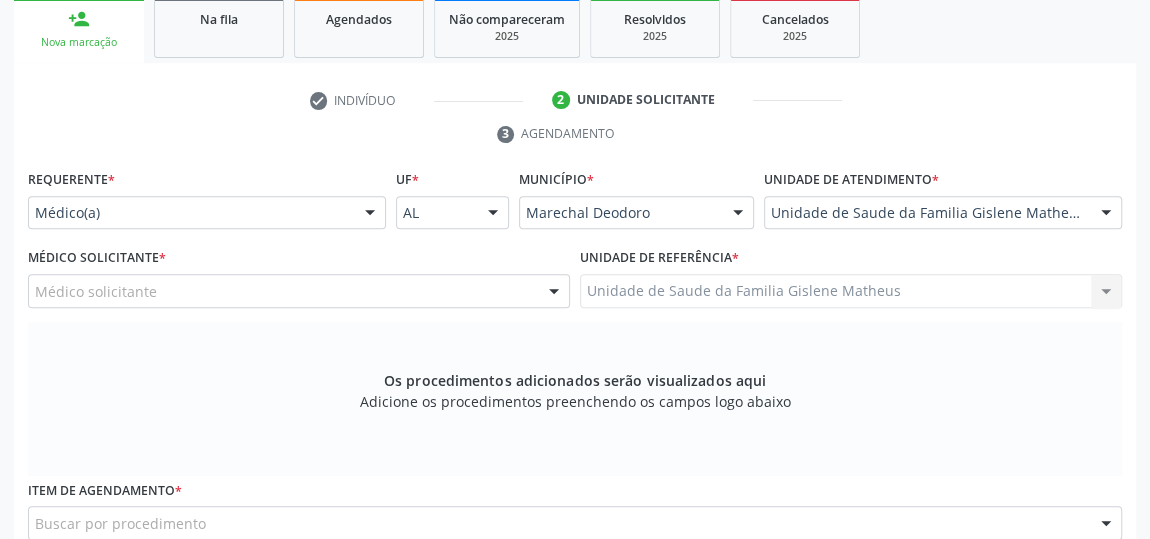 click at bounding box center (554, 292) 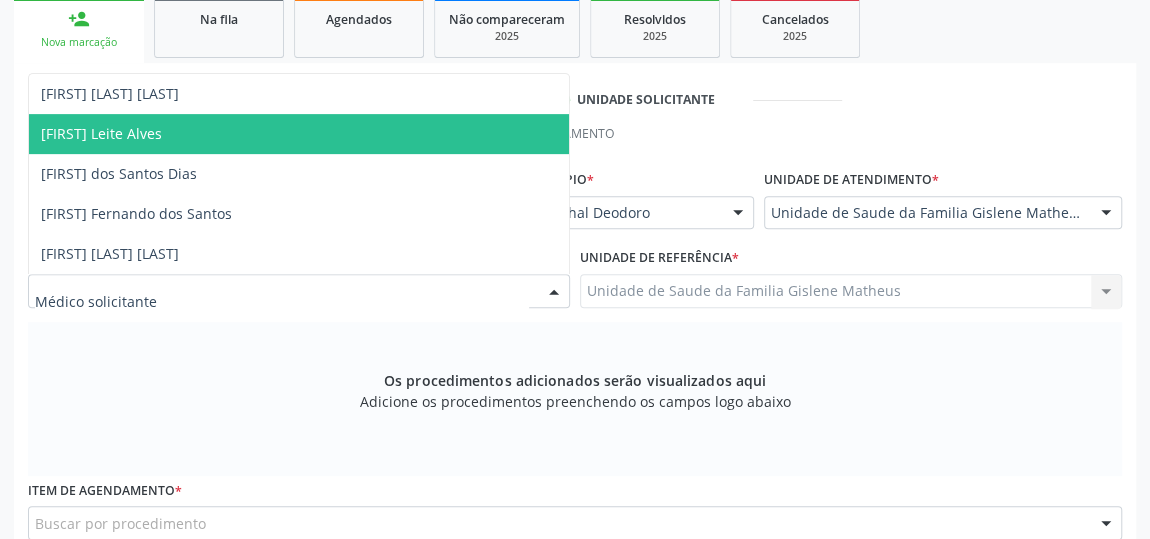 click on "[FIRST] Leite Alves" at bounding box center (101, 133) 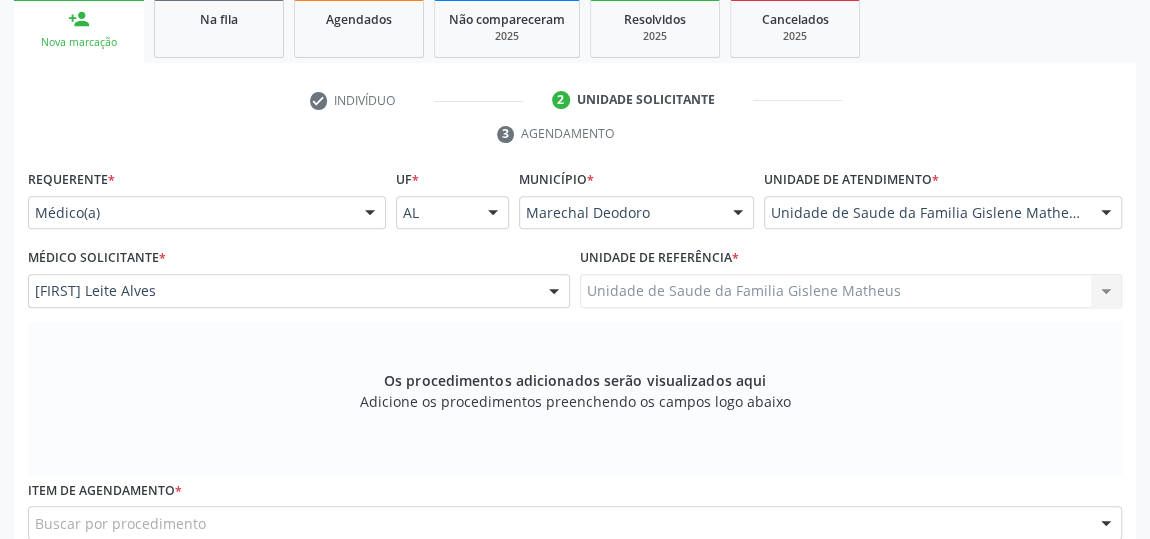 scroll, scrollTop: 604, scrollLeft: 0, axis: vertical 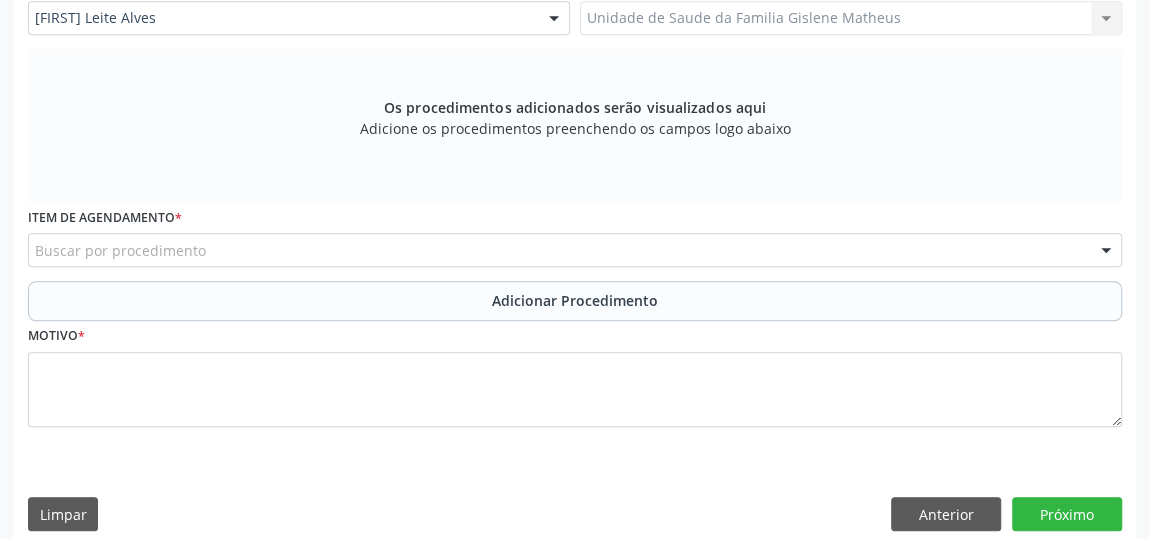 click on "Buscar por procedimento" at bounding box center (575, 250) 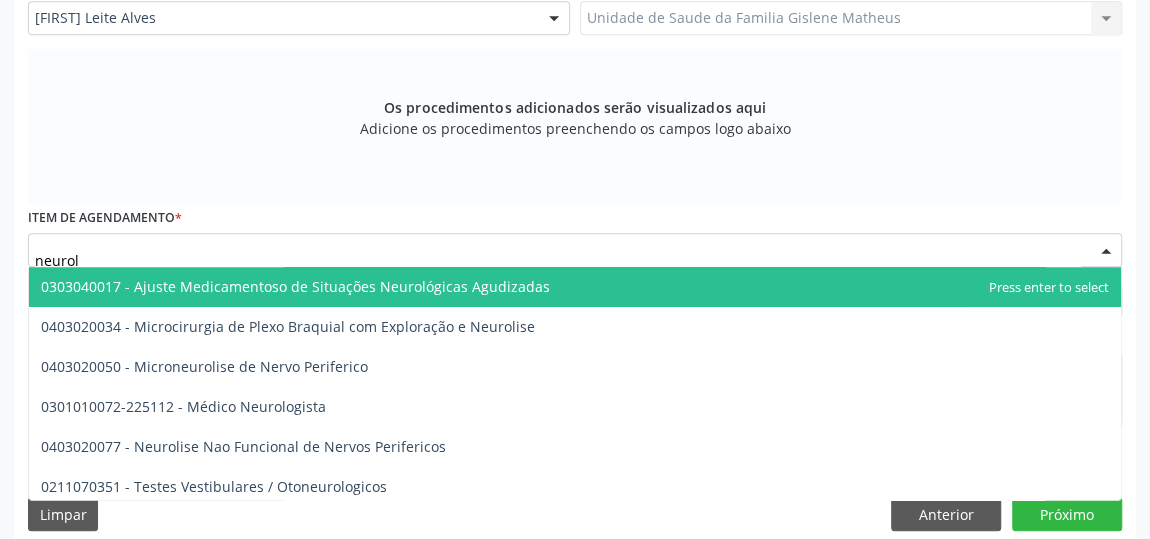 type on "neurolo" 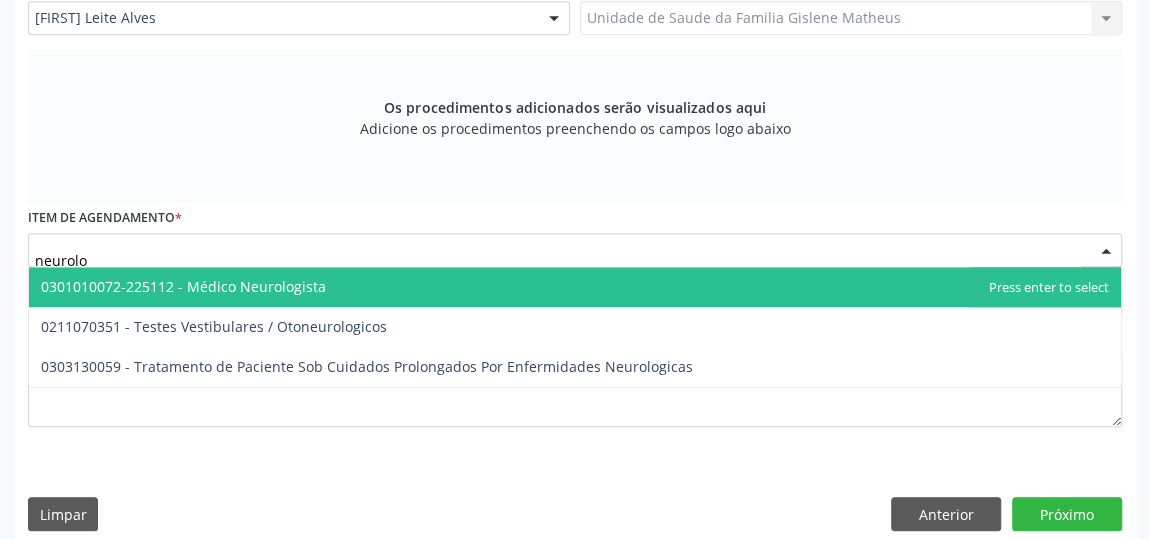 click on "0301010072-225112 - Médico Neurologista" at bounding box center [575, 287] 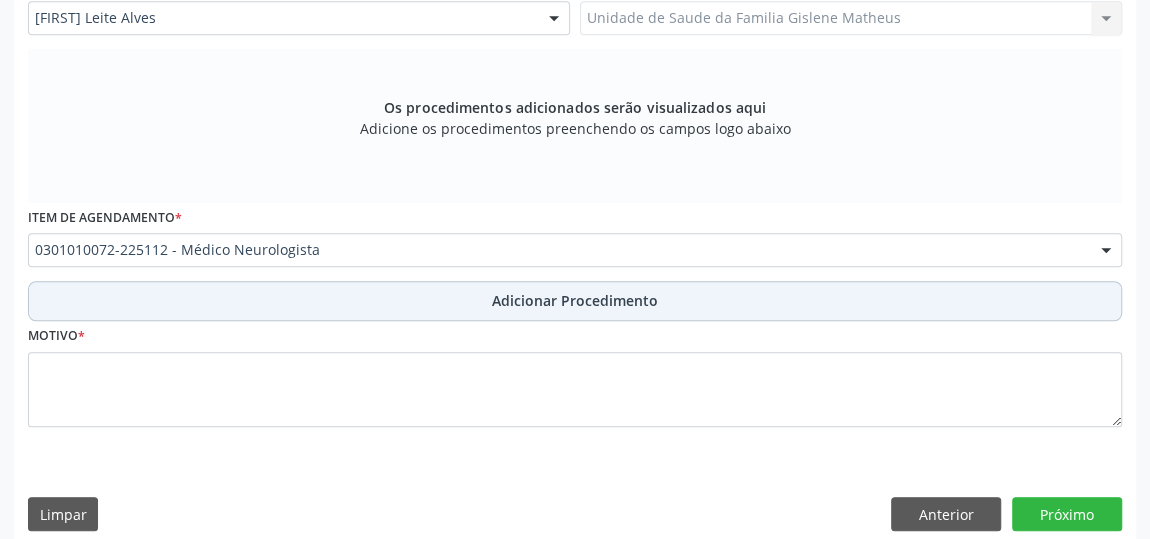 click on "Adicionar Procedimento" at bounding box center (575, 300) 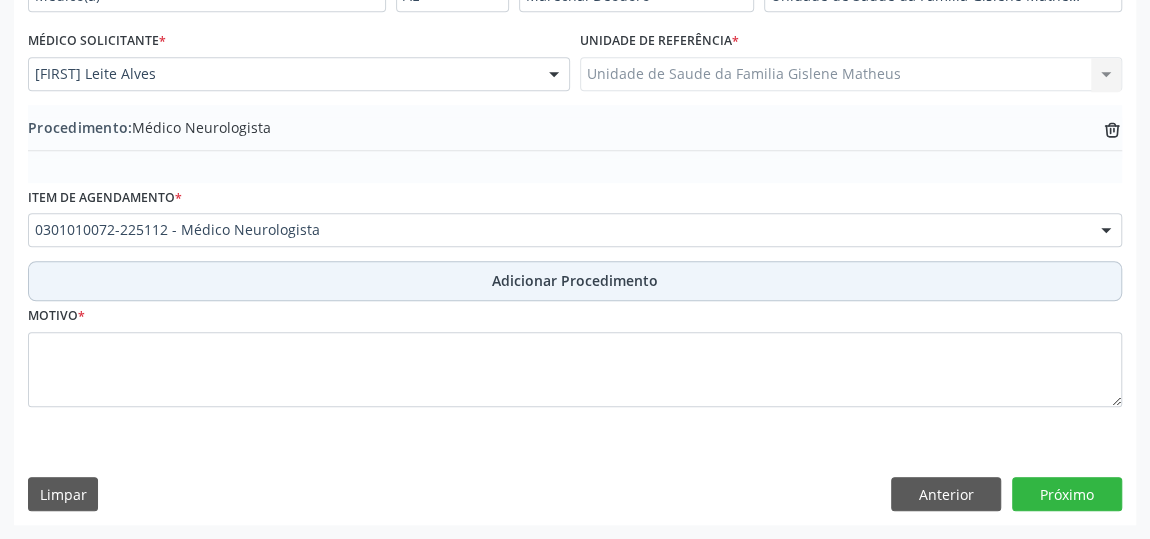 scroll, scrollTop: 544, scrollLeft: 0, axis: vertical 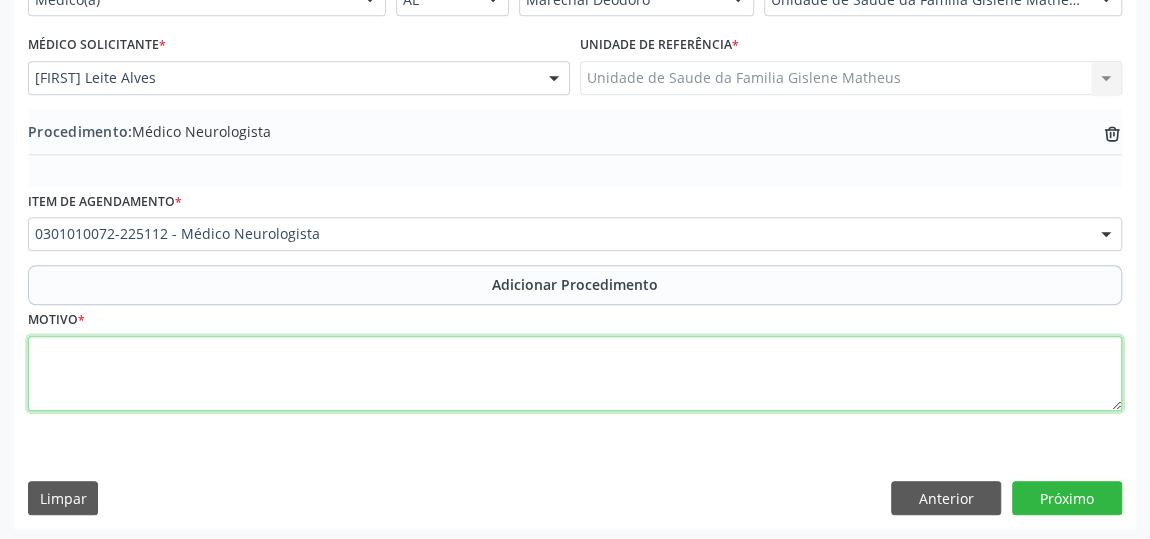 click at bounding box center (575, 374) 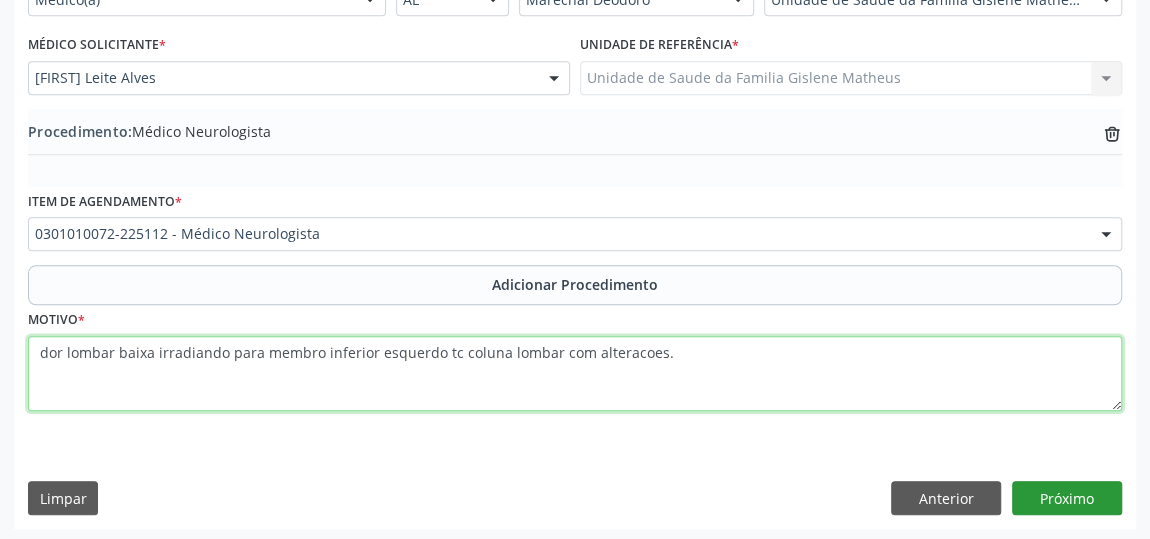 type on "dor lombar baixa irradiando para membro inferior esquerdo tc coluna lombar com alteracoes." 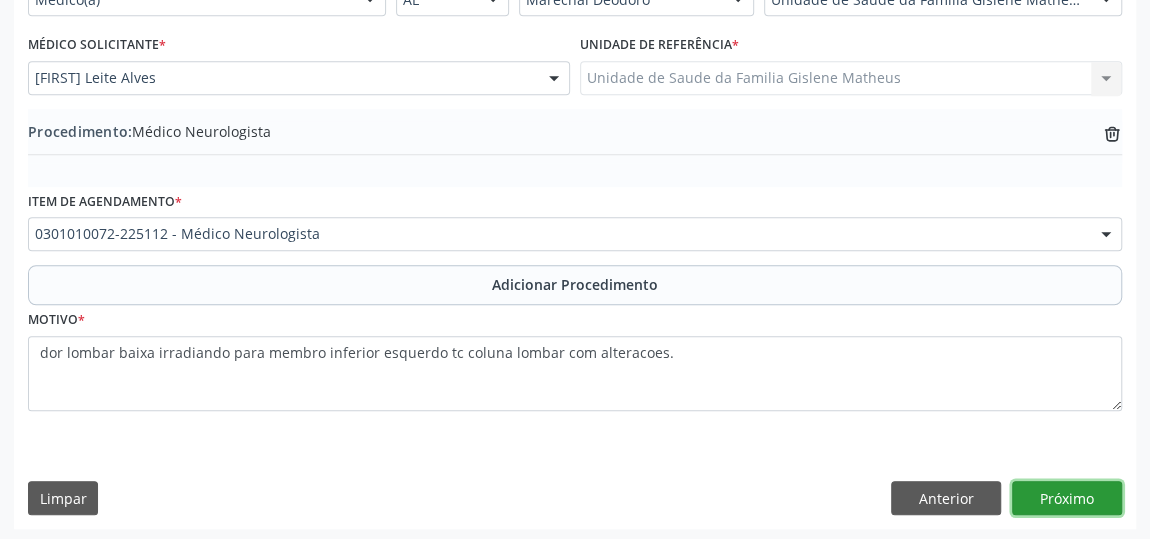 click on "Próximo" at bounding box center (1067, 498) 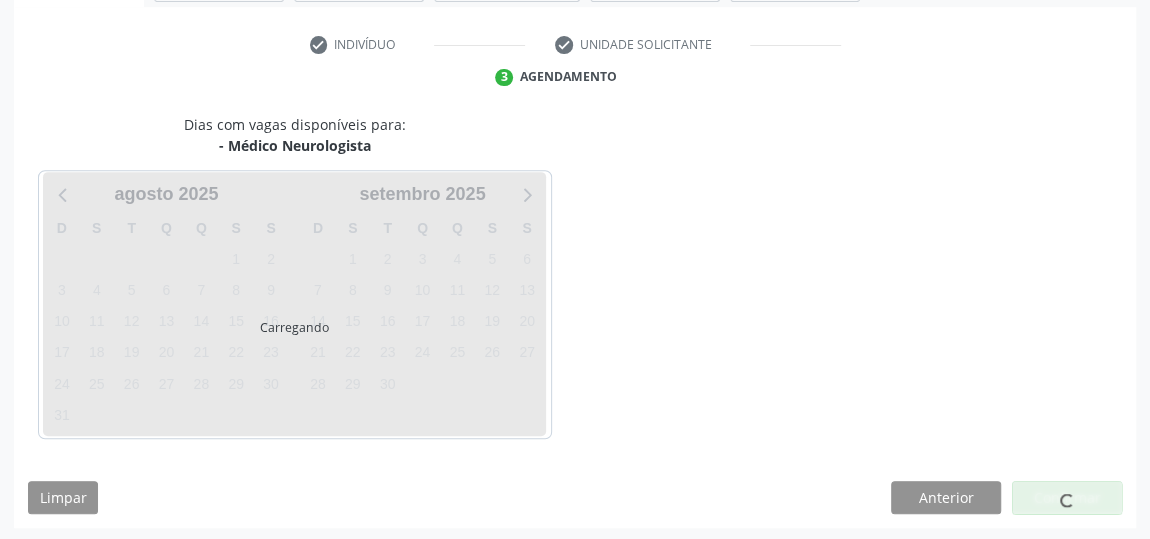 scroll, scrollTop: 446, scrollLeft: 0, axis: vertical 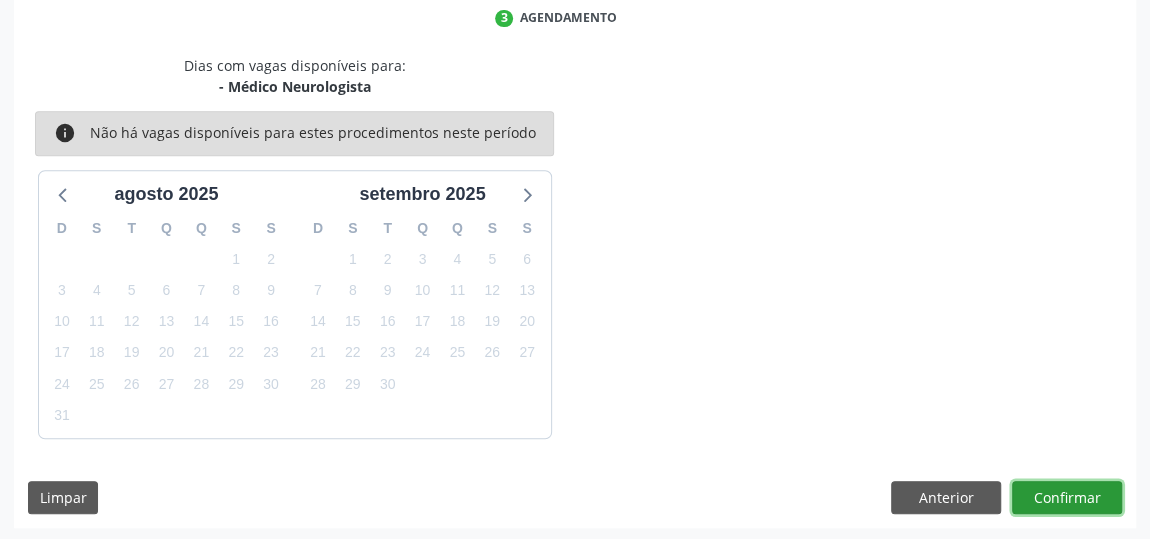 click on "Confirmar" at bounding box center [1067, 498] 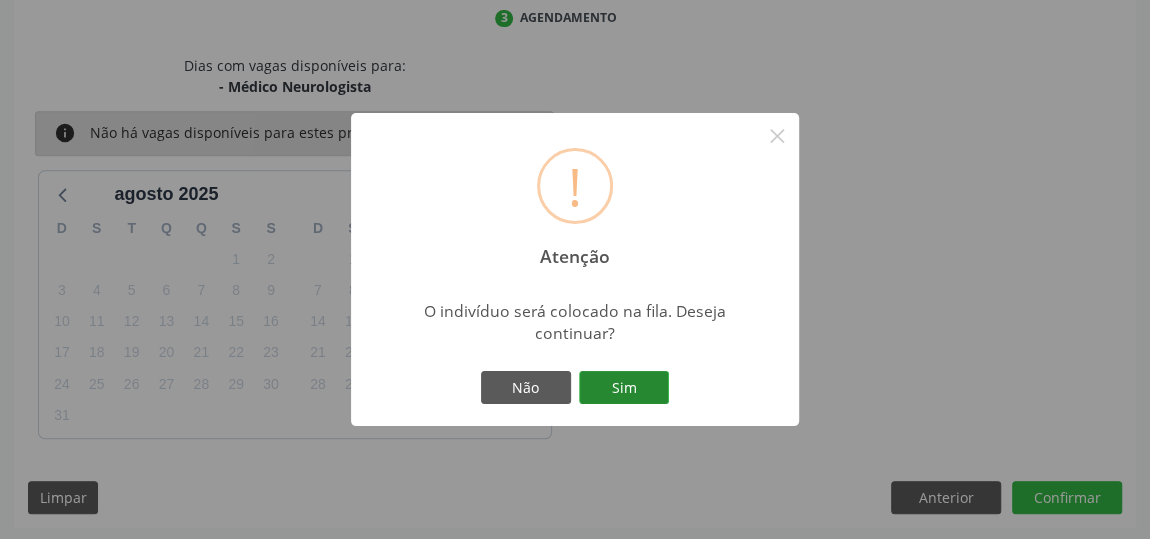 click on "Sim" at bounding box center [624, 388] 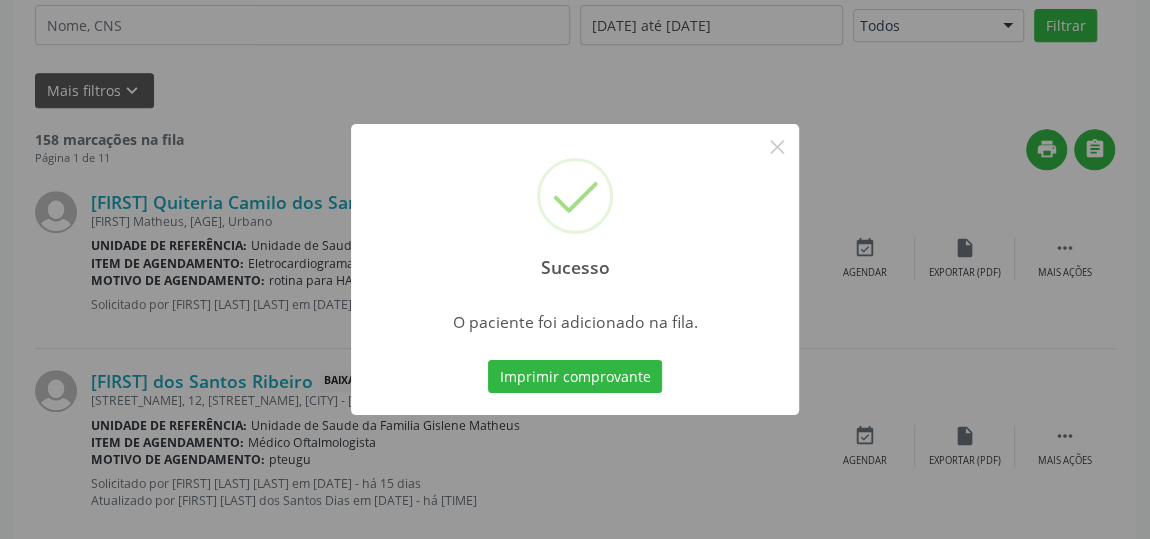 scroll, scrollTop: 153, scrollLeft: 0, axis: vertical 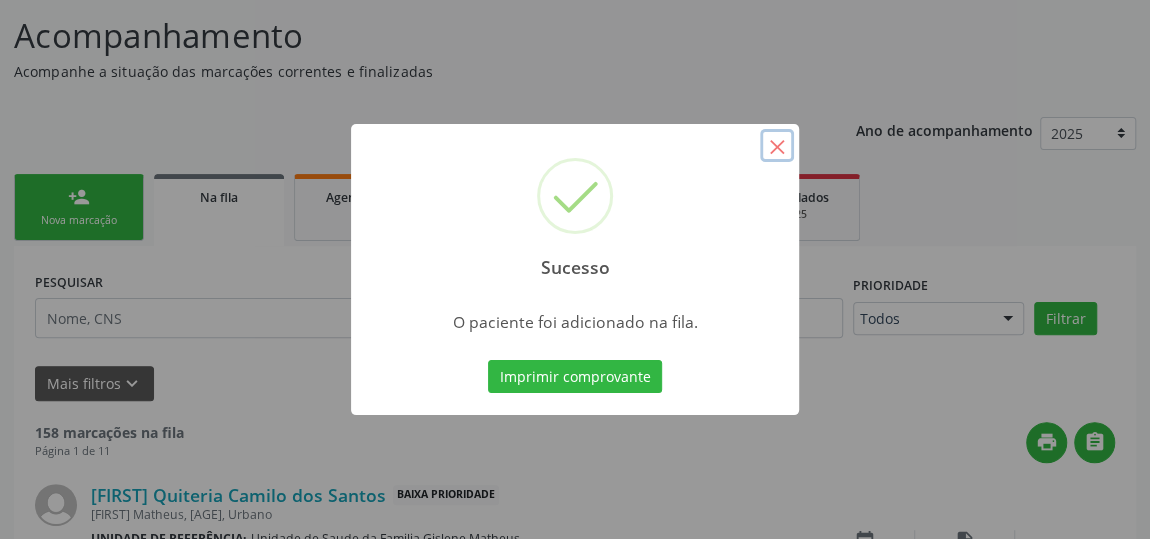 click on "×" at bounding box center (777, 146) 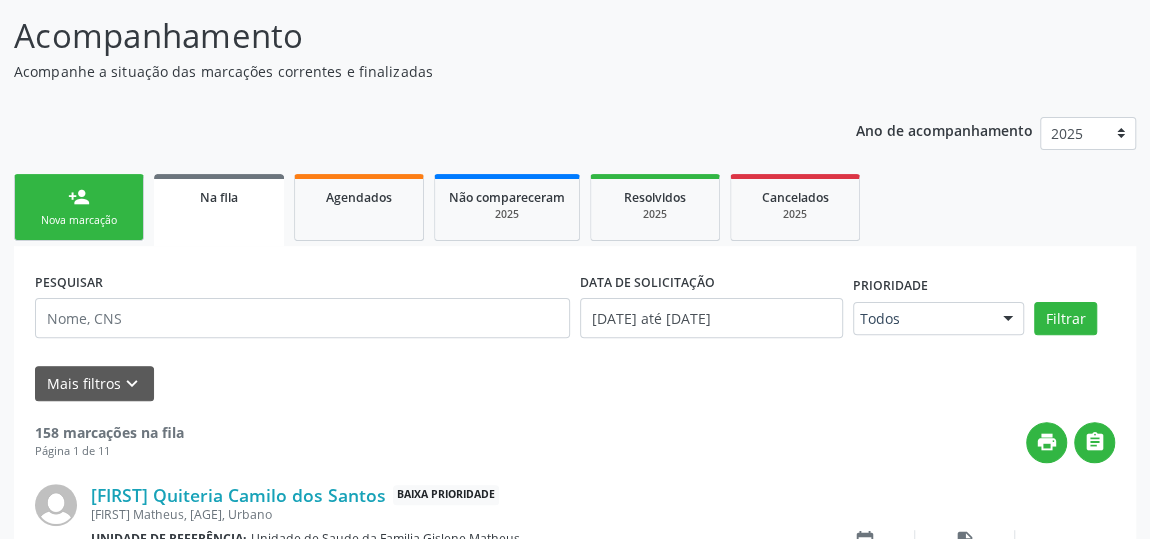 click on "Nova marcação" at bounding box center (79, 220) 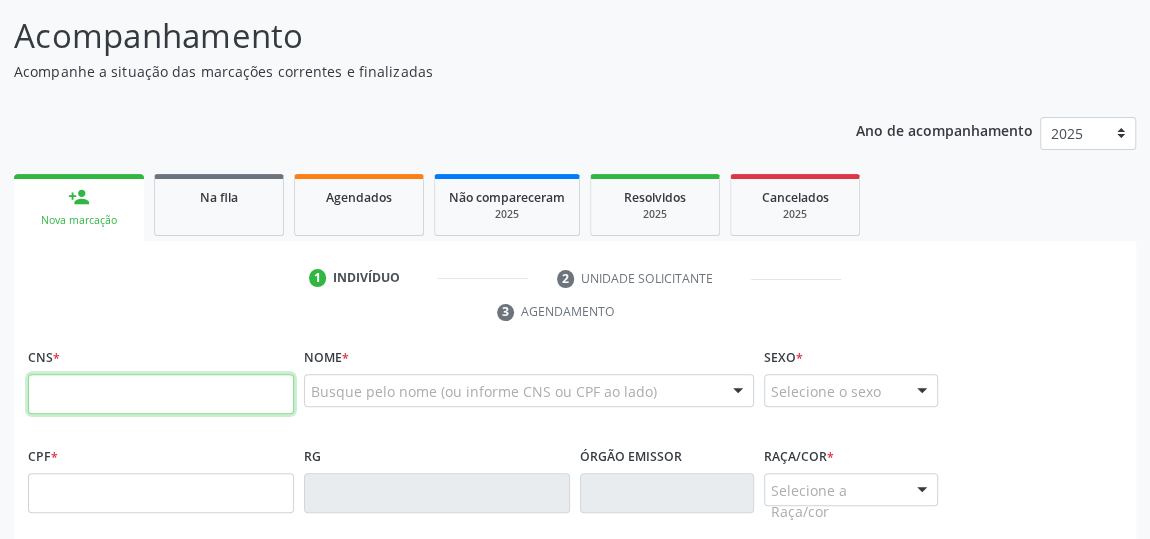click at bounding box center (161, 394) 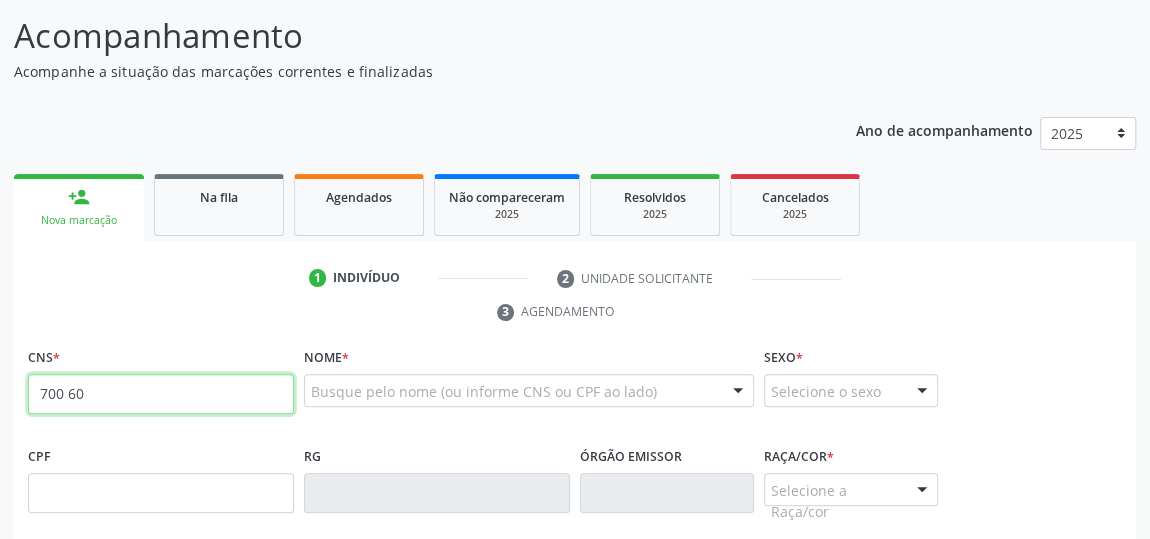 type on "[PHONE]" 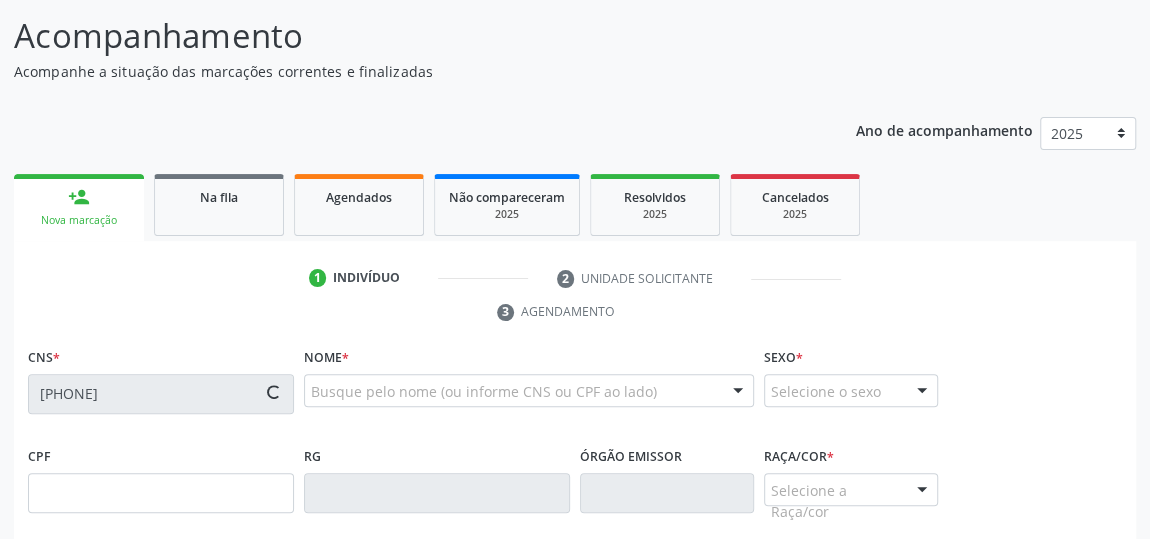type on "[CPF]" 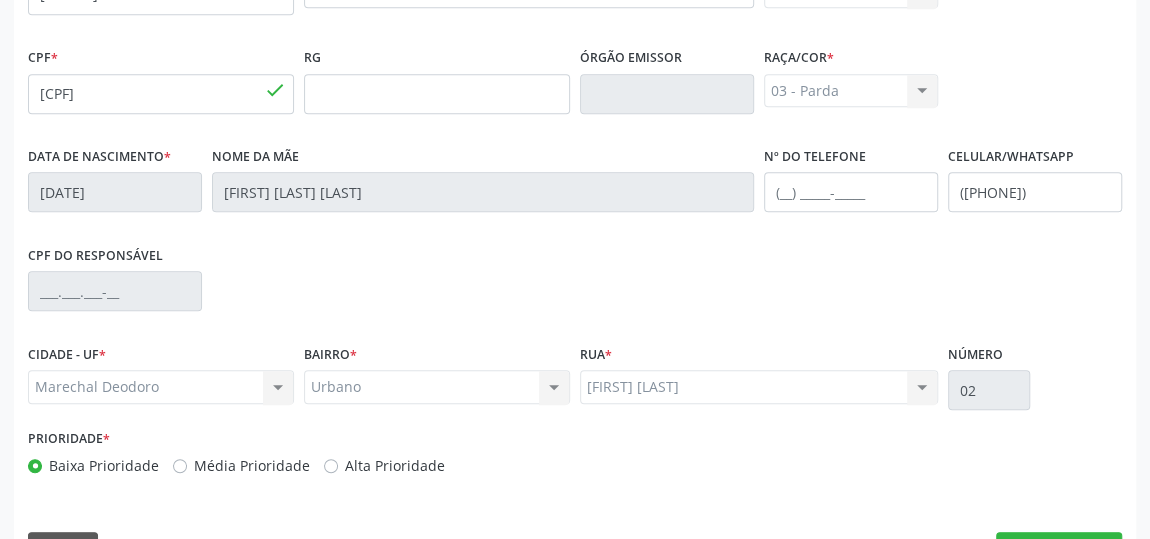 scroll, scrollTop: 604, scrollLeft: 0, axis: vertical 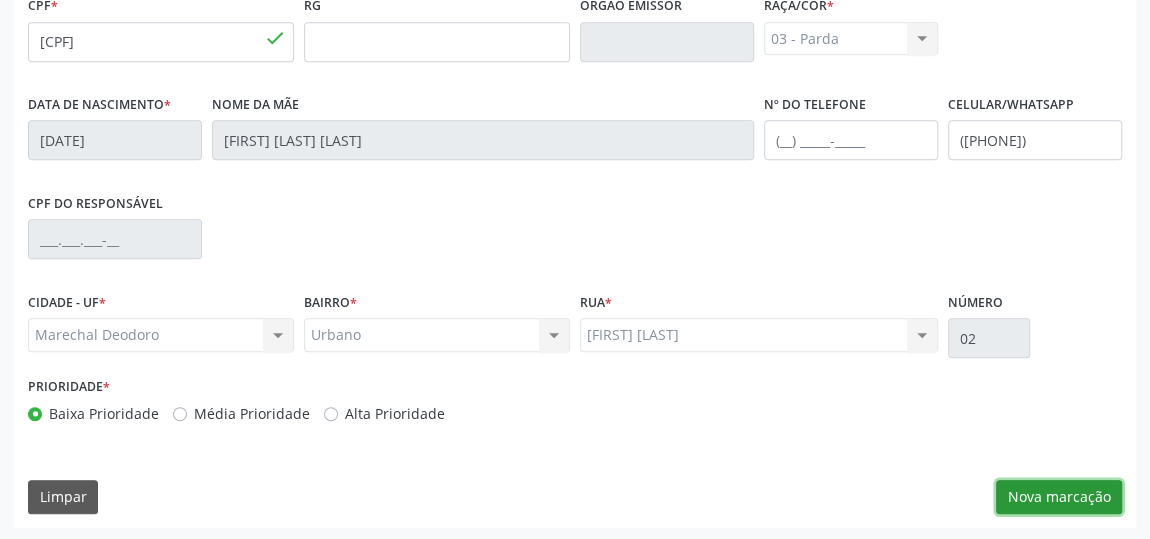 click on "Nova marcação" at bounding box center (1059, 497) 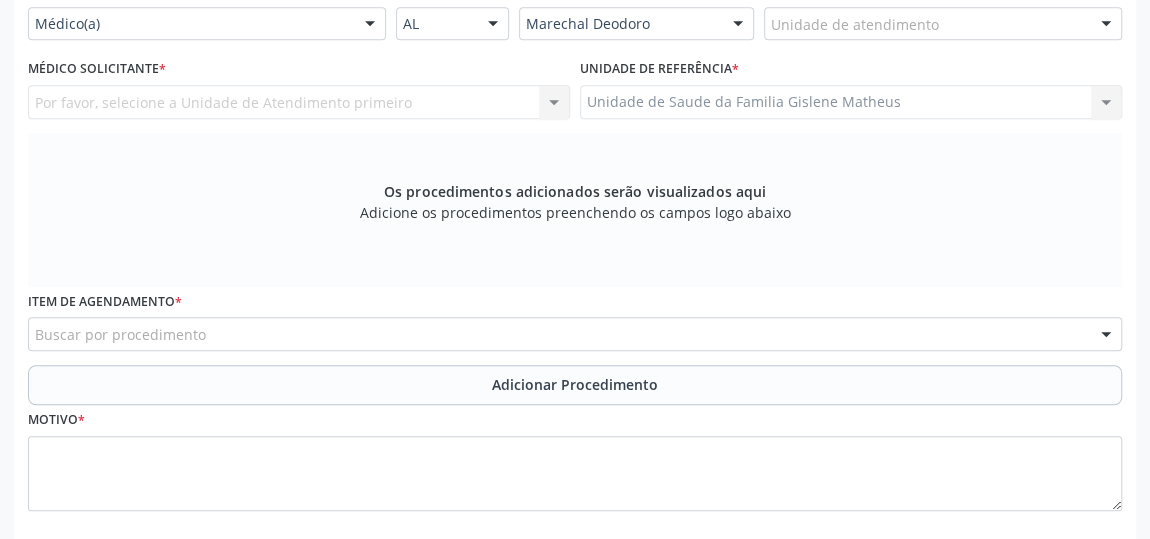 scroll, scrollTop: 331, scrollLeft: 0, axis: vertical 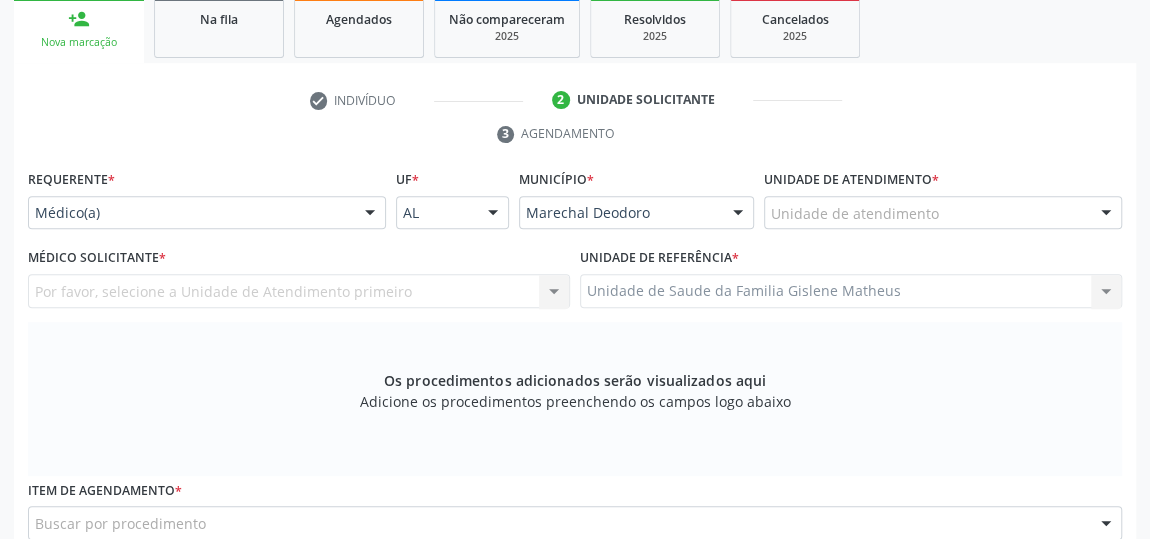 click on "Unidade de atendimento" at bounding box center (943, 213) 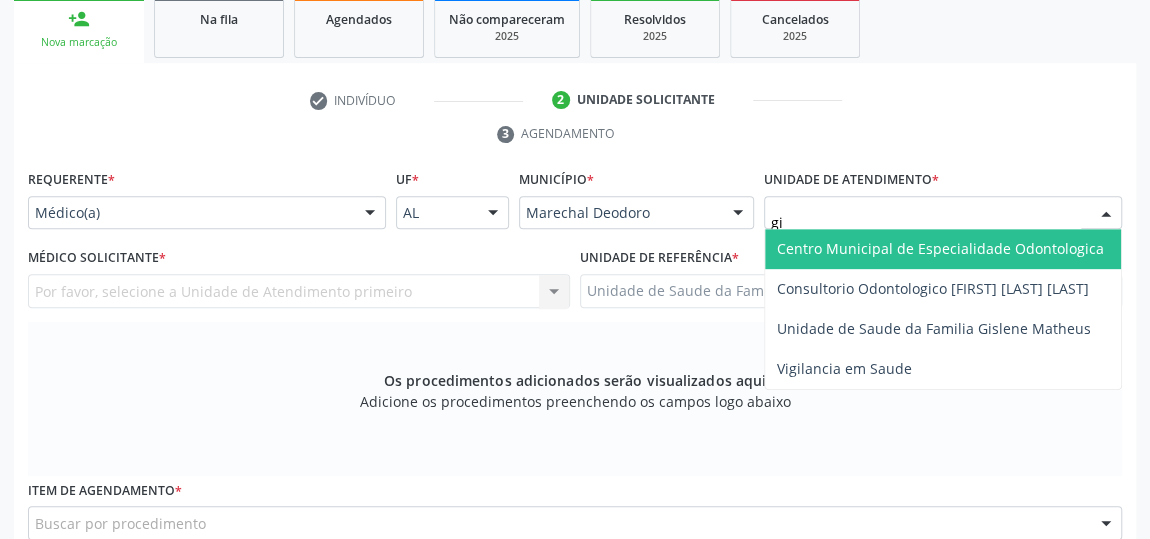 type on "gis" 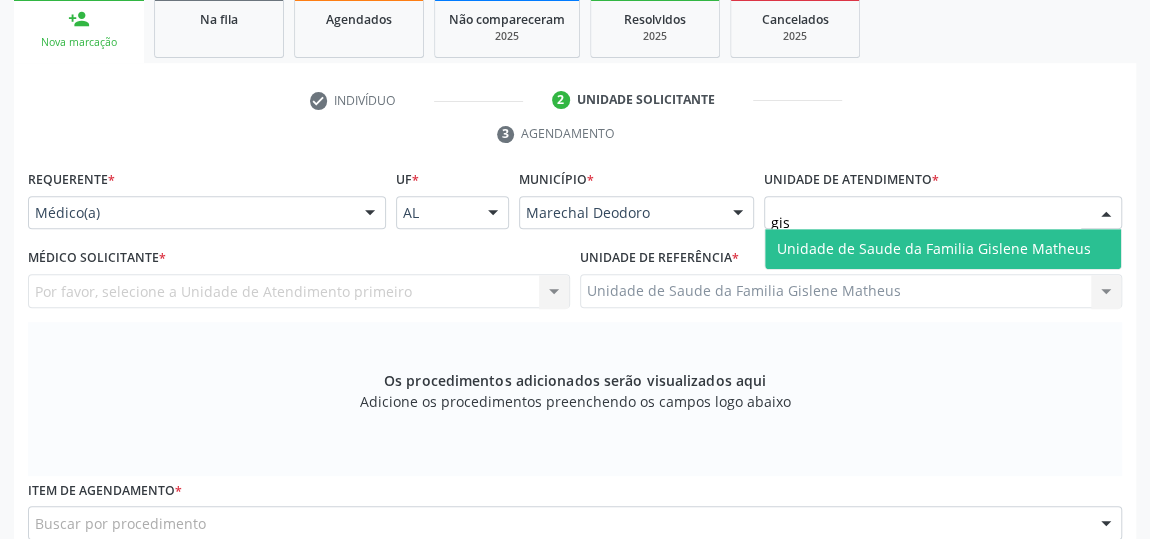 click on "Unidade de Saude da Familia Gislene Matheus" at bounding box center [934, 248] 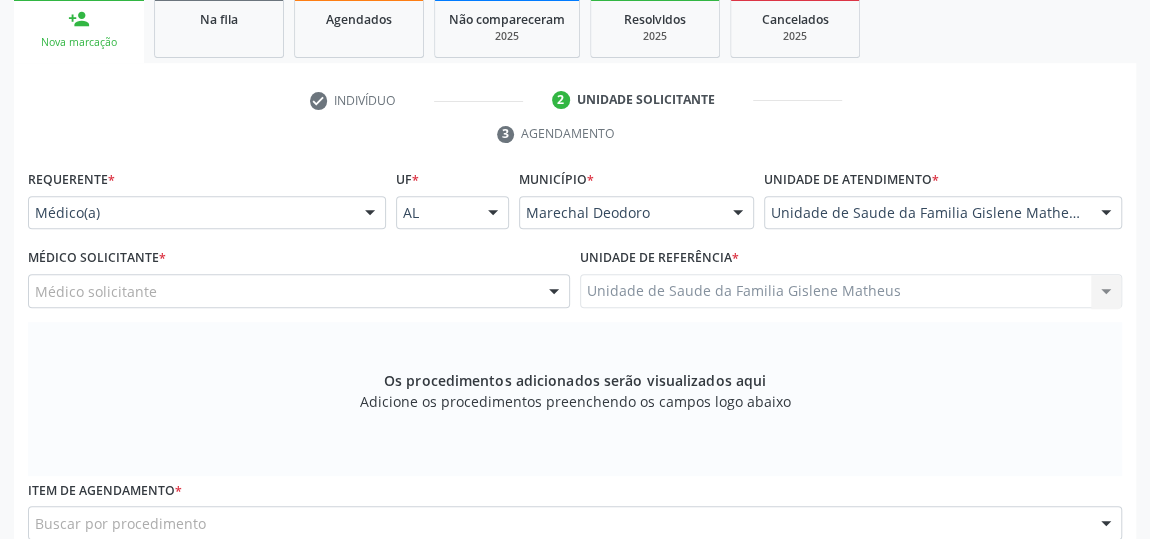 click at bounding box center [554, 292] 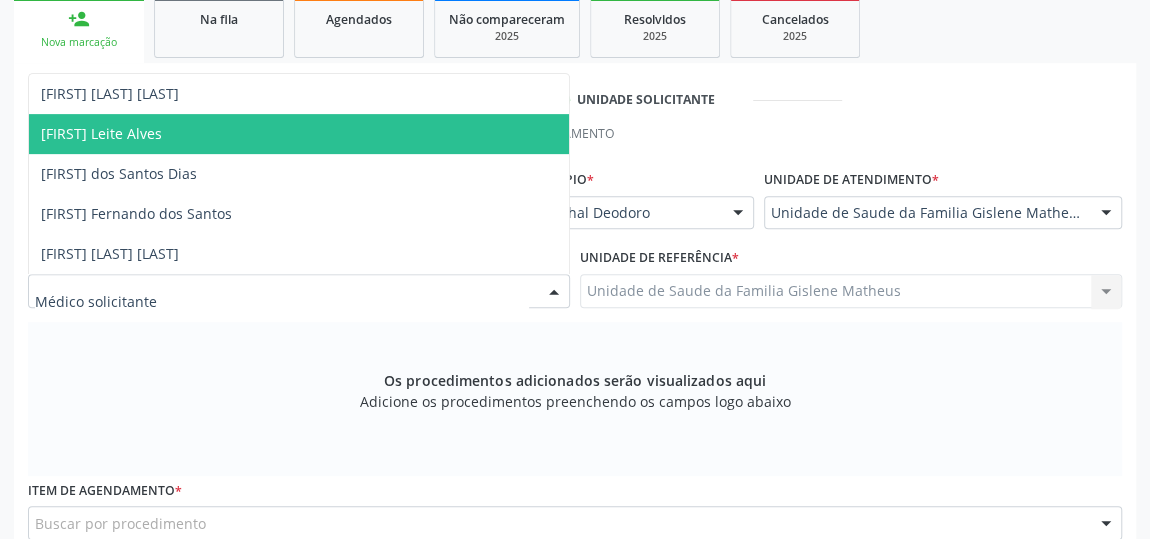 click on "[FIRST] Leite Alves" at bounding box center [299, 134] 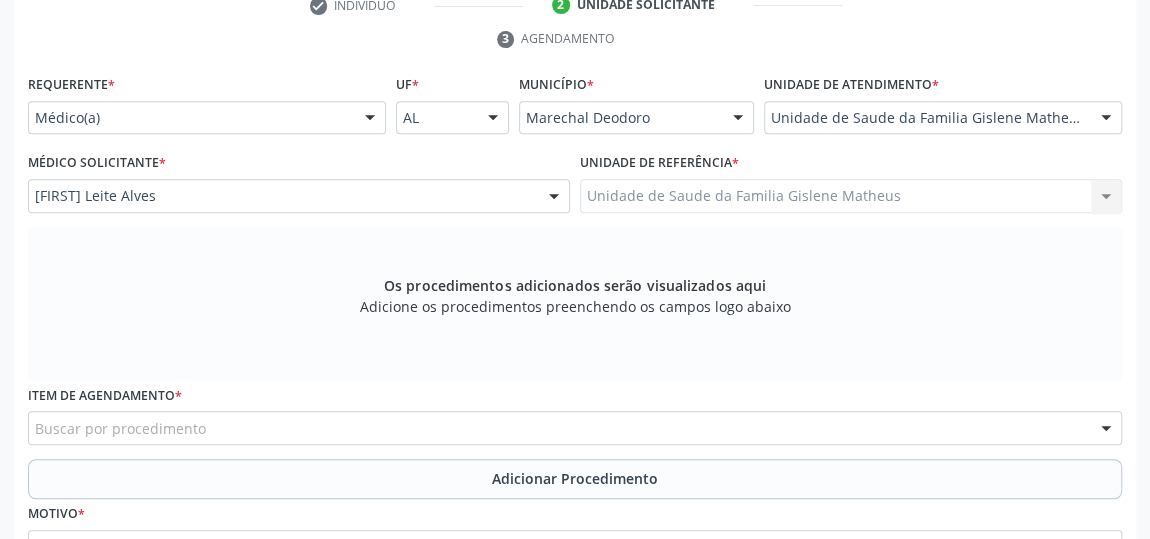 scroll, scrollTop: 513, scrollLeft: 0, axis: vertical 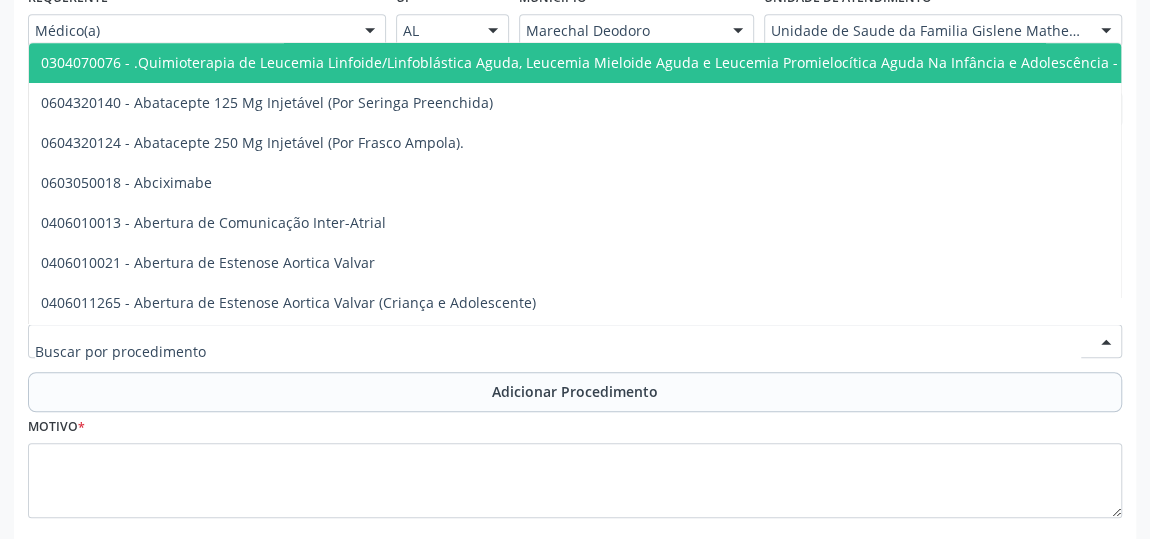 click at bounding box center (575, 341) 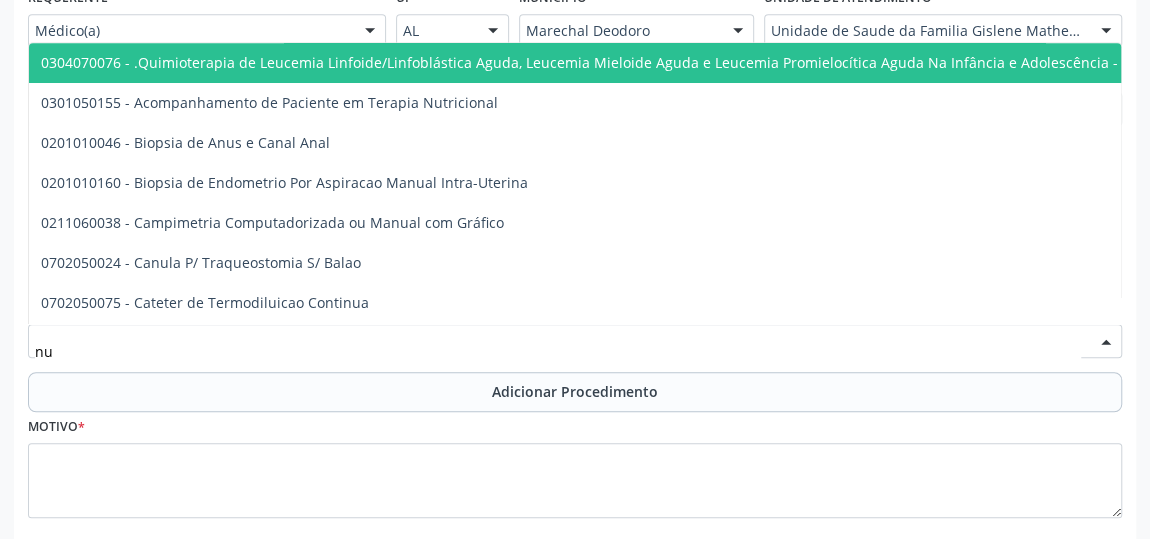 type on "n" 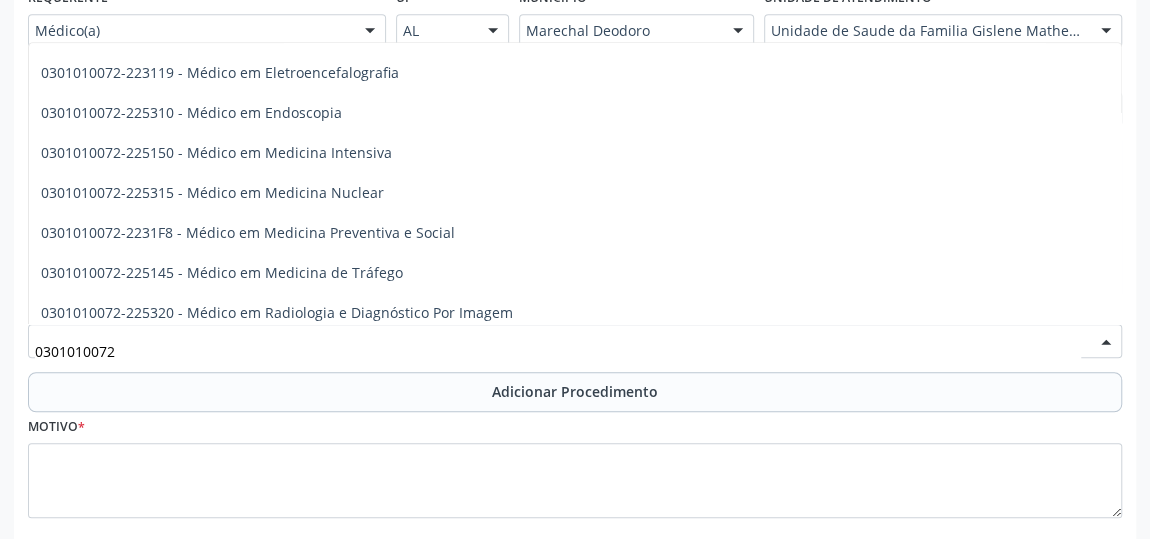 scroll, scrollTop: 2478, scrollLeft: 0, axis: vertical 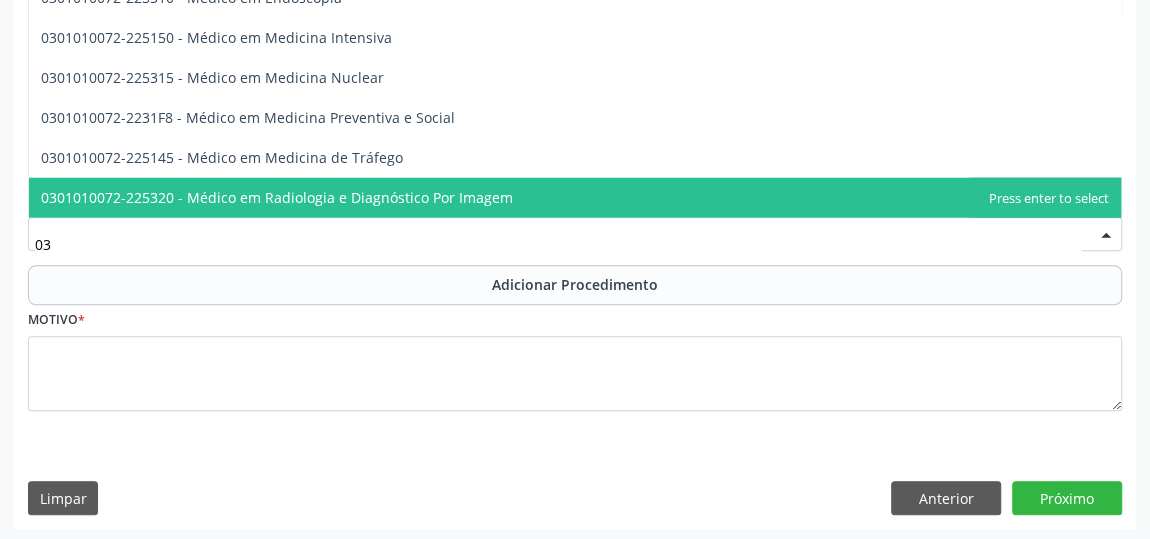 type on "0" 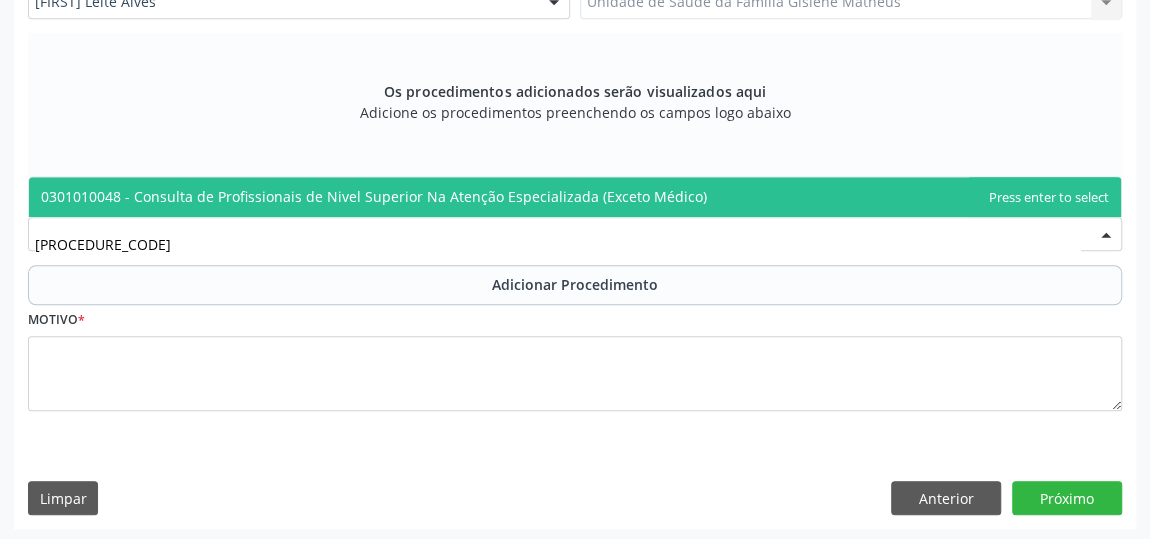 scroll, scrollTop: 0, scrollLeft: 0, axis: both 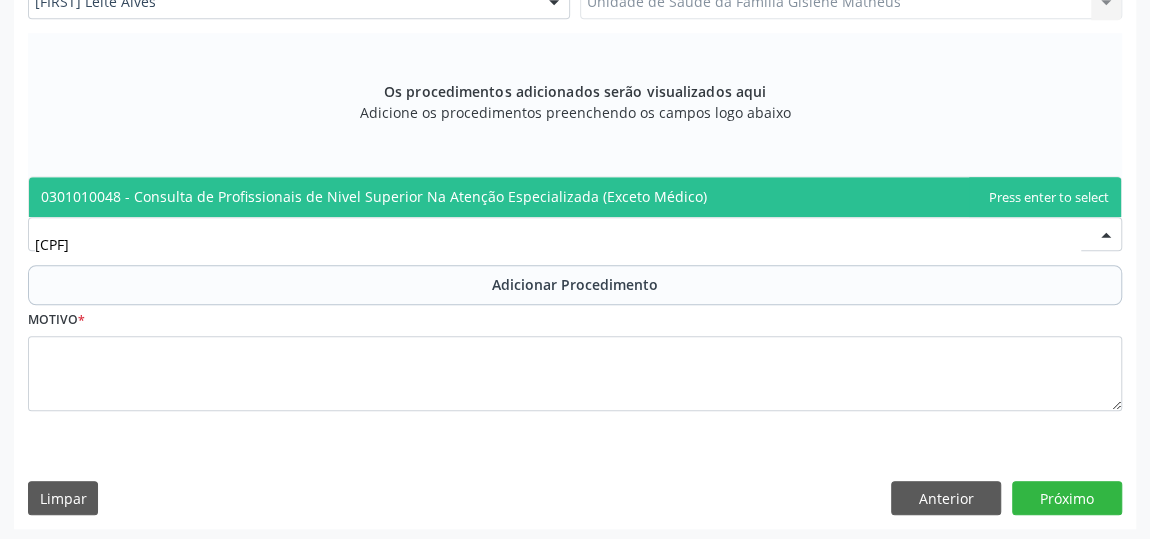 click on "0301010048 - Consulta de Profissionais de Nivel Superior Na Atenção Especializada (Exceto Médico)" at bounding box center [374, 196] 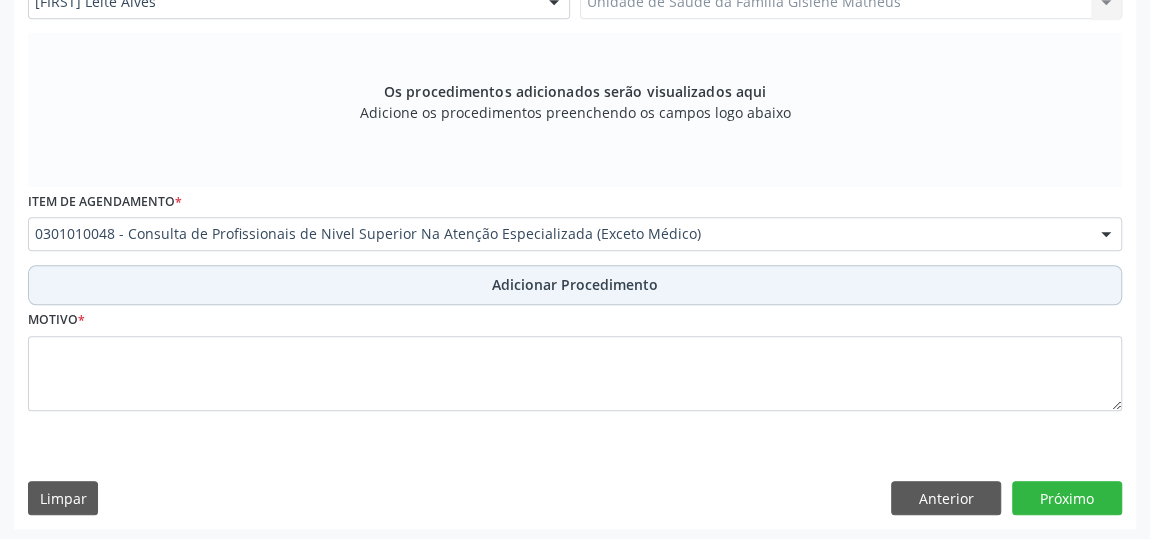 click on "Adicionar Procedimento" at bounding box center (575, 284) 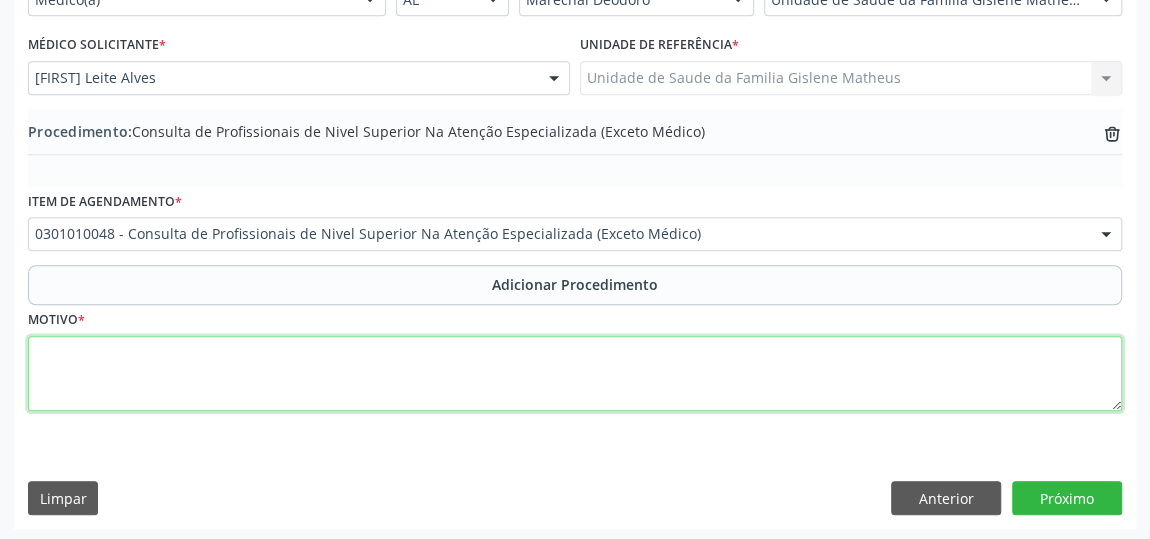 click at bounding box center (575, 374) 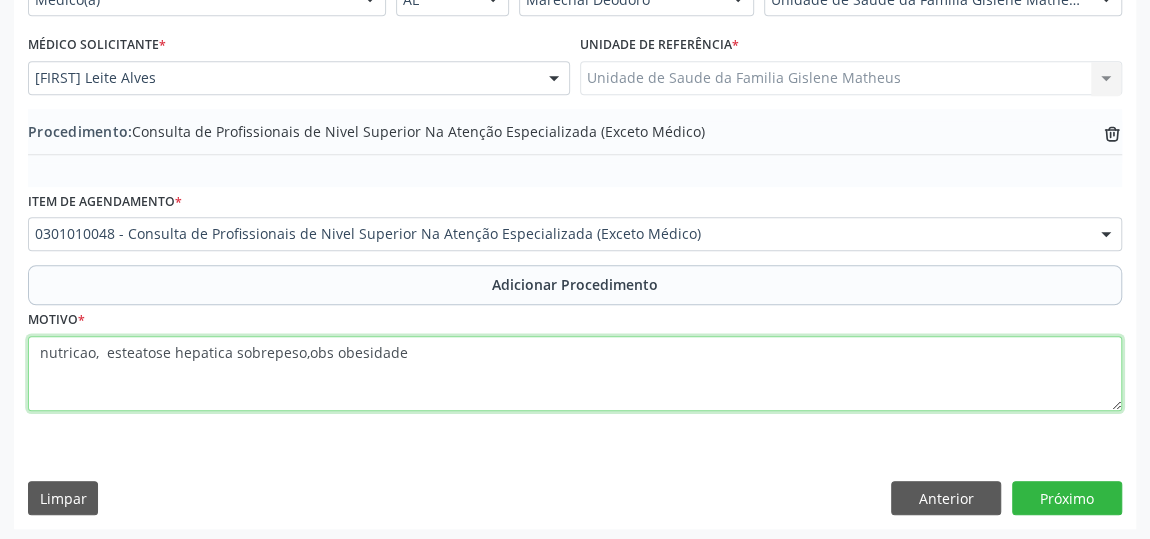 click on "nutricao,  esteatose hepatica sobrepeso,obs obesidade" at bounding box center [575, 374] 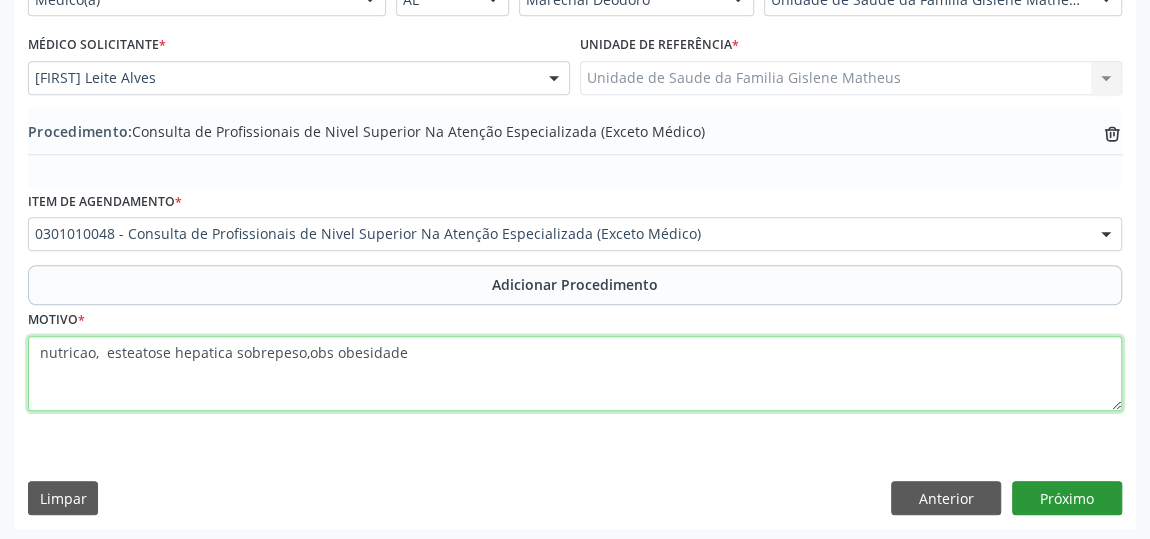 type on "nutricao,  esteatose hepatica sobrepeso,obs obesidade" 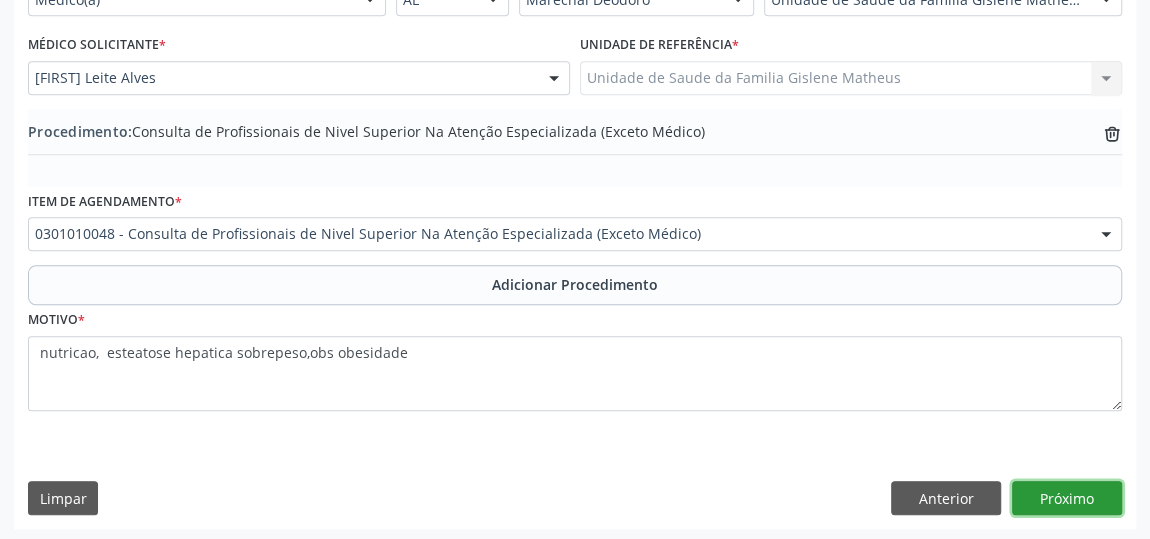 click on "Próximo" at bounding box center (1067, 498) 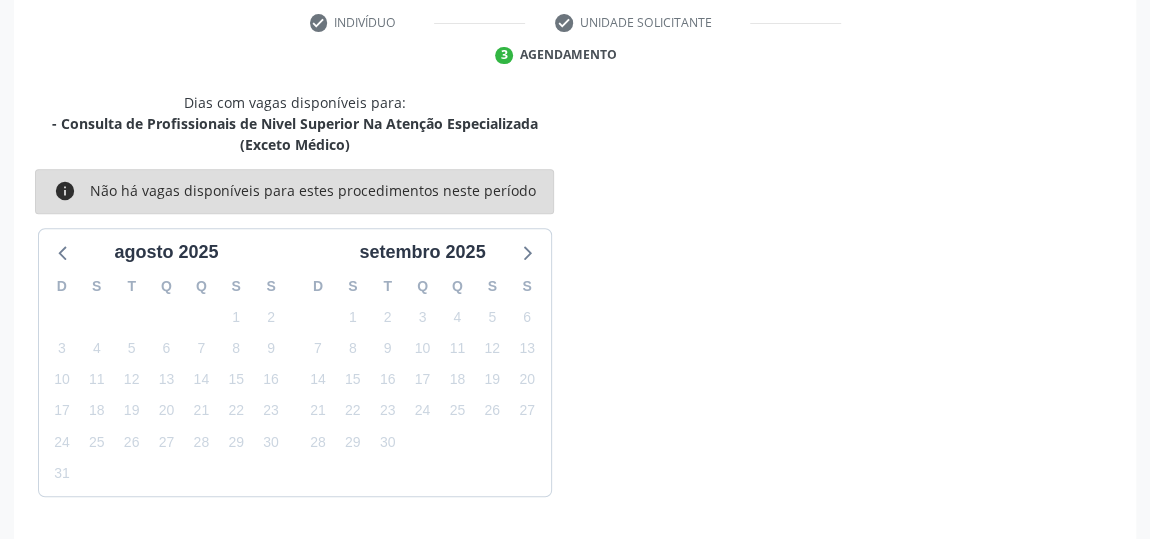 scroll, scrollTop: 467, scrollLeft: 0, axis: vertical 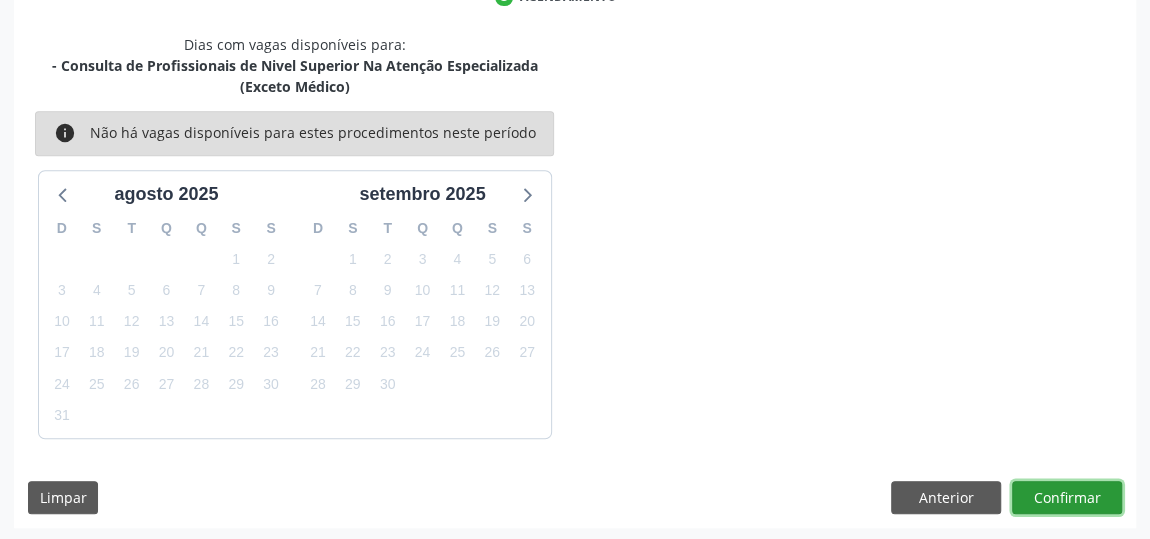 click on "Confirmar" at bounding box center [1067, 498] 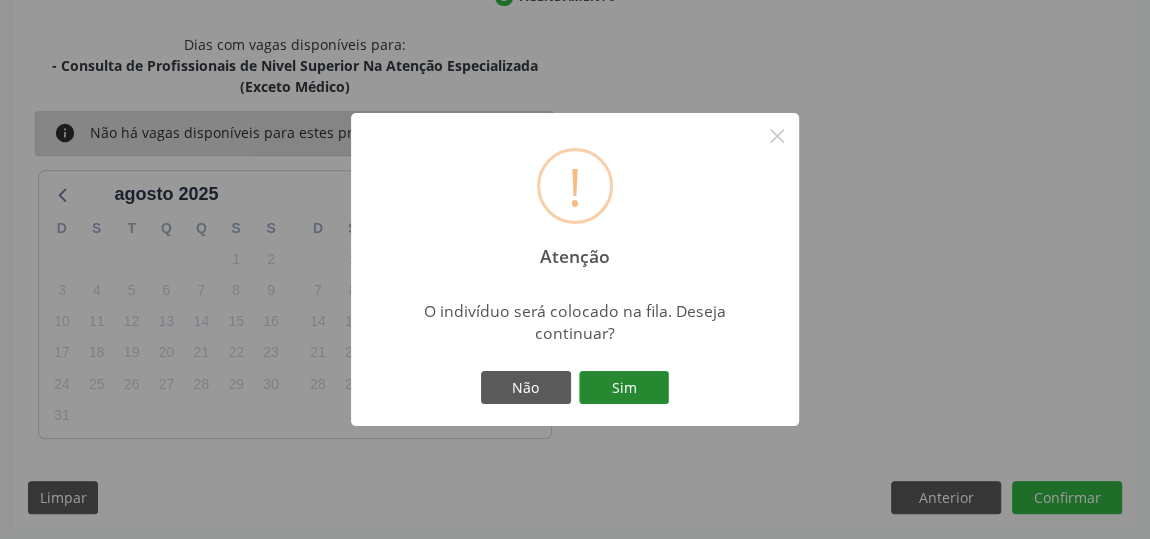 click on "Sim" at bounding box center [624, 388] 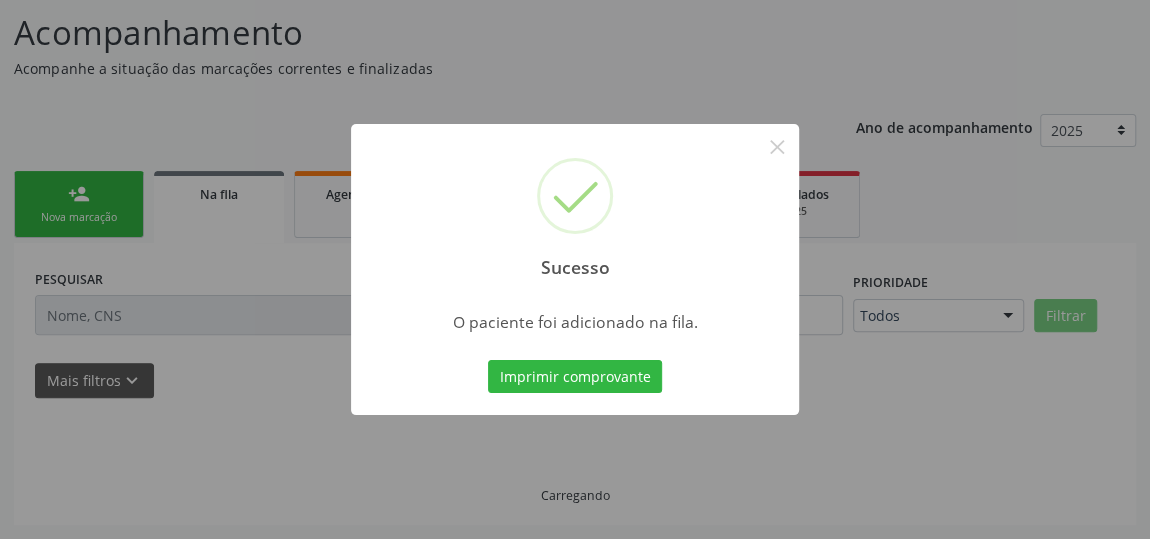 scroll, scrollTop: 153, scrollLeft: 0, axis: vertical 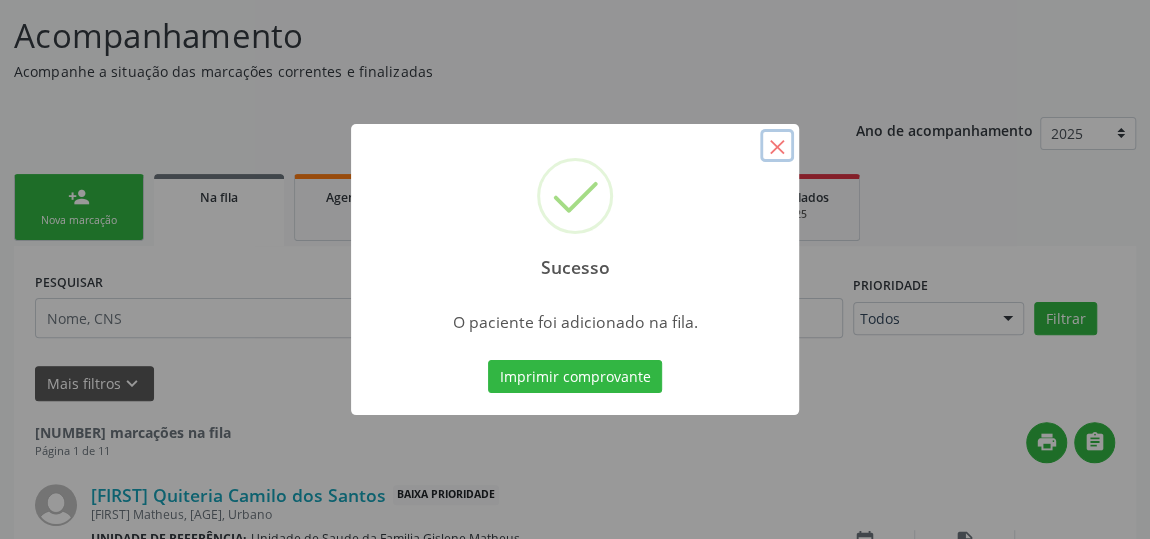 click on "×" at bounding box center (777, 146) 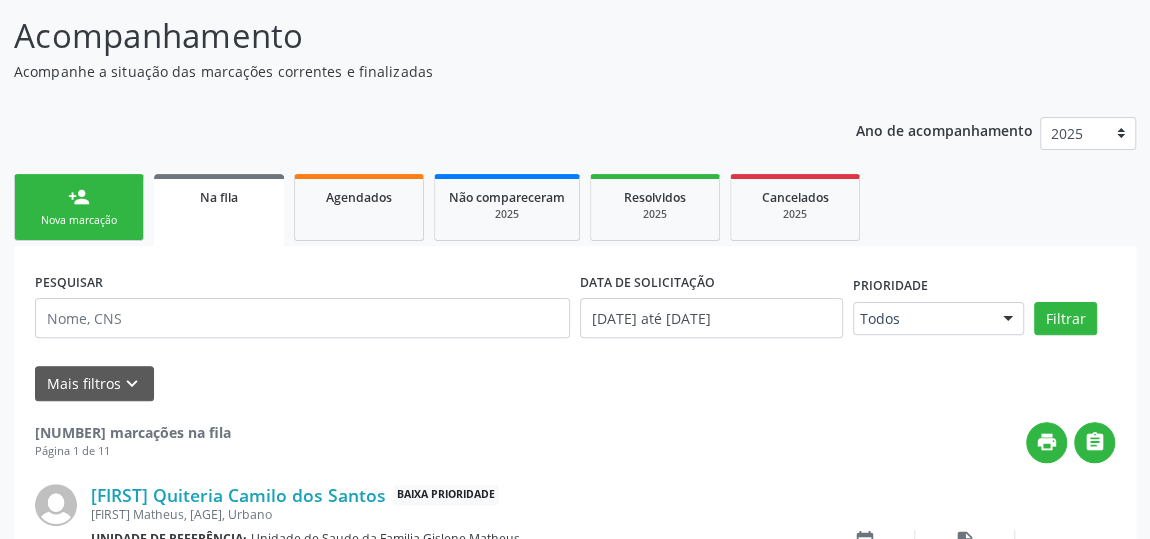 click on "person_add
Nova marcação" at bounding box center [79, 207] 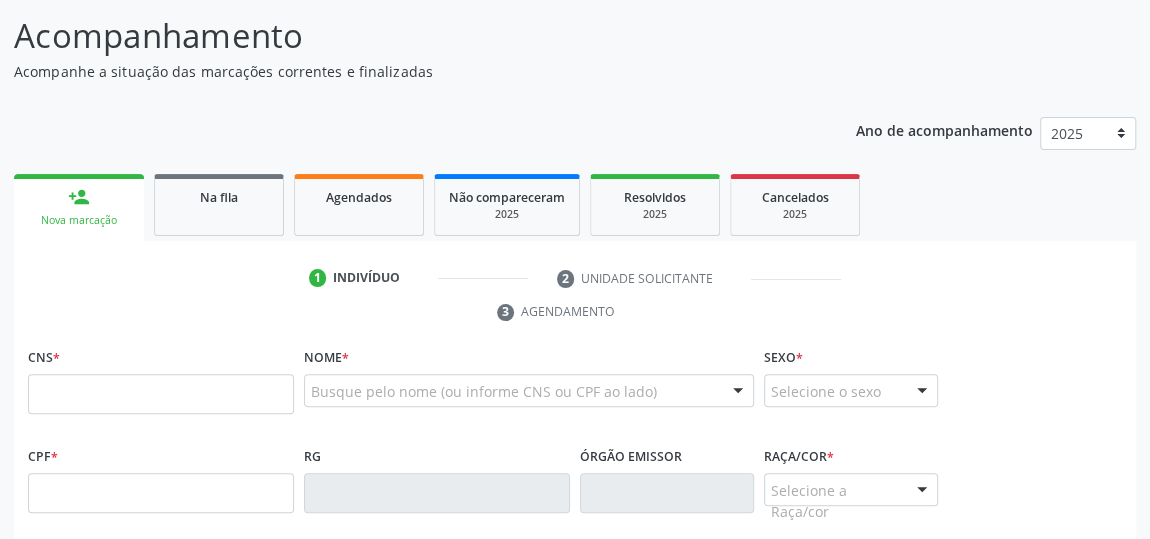click on "CNS
*" at bounding box center [161, 378] 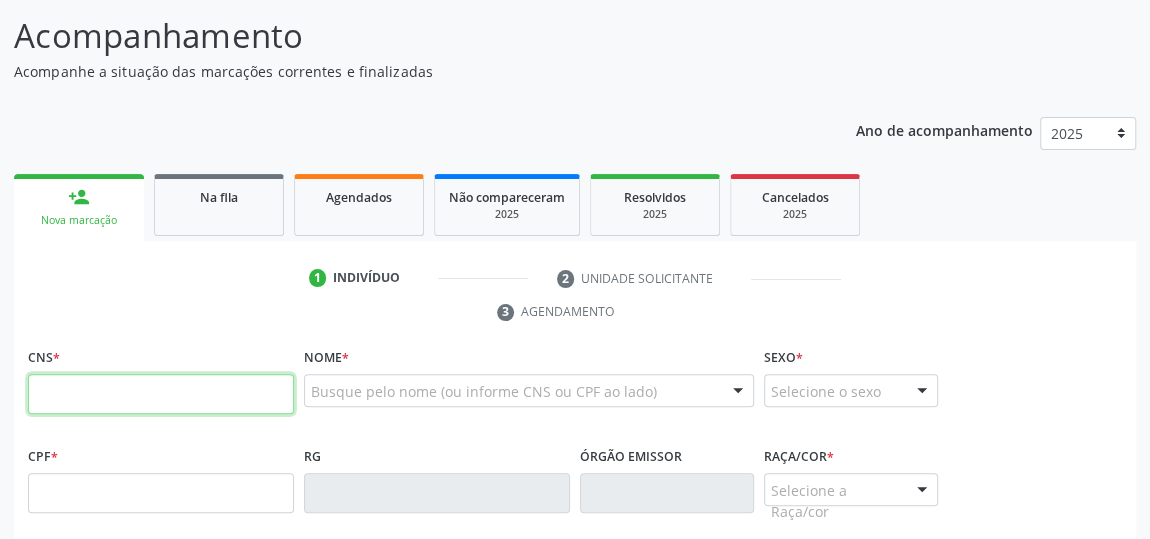 click at bounding box center (161, 394) 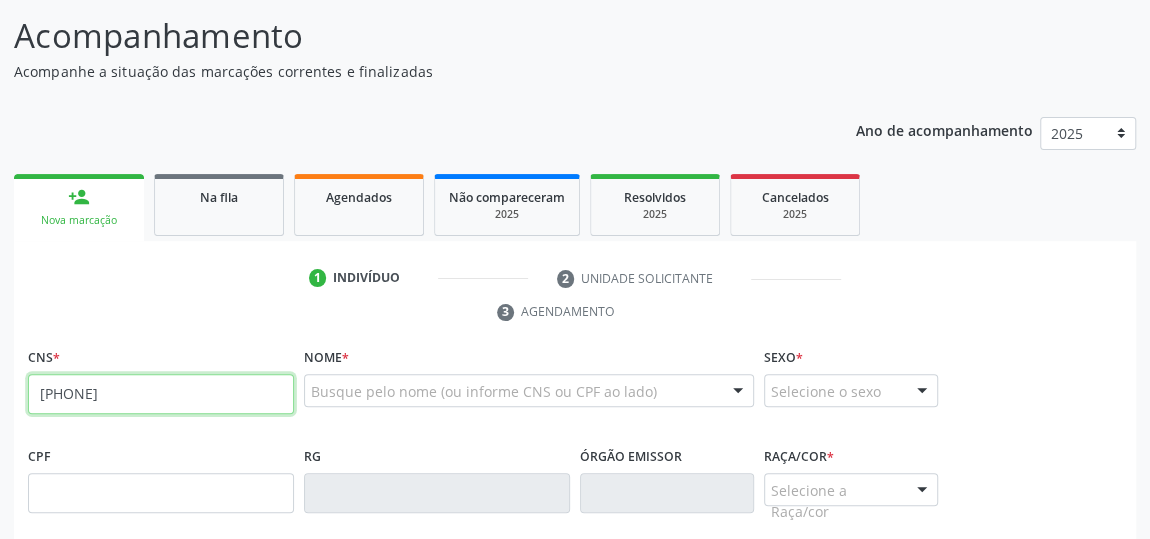type on "[PHONE]" 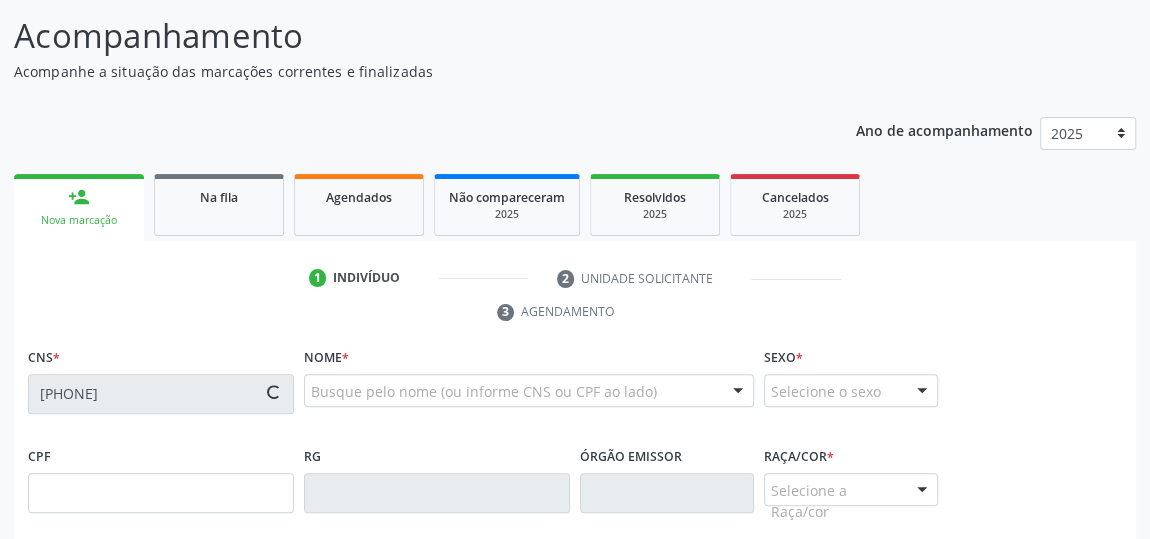 type on "[CPF]" 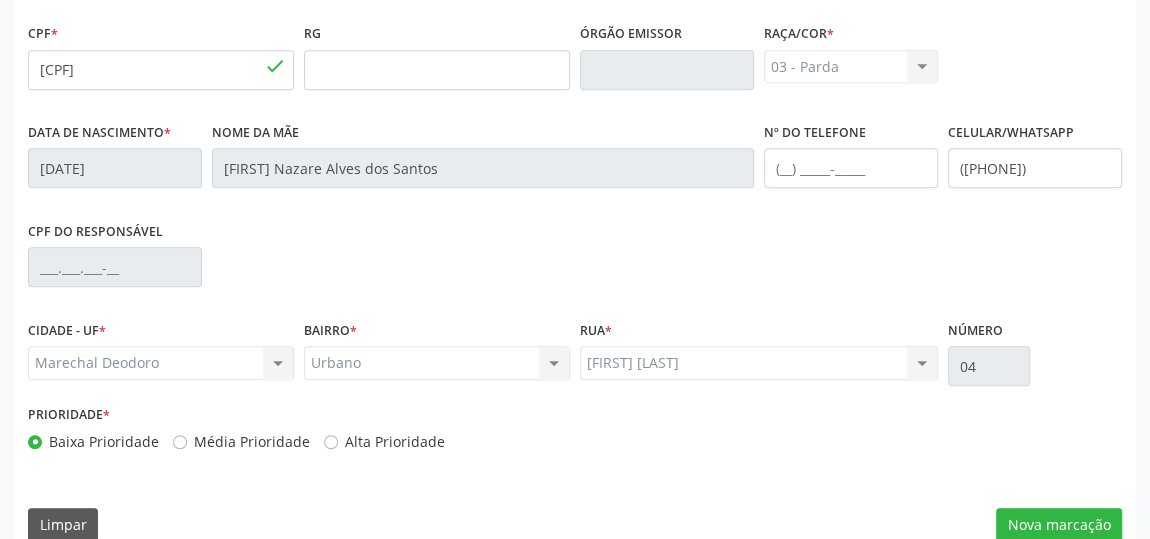 scroll, scrollTop: 604, scrollLeft: 0, axis: vertical 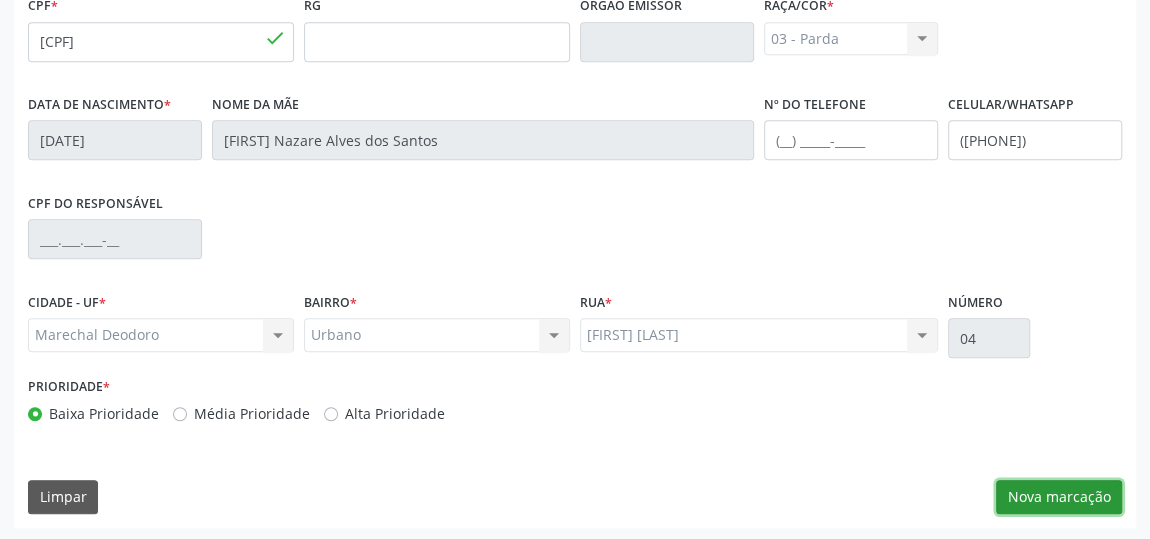 click on "Nova marcação" at bounding box center [1059, 497] 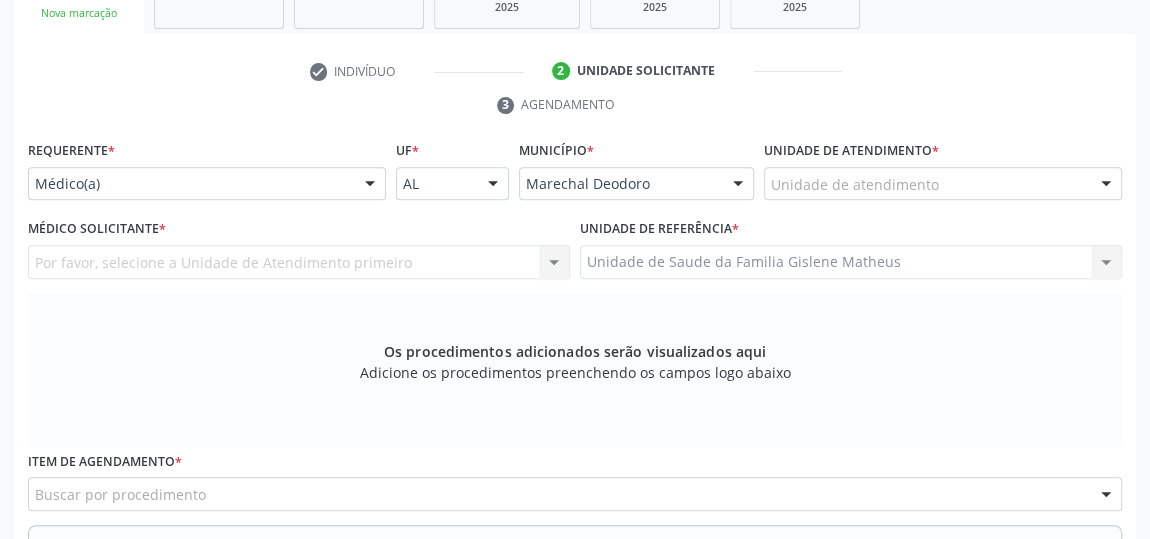 scroll, scrollTop: 331, scrollLeft: 0, axis: vertical 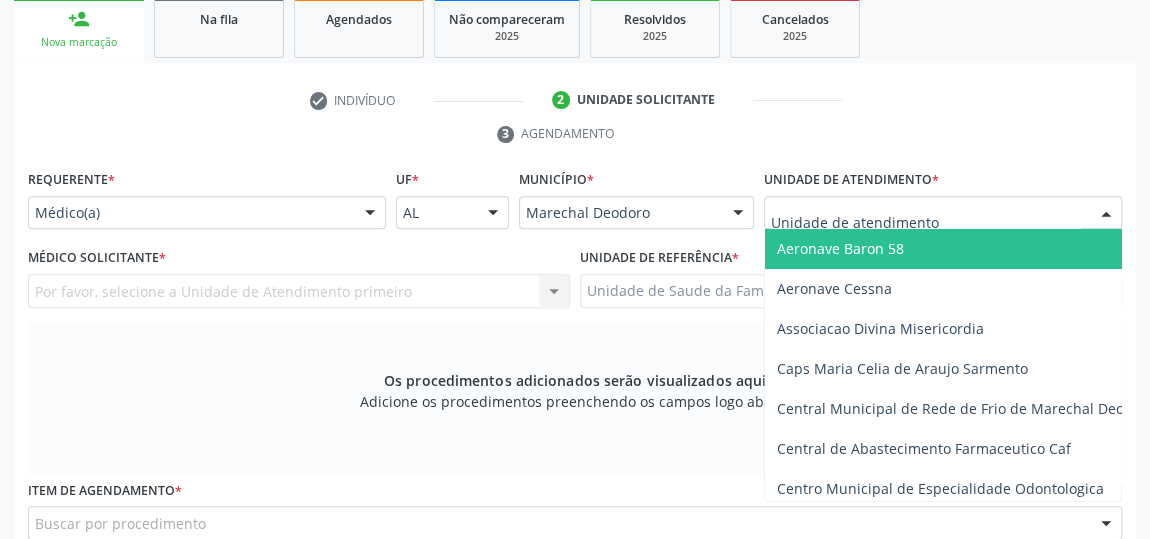 click at bounding box center (943, 213) 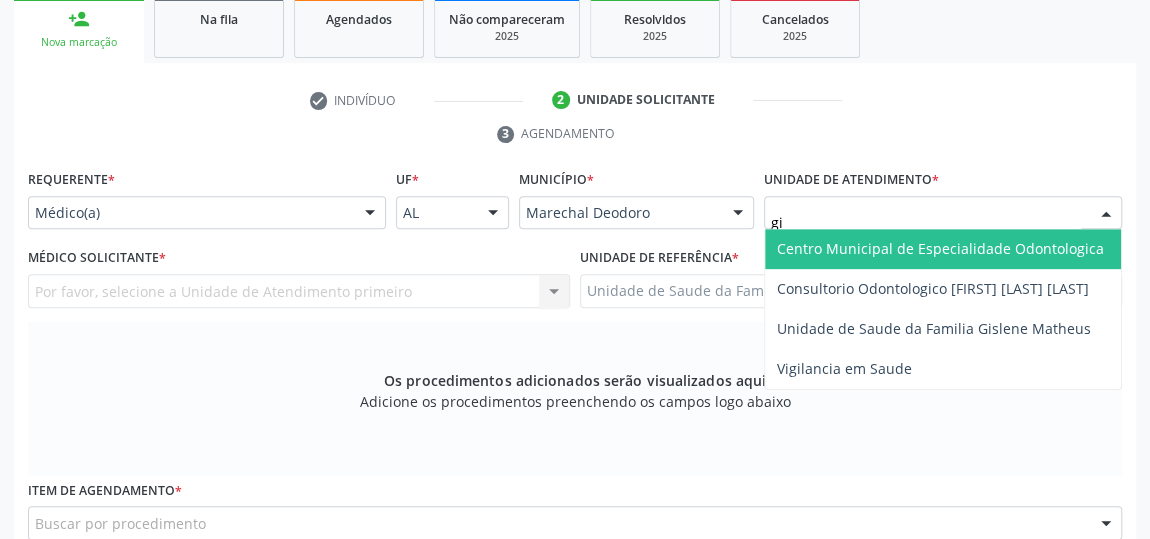 type on "gis" 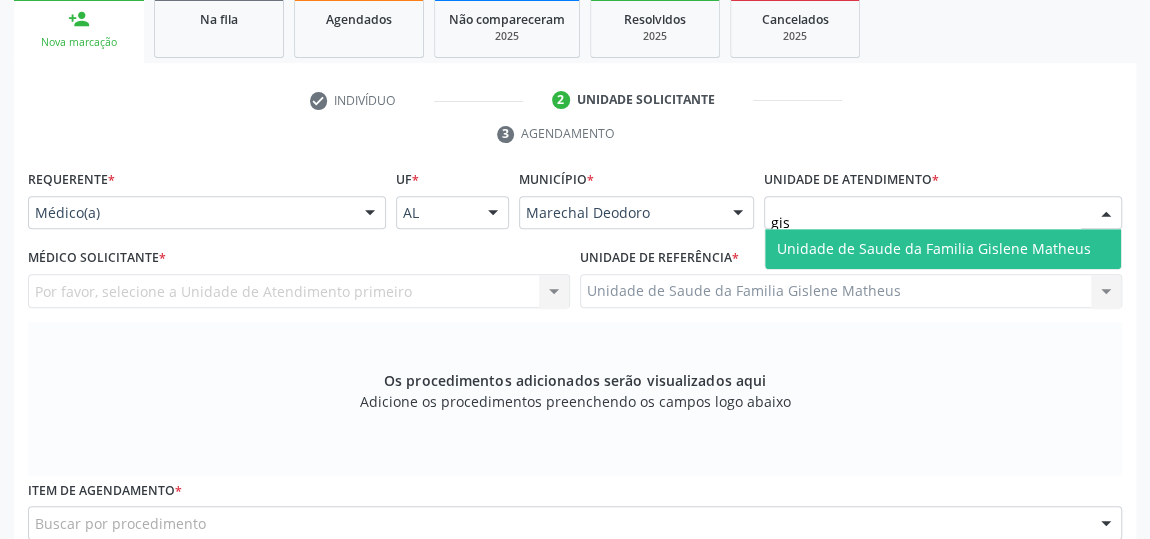 click on "Unidade de Saude da Familia Gislene Matheus" at bounding box center (934, 248) 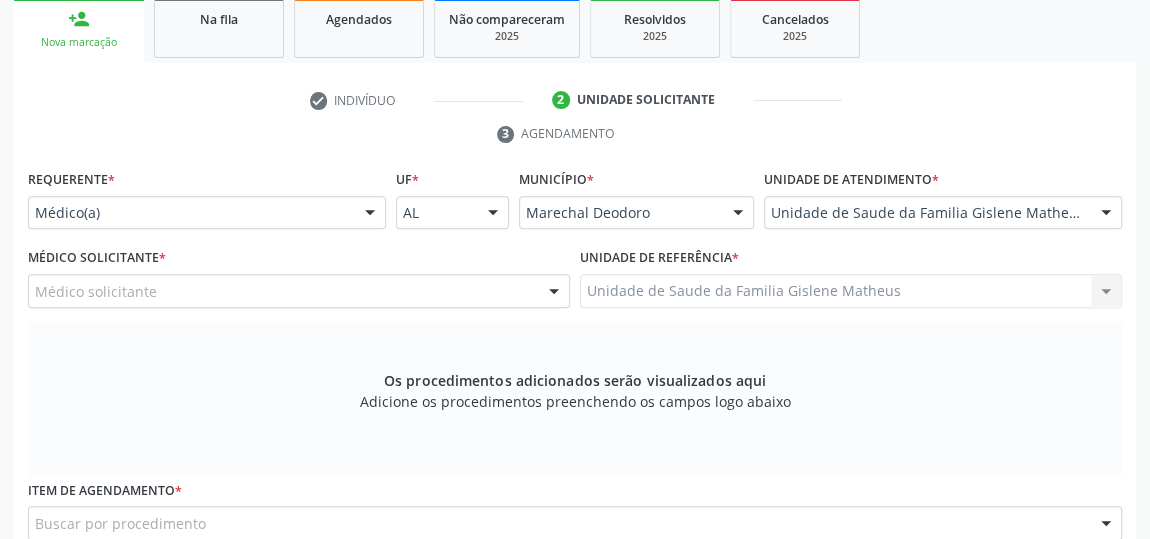click at bounding box center [554, 292] 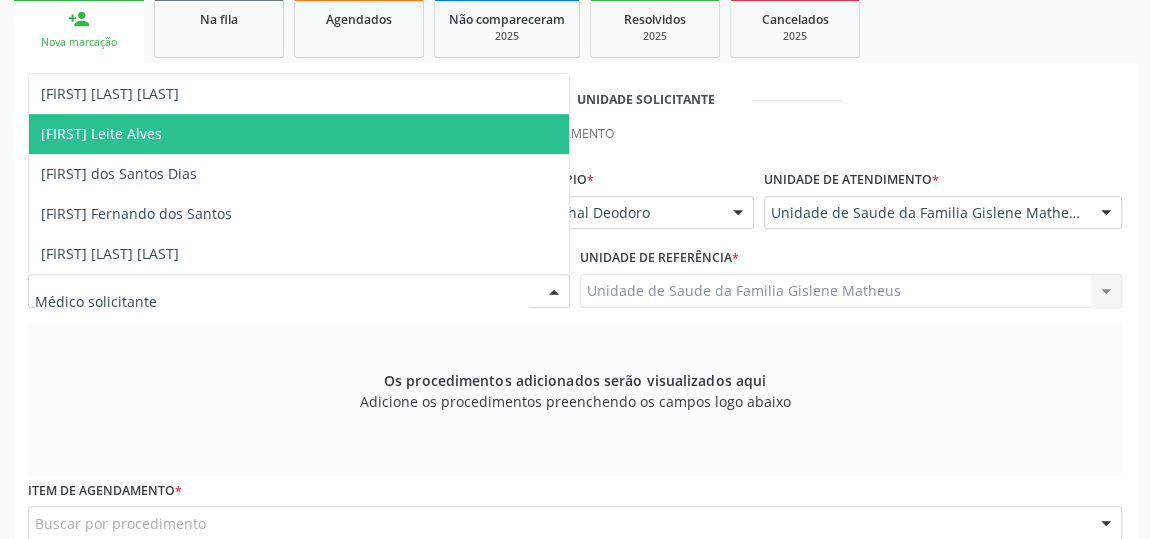 click on "[FIRST] Leite Alves" at bounding box center (101, 133) 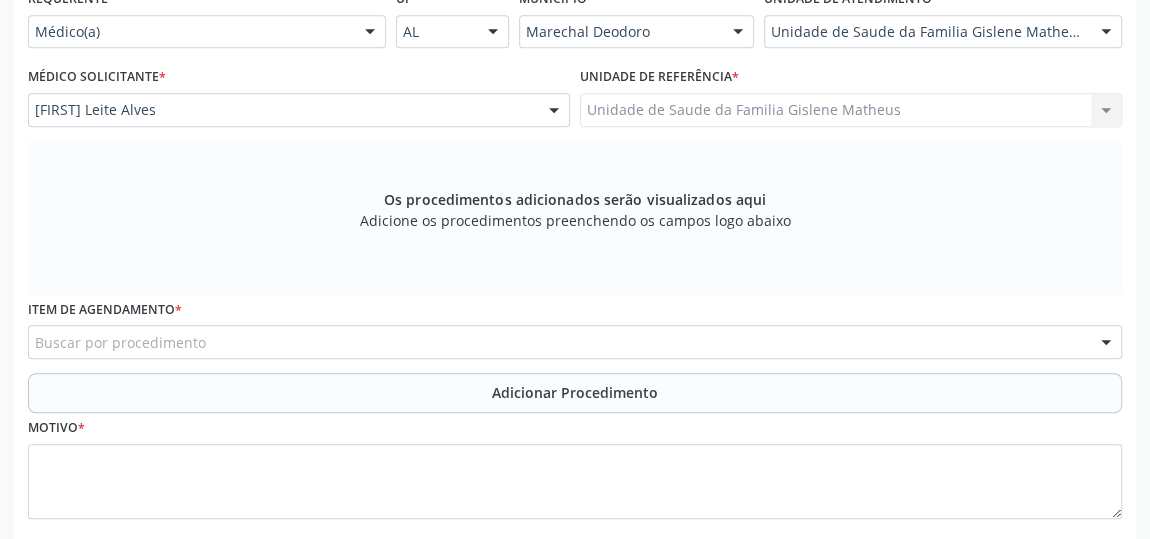 scroll, scrollTop: 513, scrollLeft: 0, axis: vertical 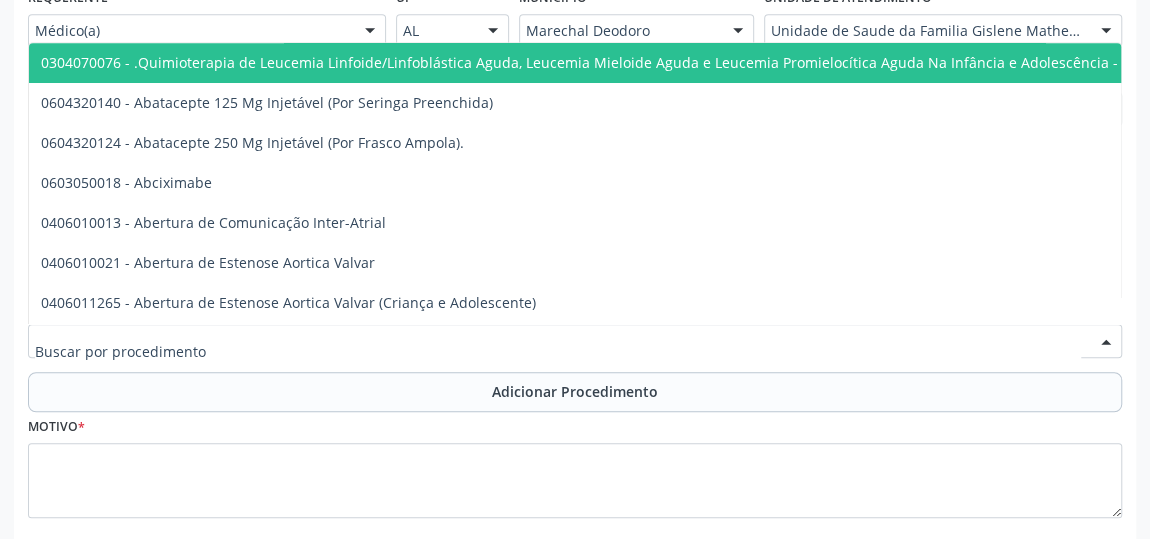 click at bounding box center [575, 341] 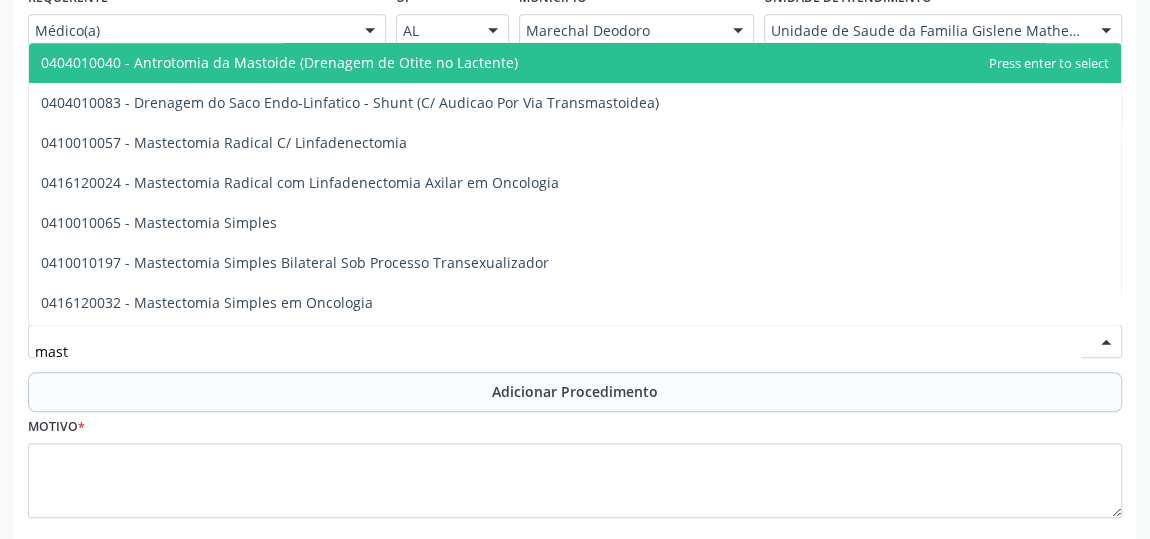 type on "masto" 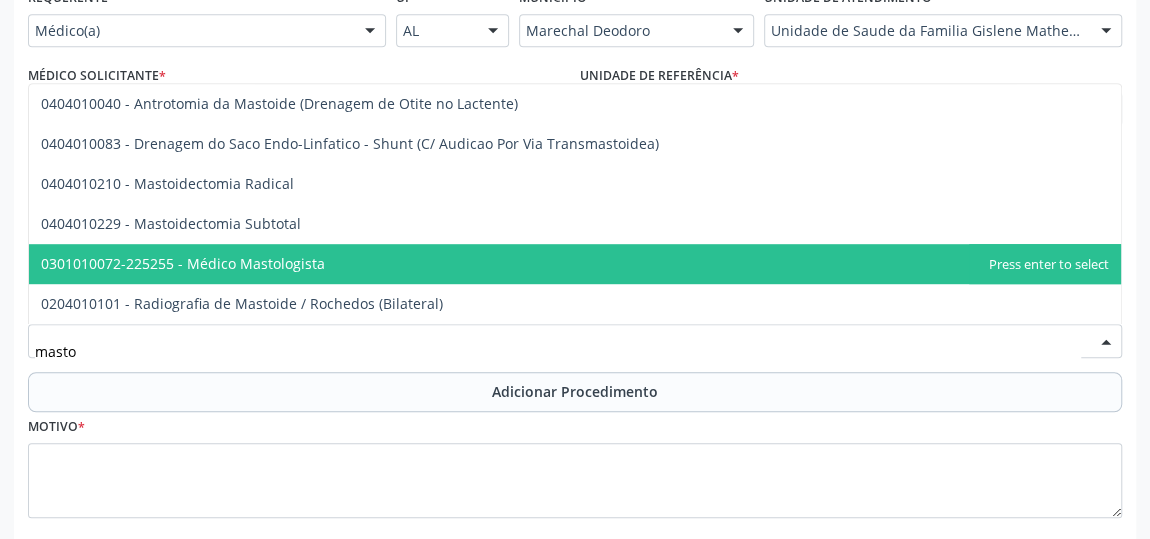 click on "0301010072-225255 - Médico Mastologista" at bounding box center (183, 263) 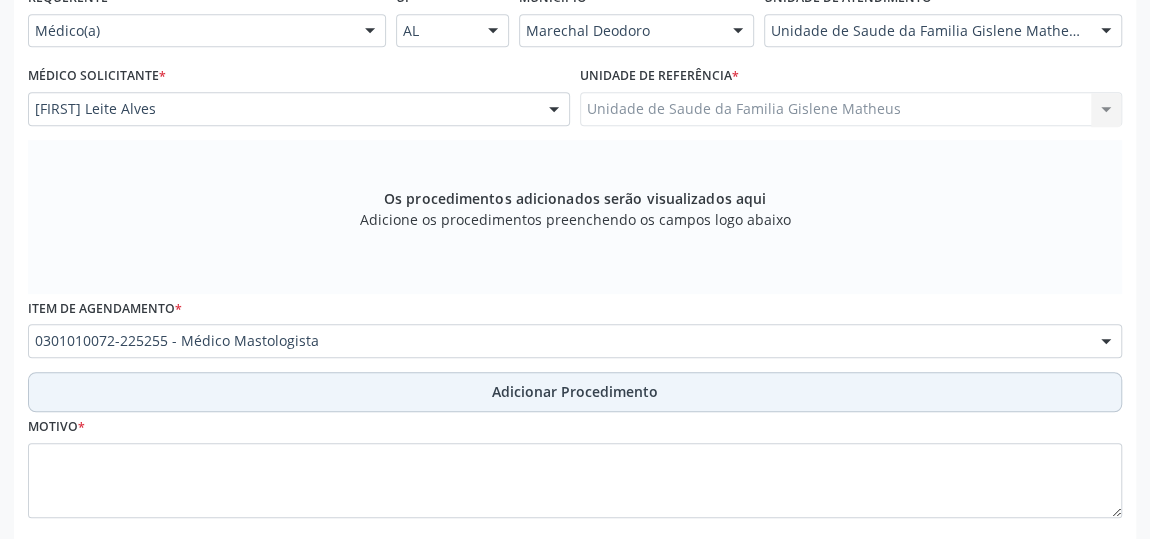 click on "Adicionar Procedimento" at bounding box center (575, 391) 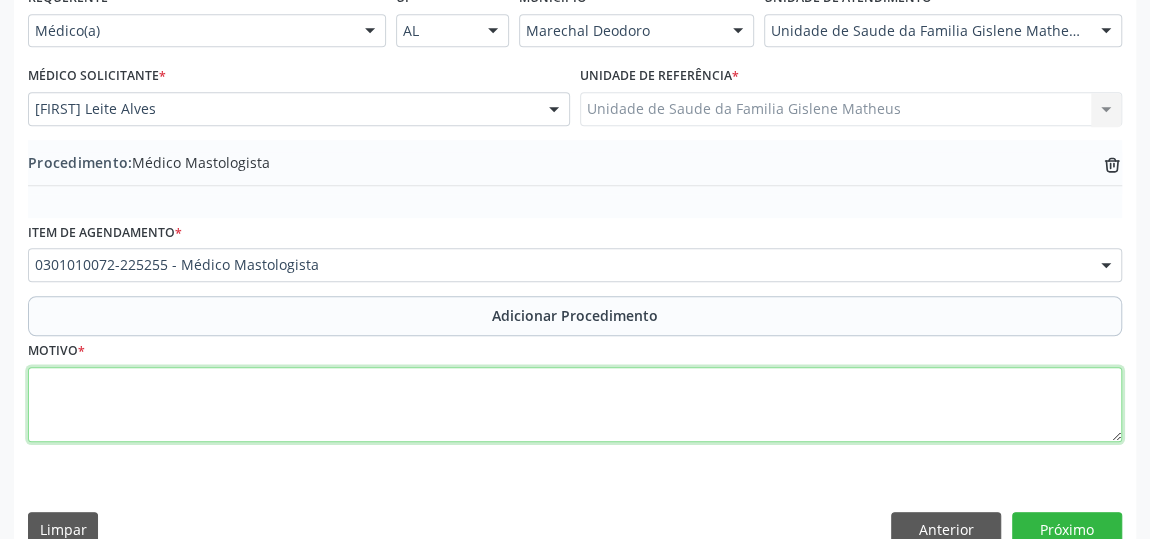 click at bounding box center (575, 405) 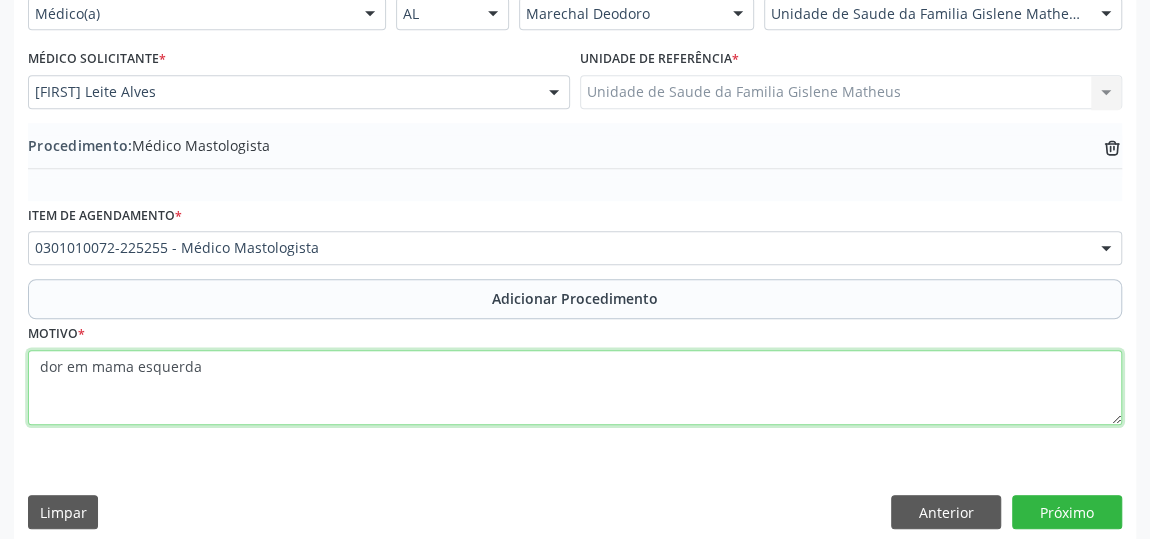 scroll, scrollTop: 544, scrollLeft: 0, axis: vertical 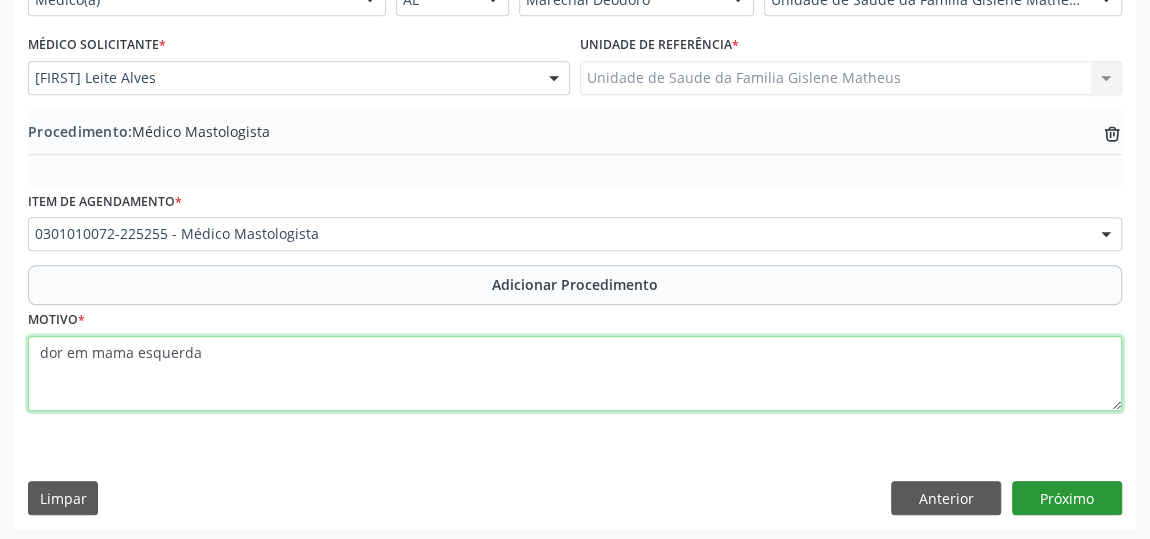 type on "dor em mama esquerda" 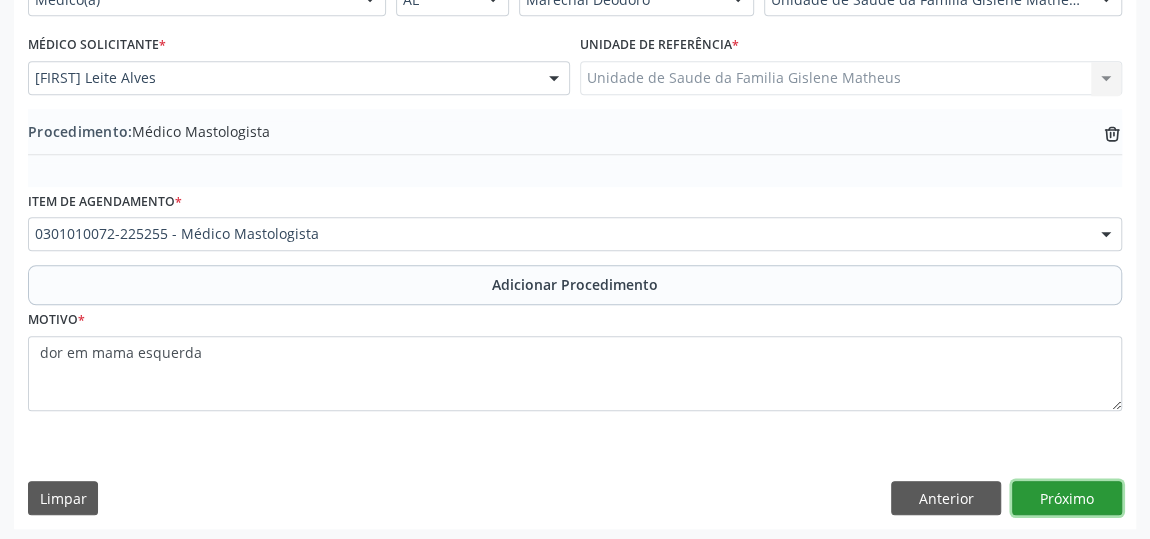 click on "Próximo" at bounding box center [1067, 498] 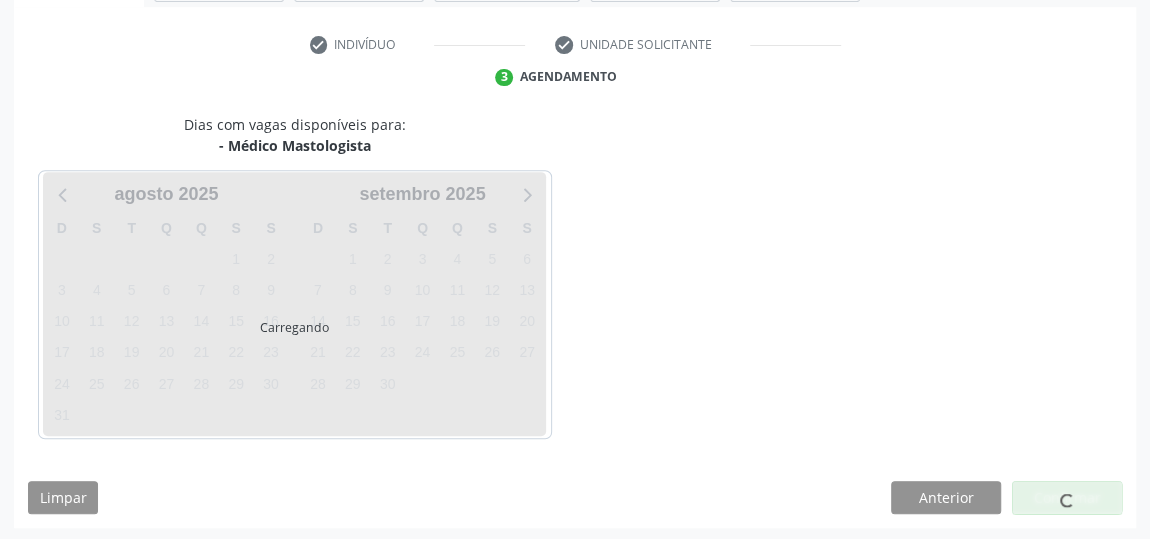 scroll, scrollTop: 446, scrollLeft: 0, axis: vertical 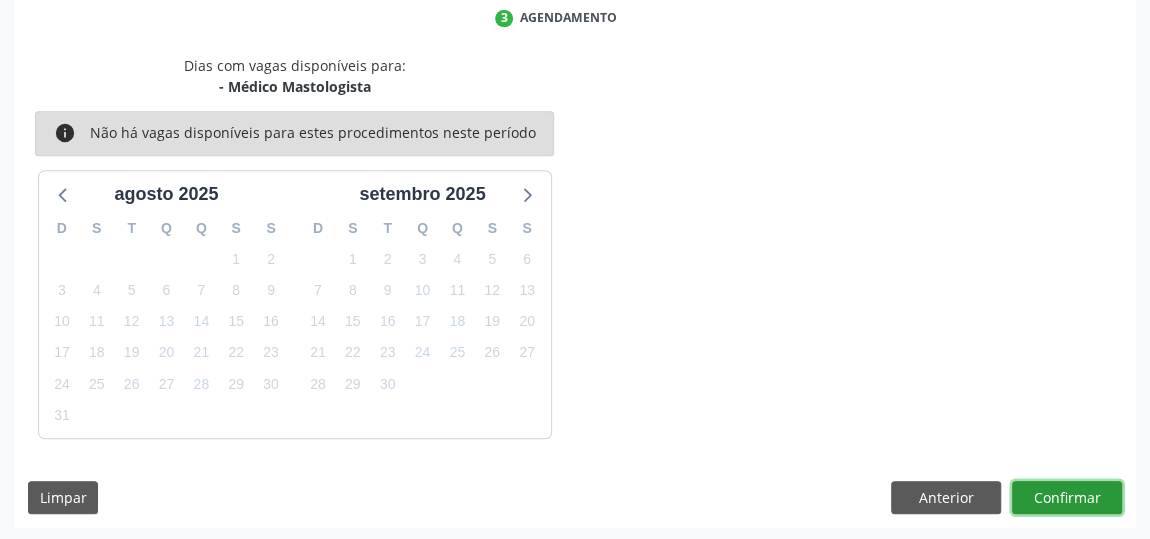 click on "Confirmar" at bounding box center (1067, 498) 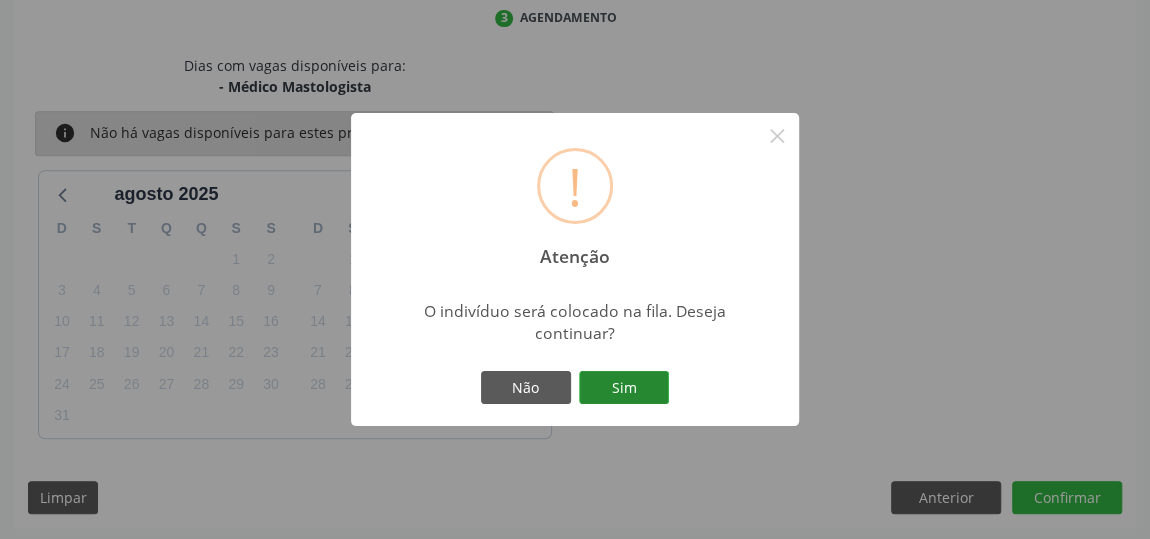 click on "Sim" at bounding box center (624, 388) 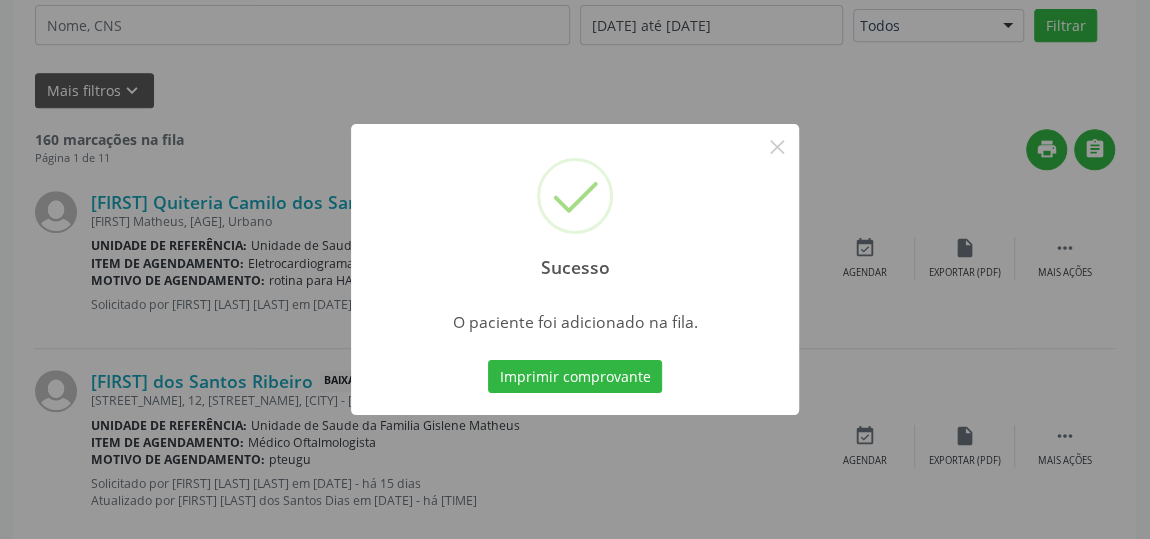 scroll, scrollTop: 153, scrollLeft: 0, axis: vertical 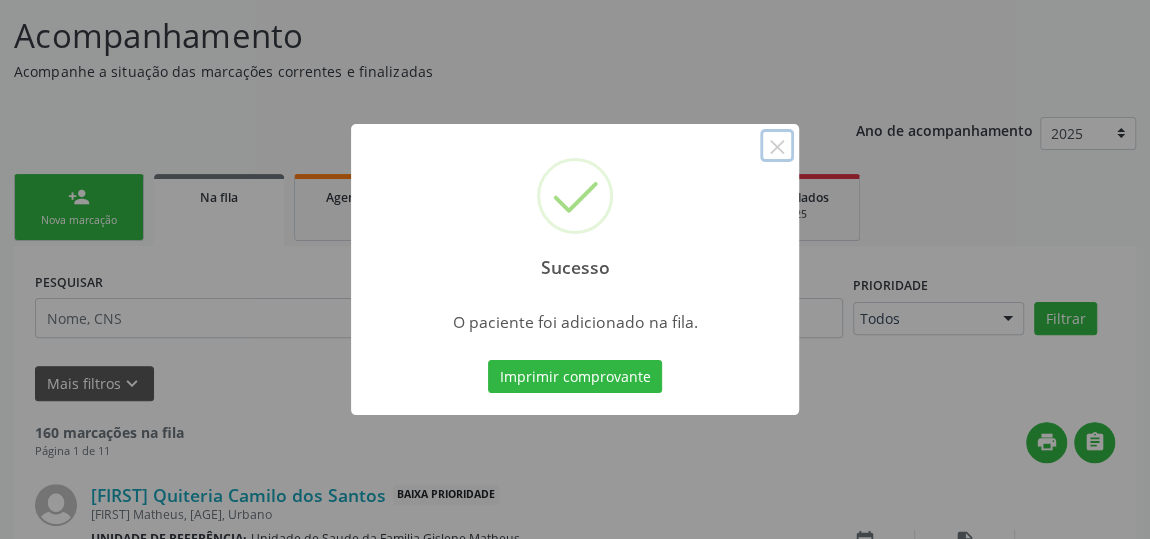 click on "×" at bounding box center [777, 146] 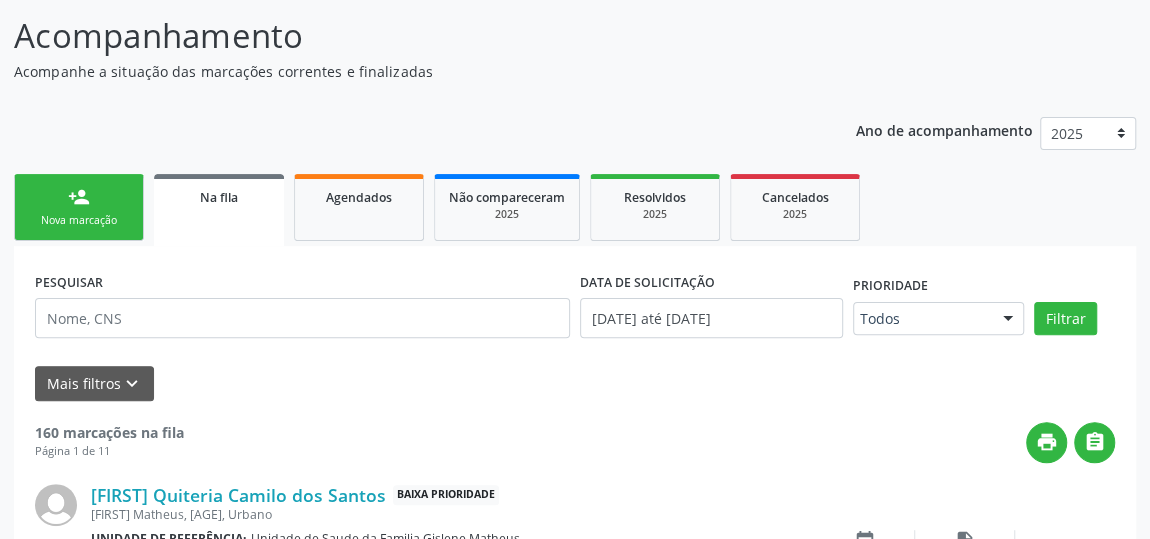 click on "Nova marcação" at bounding box center (79, 220) 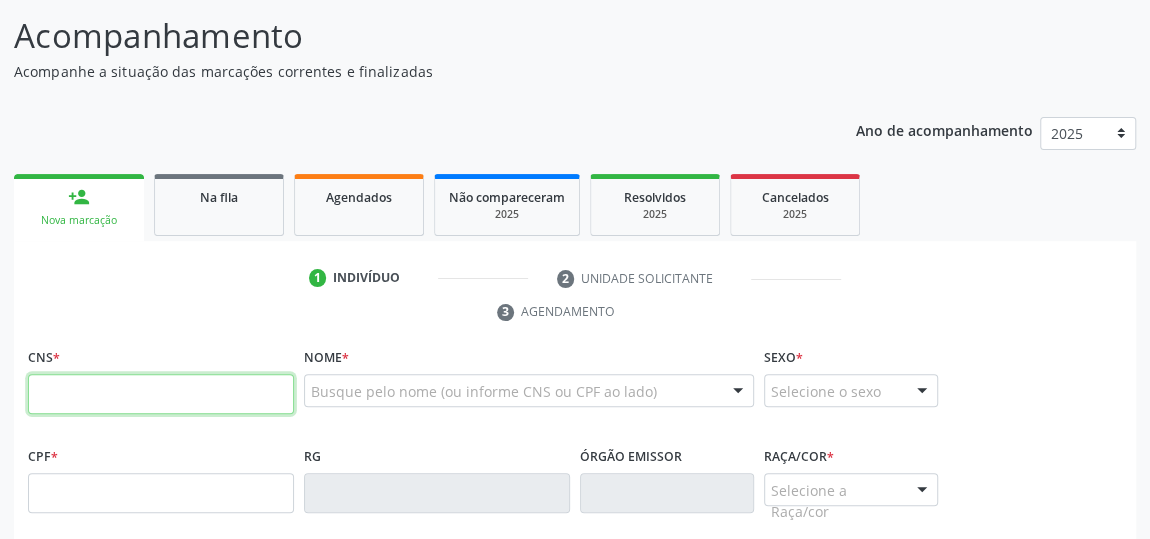 click at bounding box center [161, 394] 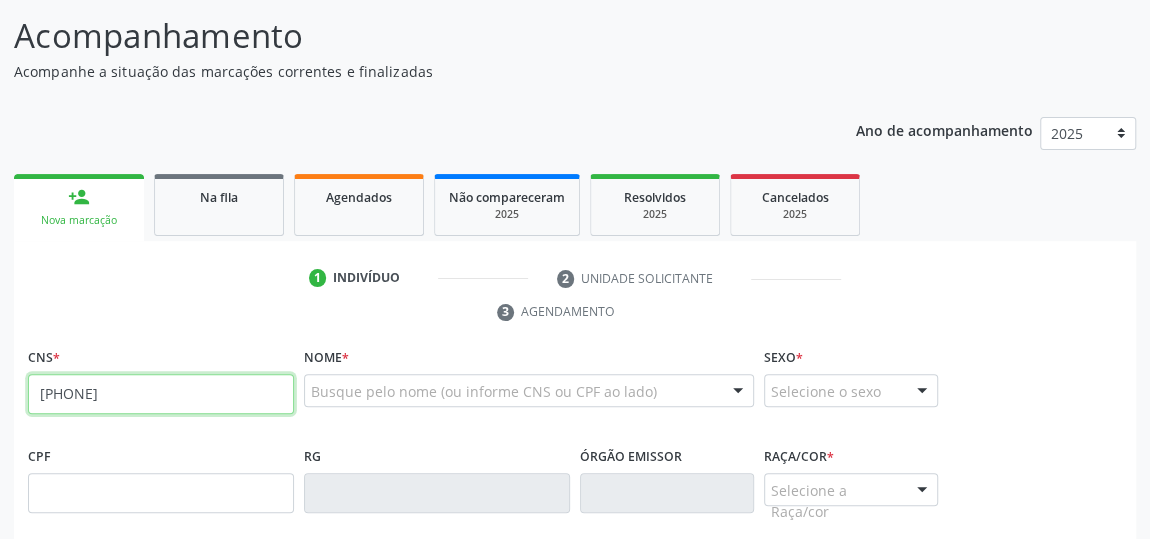 type on "[PHONE]" 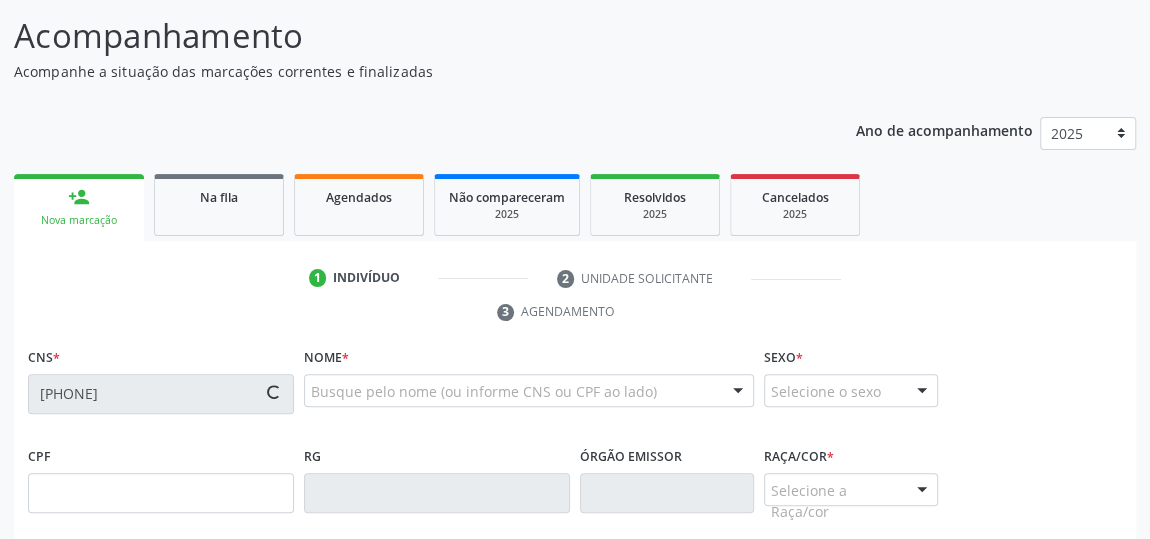 type on "[CPF]" 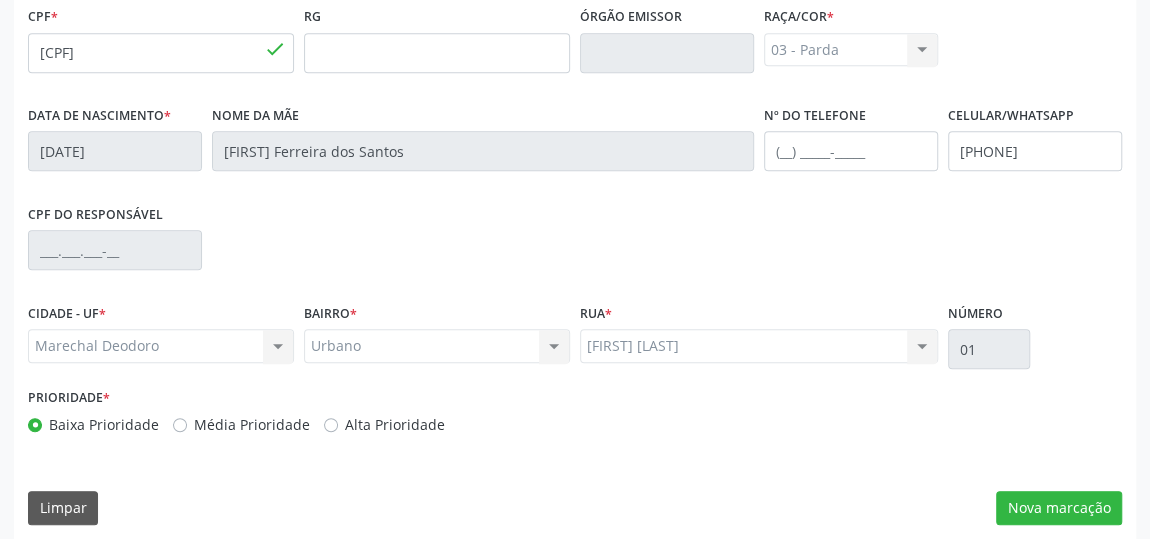 scroll, scrollTop: 604, scrollLeft: 0, axis: vertical 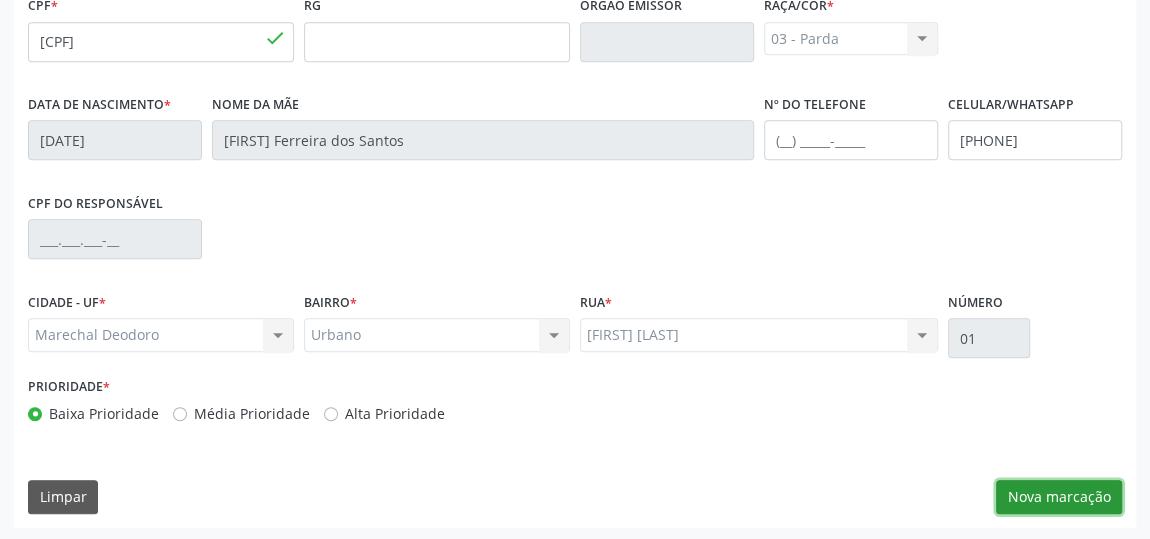 click on "Nova marcação" at bounding box center (1059, 497) 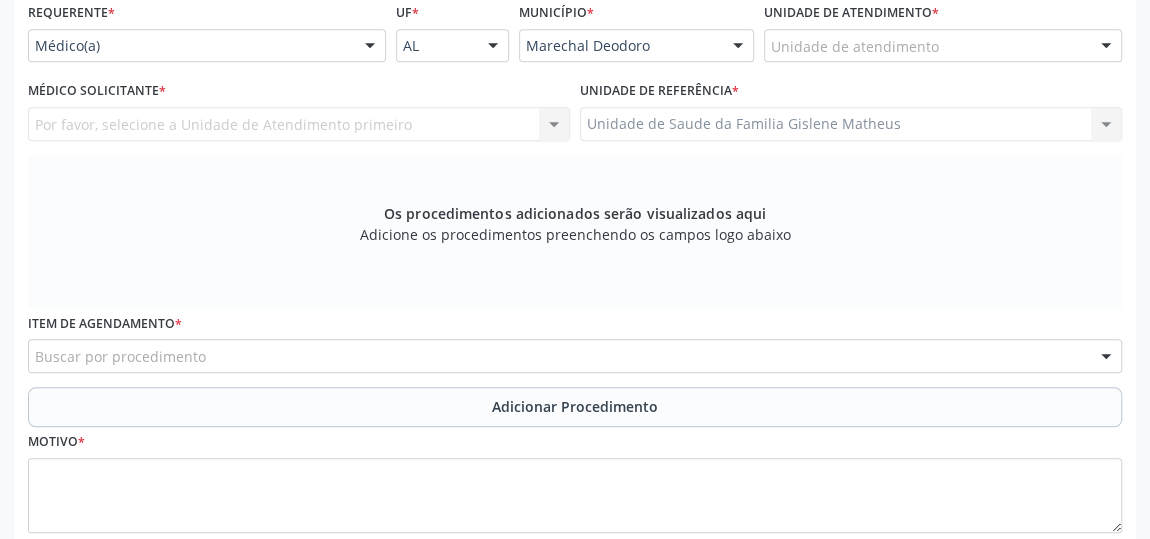 scroll, scrollTop: 331, scrollLeft: 0, axis: vertical 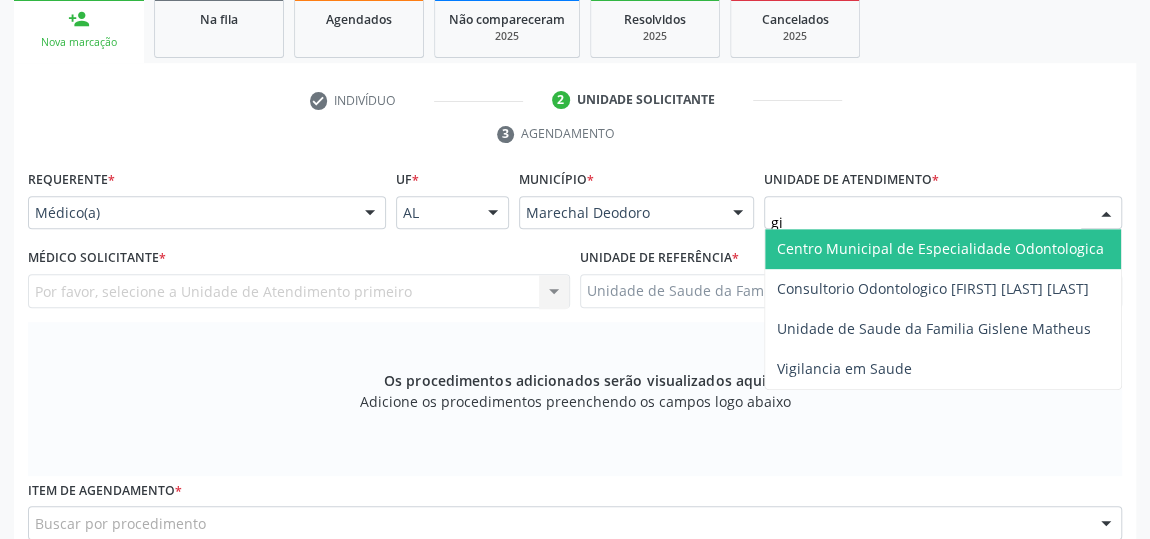 type on "gis" 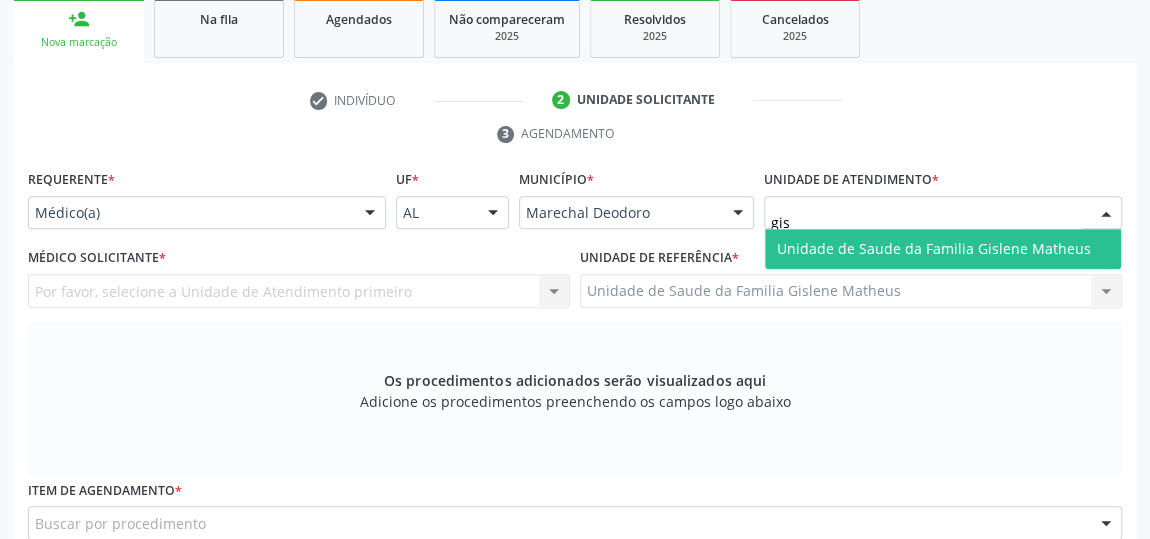 click on "Unidade de Saude da Familia Gislene Matheus" at bounding box center [934, 248] 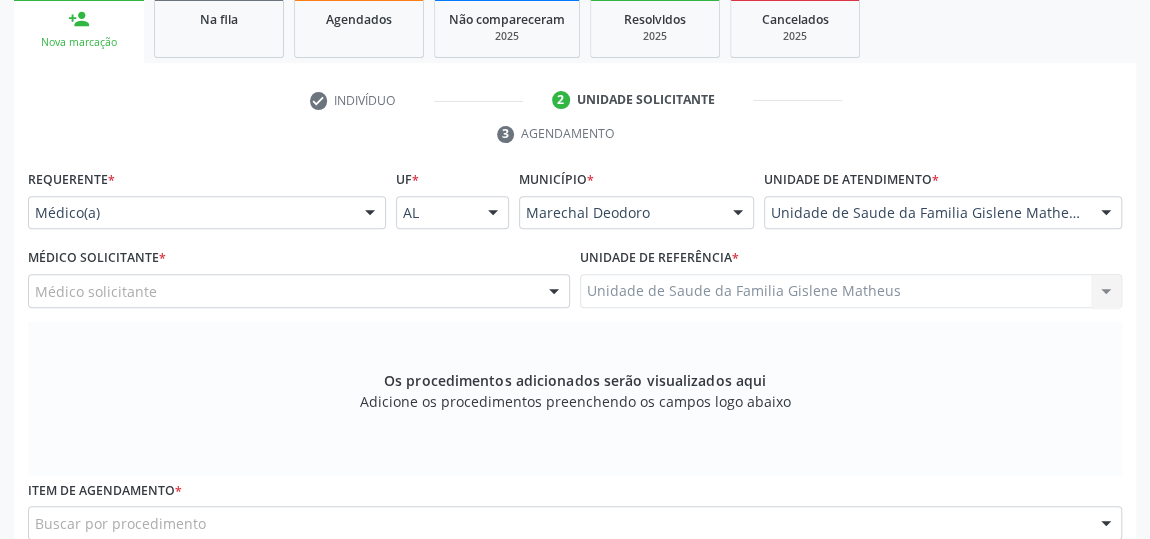 click at bounding box center (554, 292) 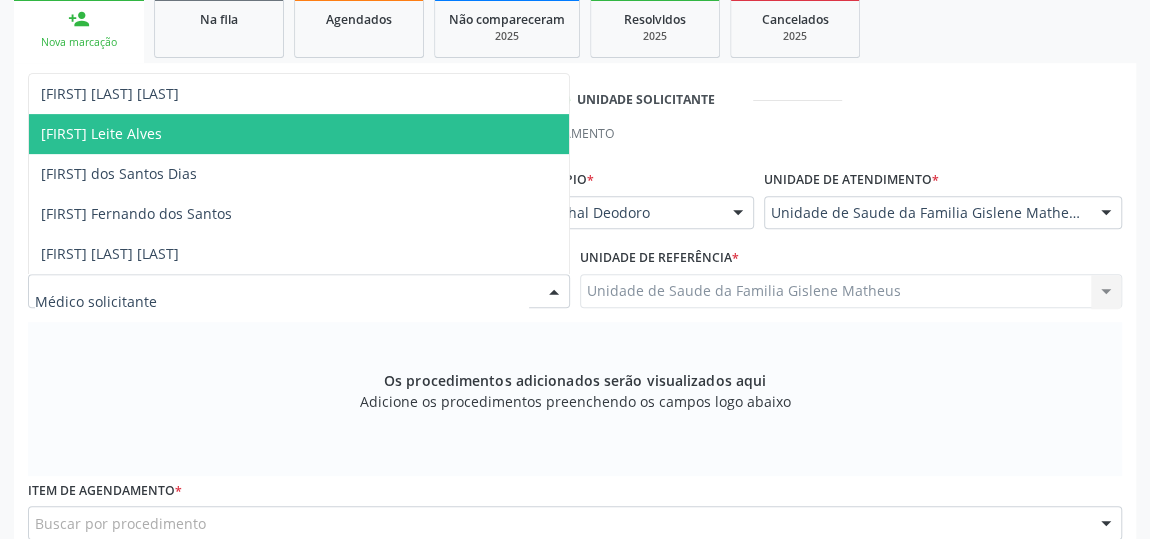 click on "[FIRST] Leite Alves" at bounding box center [101, 133] 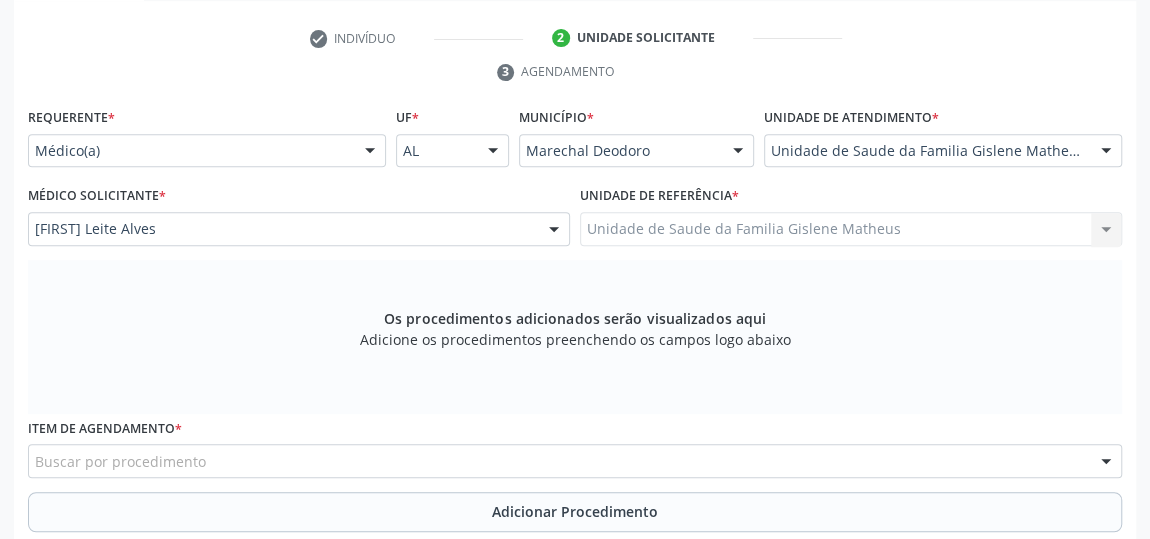 scroll, scrollTop: 422, scrollLeft: 0, axis: vertical 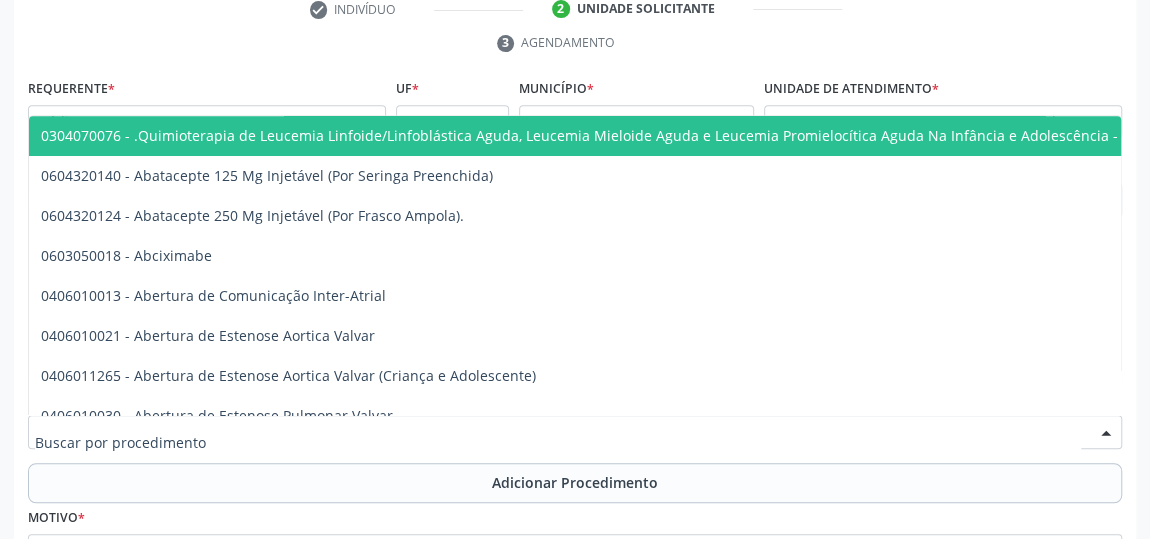 click at bounding box center (575, 432) 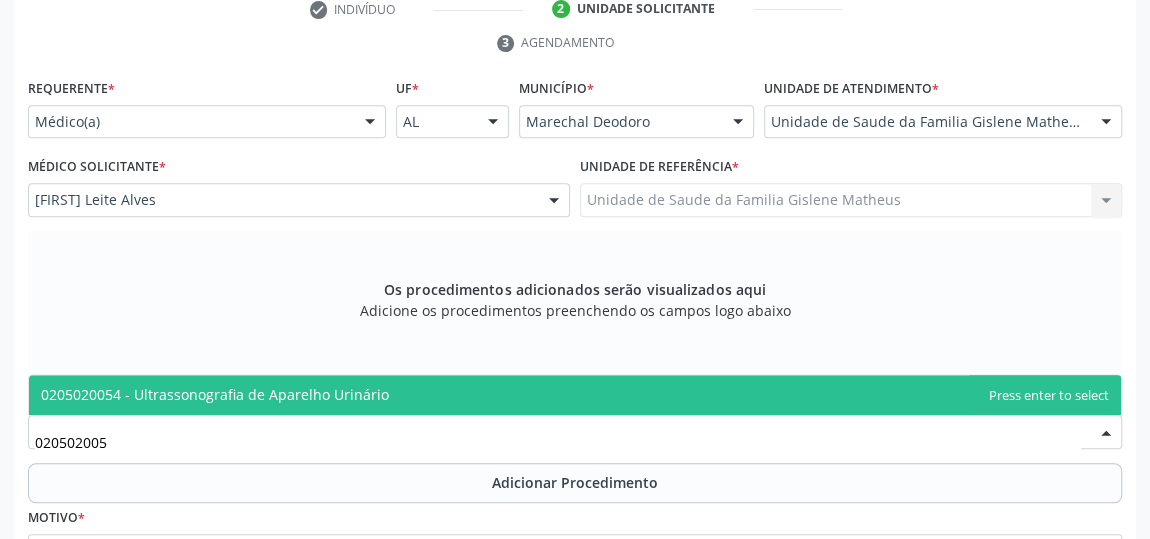 type on "0205020054" 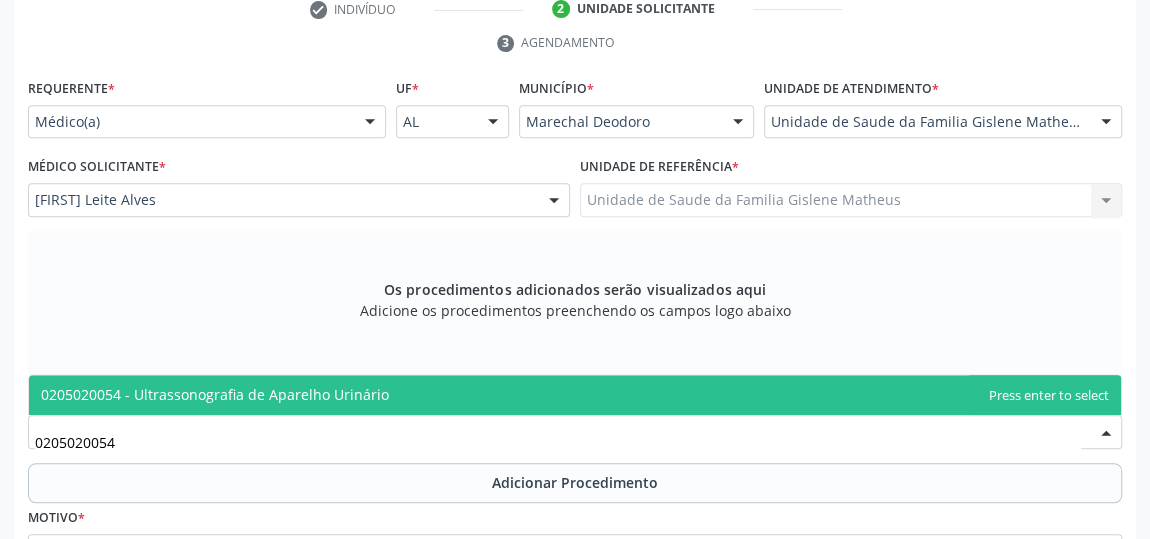 click on "0205020054 - Ultrassonografia de Aparelho Urinário" at bounding box center (575, 395) 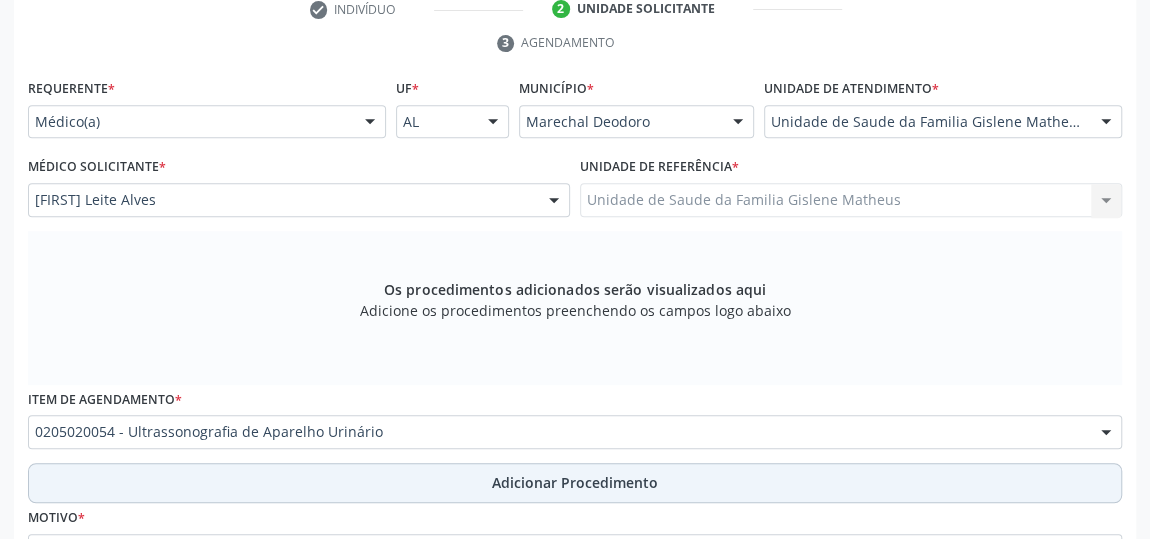 click on "Adicionar Procedimento" at bounding box center [575, 483] 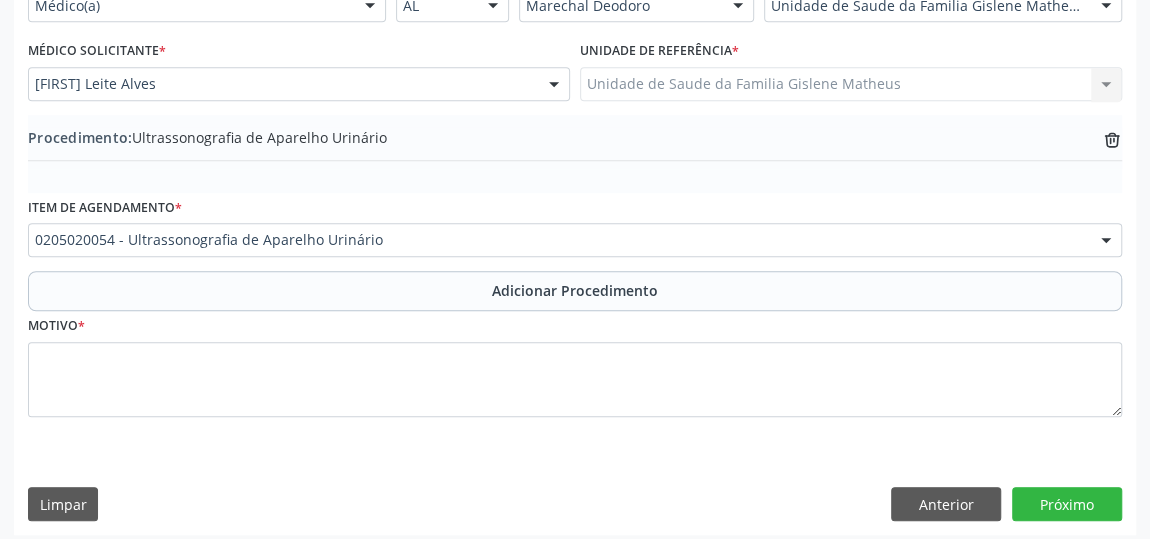 scroll, scrollTop: 544, scrollLeft: 0, axis: vertical 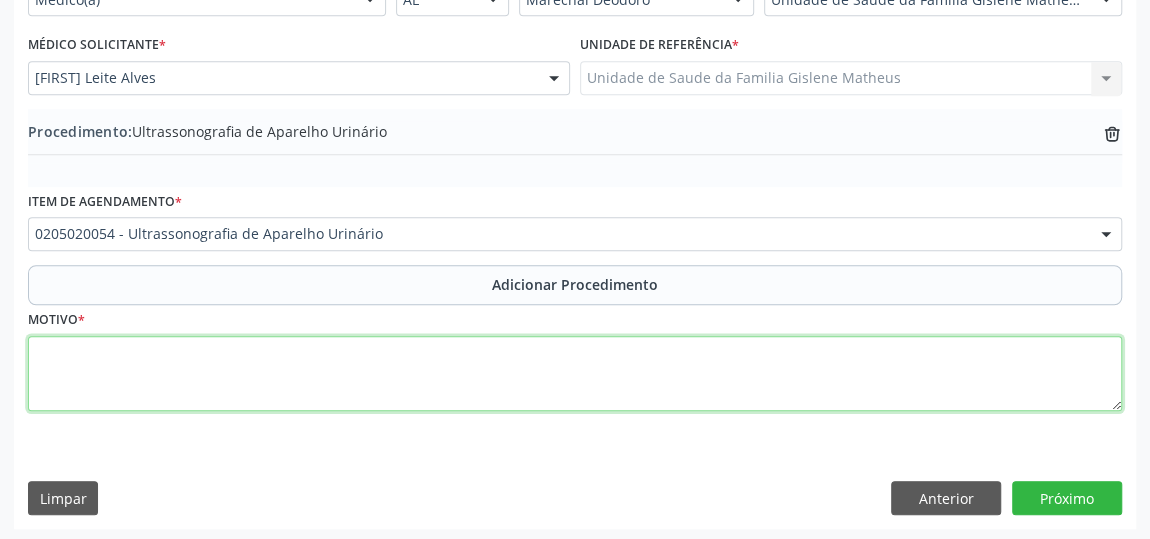 click at bounding box center [575, 374] 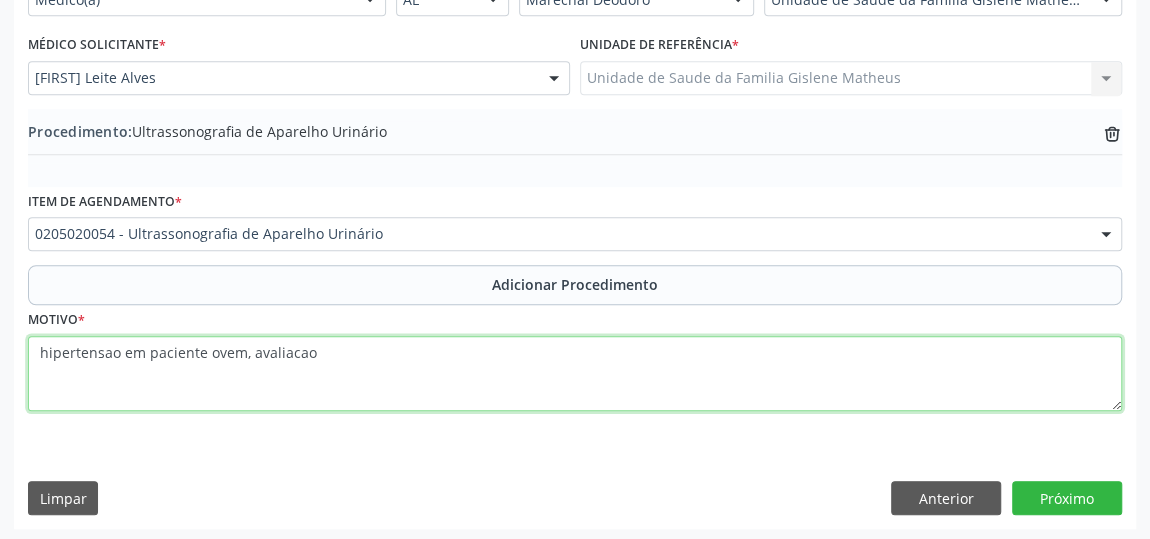 click on "hipertensao em paciente ovem, avaliacao" at bounding box center (575, 374) 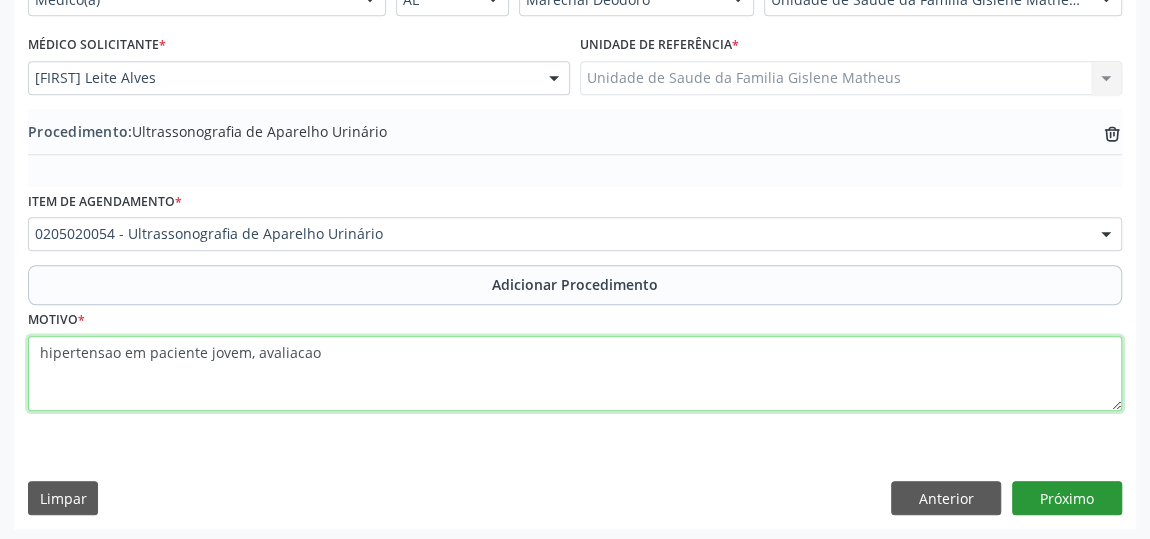 type on "hipertensao em paciente jovem, avaliacao" 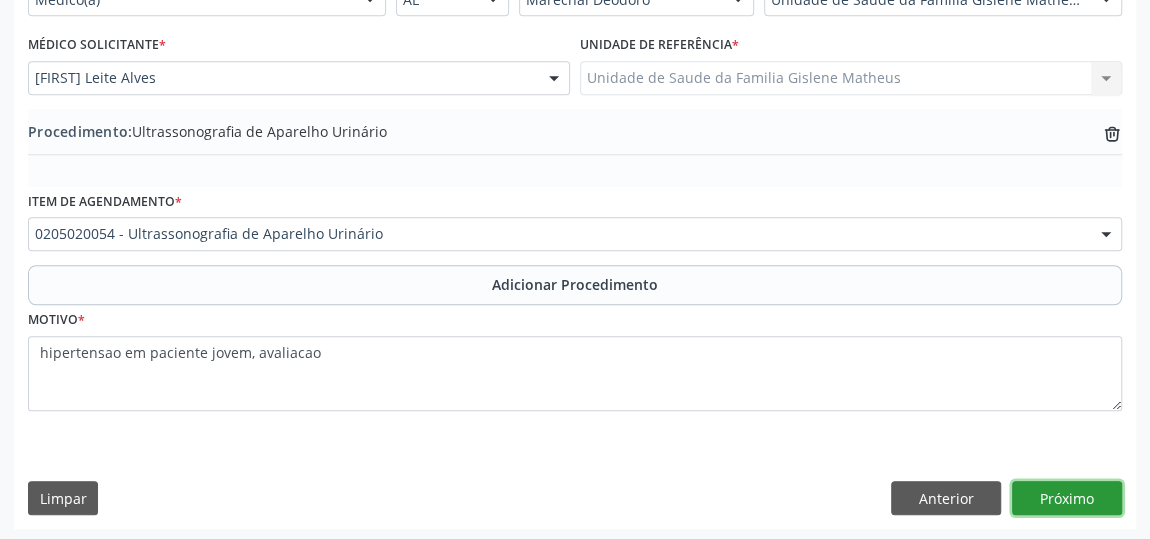 click on "Próximo" at bounding box center [1067, 498] 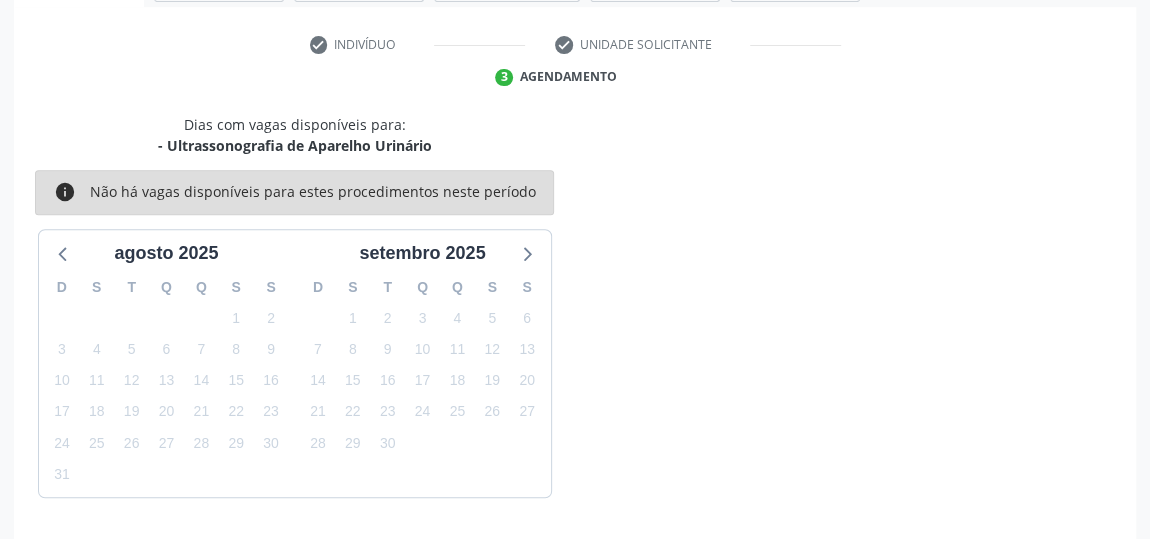 scroll, scrollTop: 446, scrollLeft: 0, axis: vertical 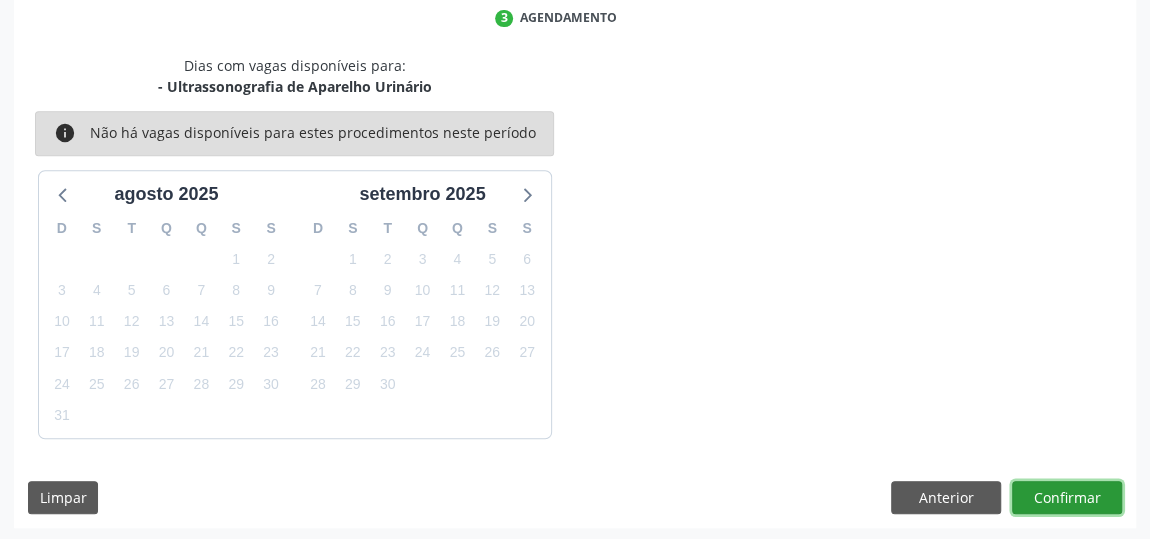 click on "Confirmar" at bounding box center [1067, 498] 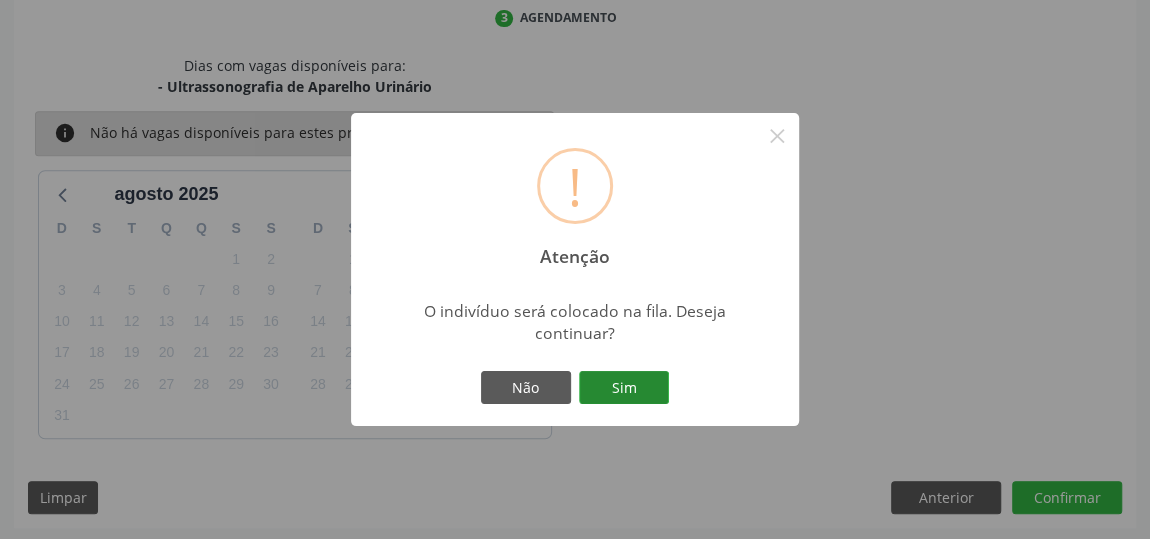 click on "Sim" at bounding box center (624, 388) 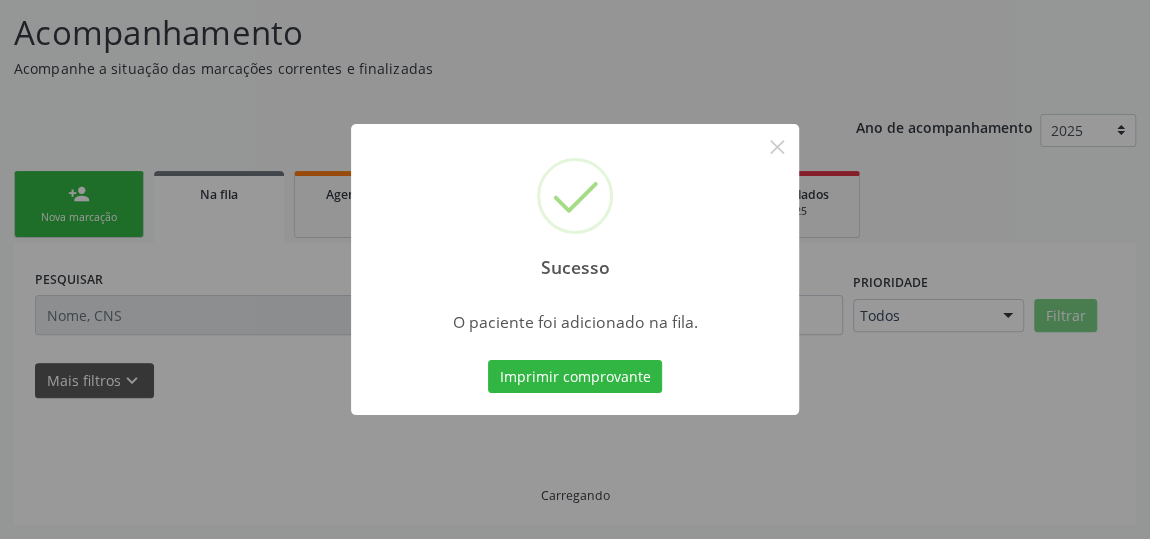 scroll, scrollTop: 153, scrollLeft: 0, axis: vertical 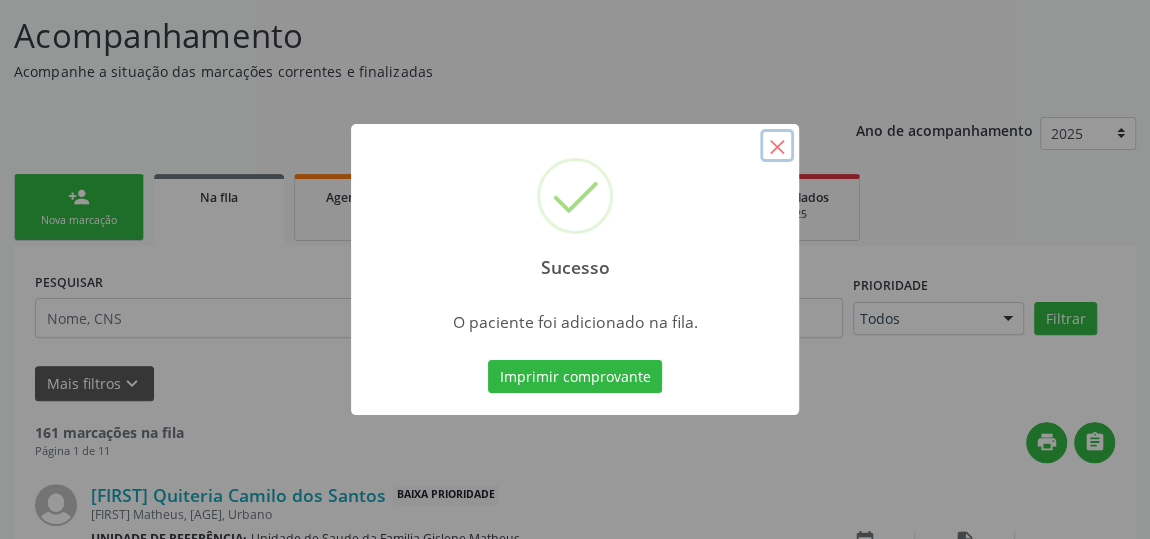 click on "×" at bounding box center [777, 146] 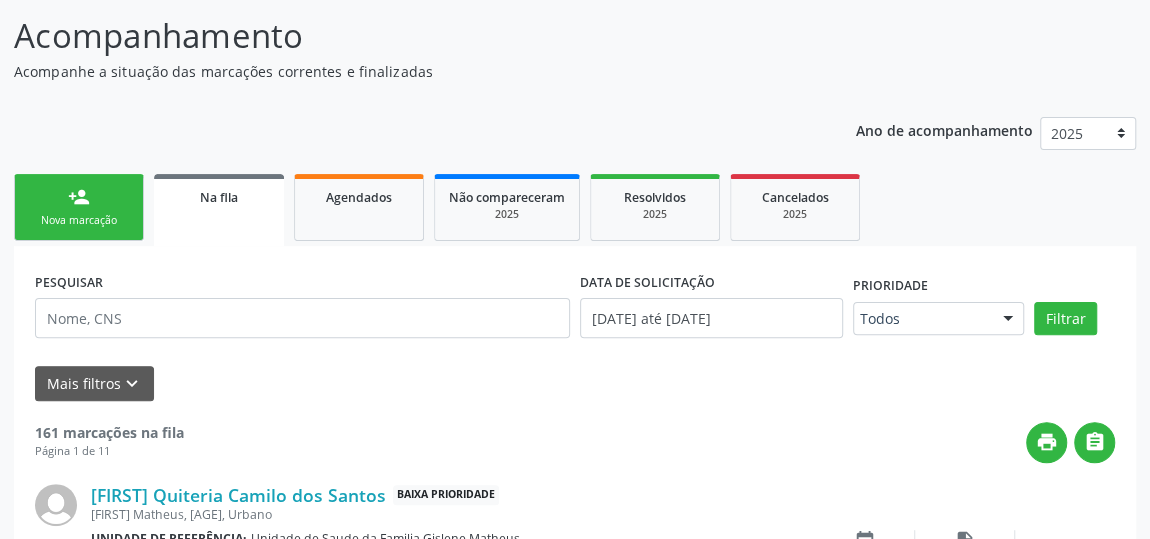 click on "Nova marcação" at bounding box center (79, 220) 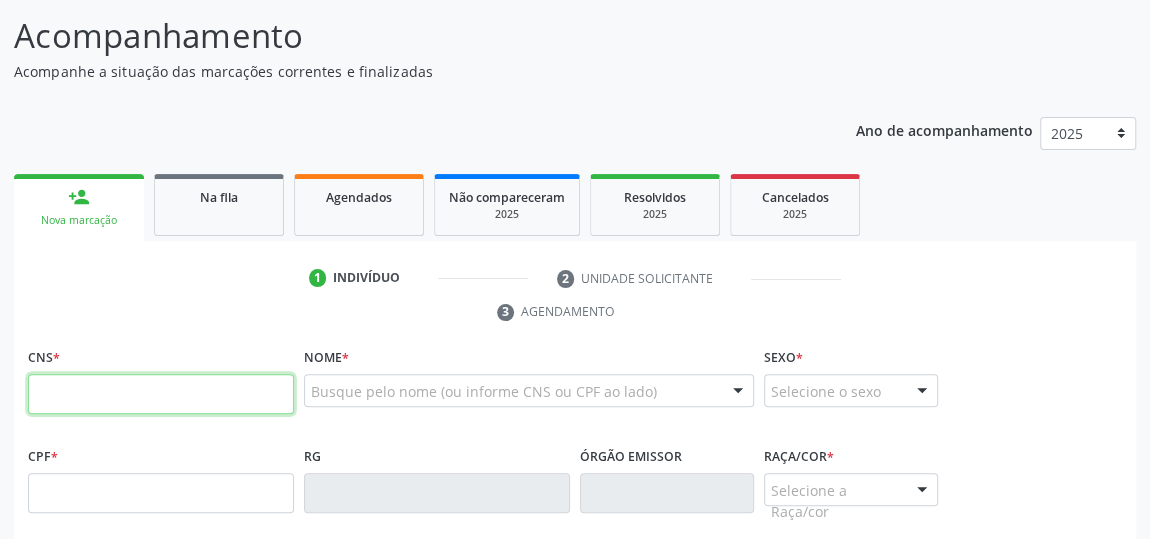 click at bounding box center [161, 394] 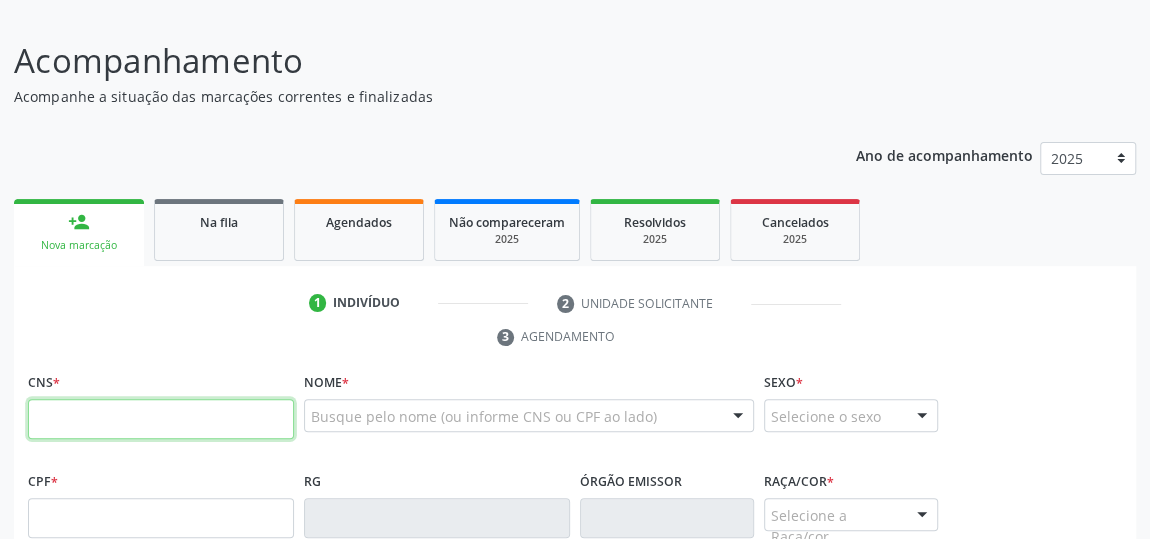 scroll, scrollTop: 272, scrollLeft: 0, axis: vertical 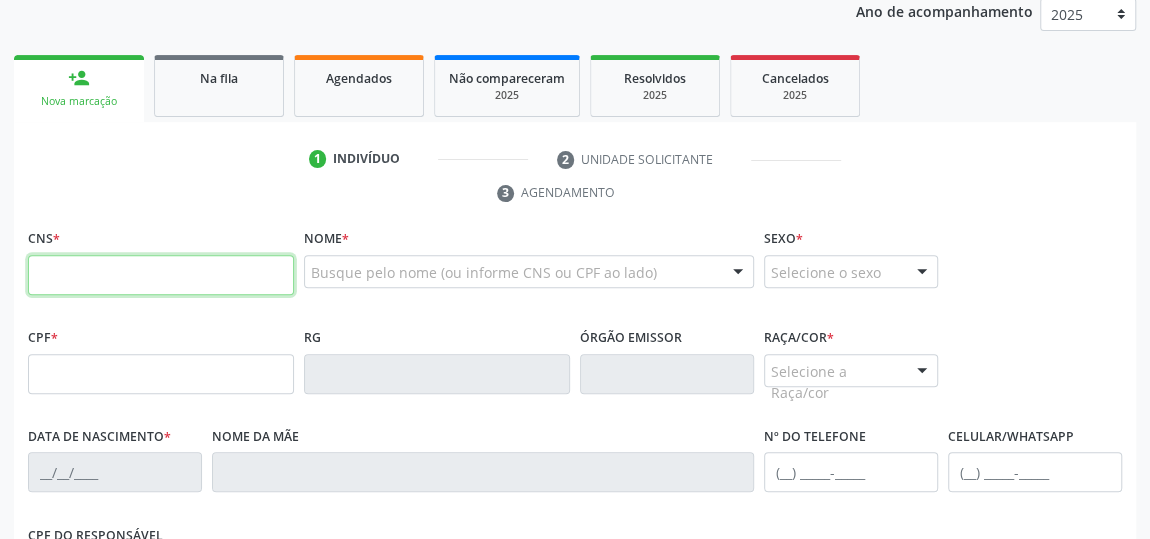 click at bounding box center (161, 275) 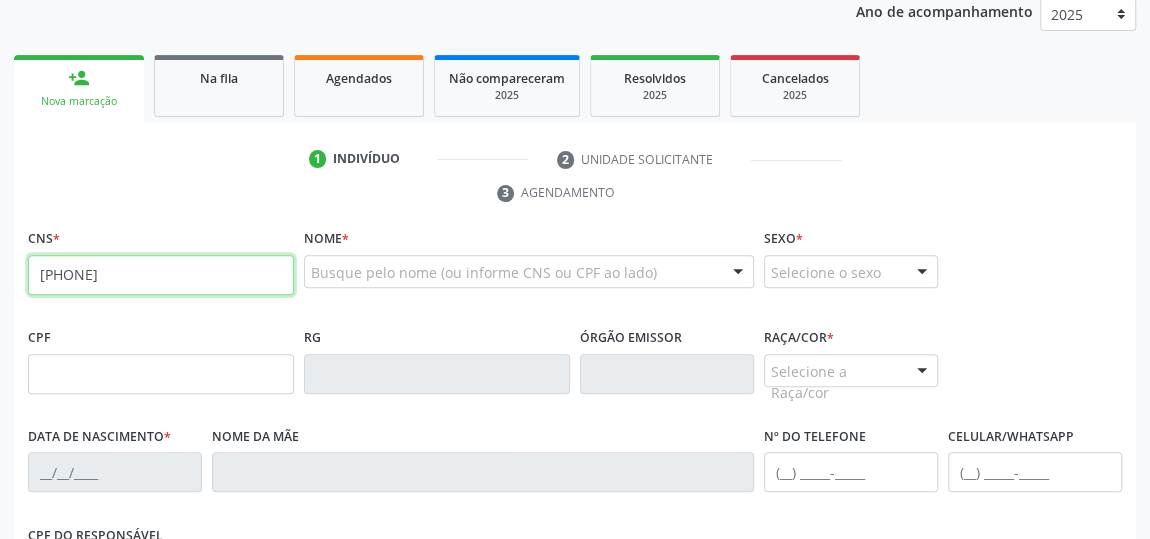click on "[PHONE]" at bounding box center (161, 275) 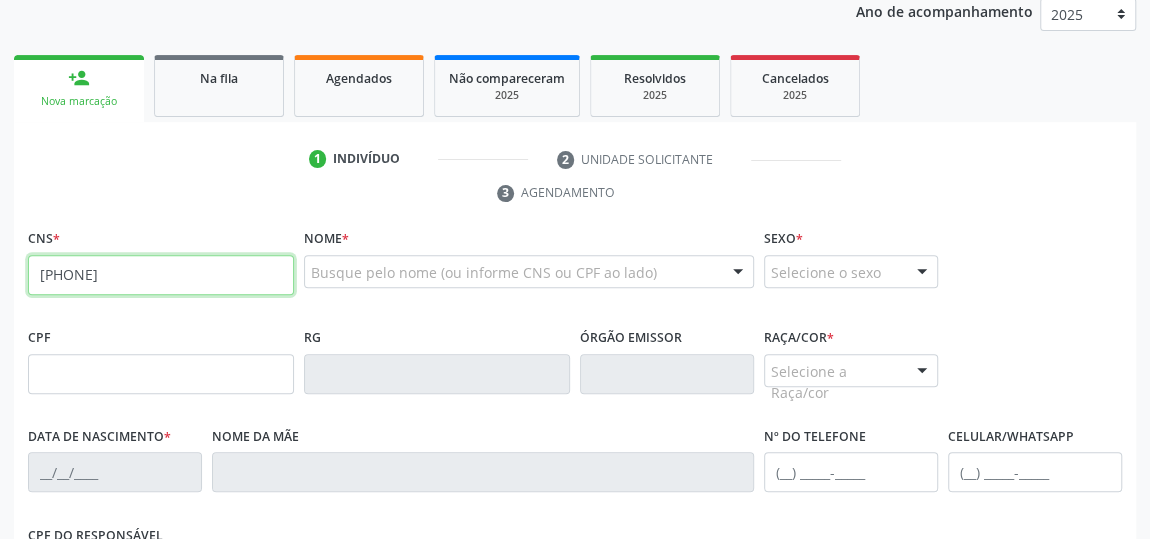 type on "[PHONE]" 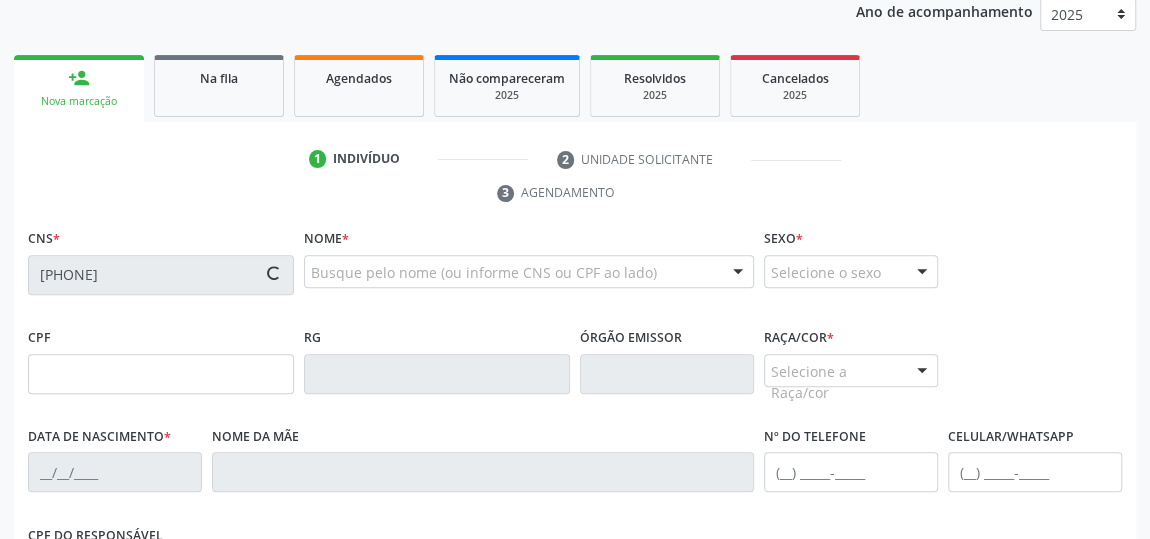 type on "[CPF]" 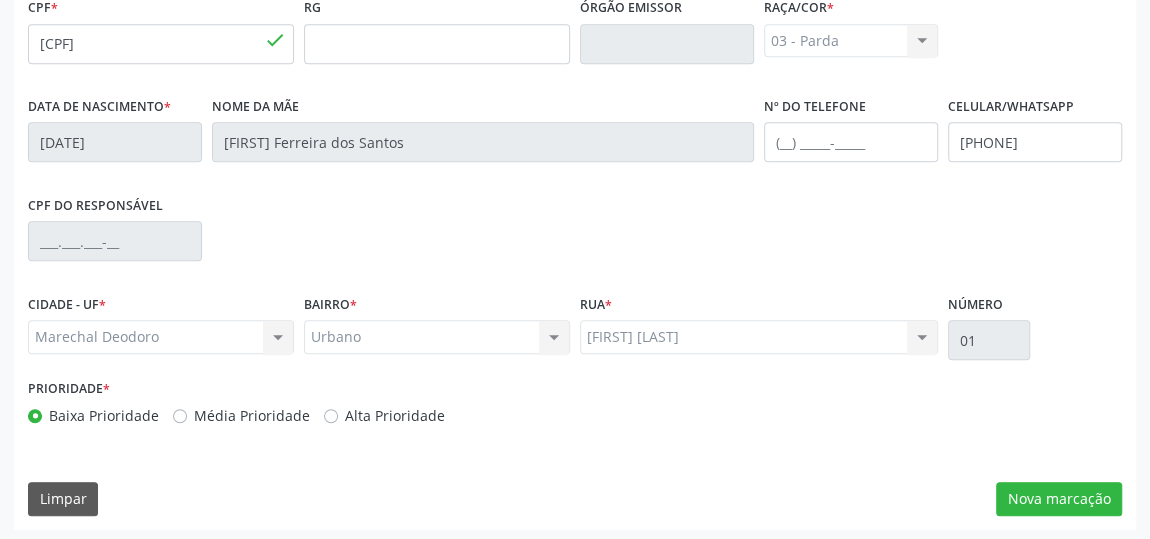 scroll, scrollTop: 604, scrollLeft: 0, axis: vertical 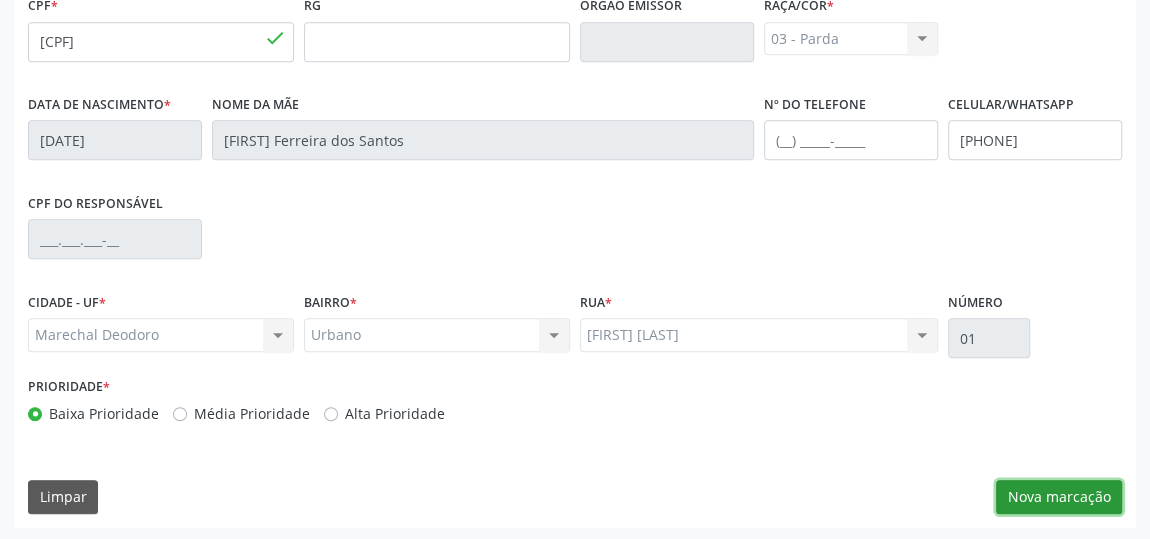 click on "Nova marcação" at bounding box center (1059, 497) 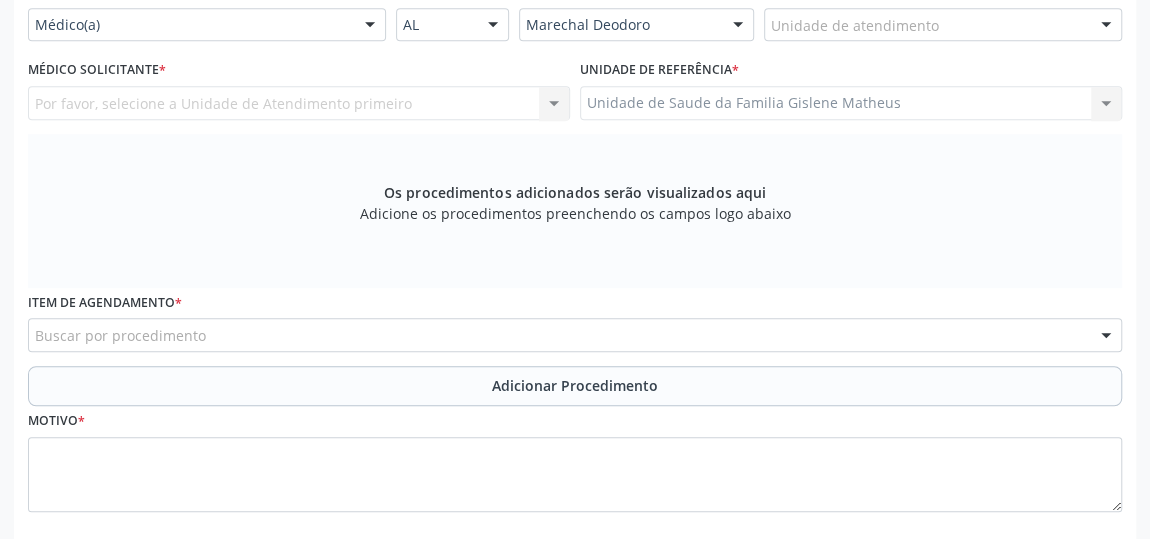 scroll, scrollTop: 331, scrollLeft: 0, axis: vertical 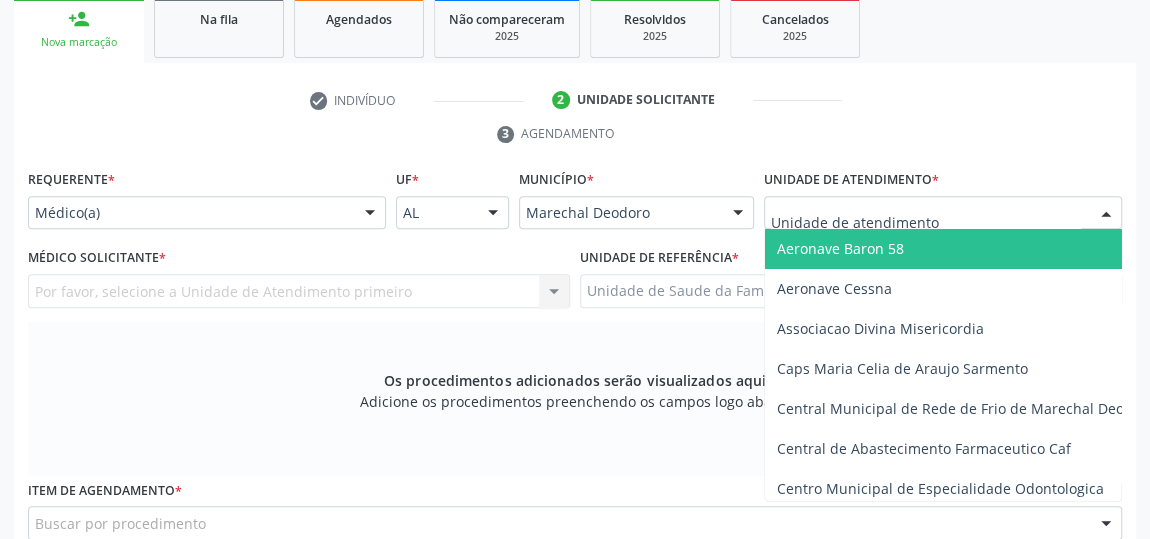 click at bounding box center (943, 213) 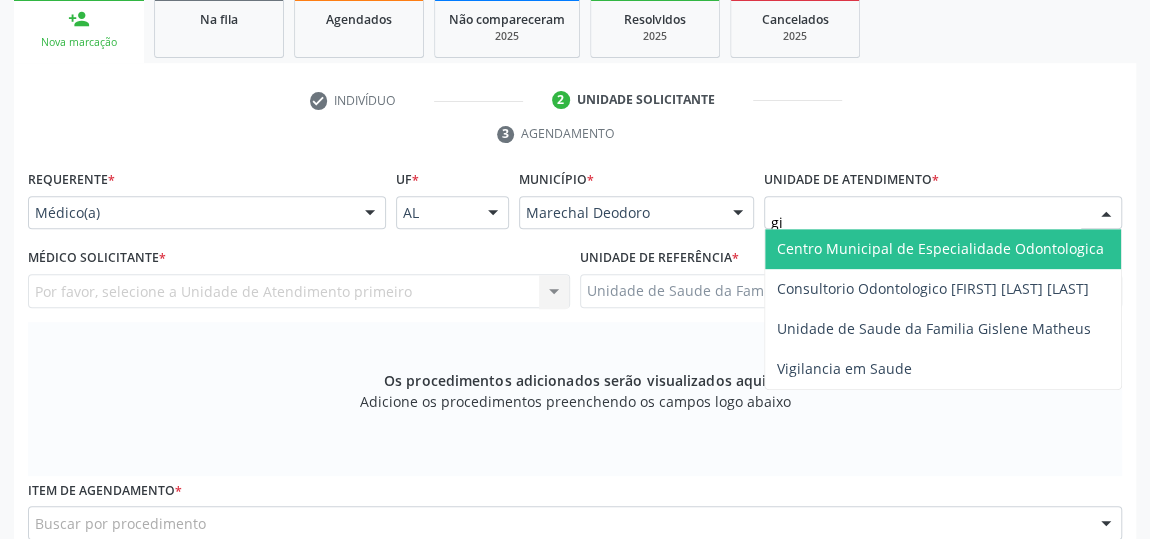 type on "gis" 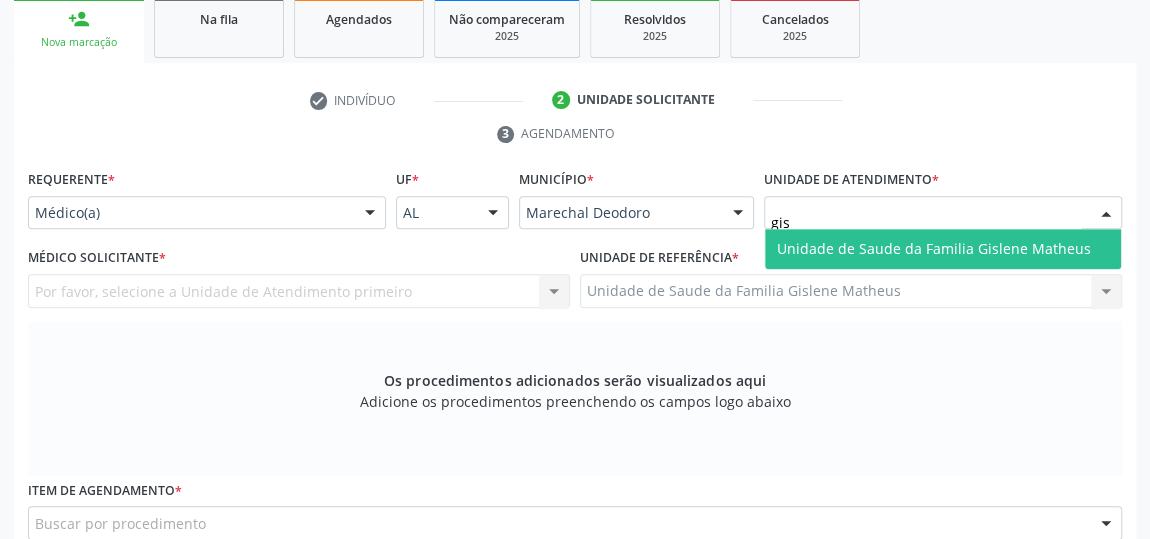 click on "Unidade de Saude da Familia Gislene Matheus" at bounding box center [943, 249] 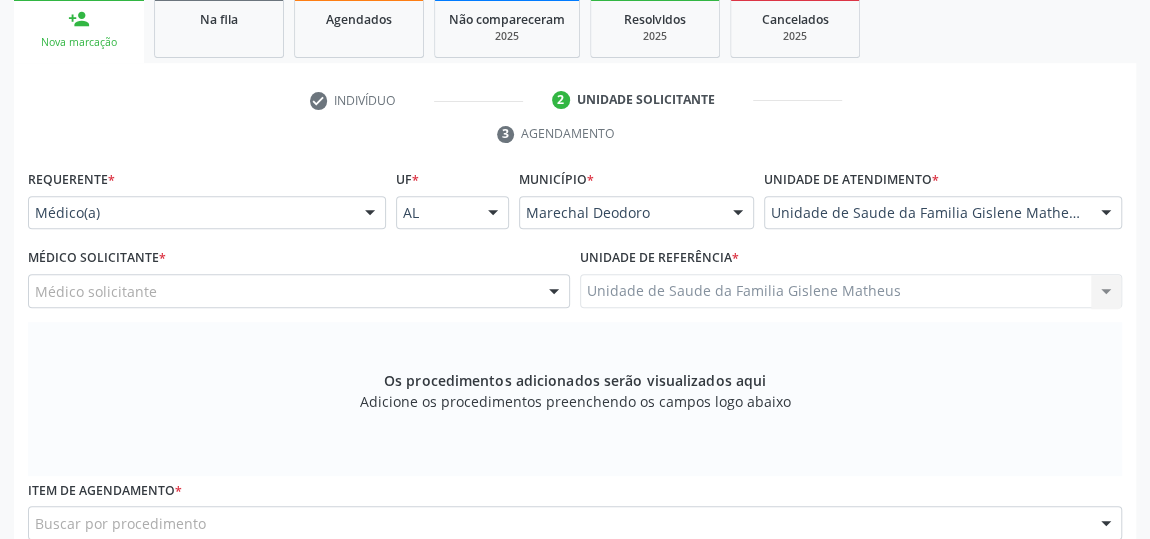 click at bounding box center (554, 292) 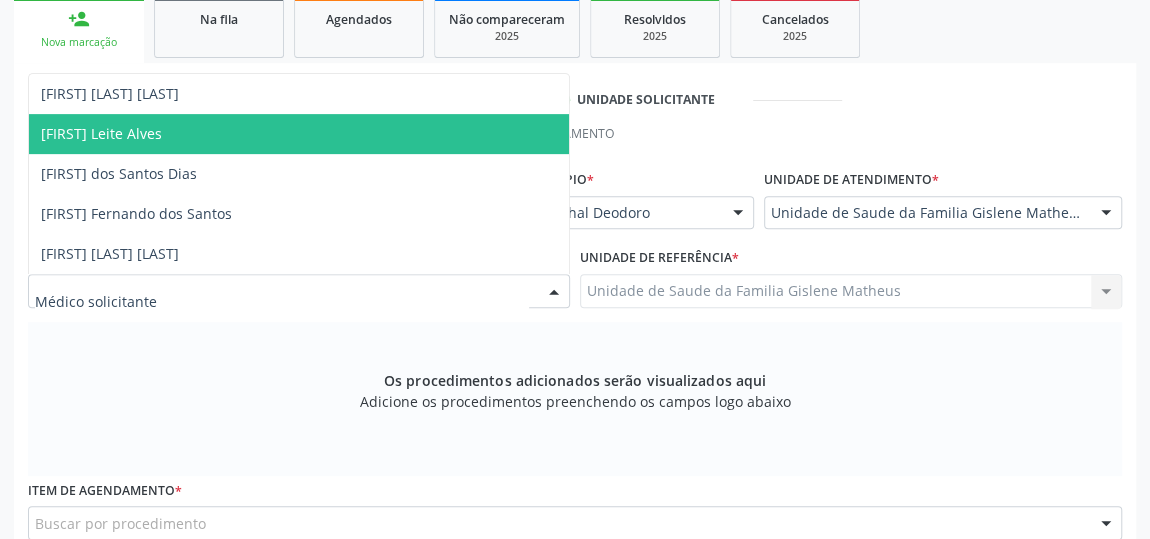 click on "[FIRST] Leite Alves" at bounding box center (299, 134) 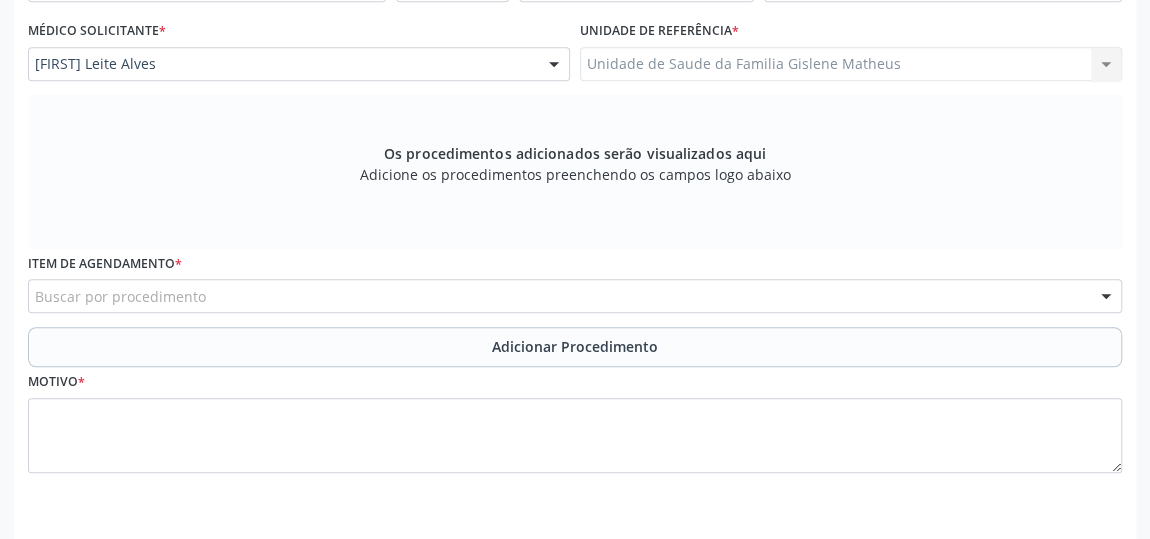 scroll, scrollTop: 604, scrollLeft: 0, axis: vertical 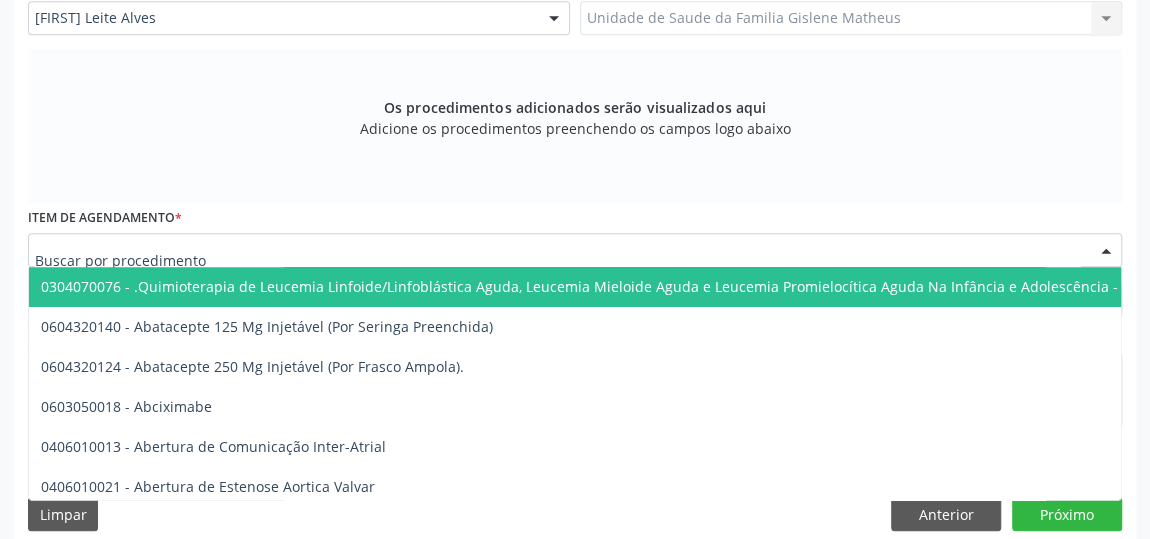 click at bounding box center (575, 250) 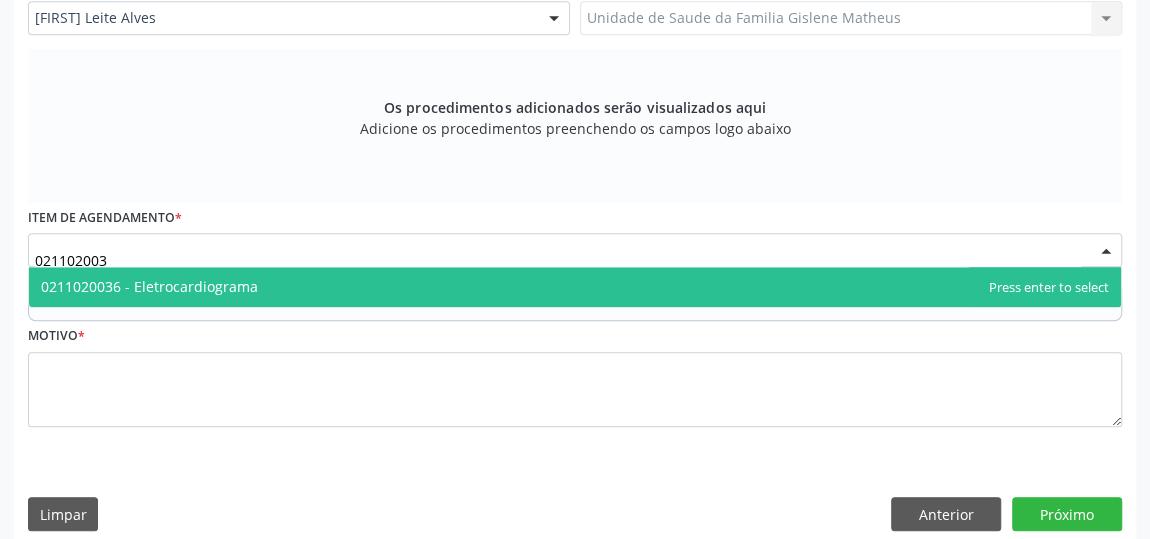 type on "0211020036" 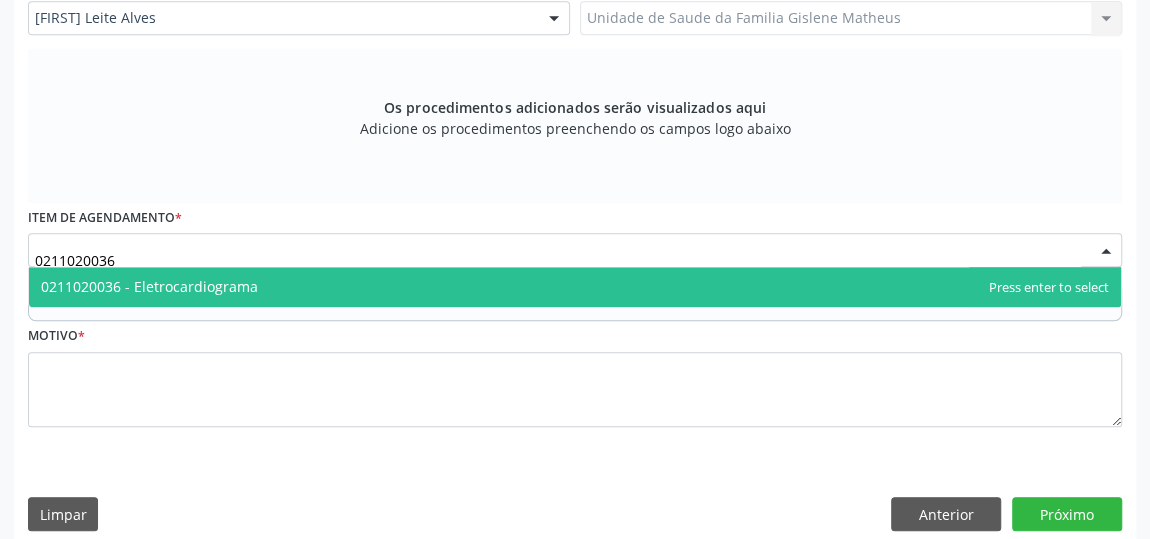 click on "0211020036 - Eletrocardiograma" at bounding box center [149, 286] 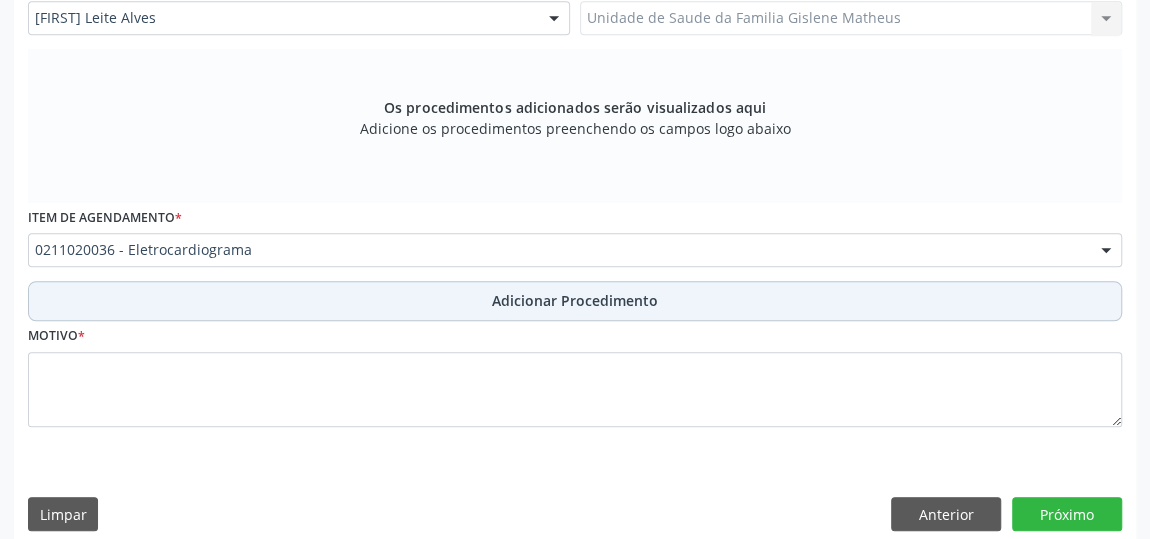 click on "Adicionar Procedimento" at bounding box center (575, 300) 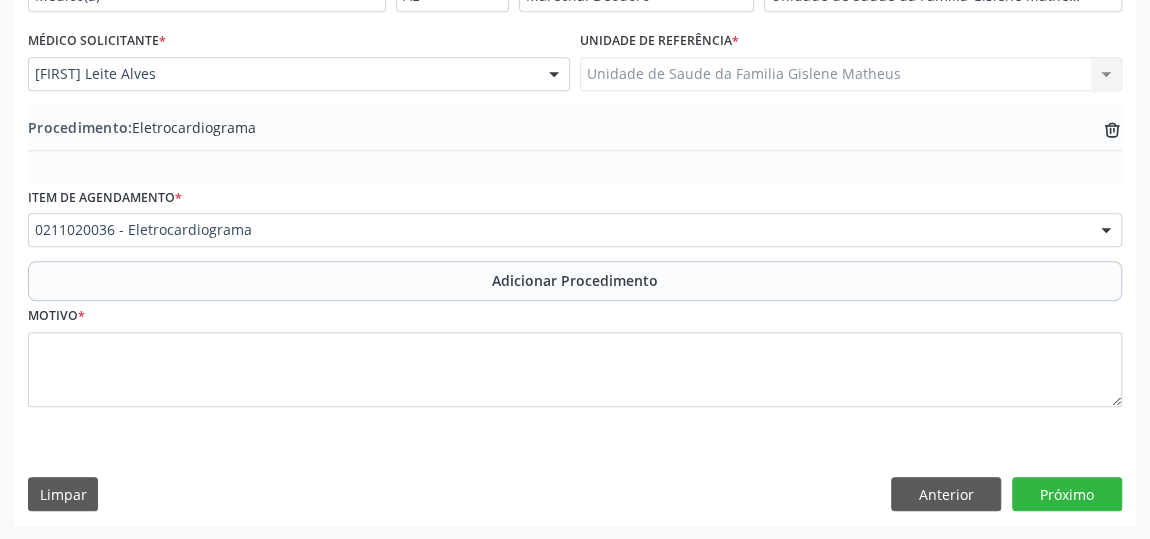 scroll, scrollTop: 544, scrollLeft: 0, axis: vertical 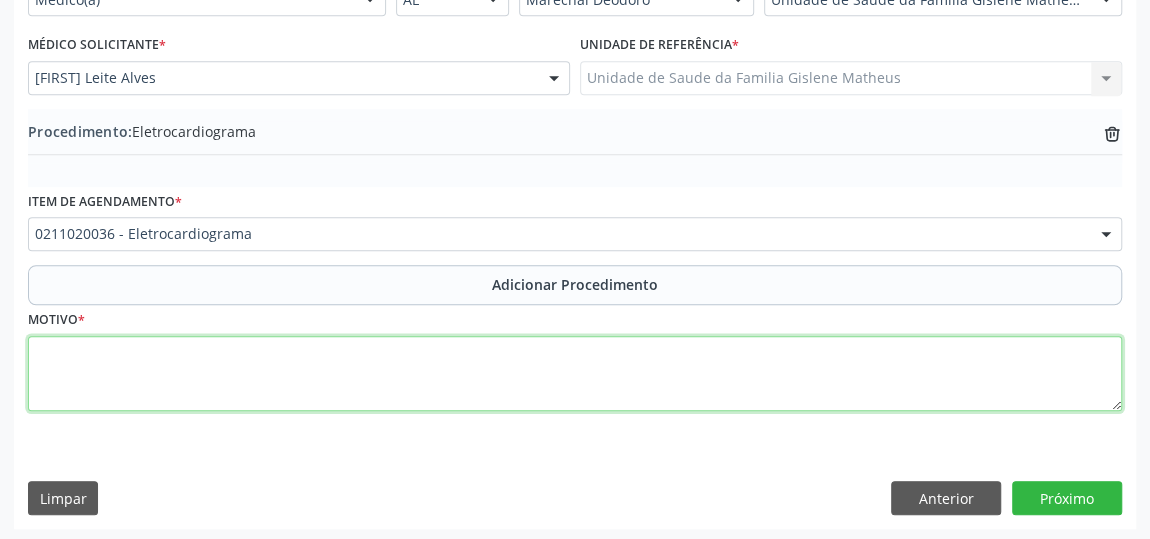 click at bounding box center (575, 374) 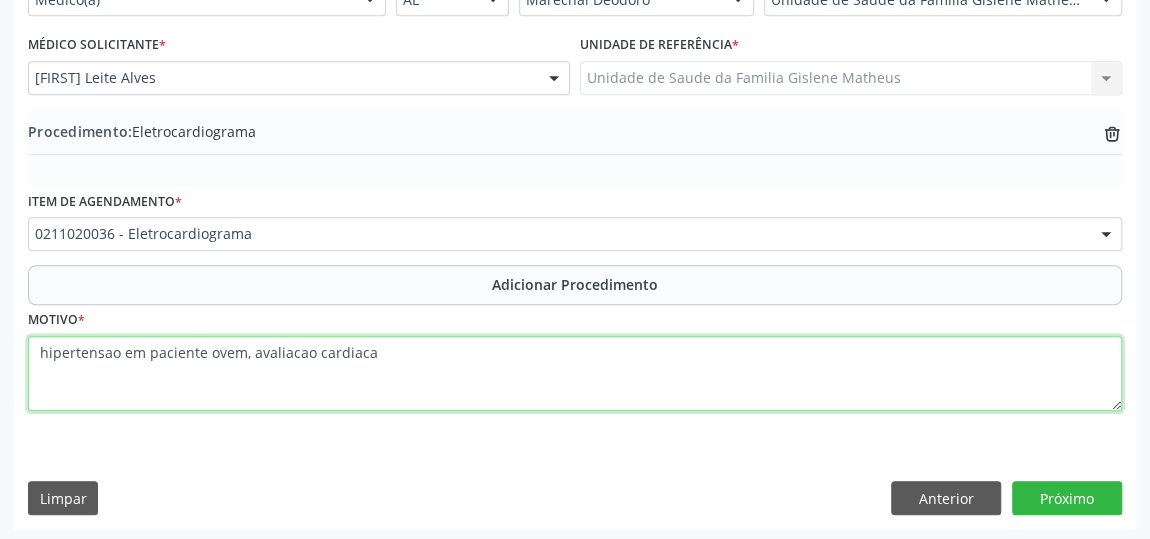 click on "hipertensao em paciente ovem, avaliacao cardiaca" at bounding box center [575, 374] 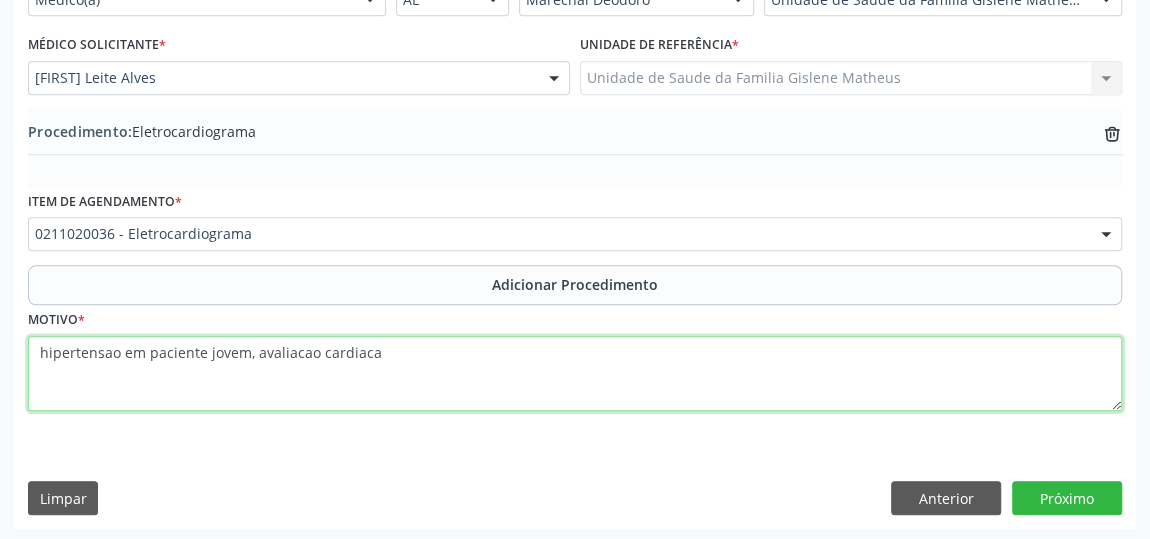 click on "hipertensao em paciente jovem, avaliacao cardiaca" at bounding box center [575, 374] 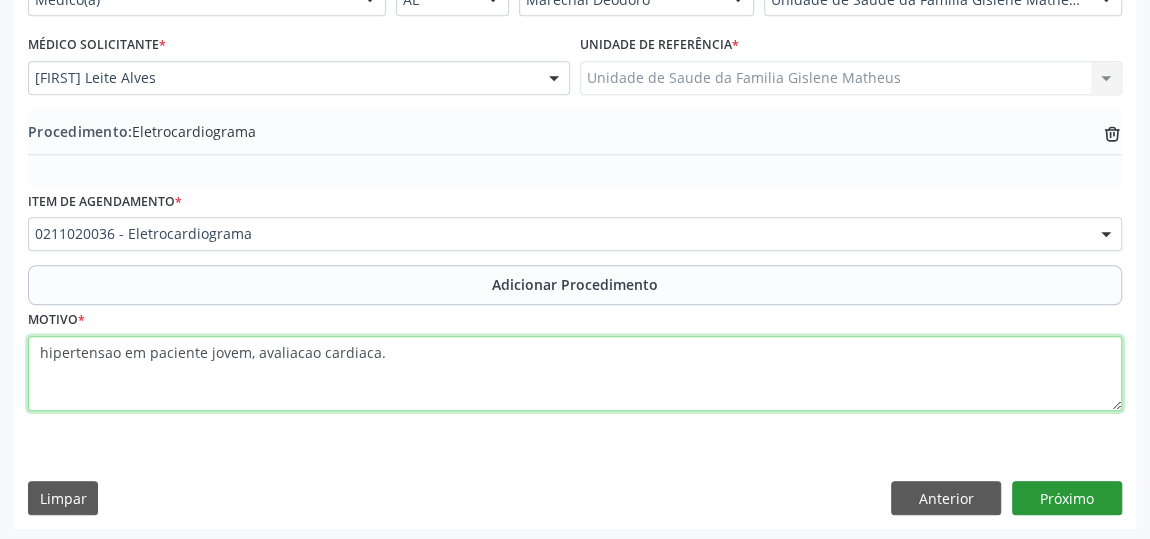 type on "hipertensao em paciente jovem, avaliacao cardiaca." 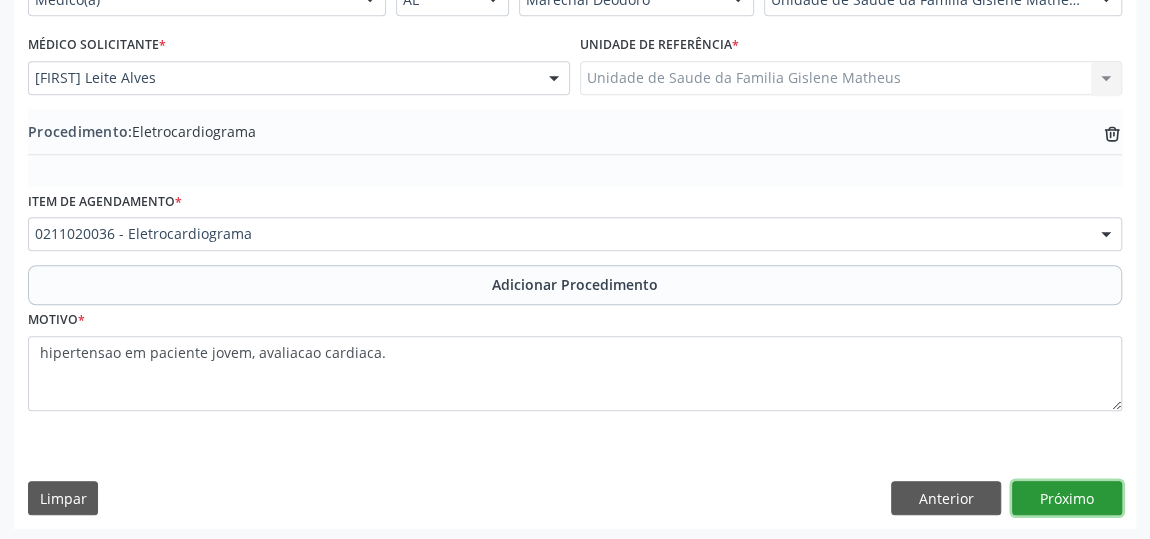 click on "Próximo" at bounding box center [1067, 498] 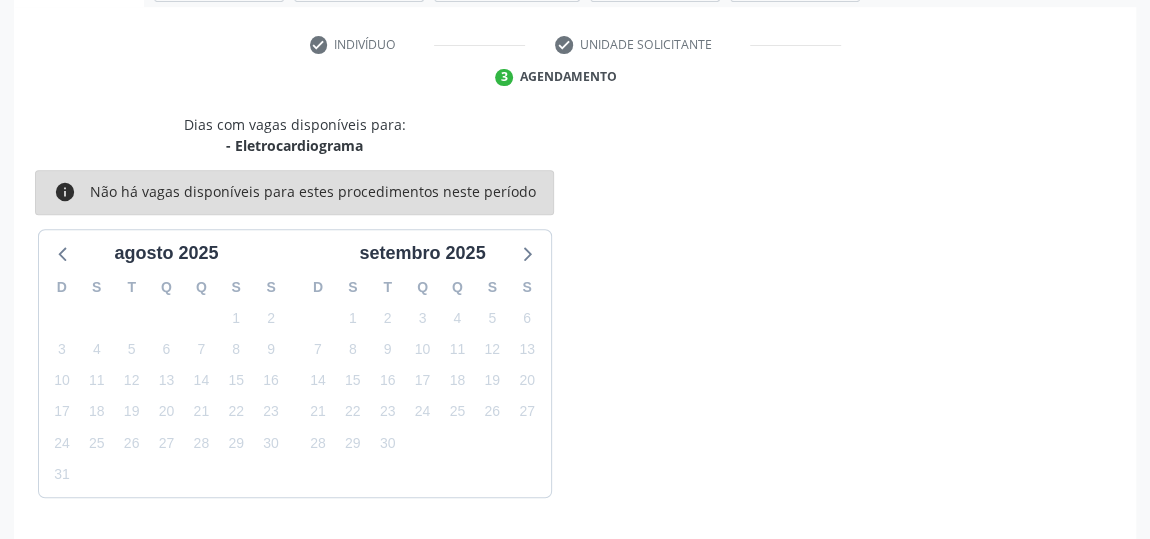 scroll, scrollTop: 446, scrollLeft: 0, axis: vertical 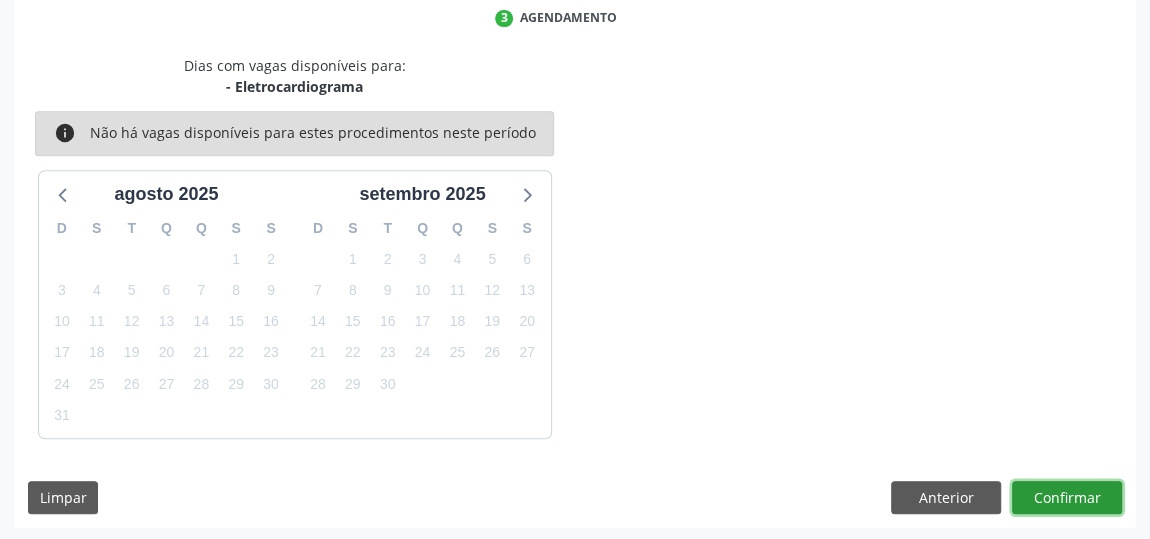 click on "Confirmar" at bounding box center [1067, 498] 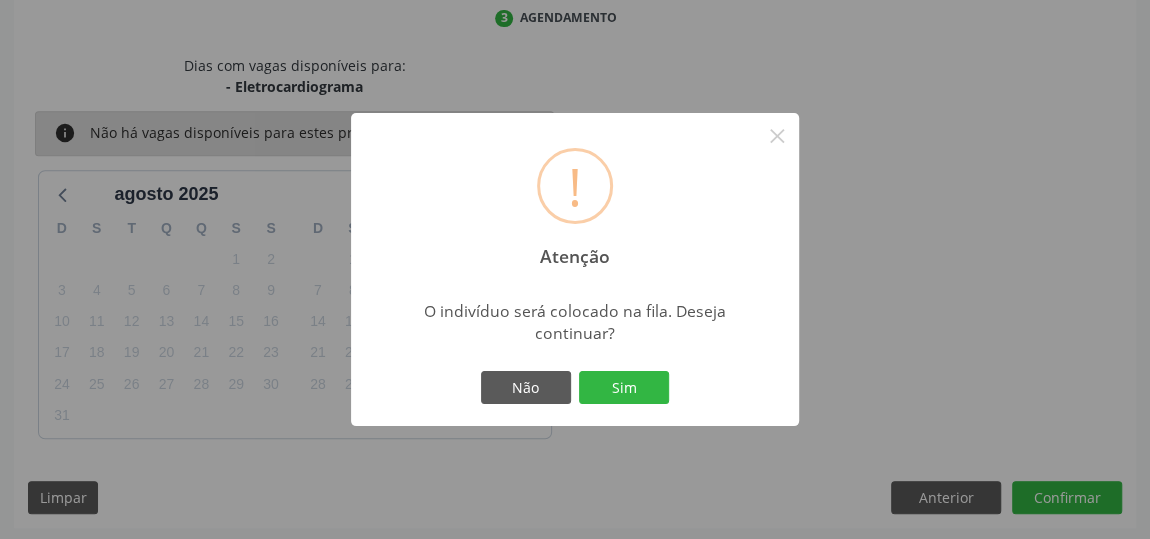 type 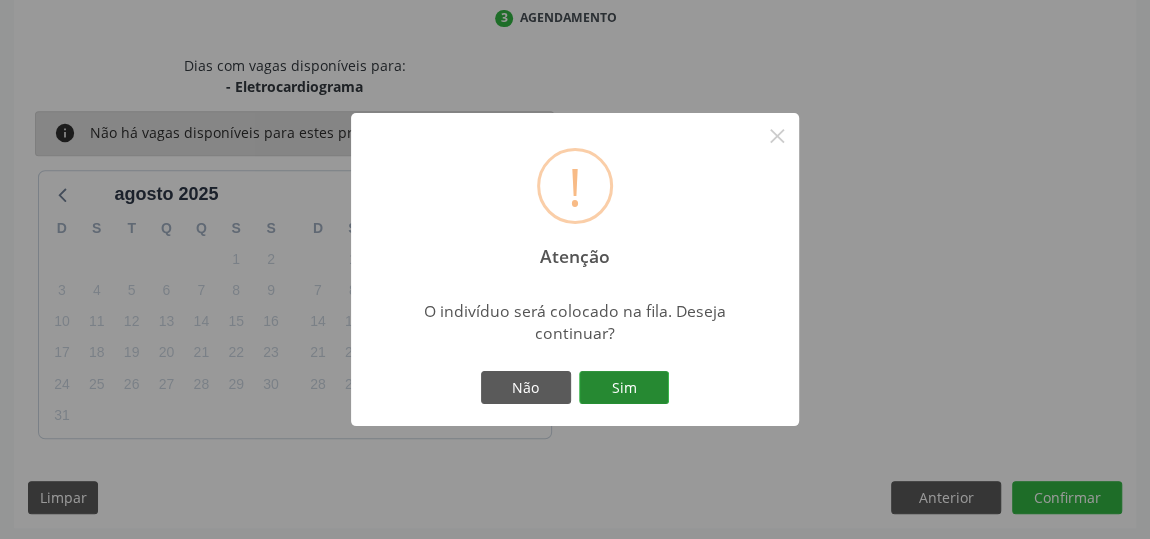 click on "Sim" at bounding box center (624, 388) 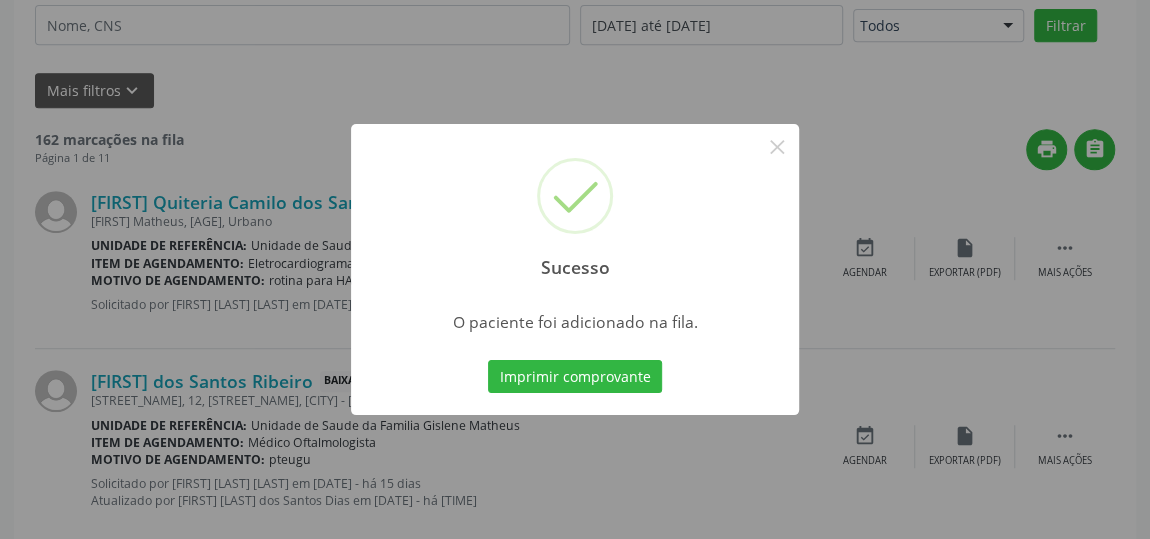 scroll, scrollTop: 153, scrollLeft: 0, axis: vertical 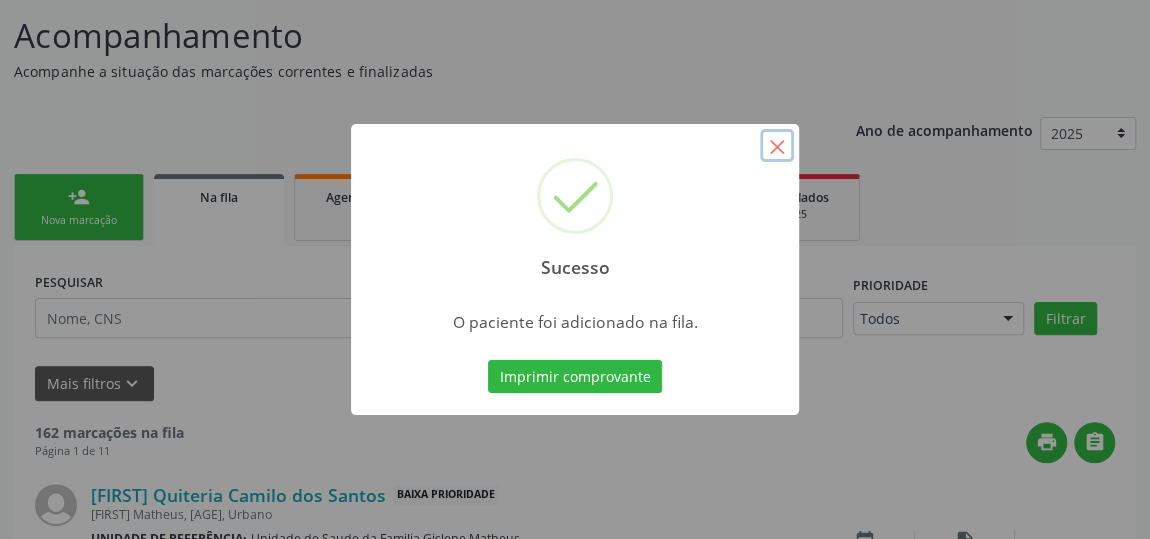 click on "×" at bounding box center (777, 146) 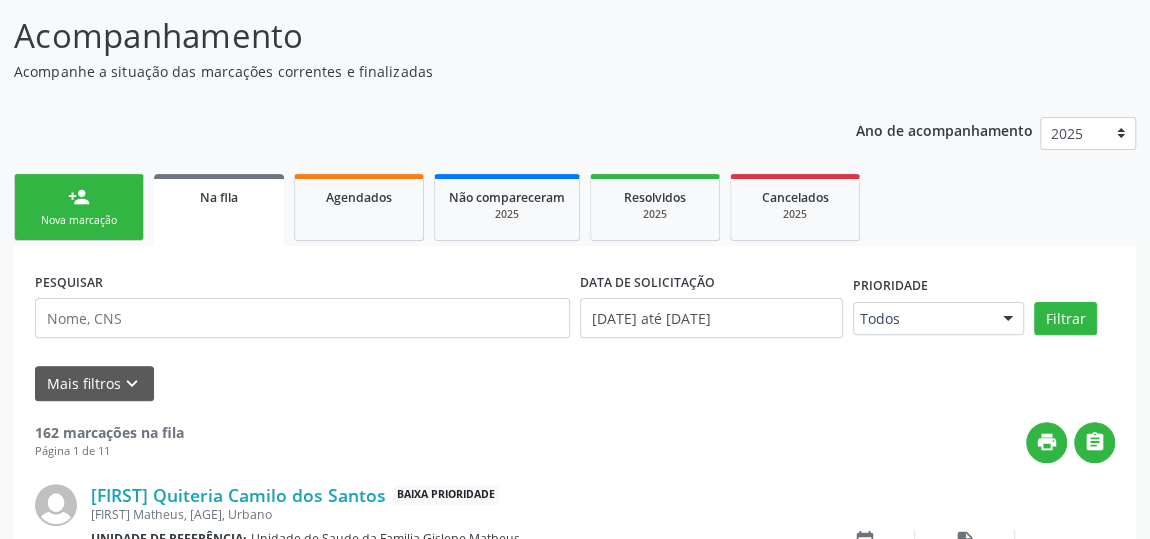 click on "person_add
Nova marcação" at bounding box center [79, 207] 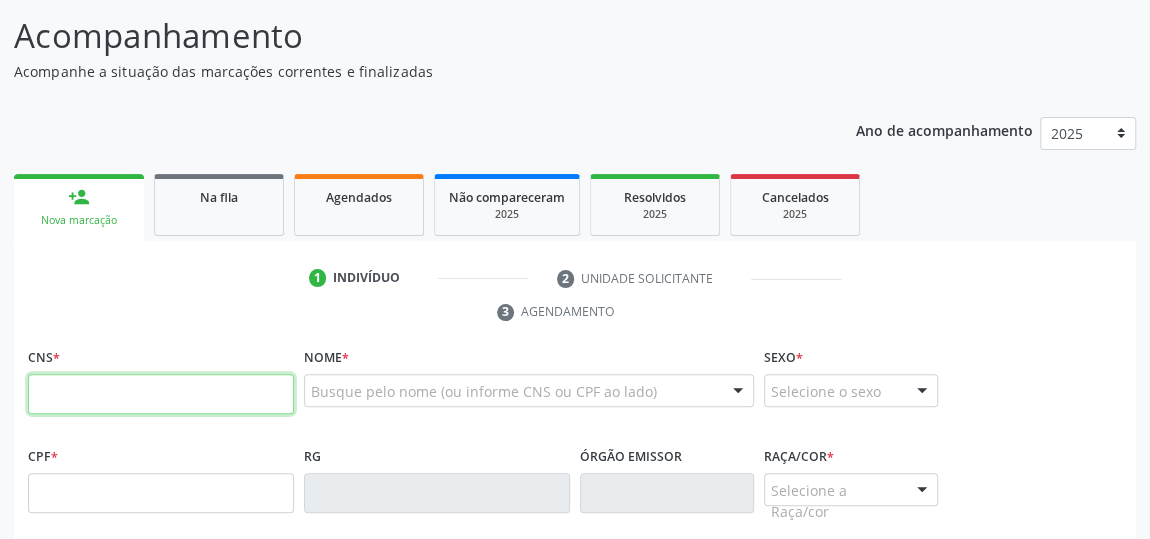 click at bounding box center [161, 394] 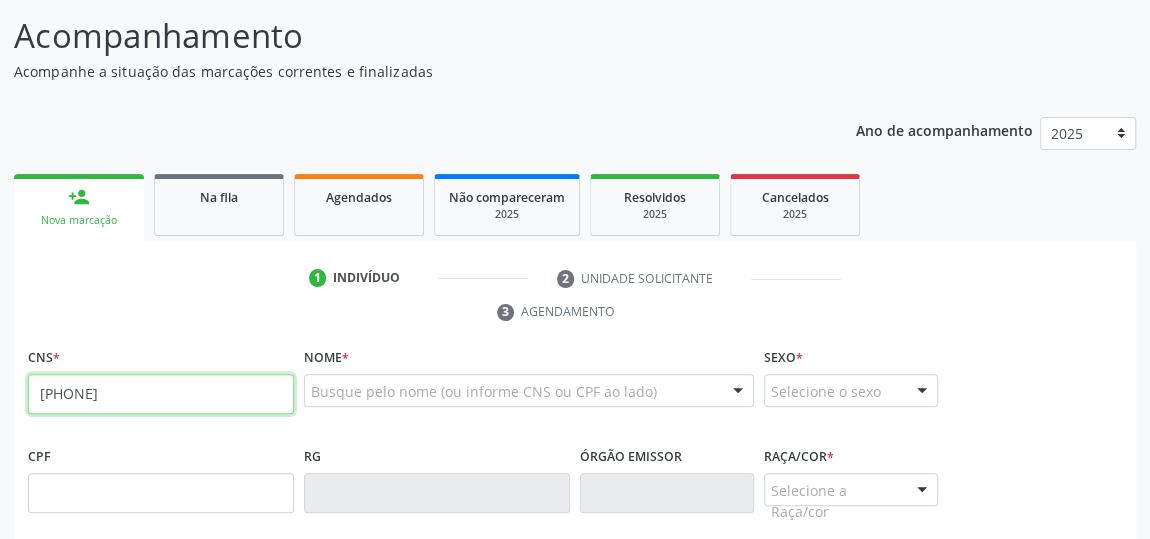 type on "[PHONE]" 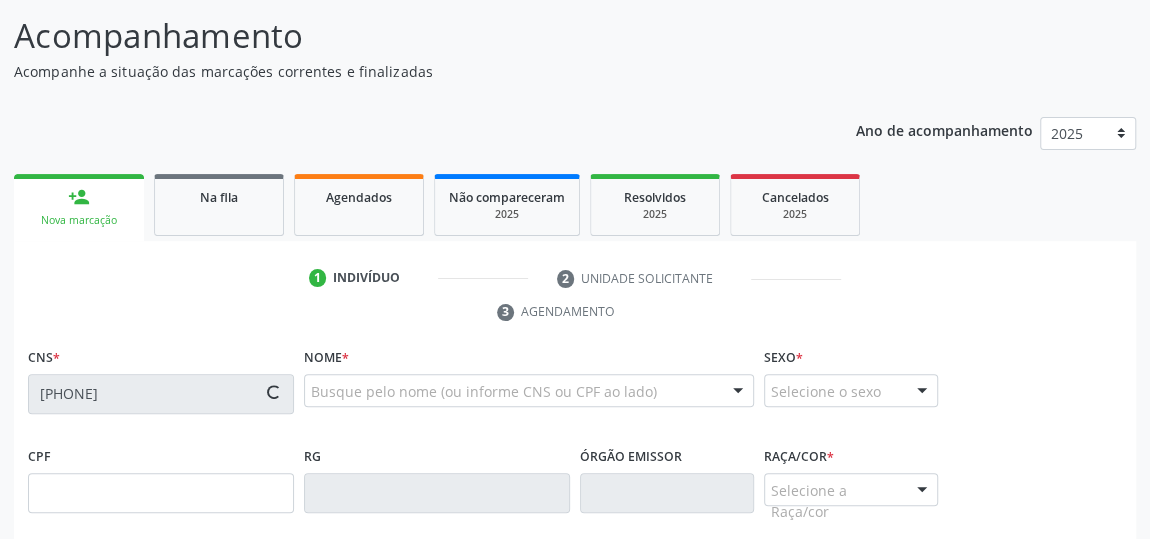 type on "[CPF]" 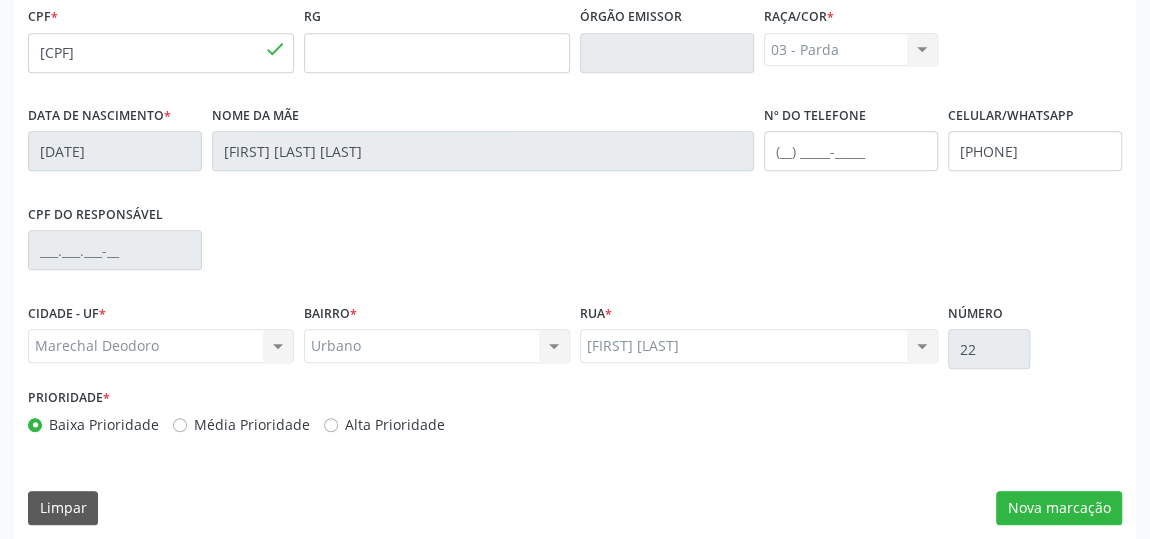 scroll, scrollTop: 604, scrollLeft: 0, axis: vertical 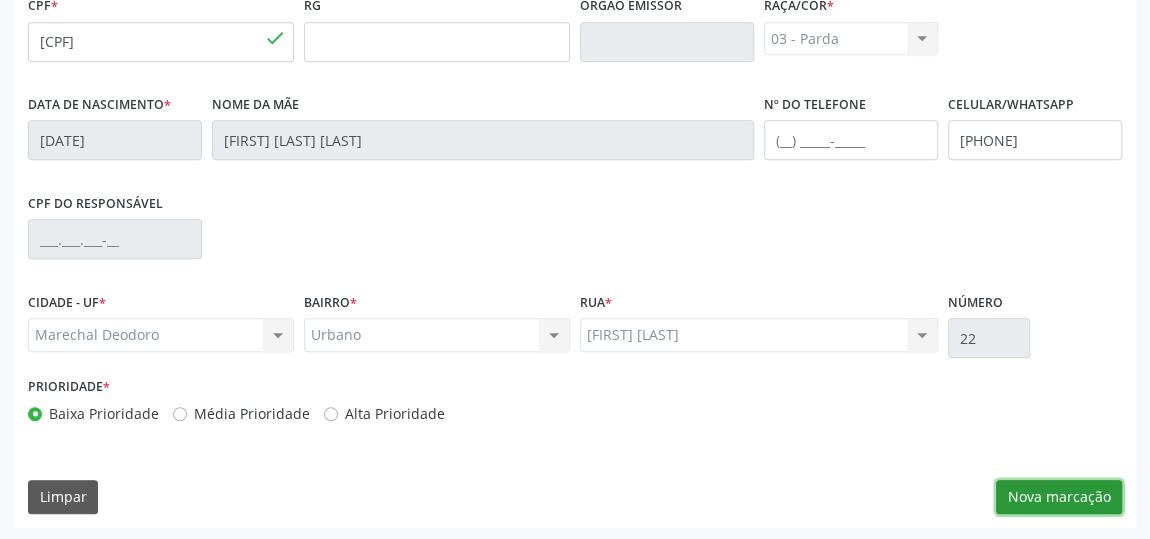 click on "Nova marcação" at bounding box center (1059, 497) 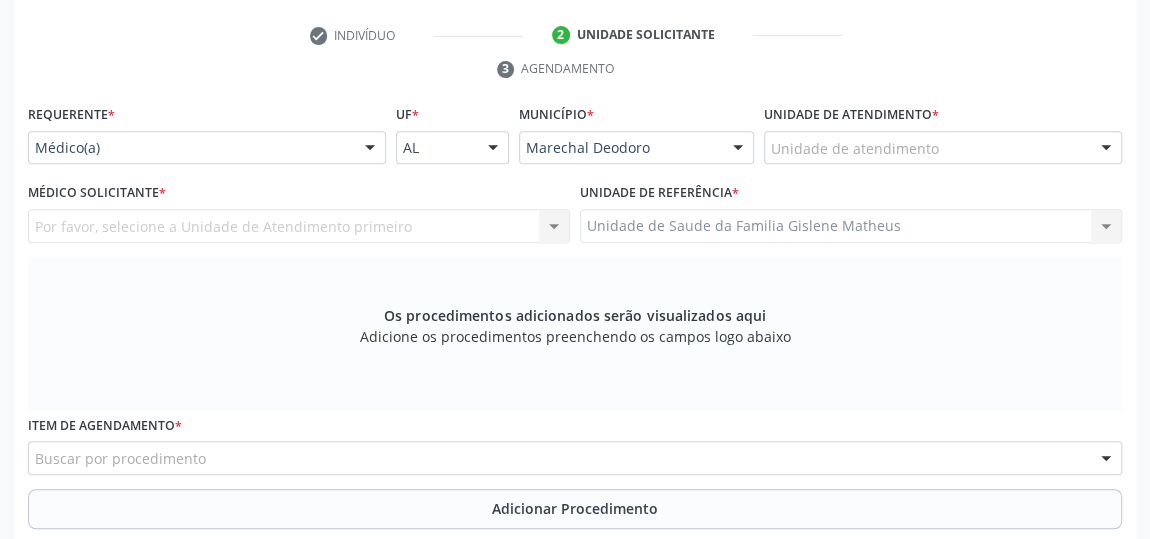scroll, scrollTop: 240, scrollLeft: 0, axis: vertical 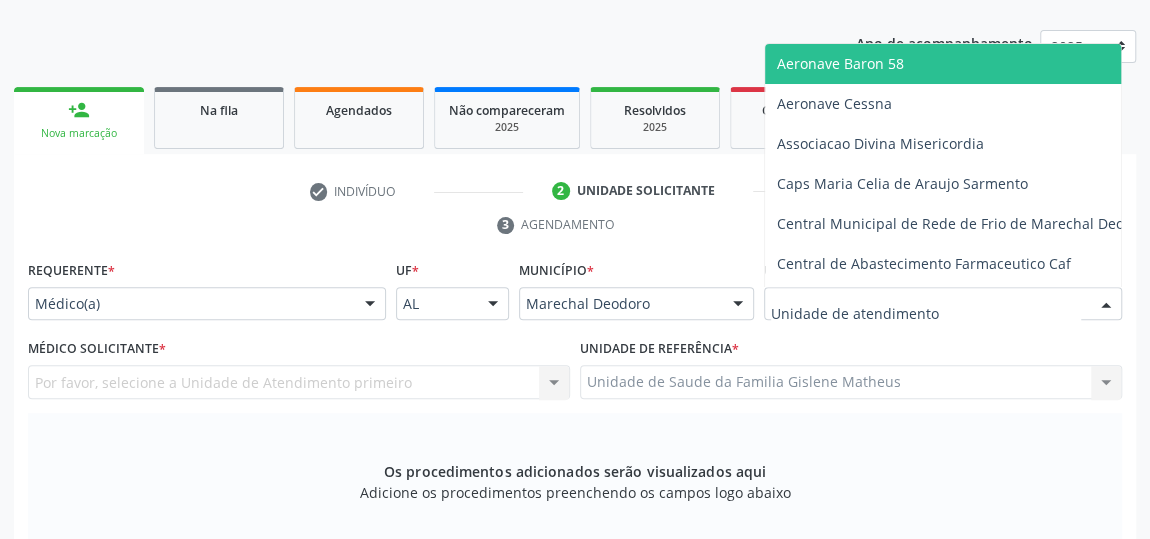 drag, startPoint x: 940, startPoint y: 293, endPoint x: 986, endPoint y: 288, distance: 46.270943 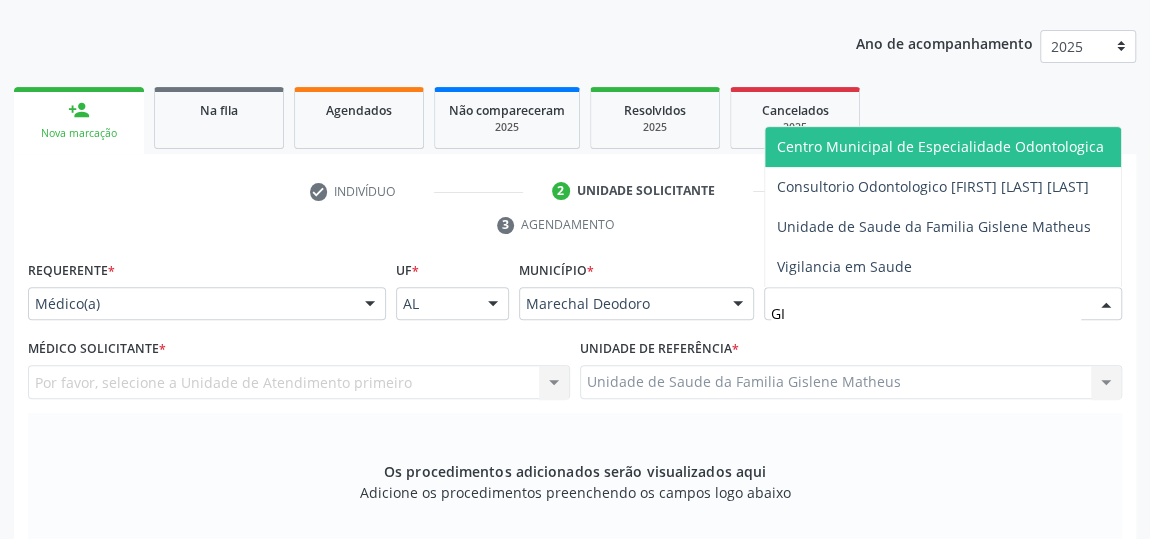 type on "GIS" 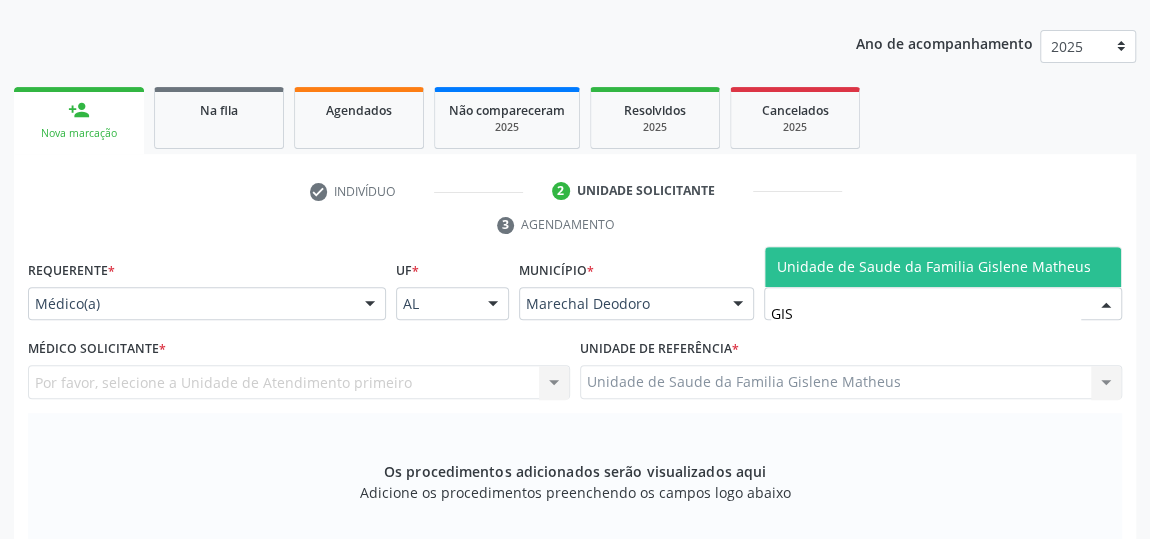 click on "Unidade de Saude da Familia Gislene Matheus" at bounding box center [934, 266] 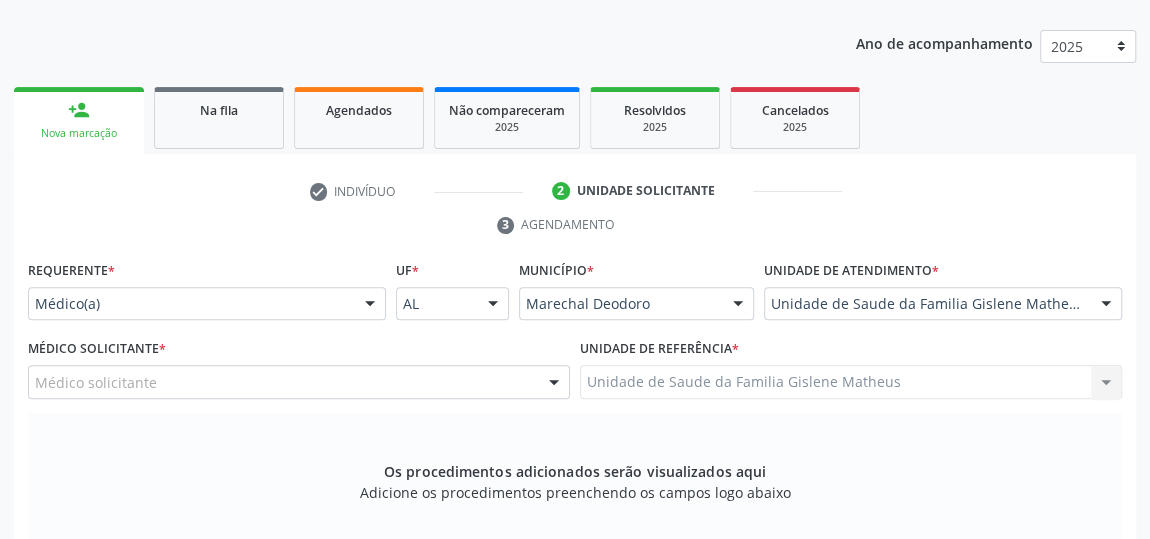 click at bounding box center (554, 383) 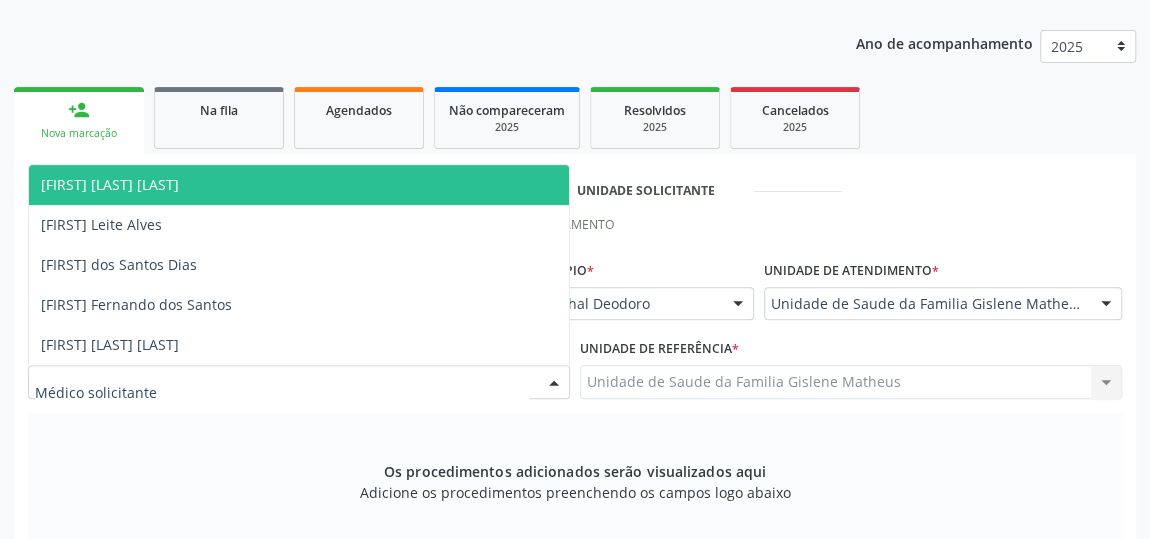 click on "[FIRST] [LAST] [LAST]" at bounding box center [110, 184] 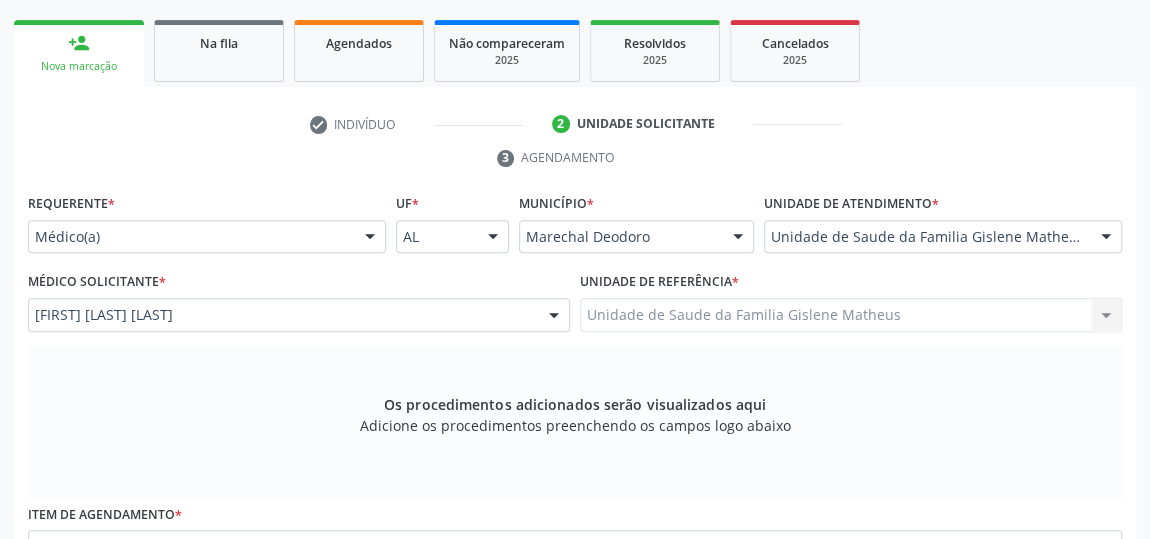 scroll, scrollTop: 513, scrollLeft: 0, axis: vertical 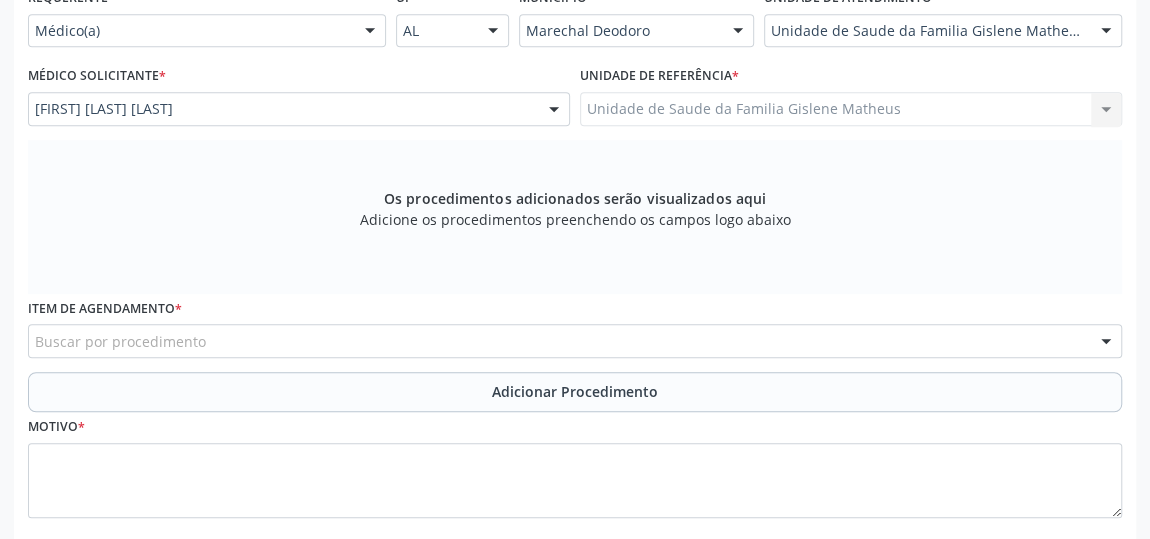 click on "Buscar por procedimento" at bounding box center [575, 341] 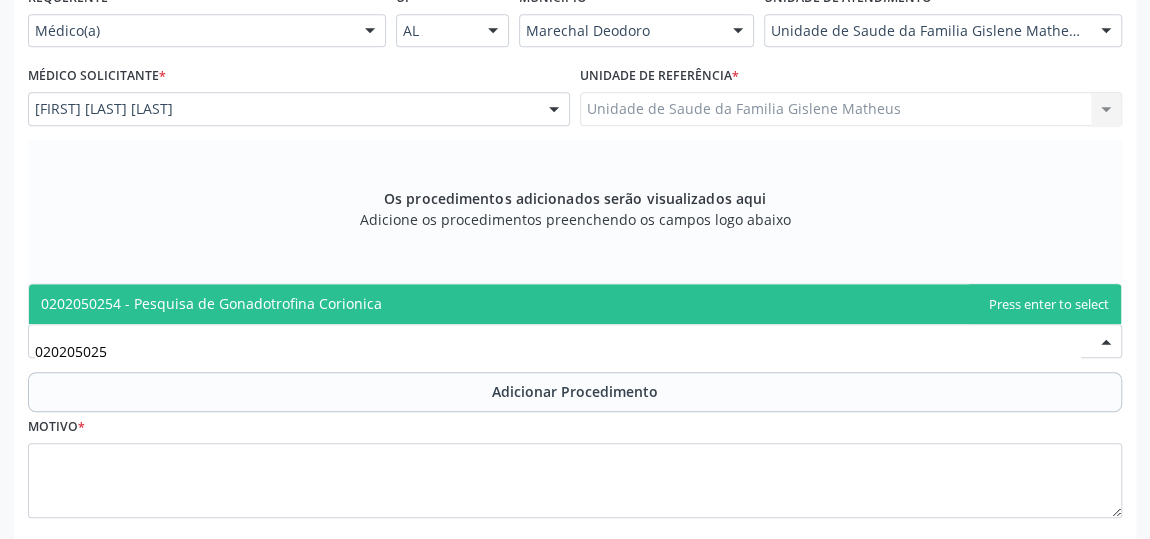 type on "[PROCEDURE_CODE]" 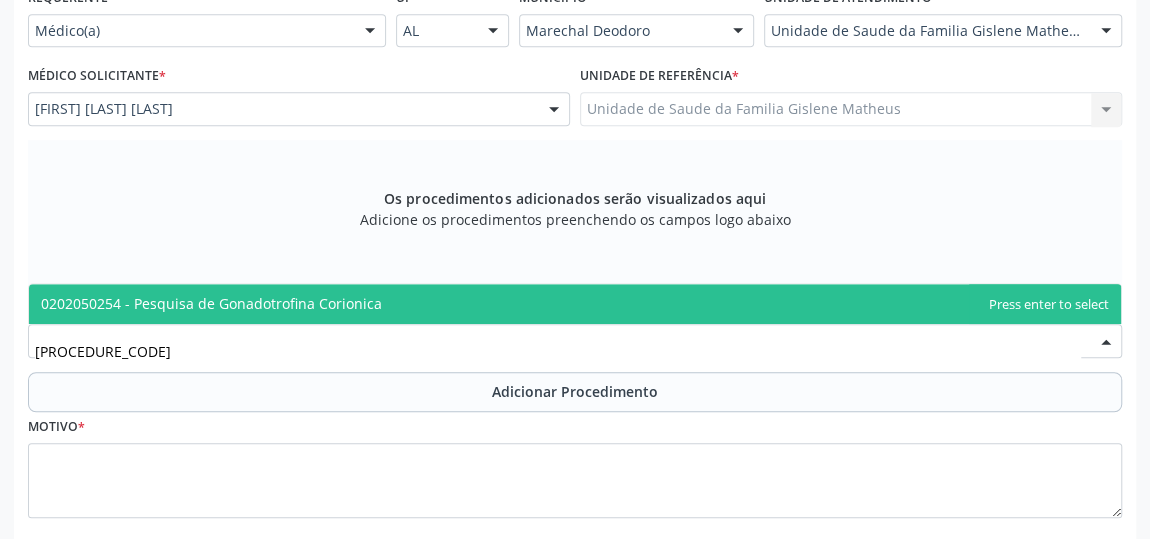 click on "0202050254 - Pesquisa de Gonadotrofina Corionica" at bounding box center (211, 303) 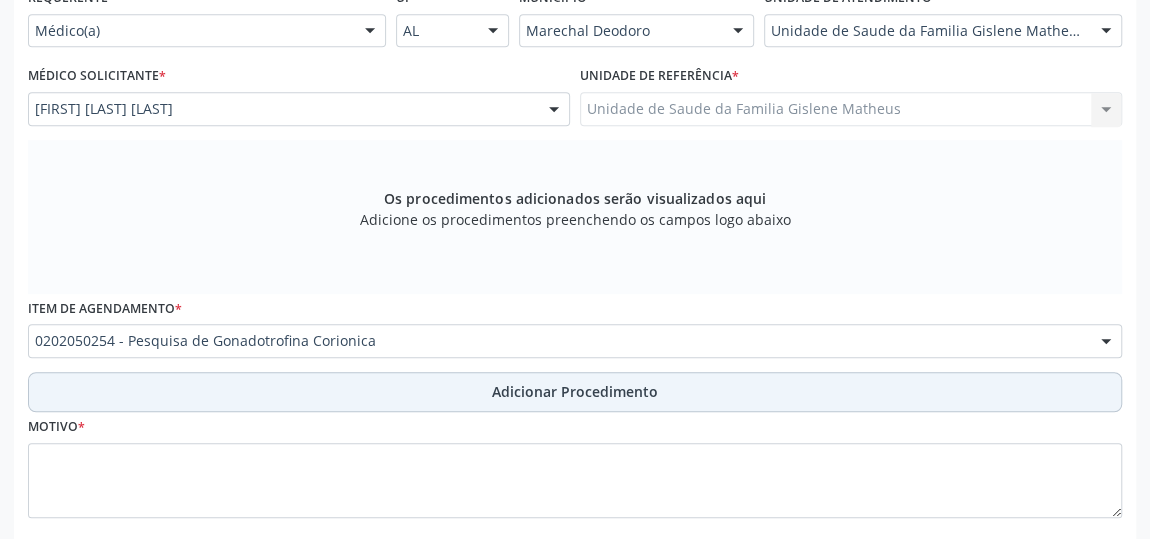 click on "Adicionar Procedimento" at bounding box center (575, 391) 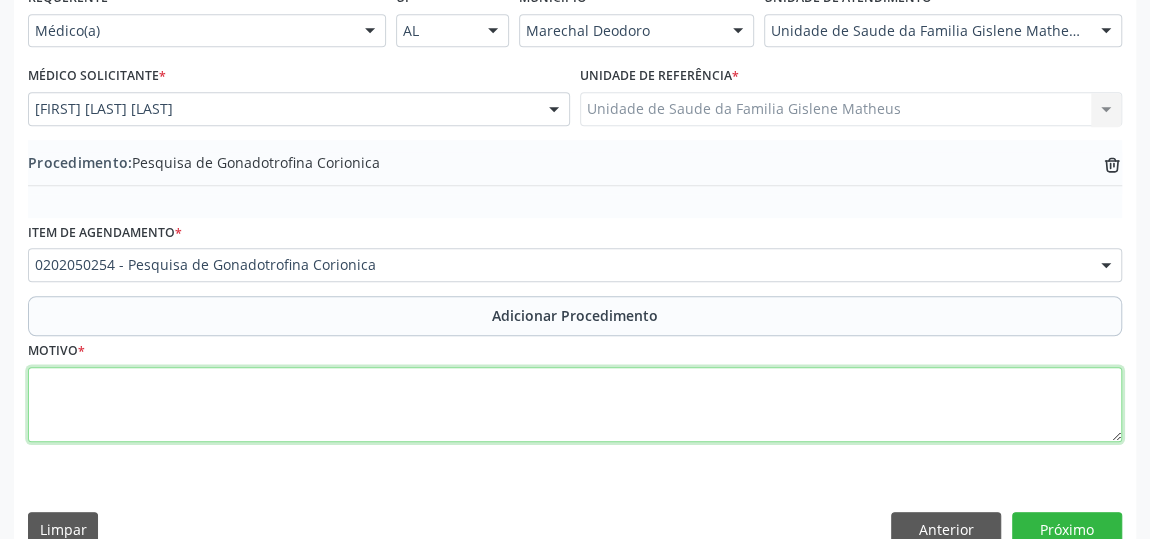 click at bounding box center (575, 405) 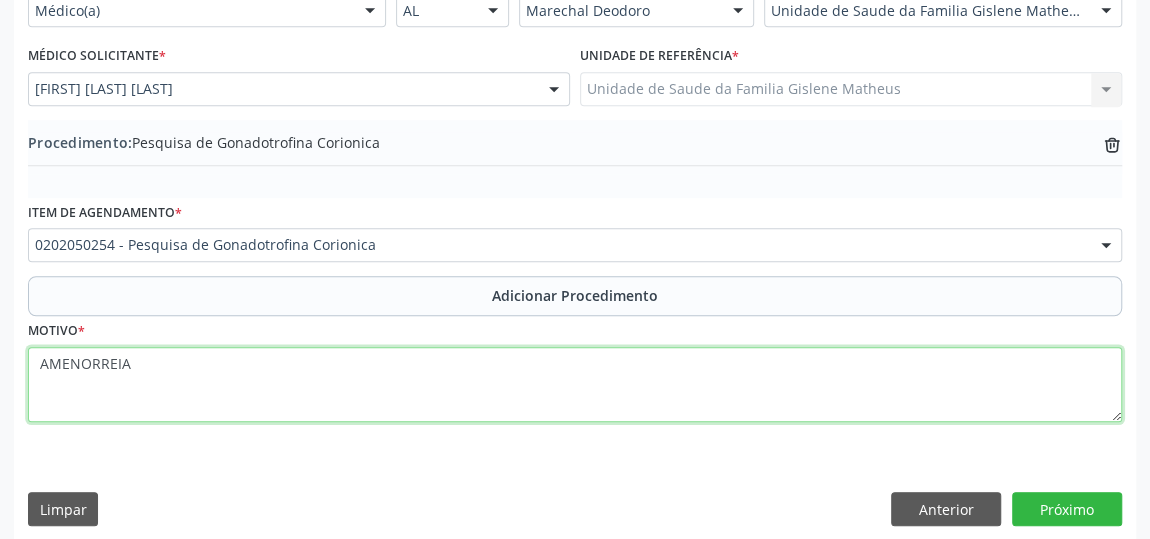 scroll, scrollTop: 544, scrollLeft: 0, axis: vertical 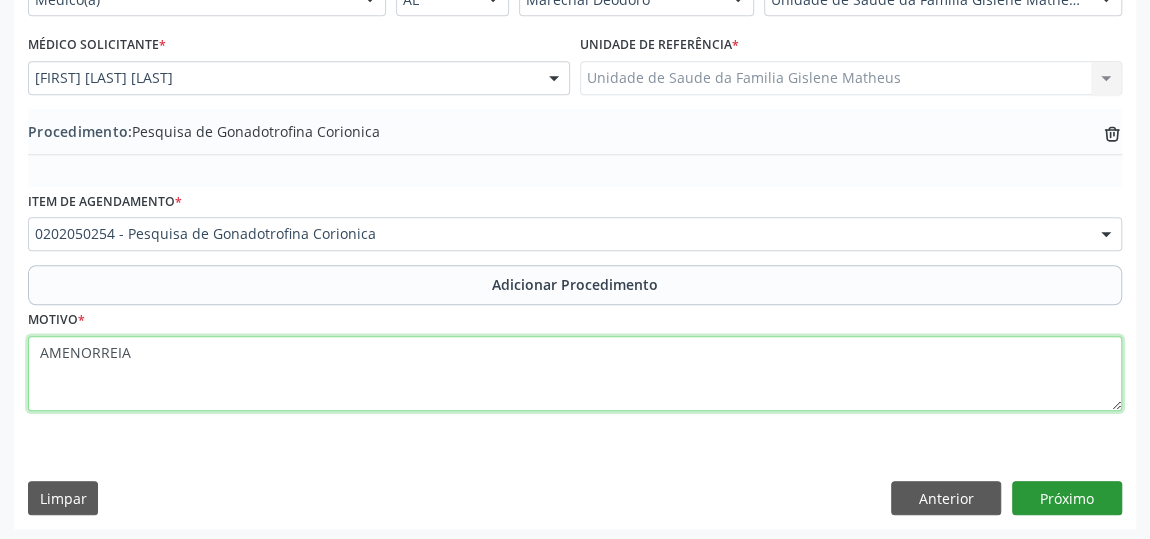 type on "AMENORREIA" 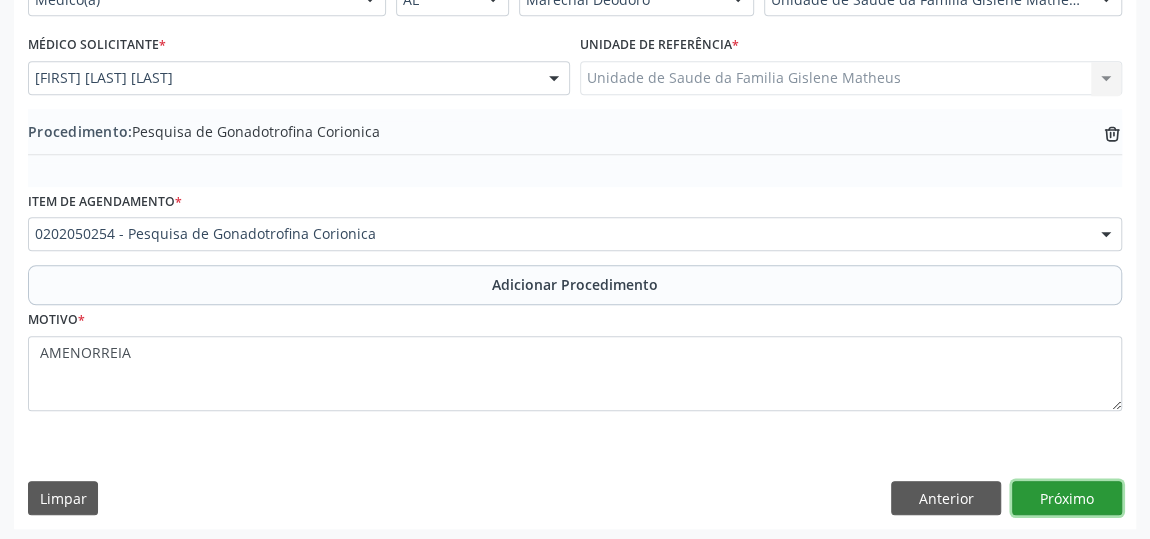 click on "Próximo" at bounding box center [1067, 498] 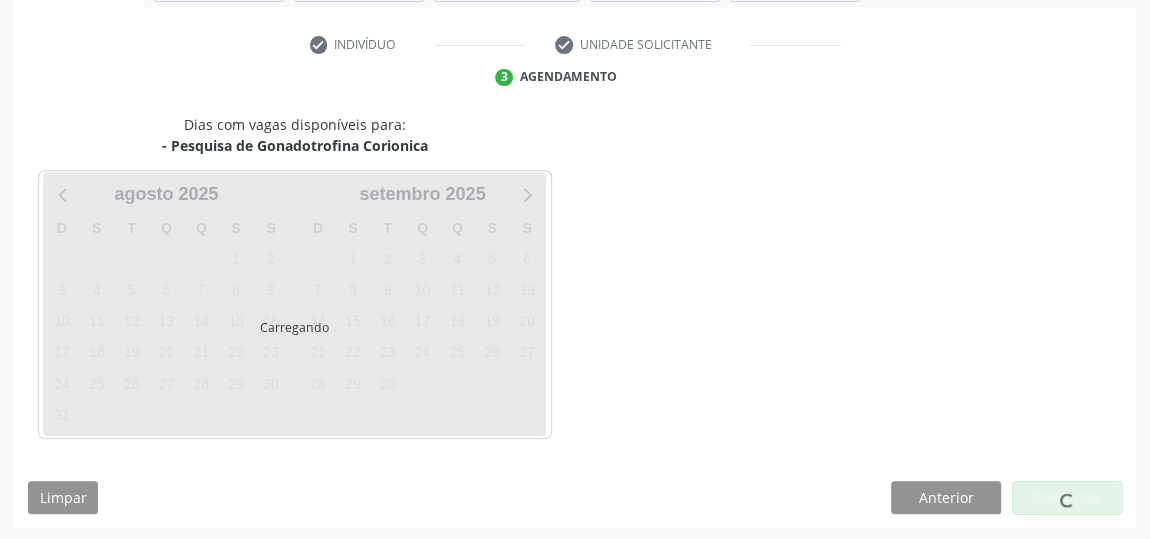 scroll, scrollTop: 446, scrollLeft: 0, axis: vertical 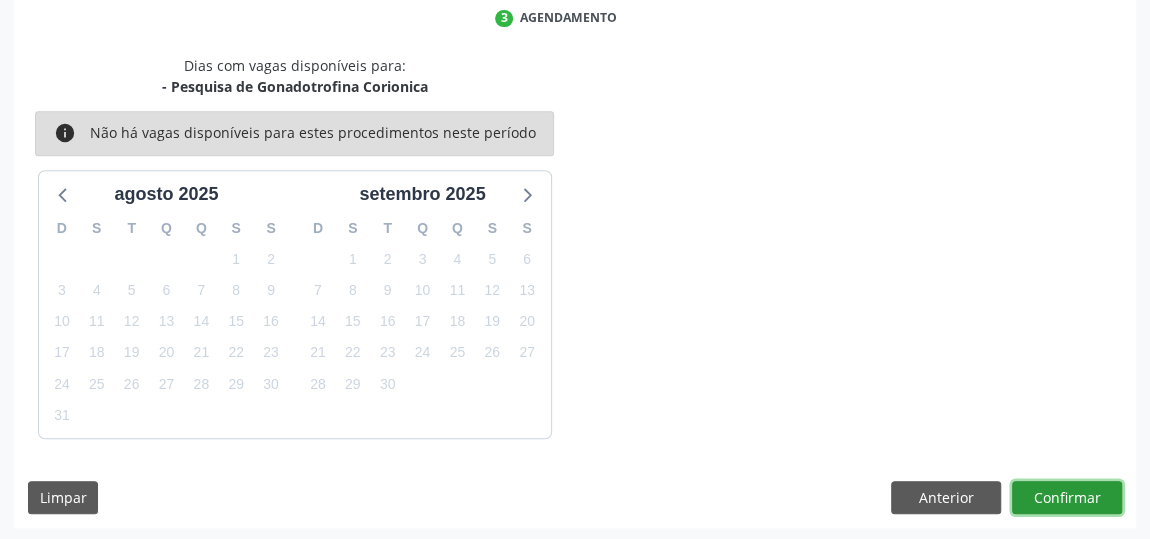 click on "Confirmar" at bounding box center (1067, 498) 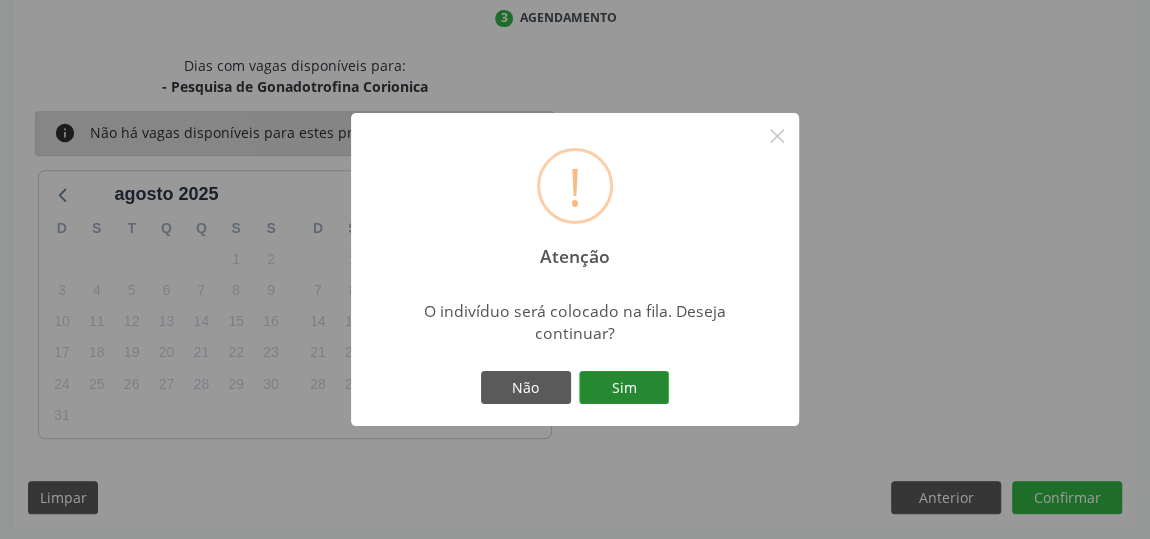 click on "Sim" at bounding box center (624, 388) 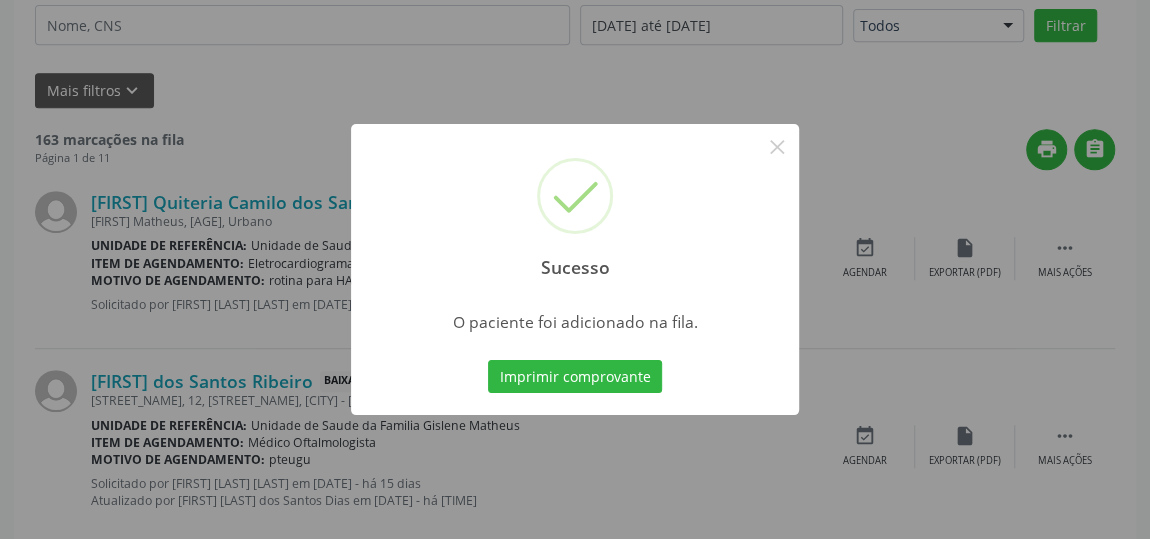 scroll, scrollTop: 153, scrollLeft: 0, axis: vertical 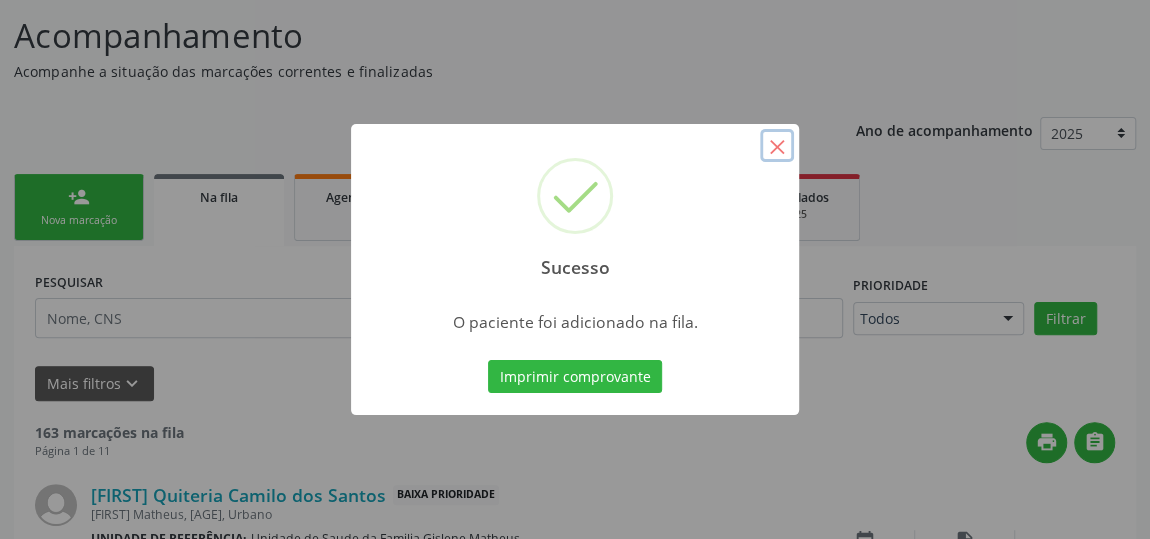 click on "×" at bounding box center (777, 146) 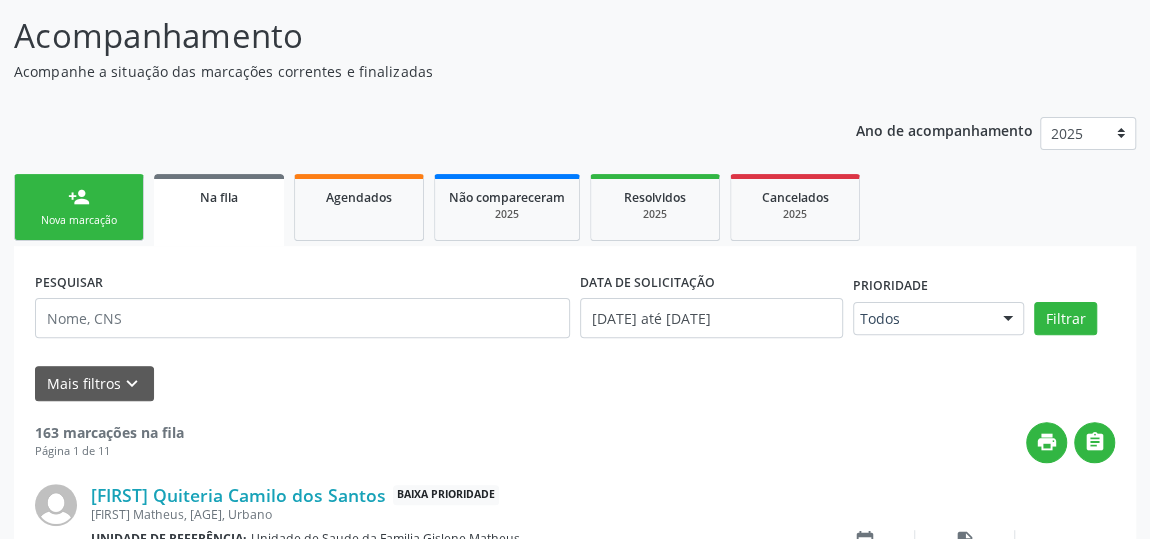 click on "person_add
Nova marcação" at bounding box center (79, 207) 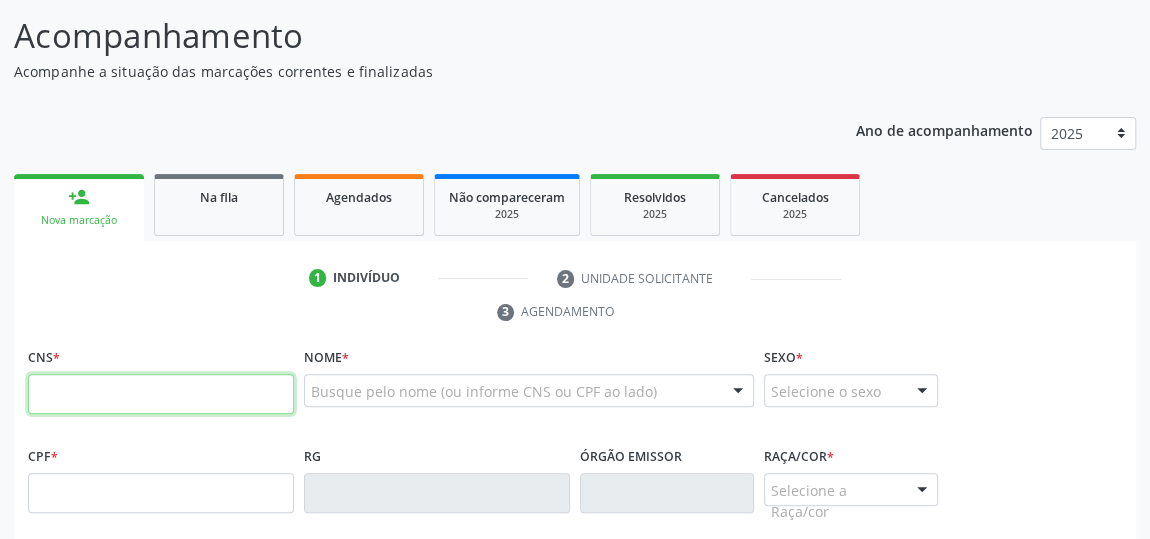 click at bounding box center (161, 394) 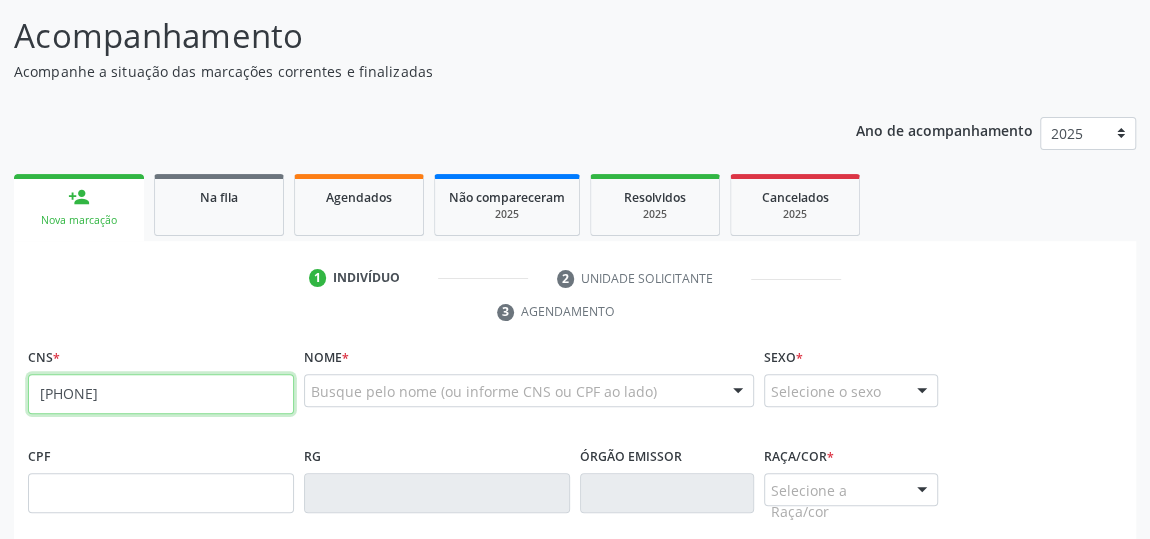 type on "[PHONE]" 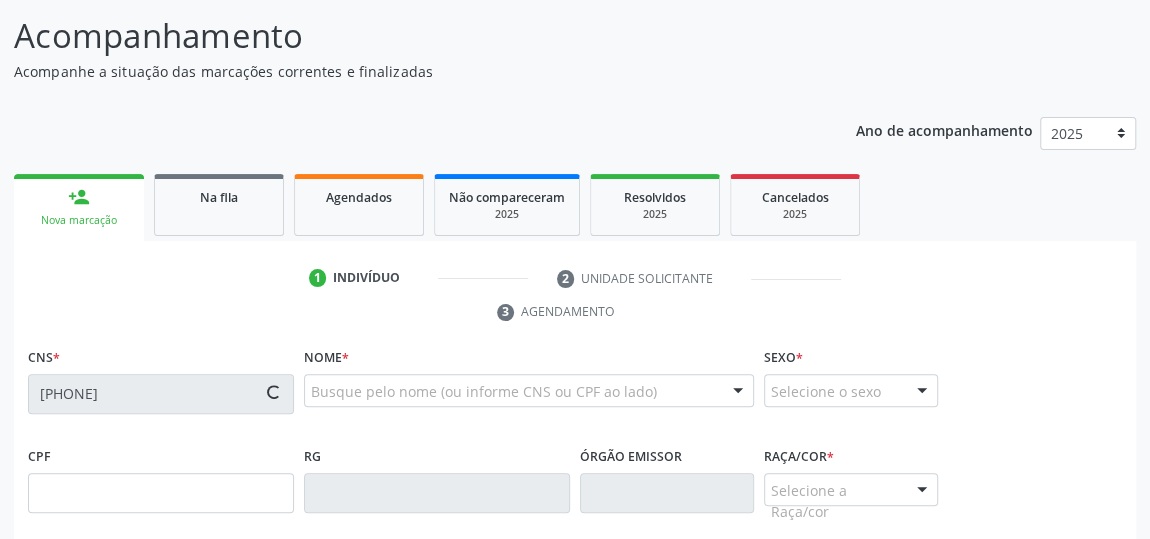 type on "[CPF]" 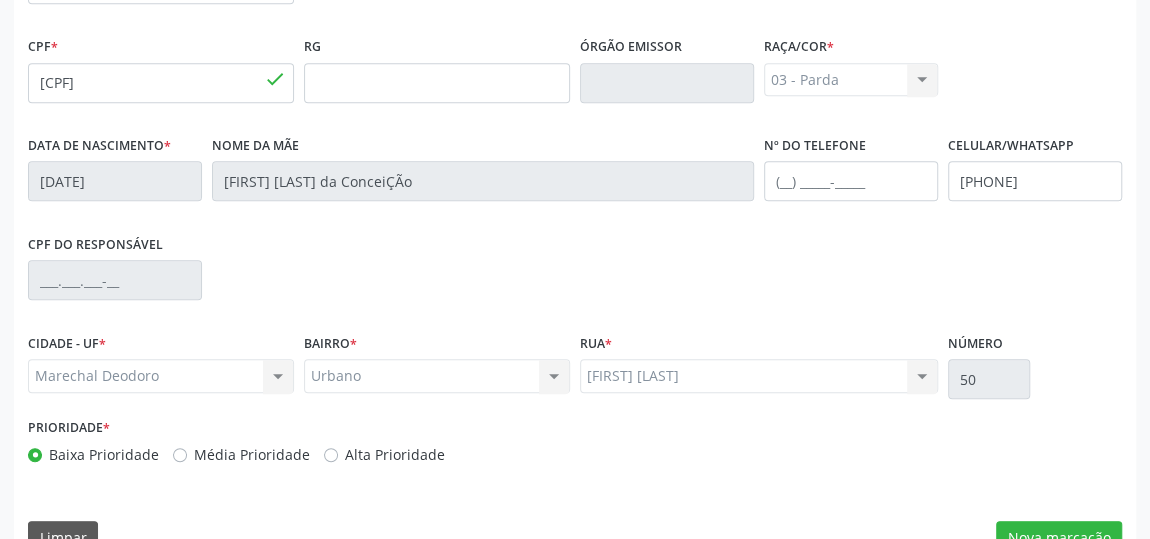scroll, scrollTop: 604, scrollLeft: 0, axis: vertical 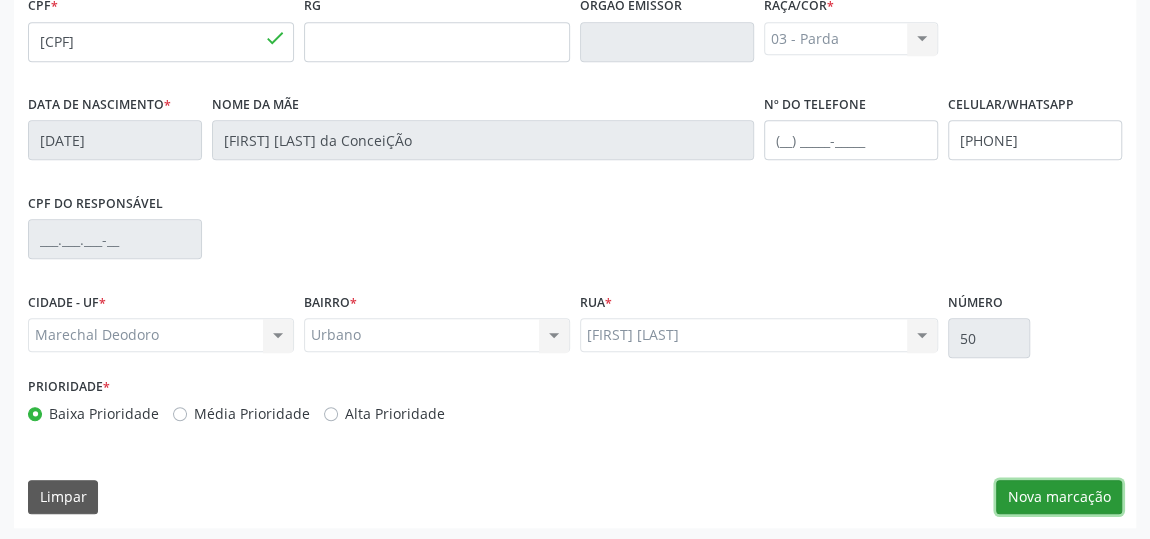 click on "Nova marcação" at bounding box center (1059, 497) 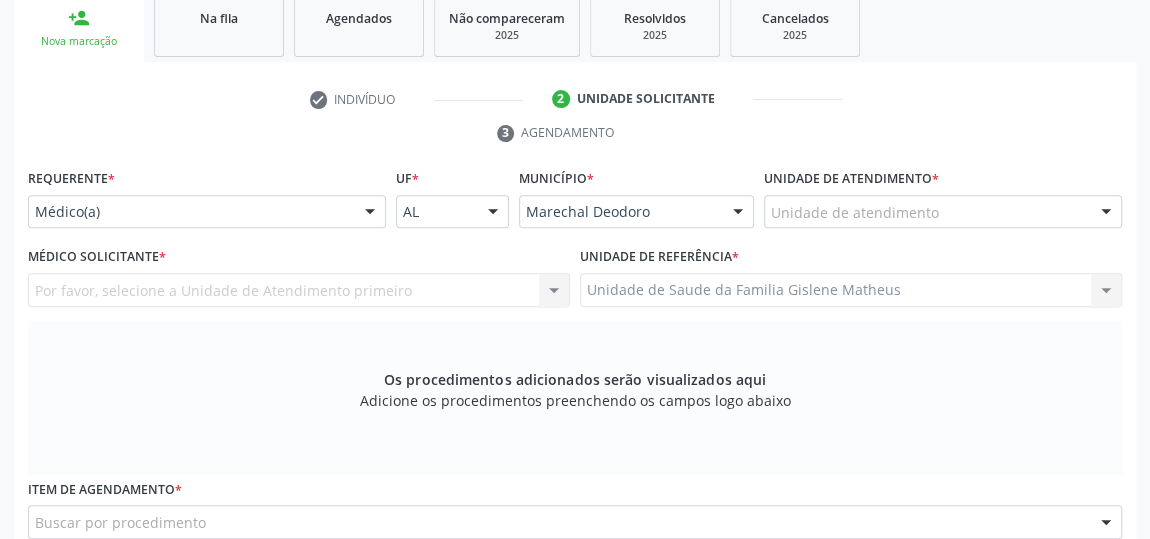 scroll, scrollTop: 331, scrollLeft: 0, axis: vertical 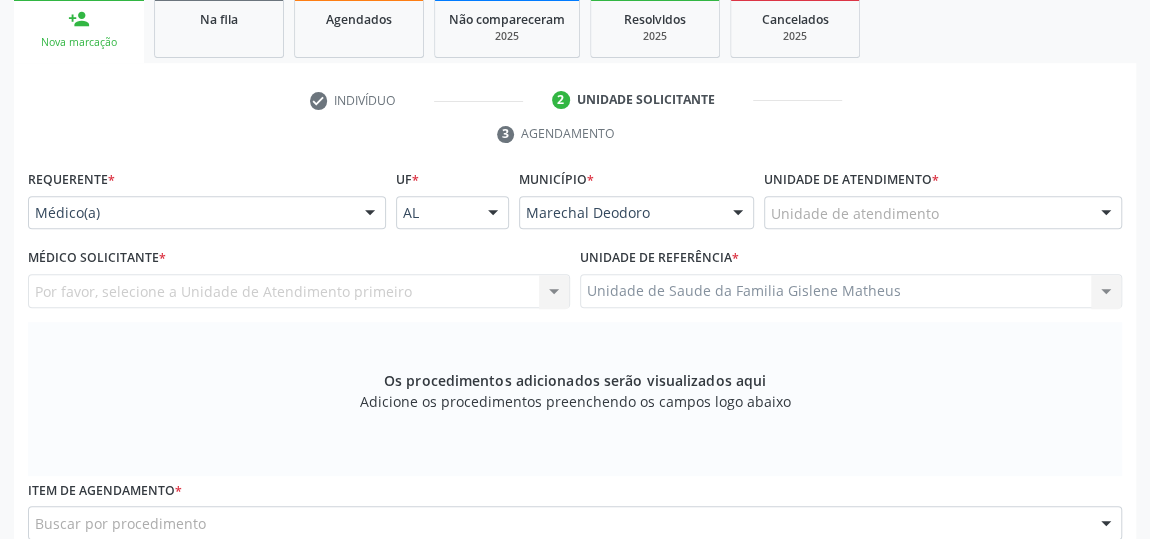 click on "Unidade de atendimento" at bounding box center [943, 213] 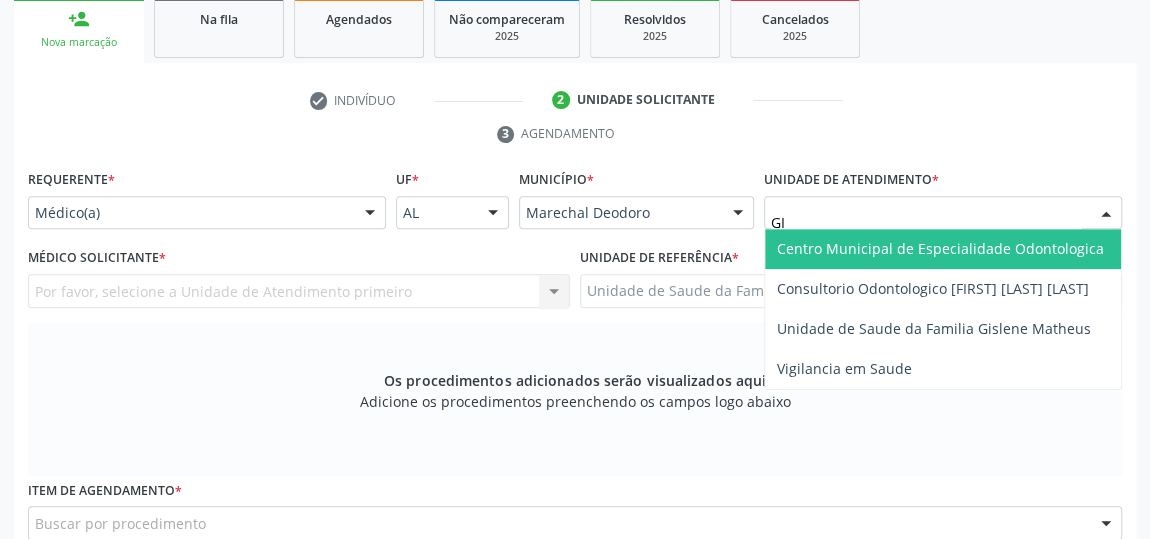 type on "GIS" 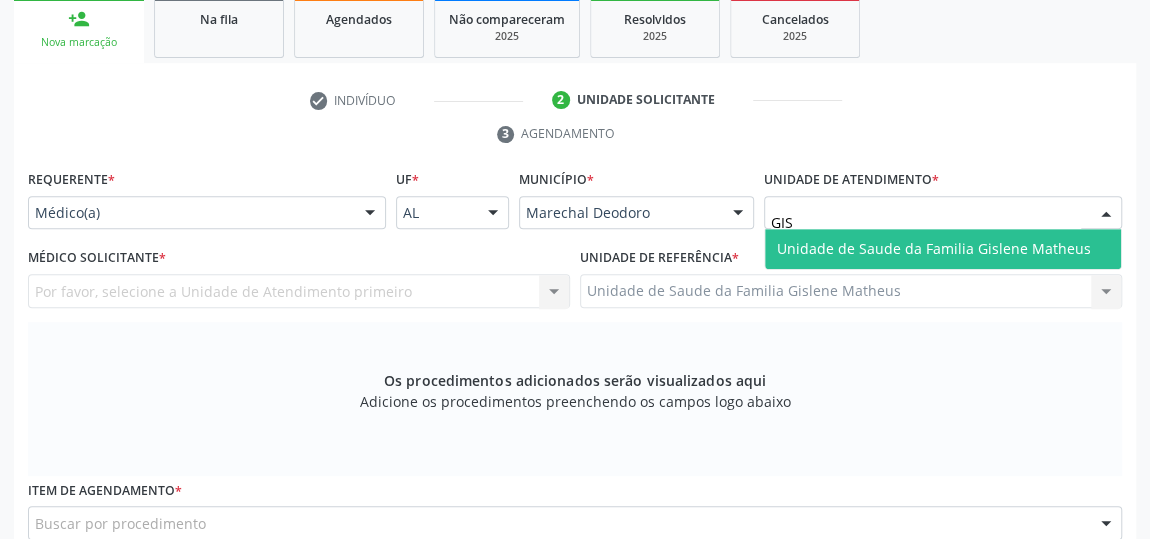 click on "Unidade de Saude da Familia Gislene Matheus" at bounding box center [934, 248] 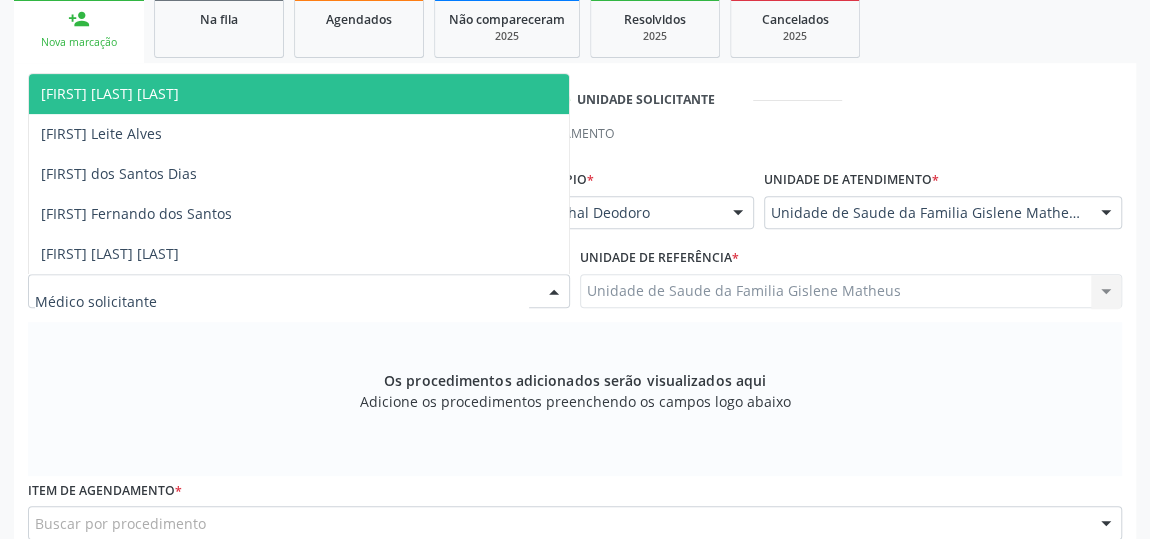 click at bounding box center (554, 292) 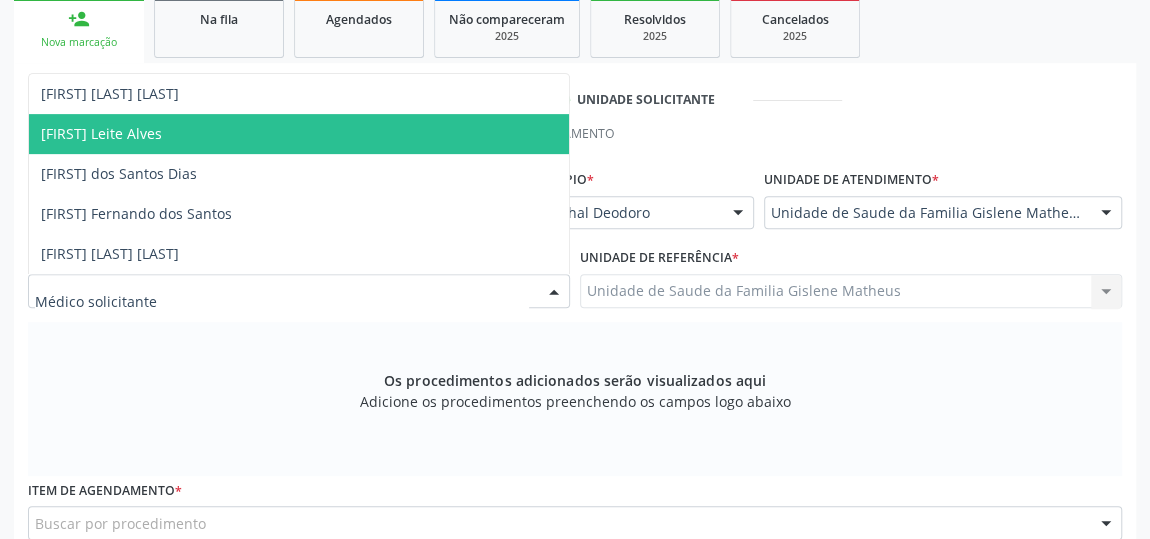 click on "[FIRST] Leite Alves" at bounding box center (101, 133) 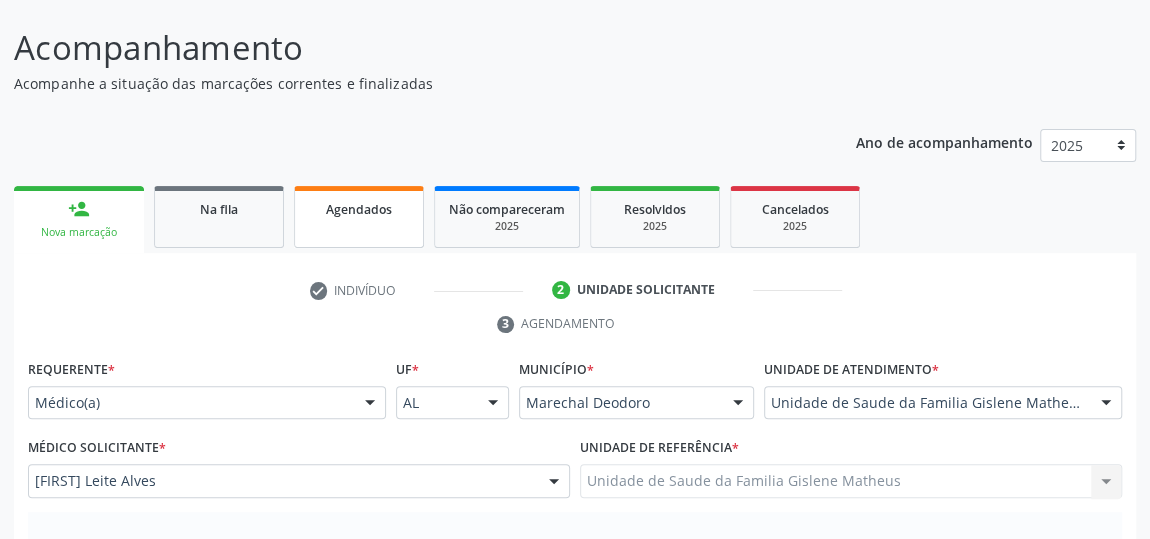scroll, scrollTop: 0, scrollLeft: 0, axis: both 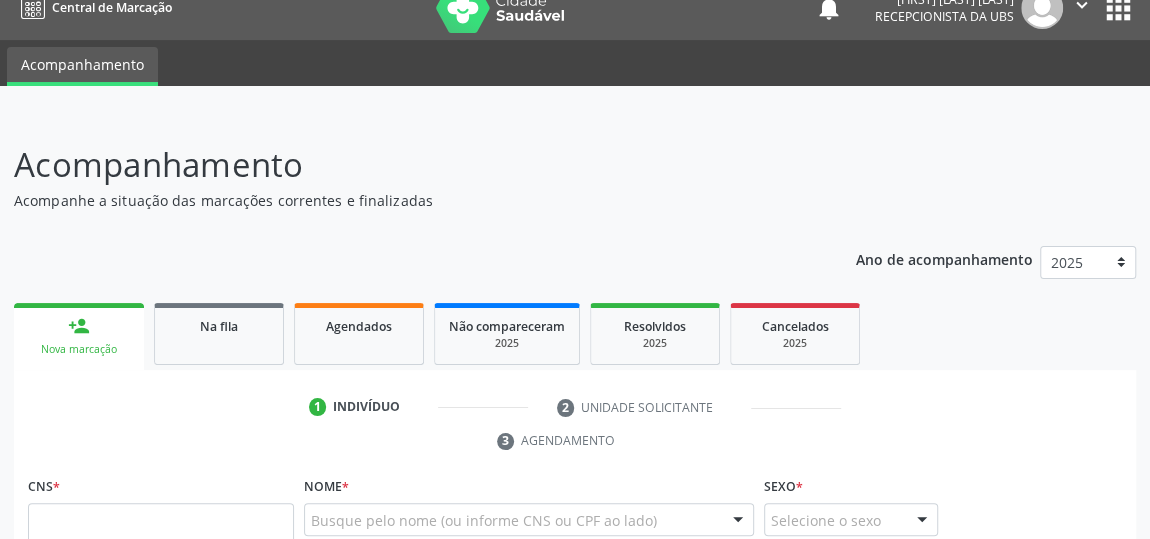 click on "Acompanhamento" at bounding box center (406, 165) 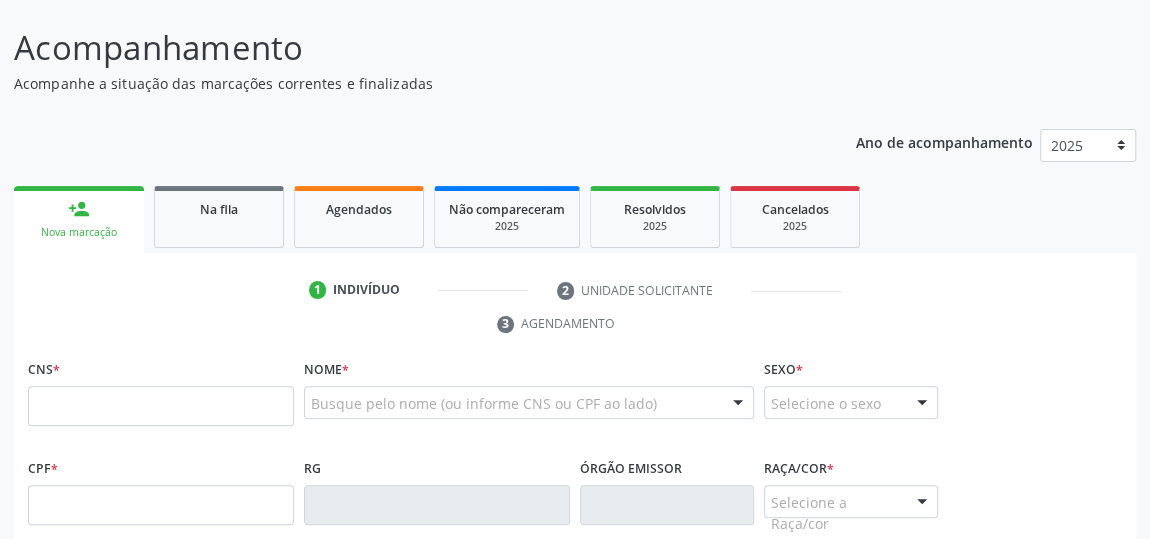 scroll, scrollTop: 133, scrollLeft: 0, axis: vertical 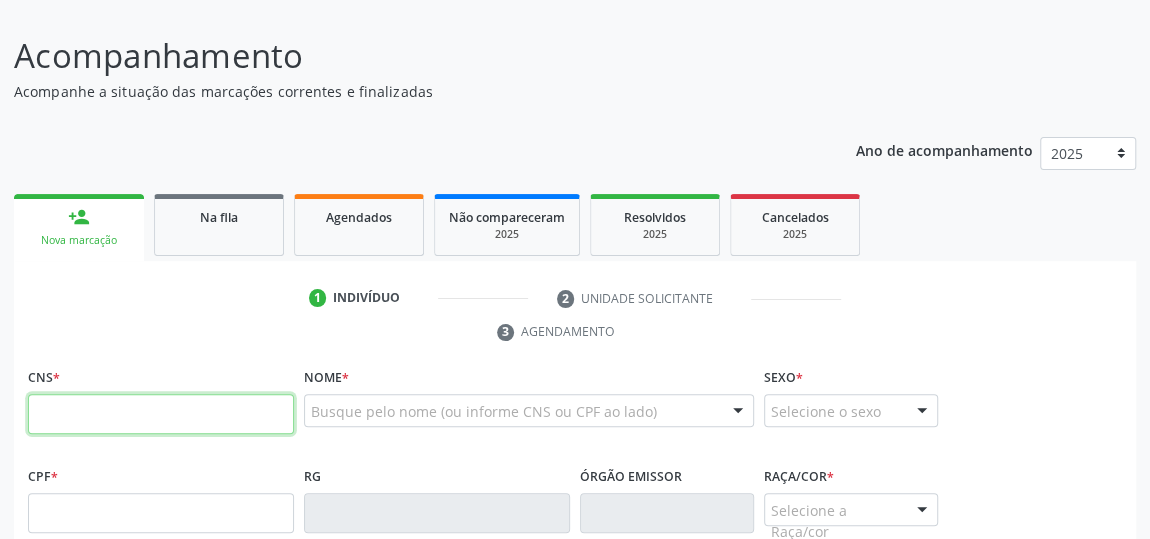 click at bounding box center [161, 414] 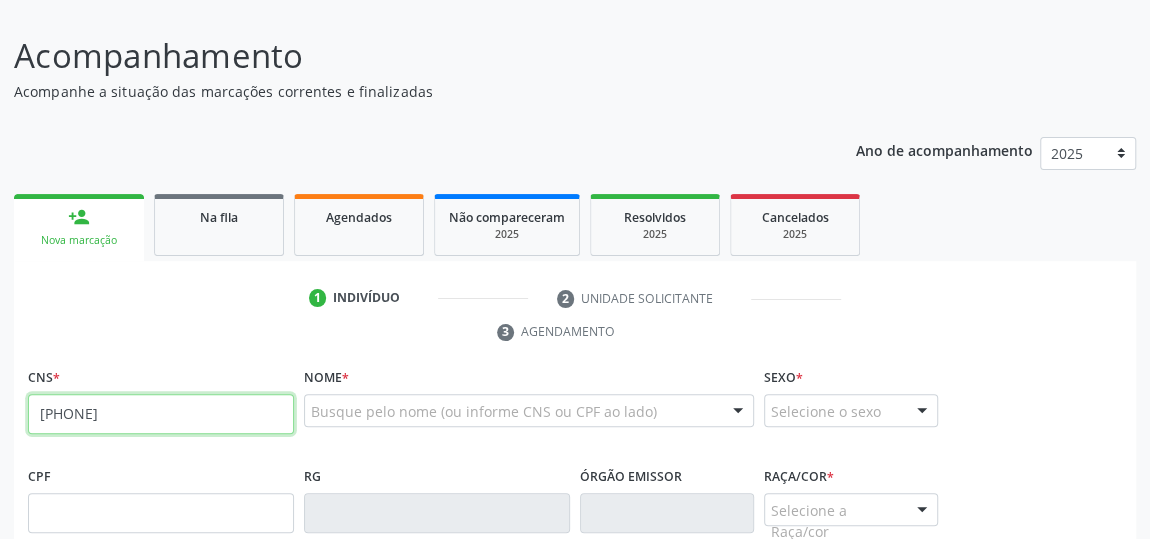 type on "[PHONE]" 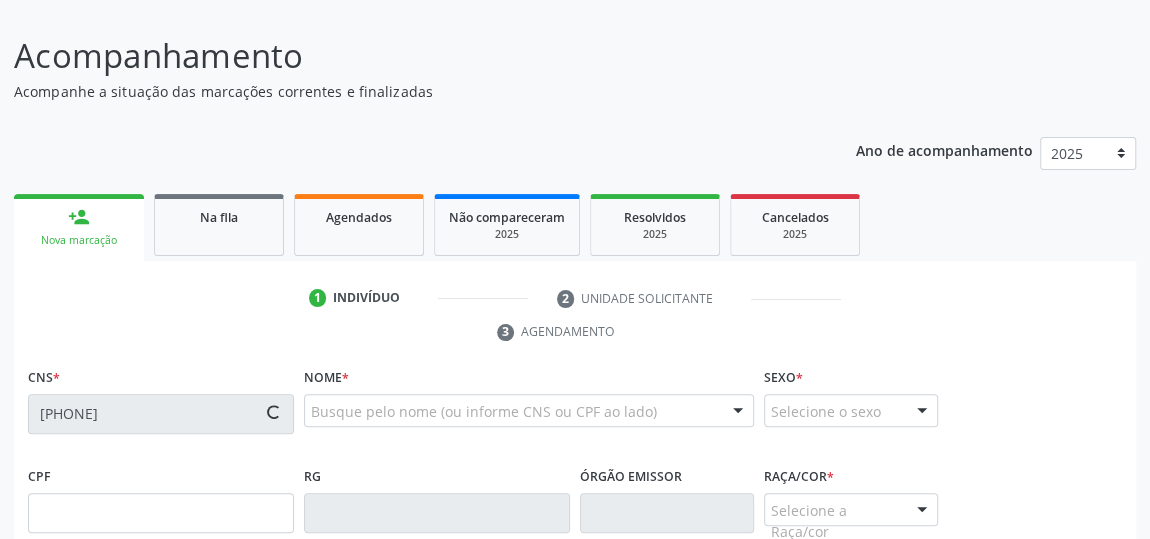 type on "[CPF]" 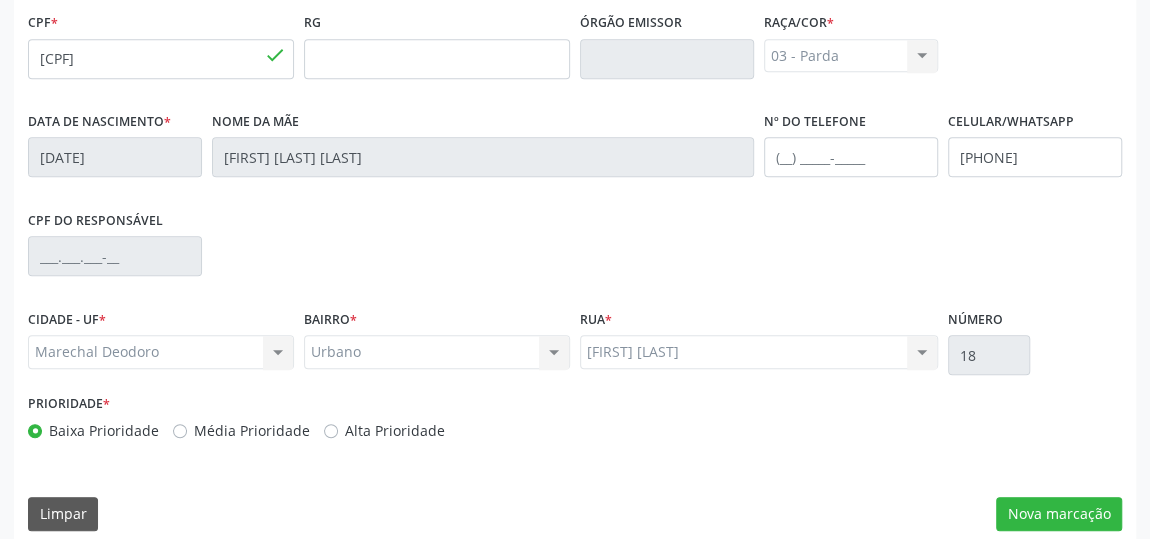 scroll, scrollTop: 604, scrollLeft: 0, axis: vertical 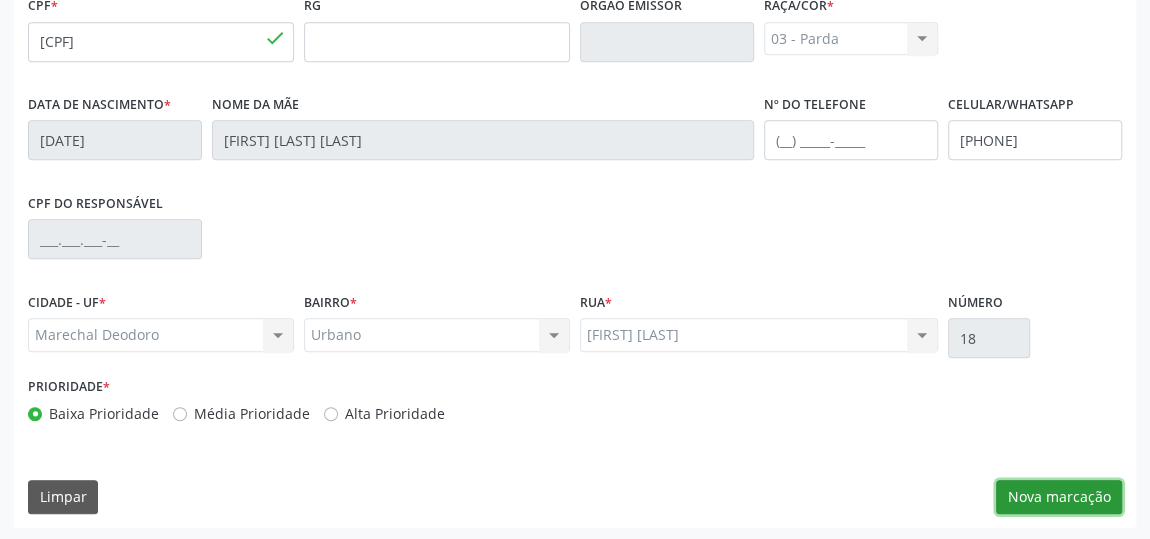 click on "Nova marcação" at bounding box center (1059, 497) 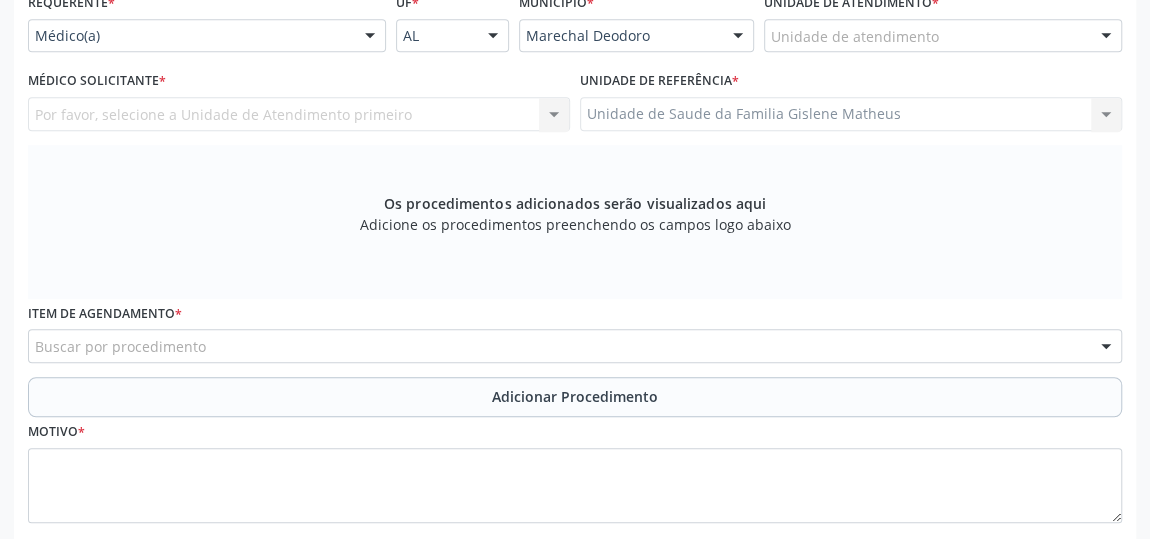 scroll, scrollTop: 422, scrollLeft: 0, axis: vertical 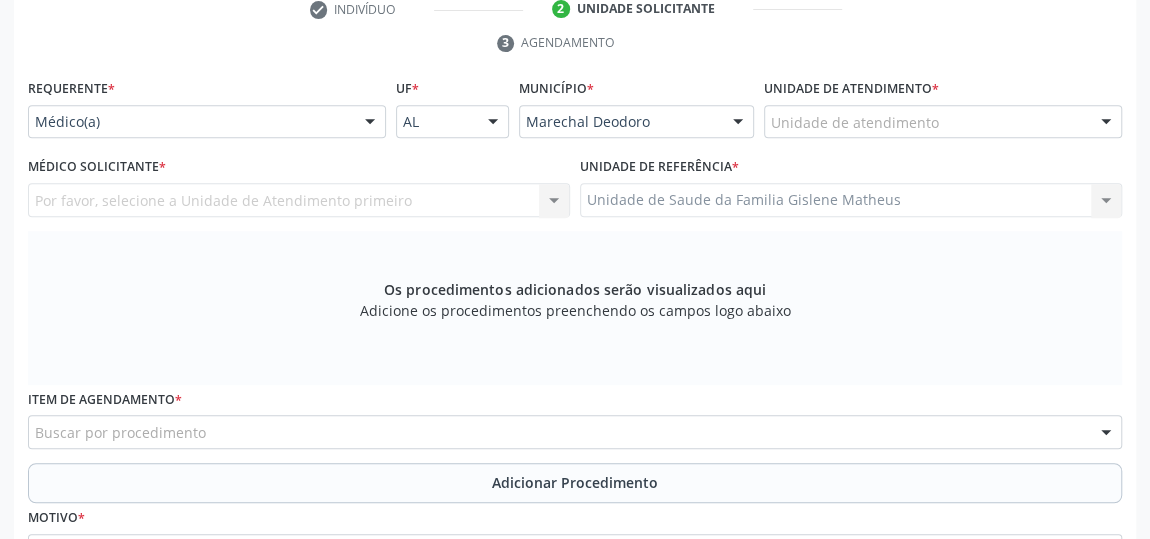 click at bounding box center [1106, 123] 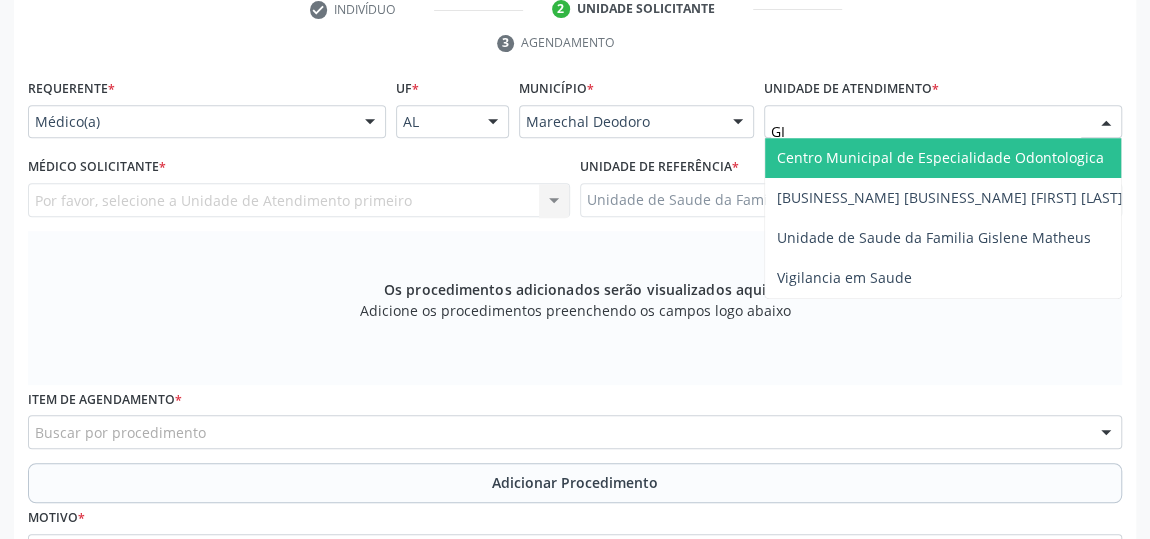 type on "GIS" 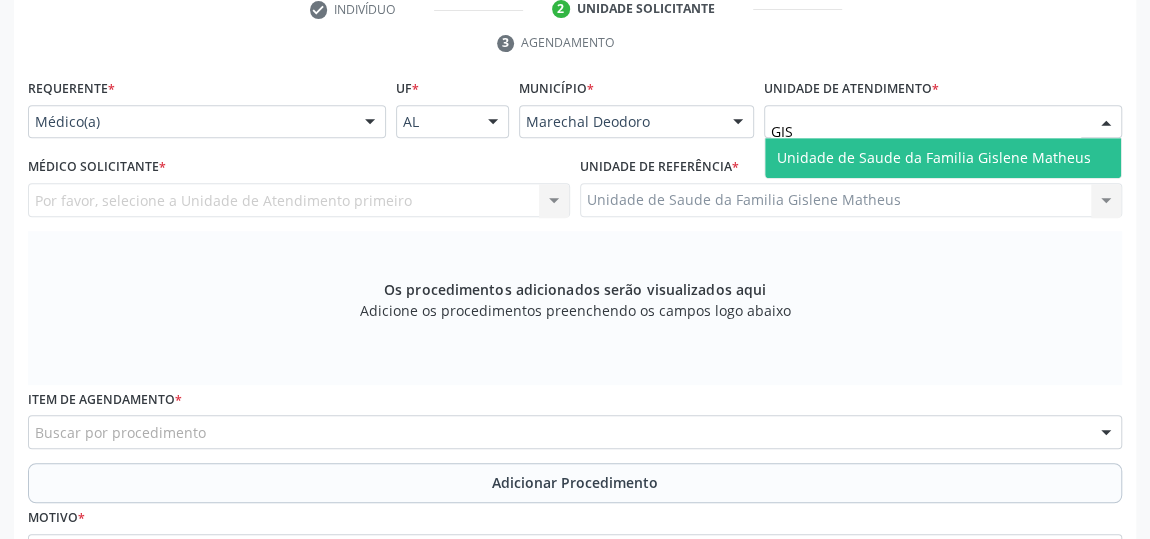 click on "Unidade de Saude da Familia Gislene Matheus" at bounding box center (934, 157) 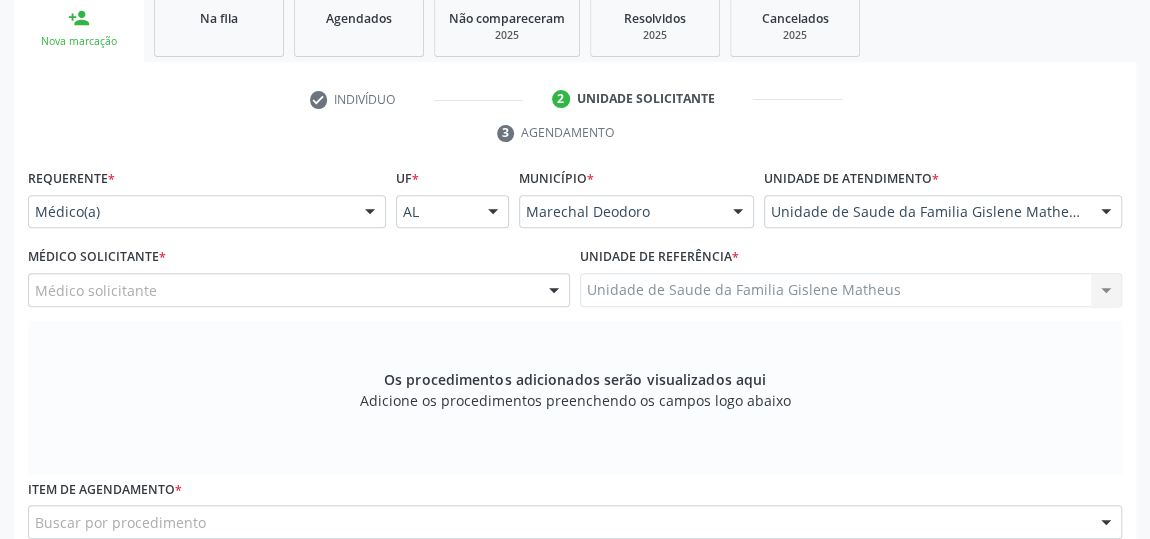 scroll, scrollTop: 422, scrollLeft: 0, axis: vertical 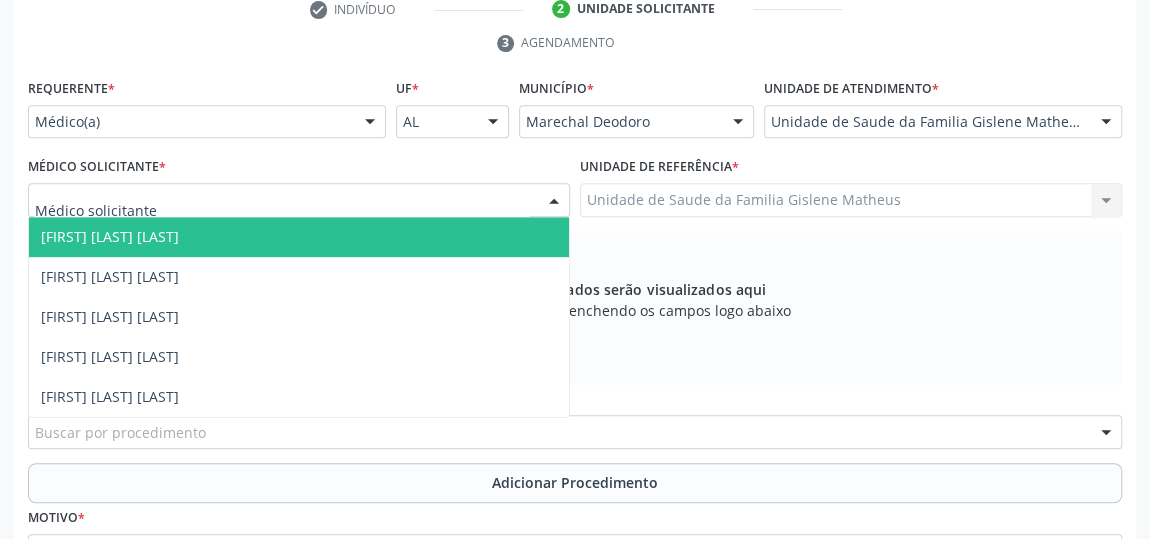 click at bounding box center [554, 201] 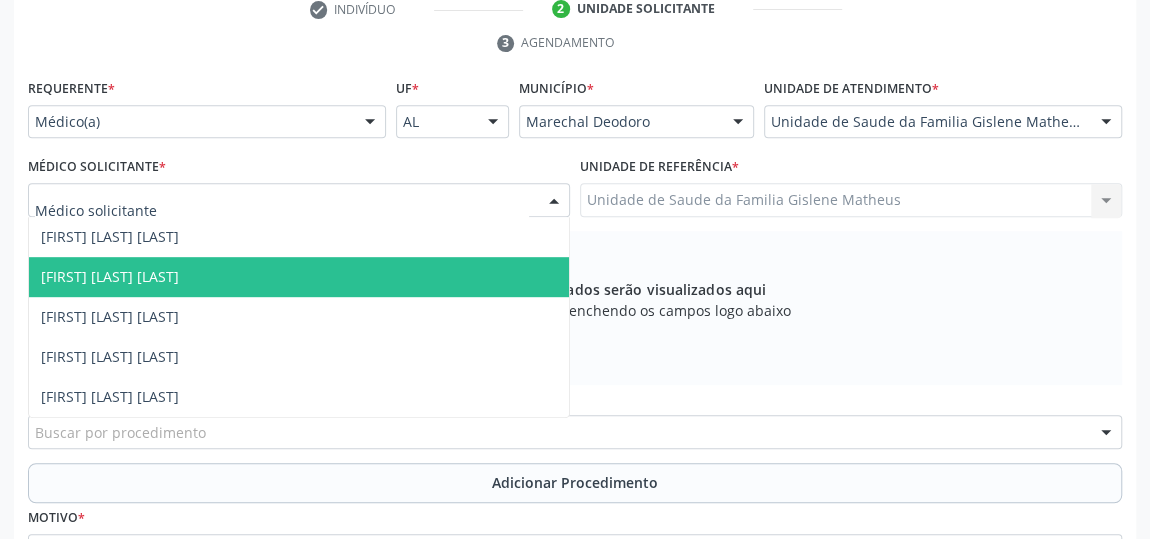 click on "[FIRST] Leite Alves" at bounding box center (110, 276) 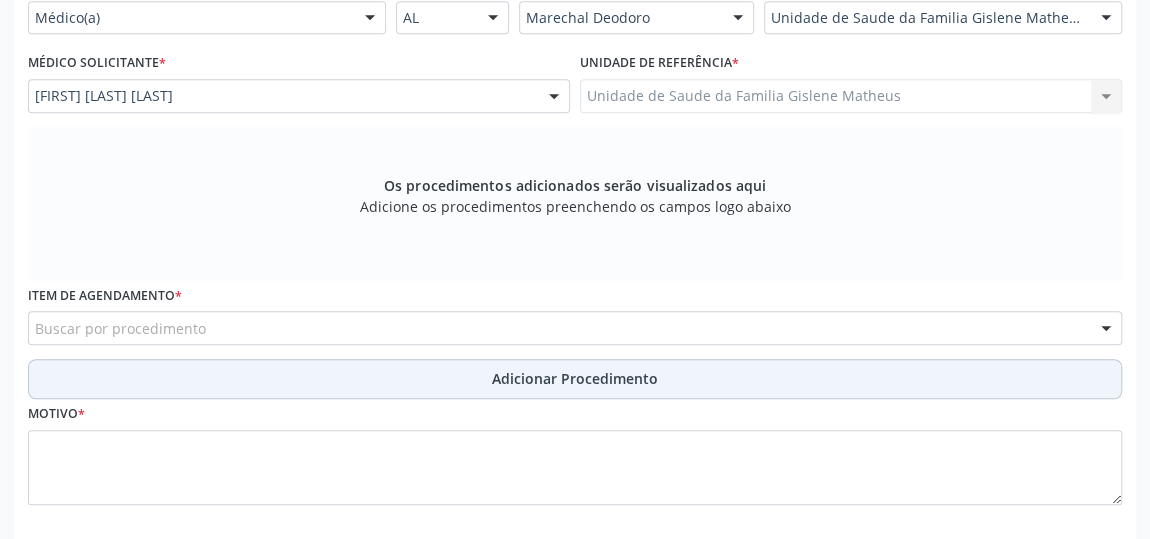 scroll, scrollTop: 604, scrollLeft: 0, axis: vertical 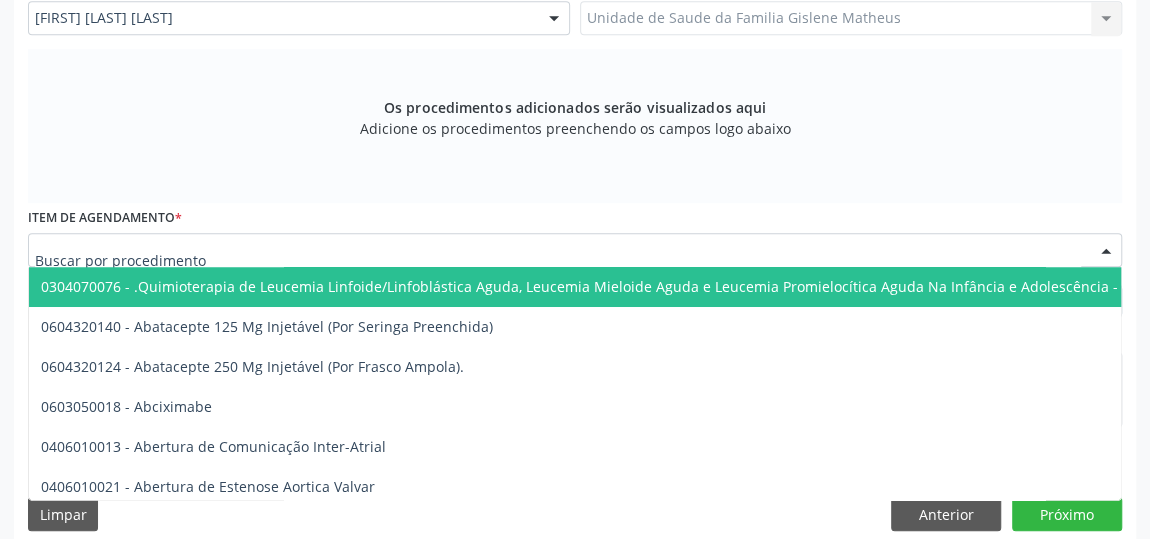 click at bounding box center (575, 250) 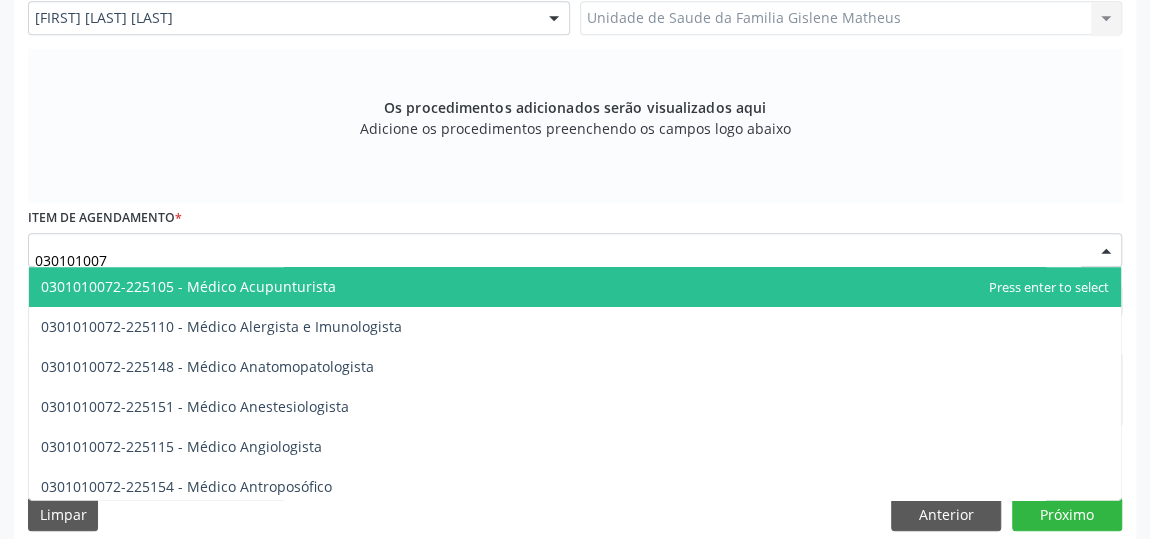 type on "0301010072" 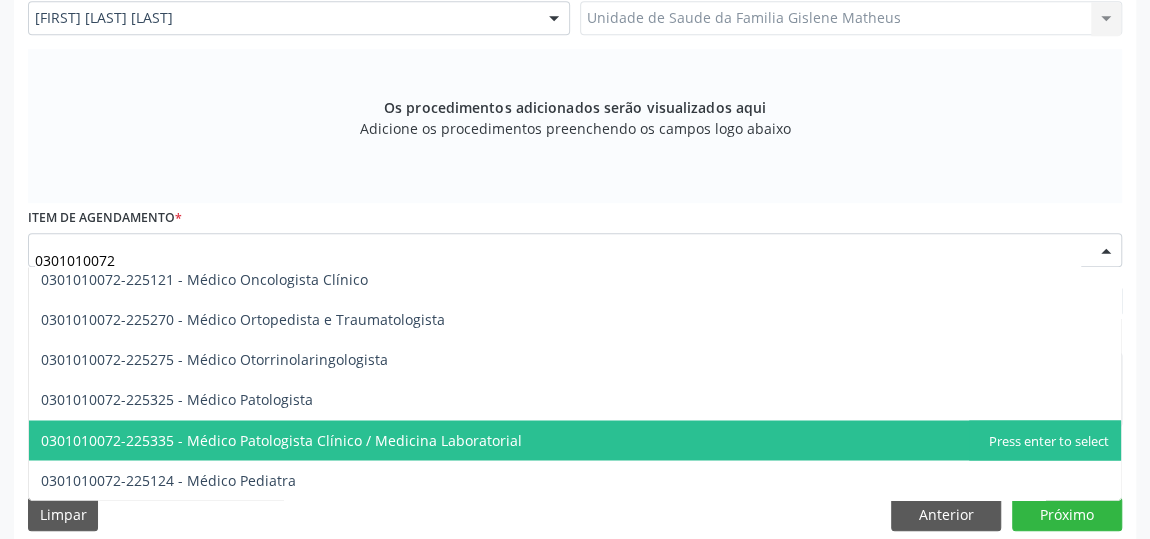 scroll, scrollTop: 1636, scrollLeft: 0, axis: vertical 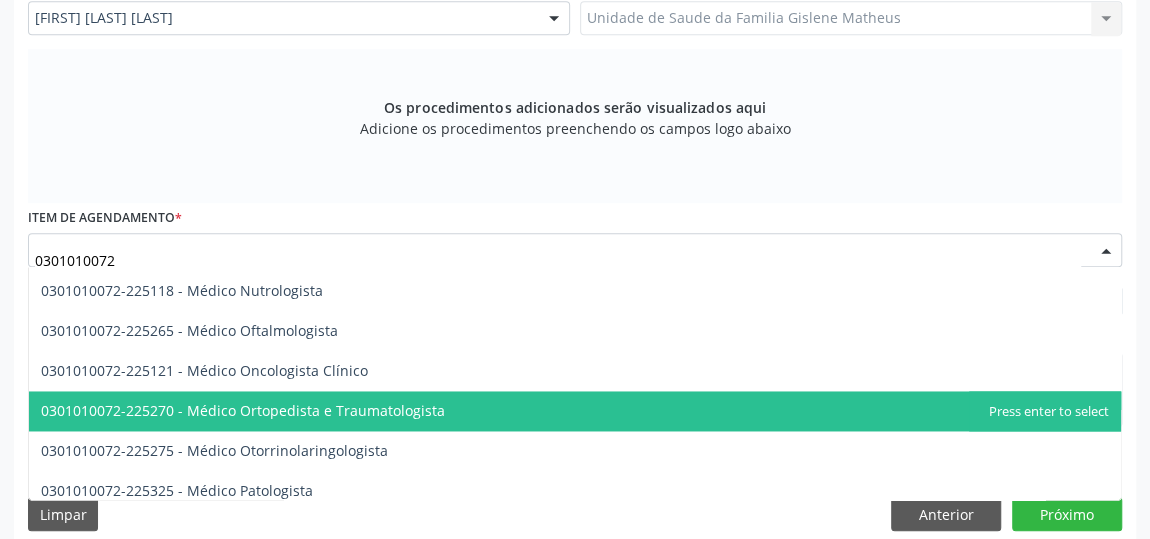 click on "0301010072-225270 - Médico Ortopedista e Traumatologista" at bounding box center [243, 410] 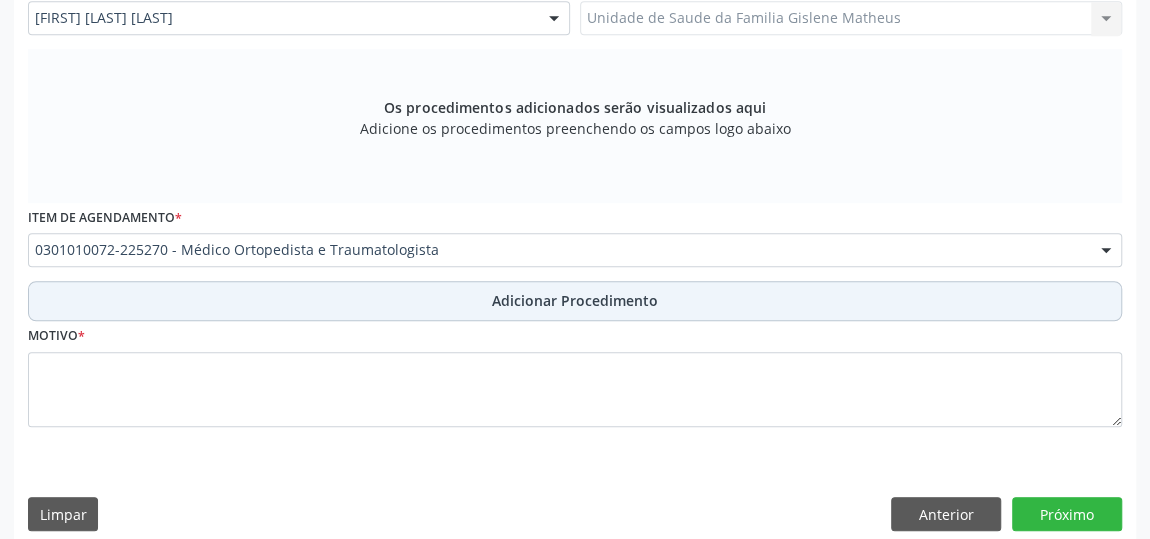 click on "Adicionar Procedimento" at bounding box center [575, 300] 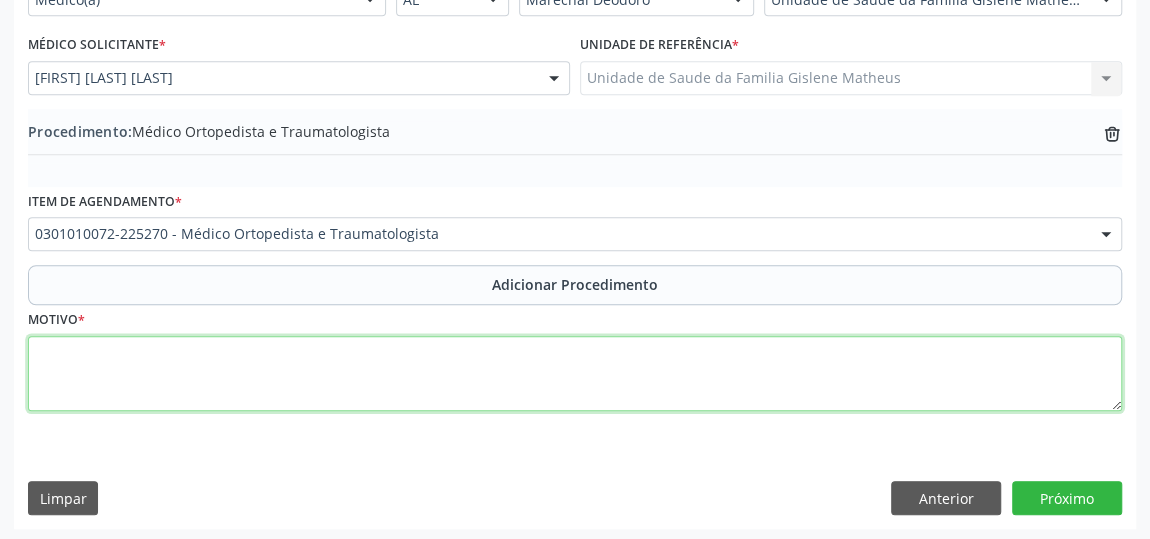 click at bounding box center (575, 374) 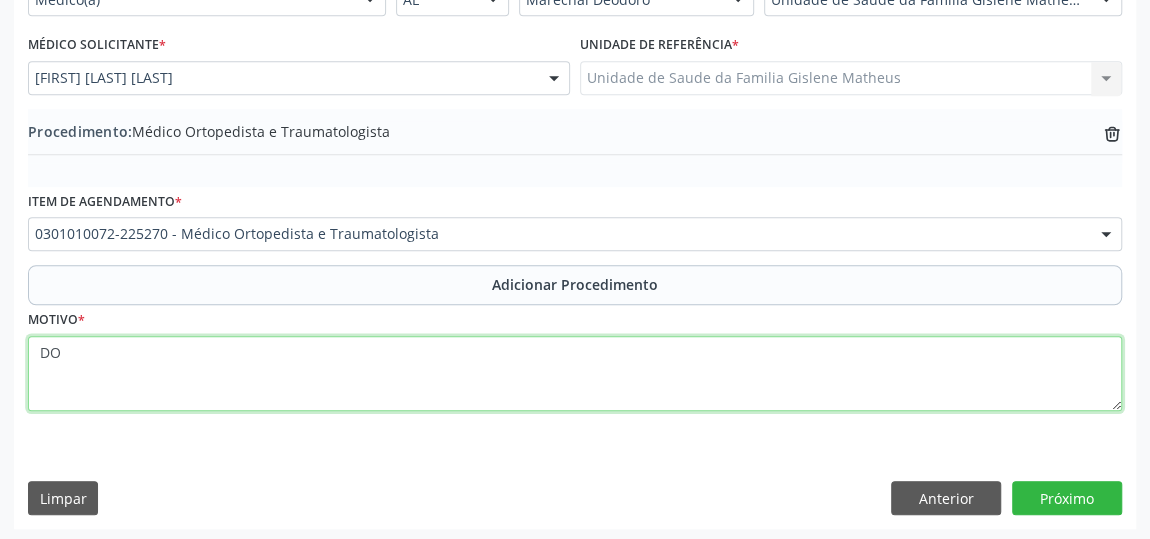 type on "D" 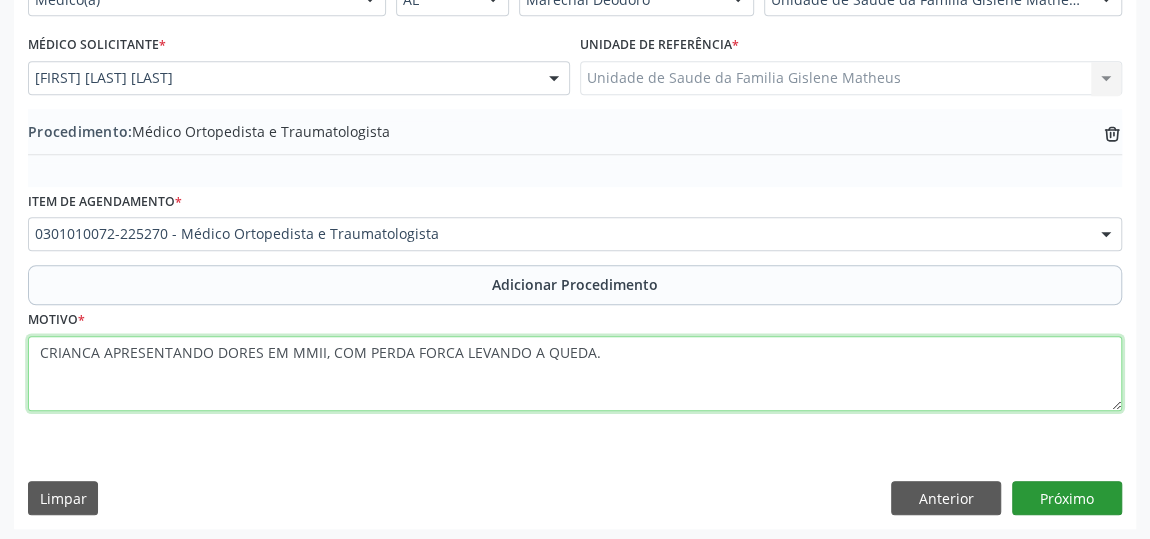 type on "CRIANCA APRESENTANDO DORES EM MMII, COM PERDA FORCA LEVANDO A QUEDA." 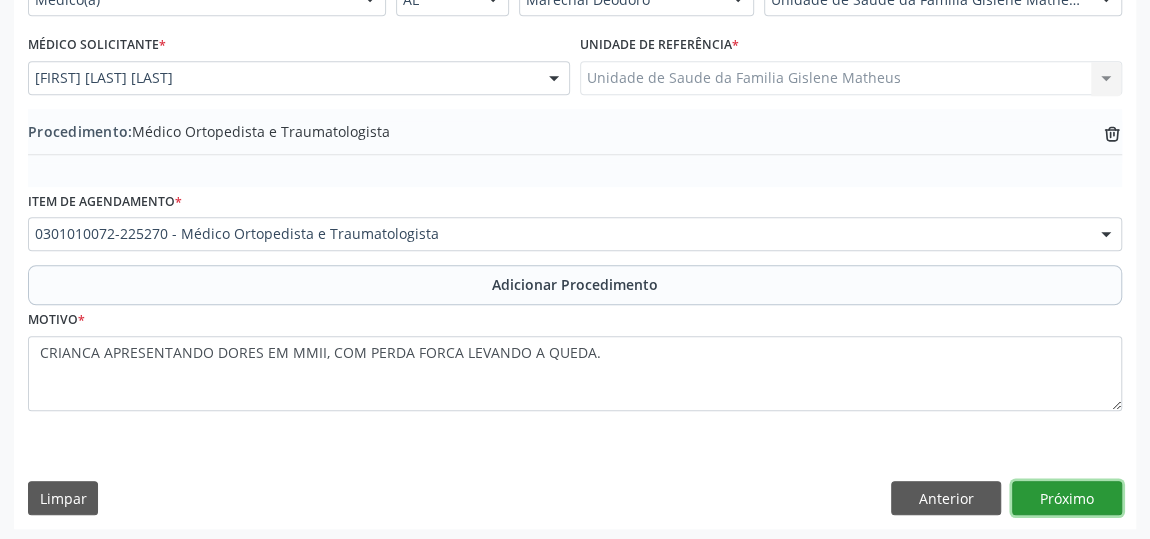 click on "Próximo" at bounding box center (1067, 498) 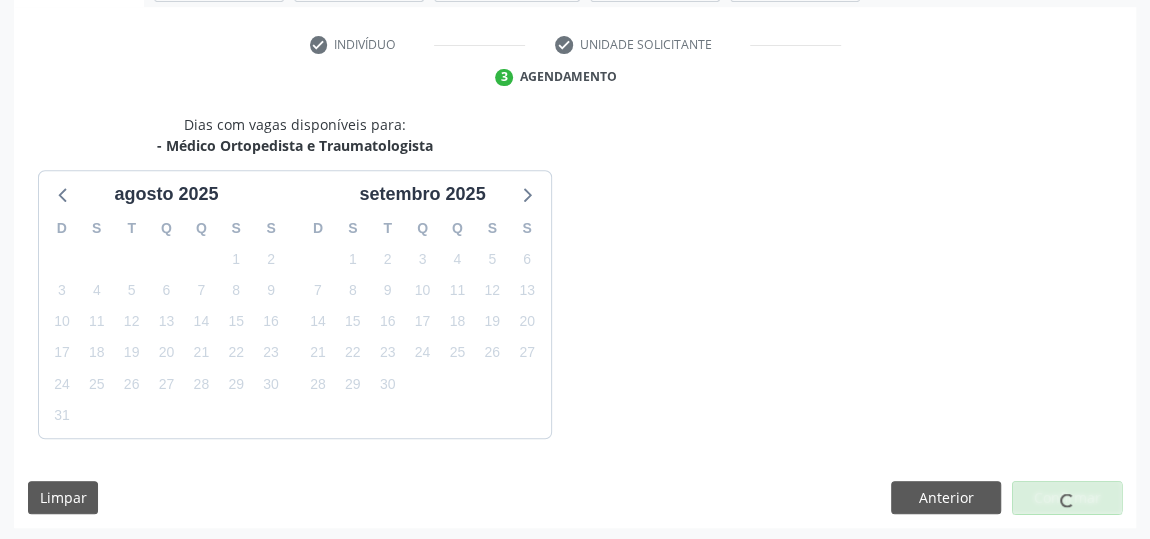 scroll, scrollTop: 446, scrollLeft: 0, axis: vertical 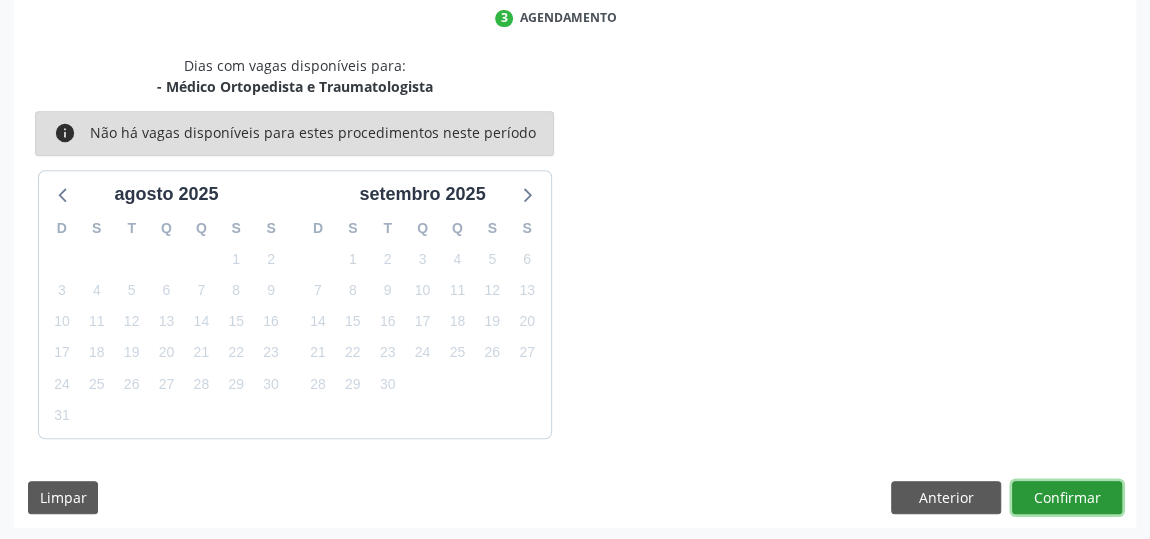 click on "Confirmar" at bounding box center [1067, 498] 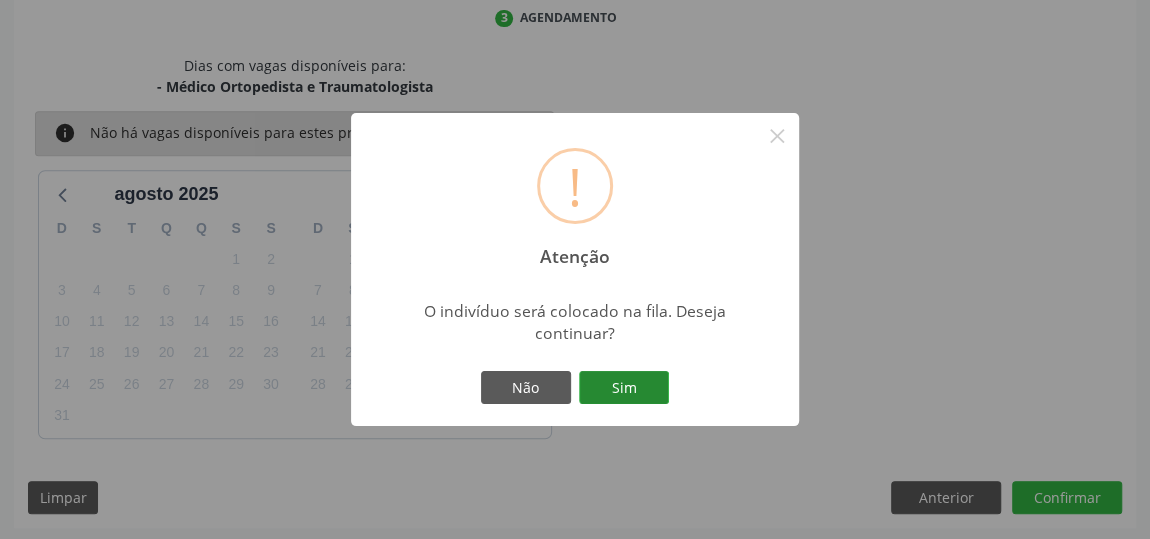 click on "Sim" at bounding box center (624, 388) 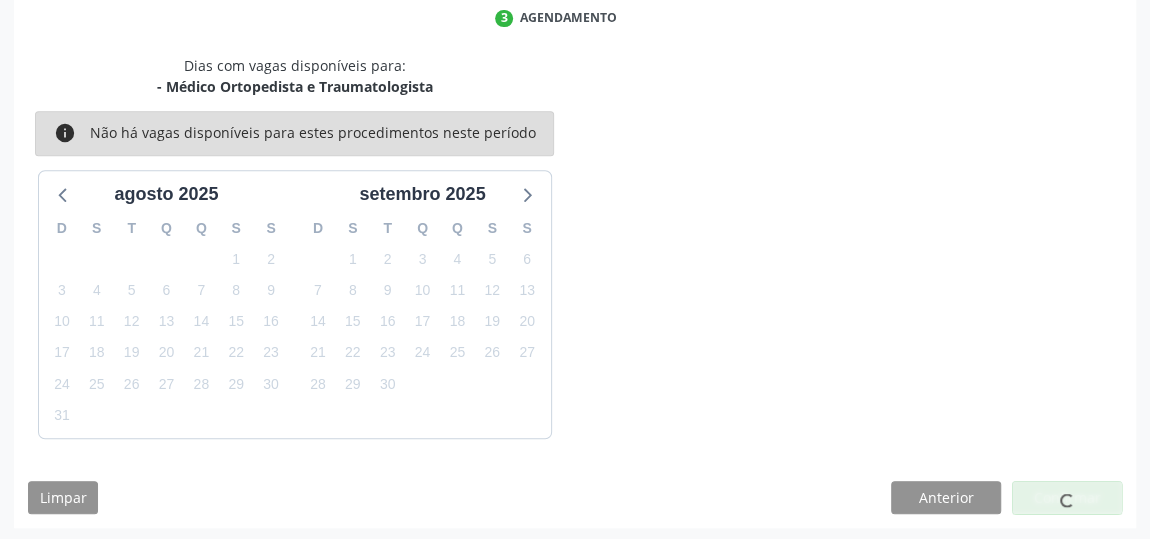 scroll, scrollTop: 153, scrollLeft: 0, axis: vertical 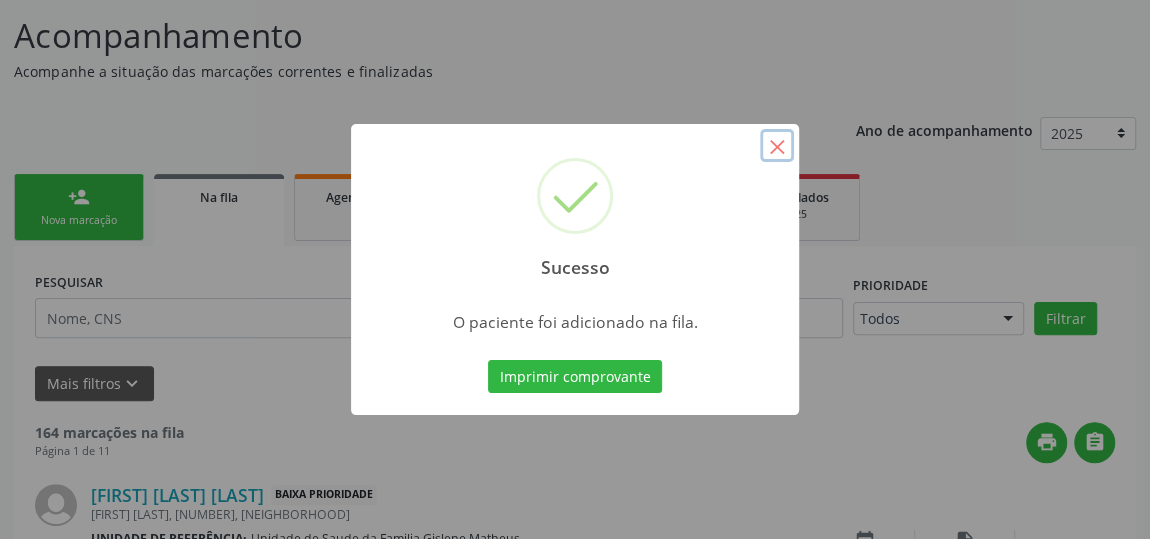 click on "×" at bounding box center (777, 146) 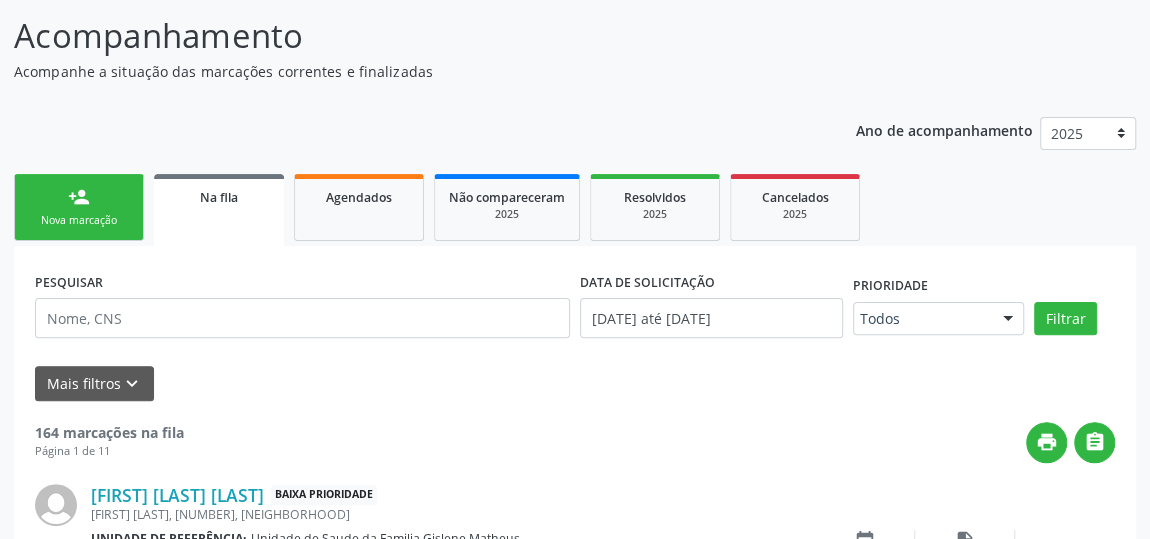click on "person_add
Nova marcação" at bounding box center (79, 207) 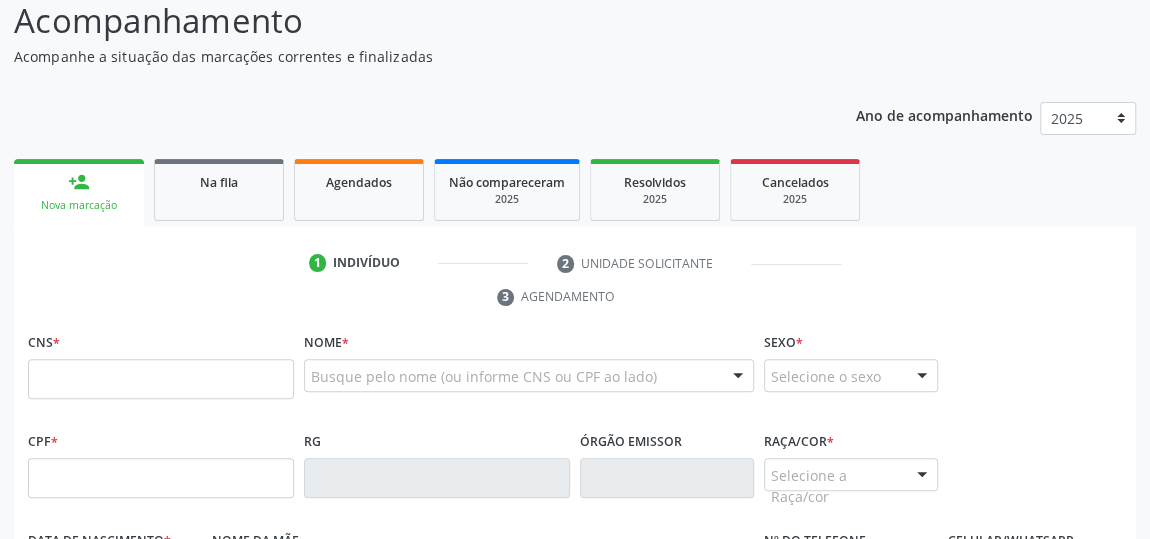 scroll, scrollTop: 244, scrollLeft: 0, axis: vertical 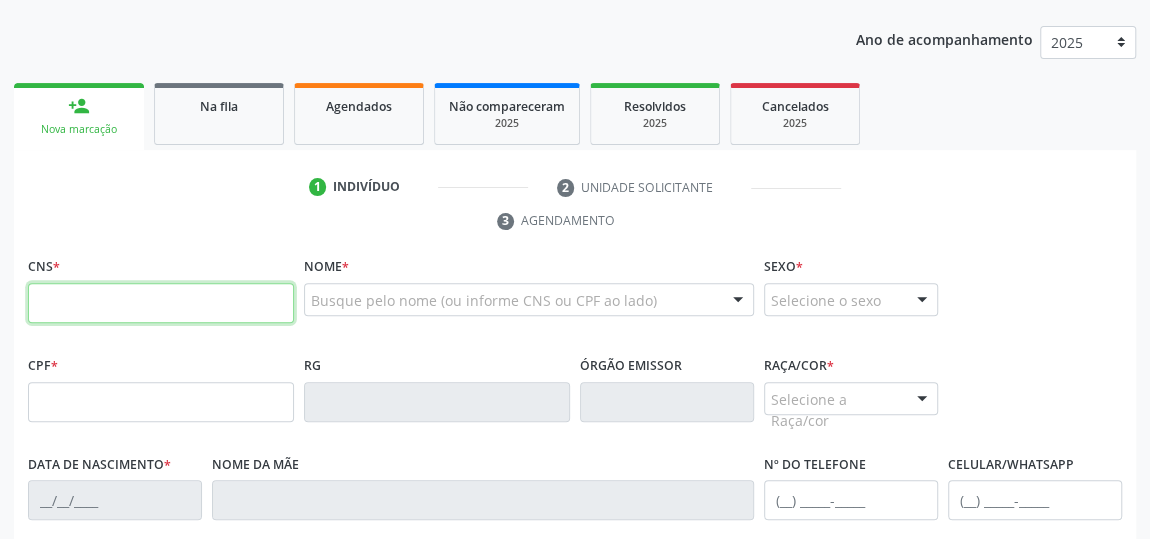 click at bounding box center [161, 303] 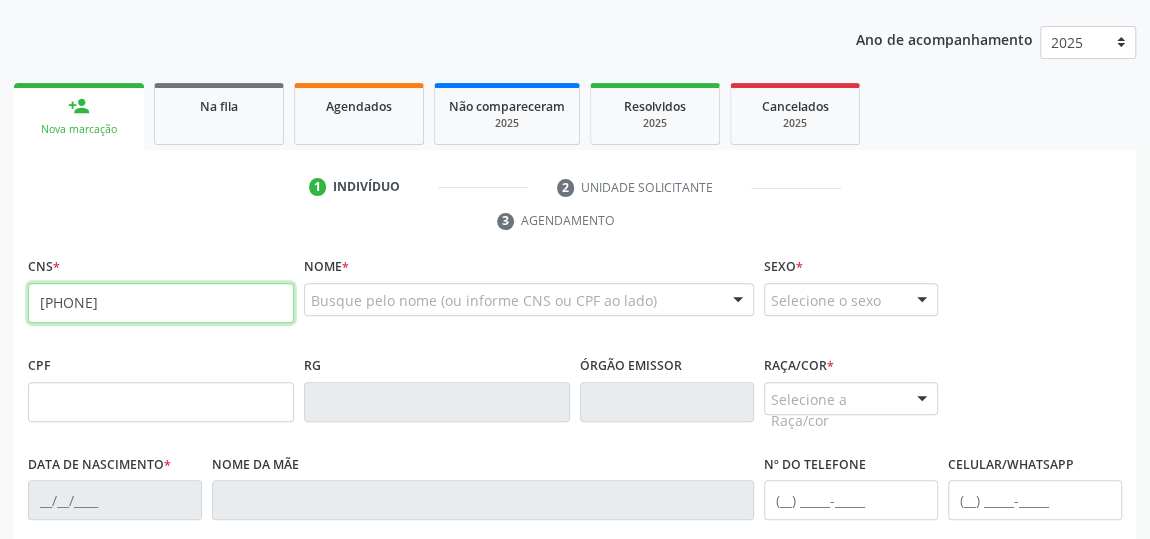 type on "700 5077 1496 0752" 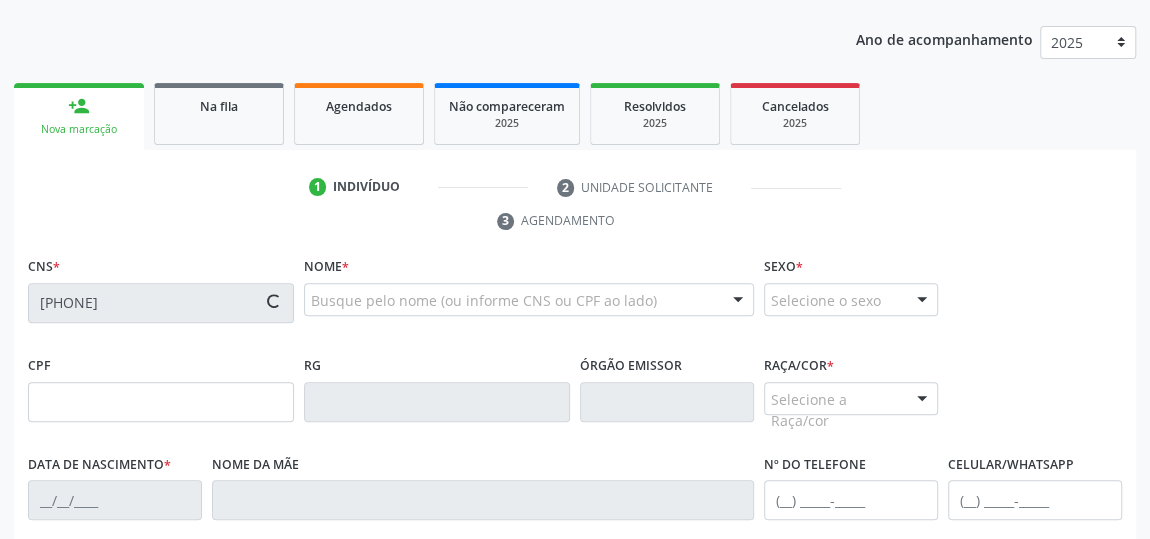 type on "149.997.164-88" 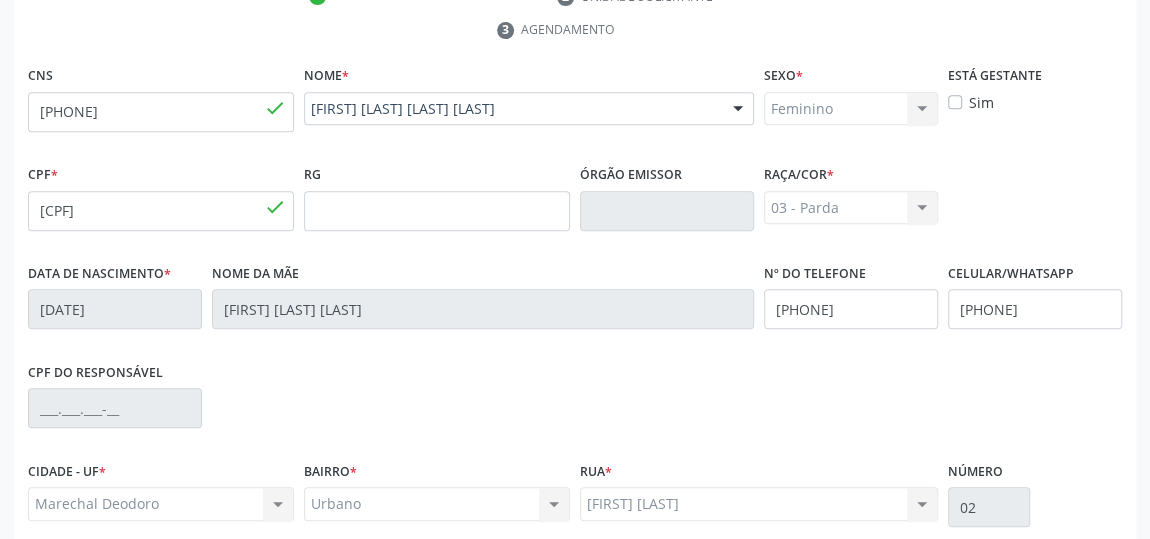 scroll, scrollTop: 604, scrollLeft: 0, axis: vertical 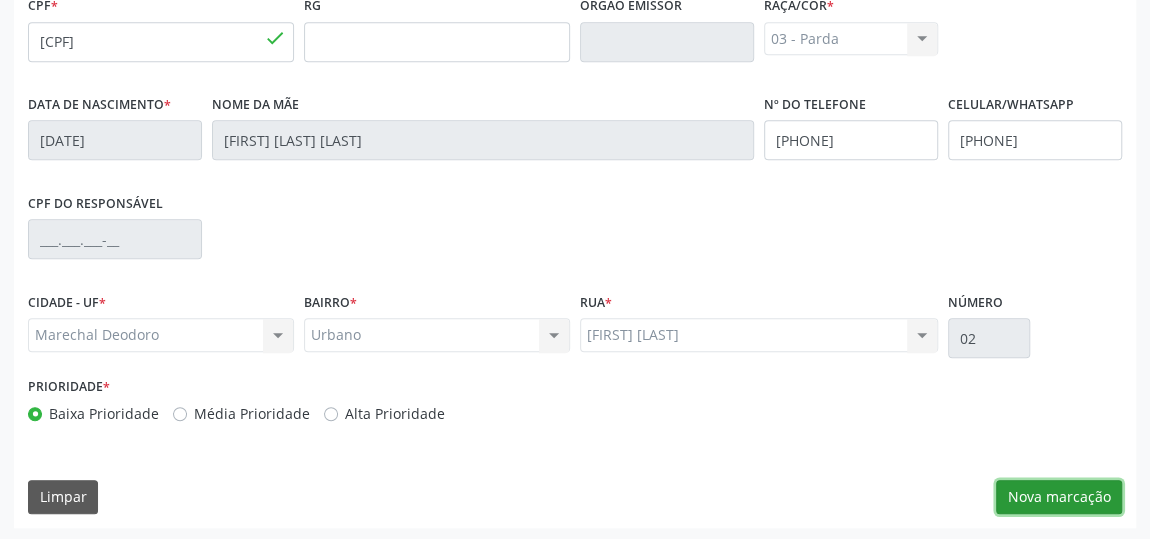 click on "Nova marcação" at bounding box center [1059, 497] 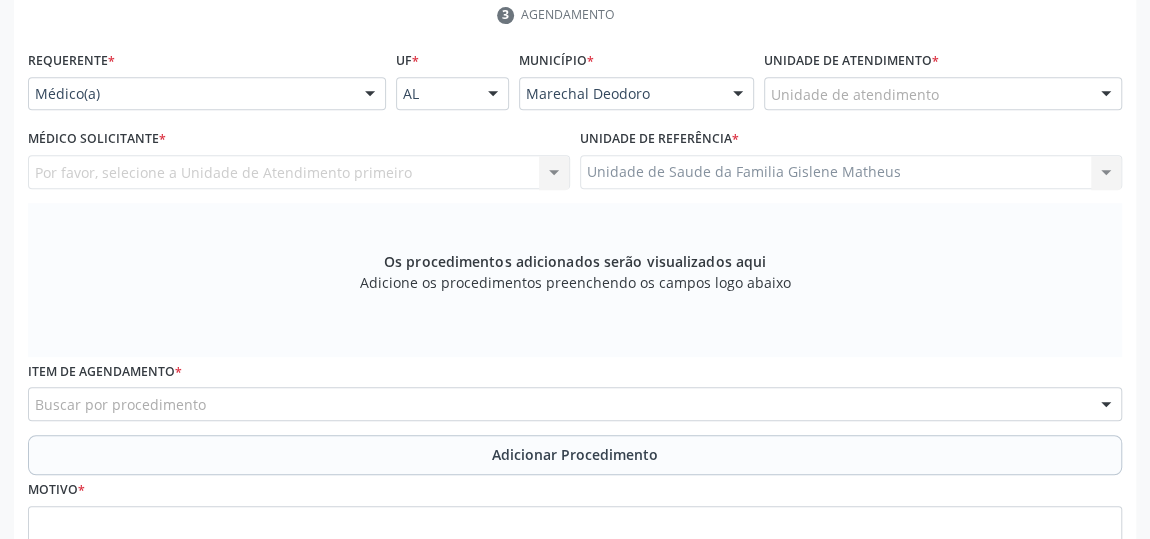 scroll, scrollTop: 422, scrollLeft: 0, axis: vertical 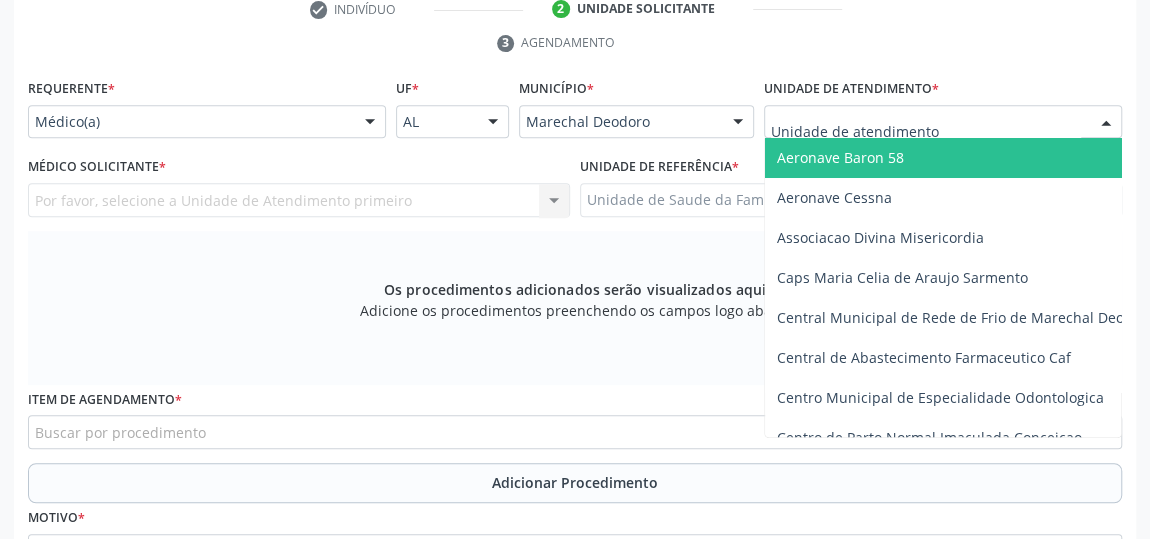 click at bounding box center [1106, 123] 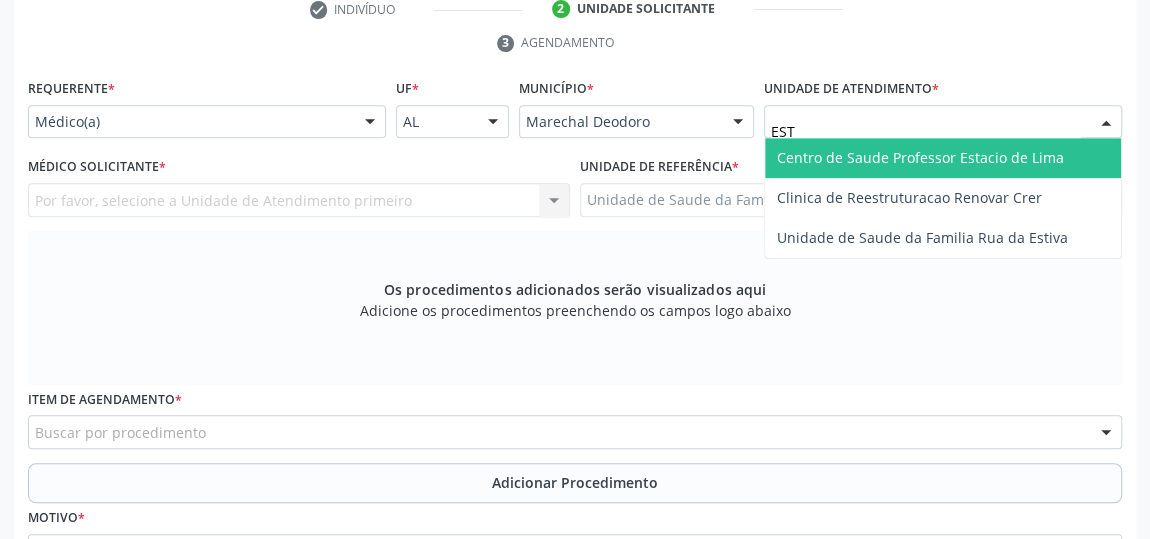 type on "ESTA" 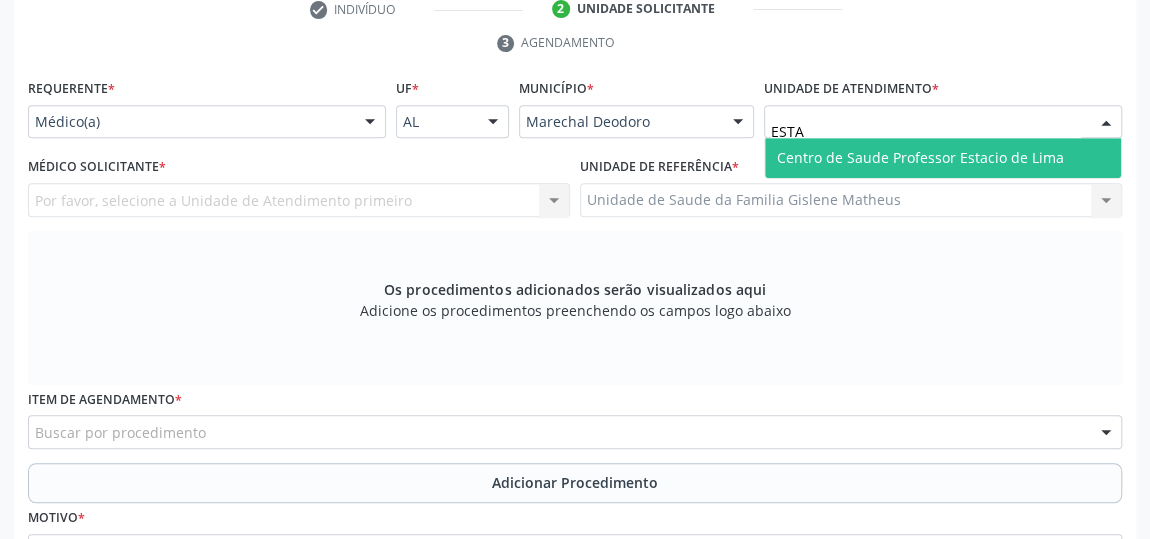 click on "Centro de Saude Professor Estacio de Lima" at bounding box center [943, 158] 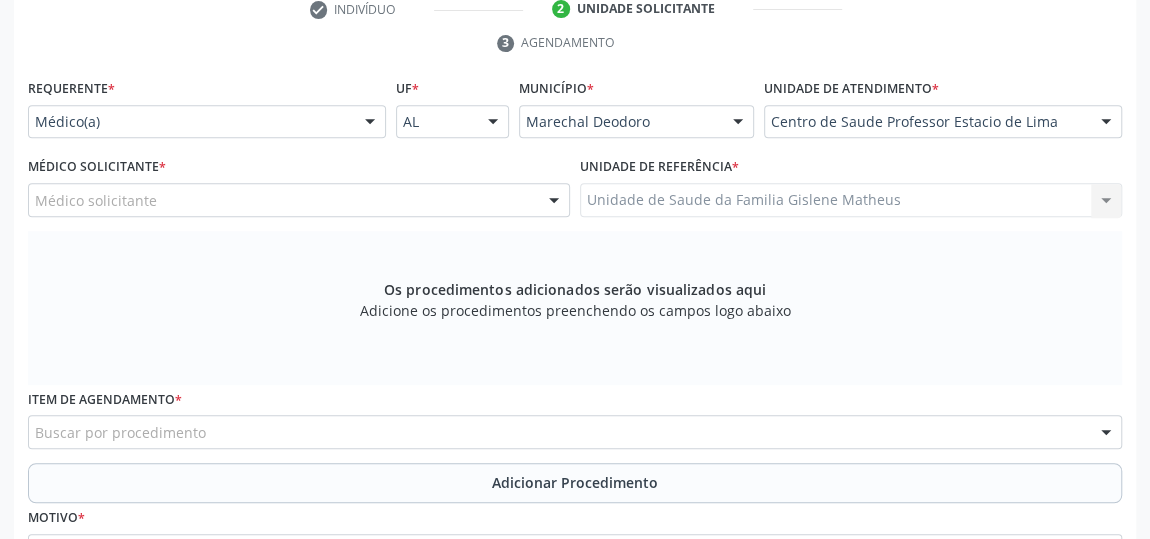click at bounding box center (554, 201) 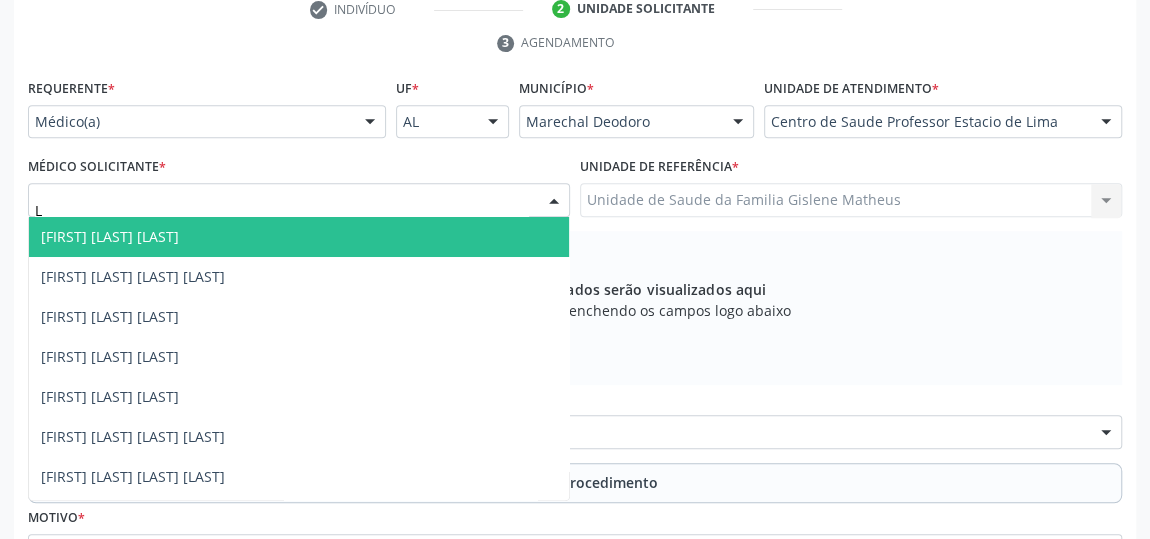 click on "L" at bounding box center [282, 210] 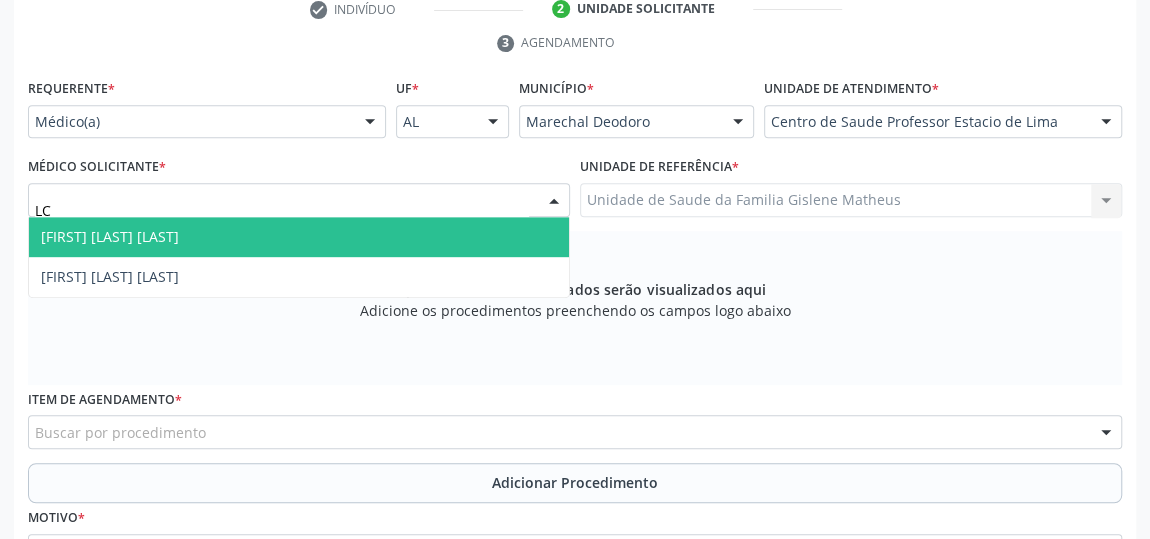 type on "L" 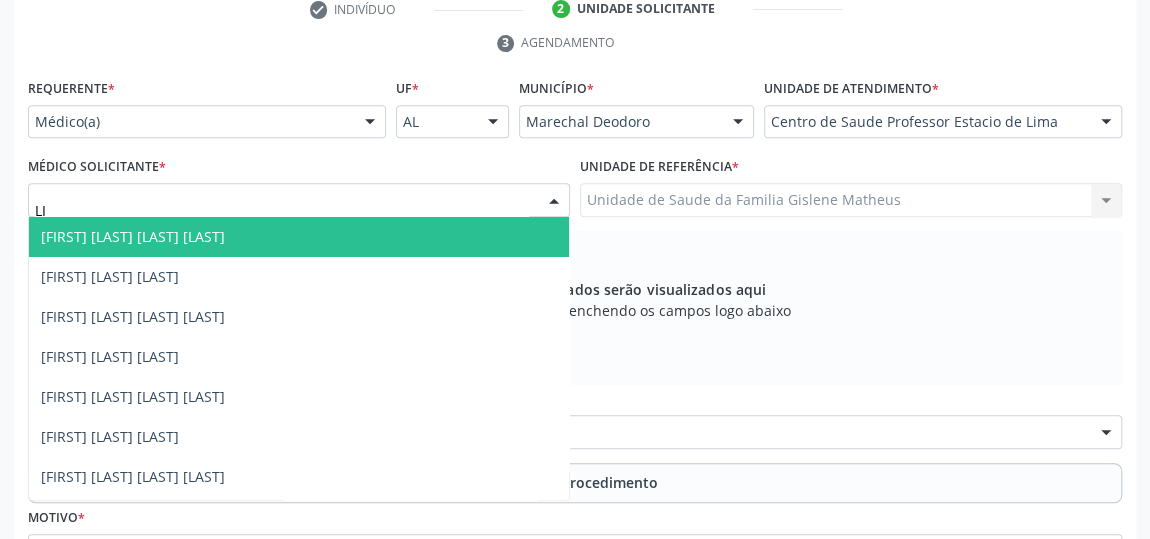 type on "L" 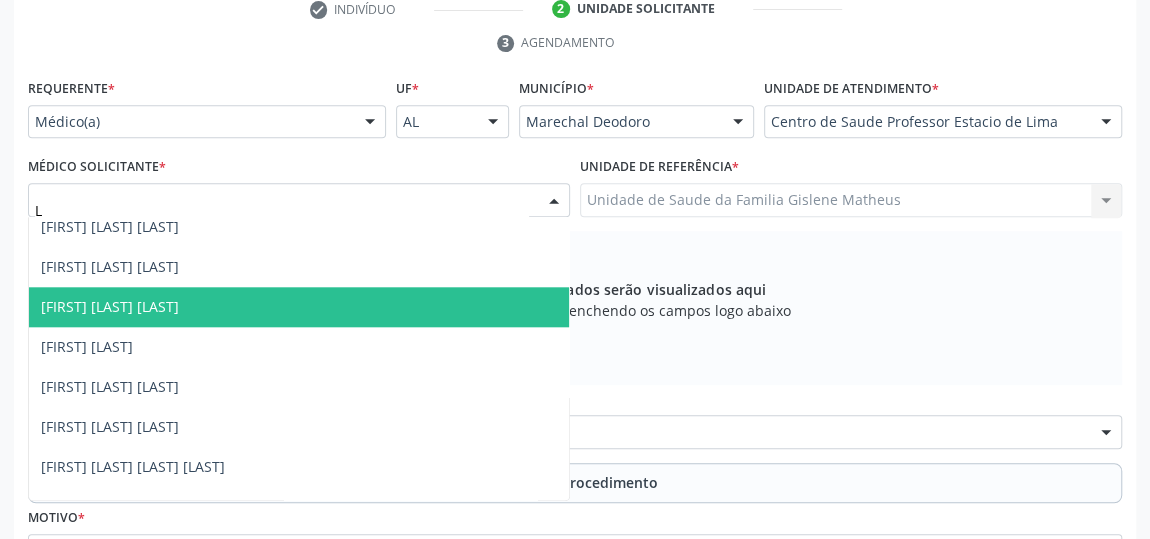scroll, scrollTop: 1155, scrollLeft: 0, axis: vertical 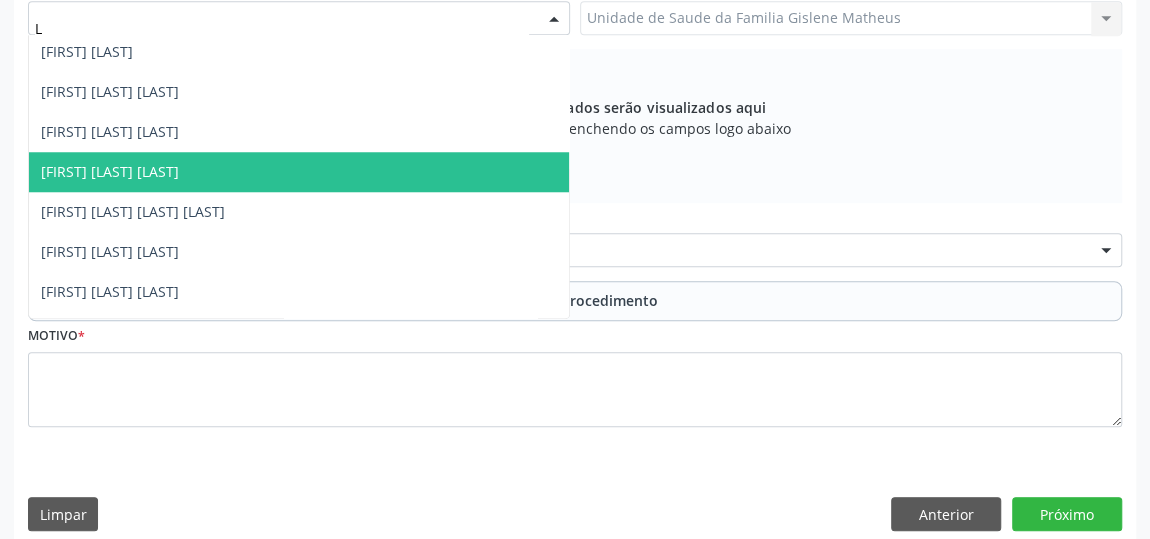 click on "Lycia Gama Martins" at bounding box center (110, 171) 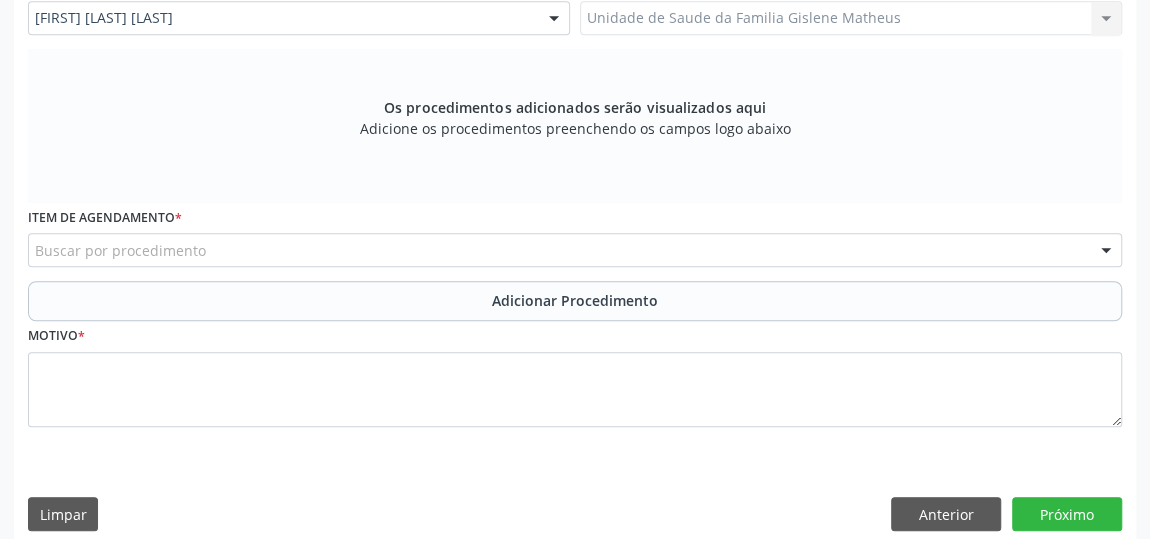 click on "Buscar por procedimento" at bounding box center [575, 250] 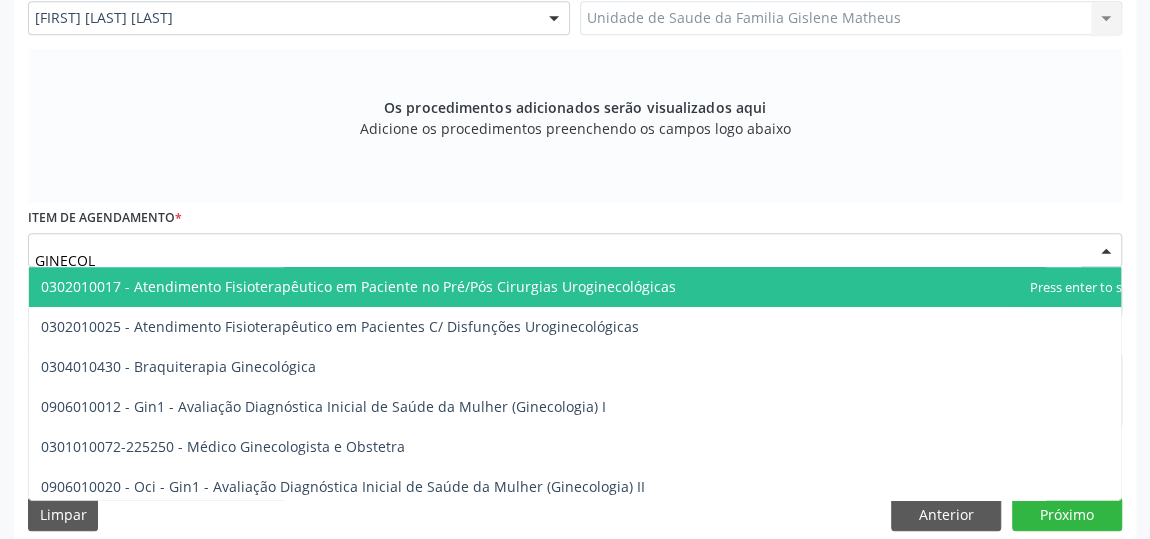 type on "GINECOLO" 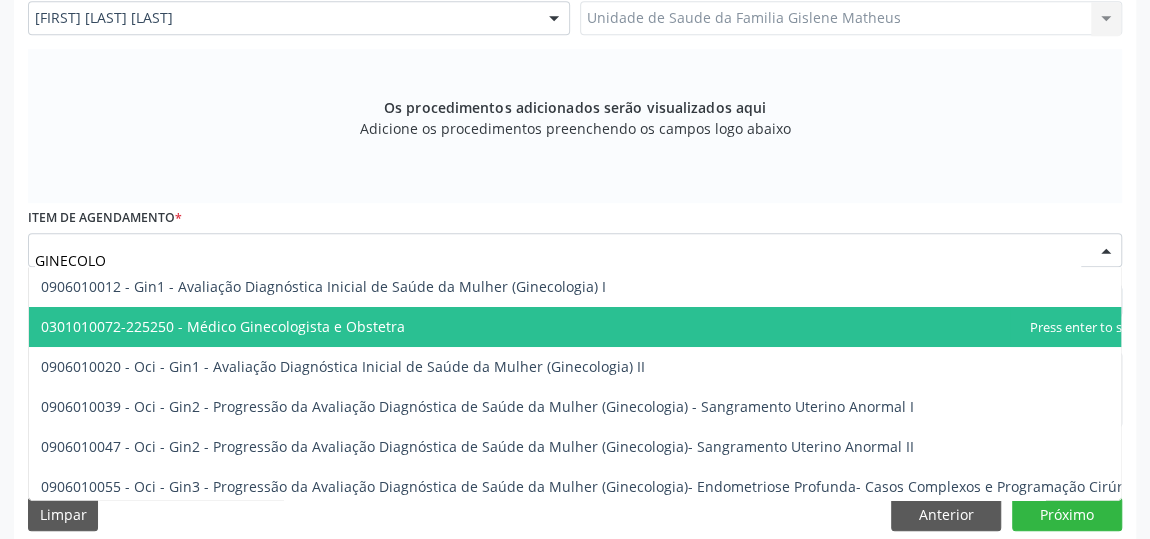 click on "0301010072-225250 - Médico Ginecologista e Obstetra" at bounding box center (223, 326) 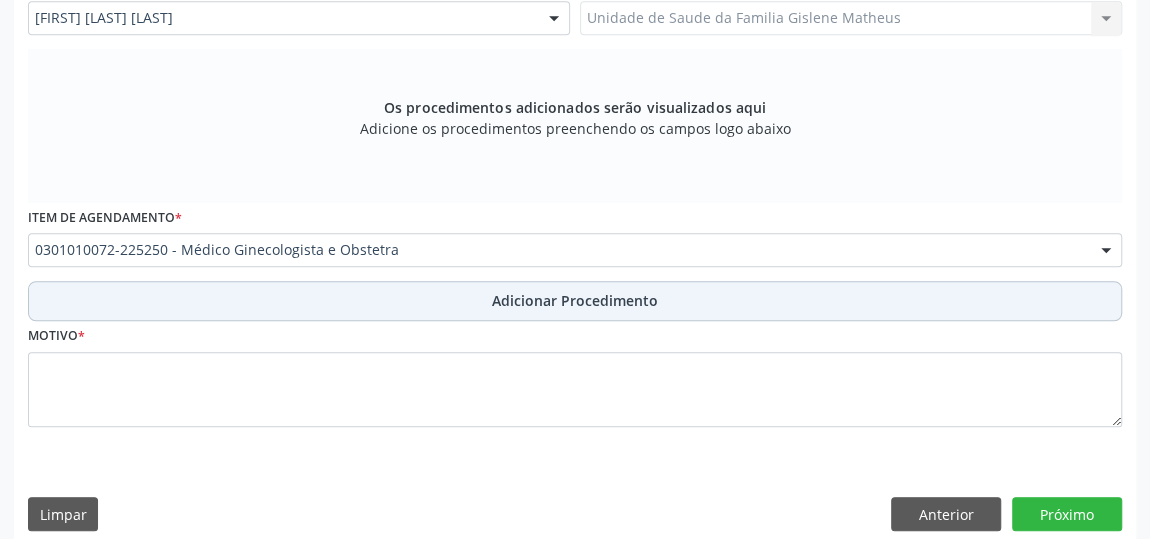 click on "Adicionar Procedimento" at bounding box center (575, 300) 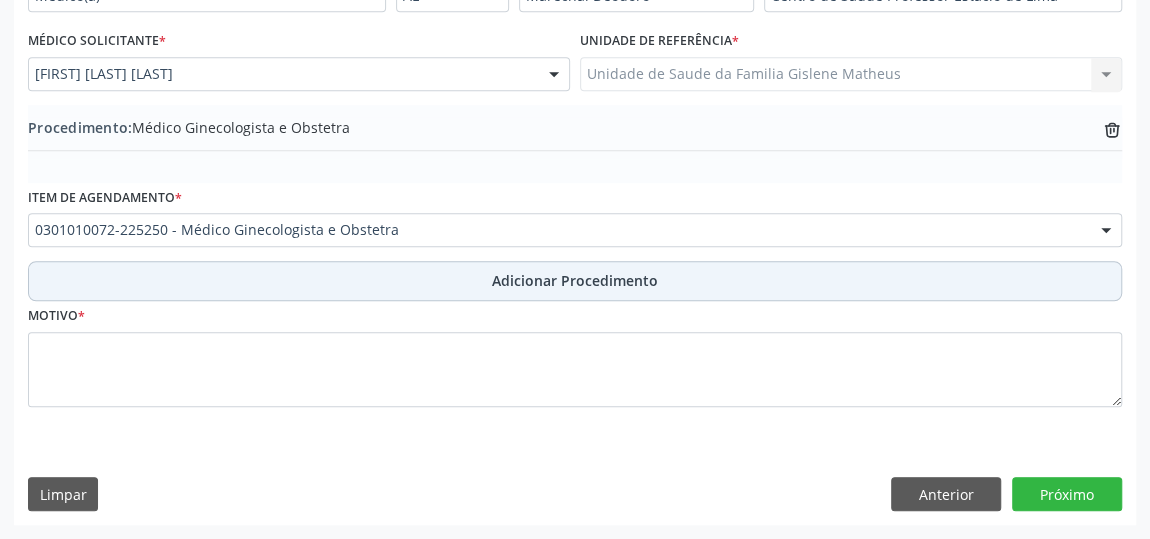 scroll, scrollTop: 544, scrollLeft: 0, axis: vertical 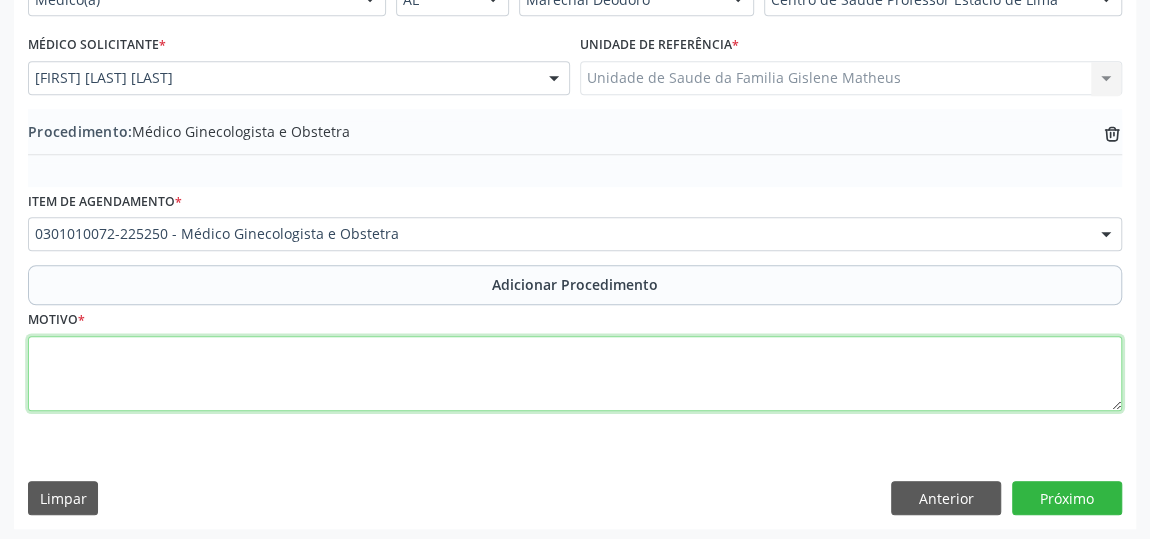 click at bounding box center (575, 374) 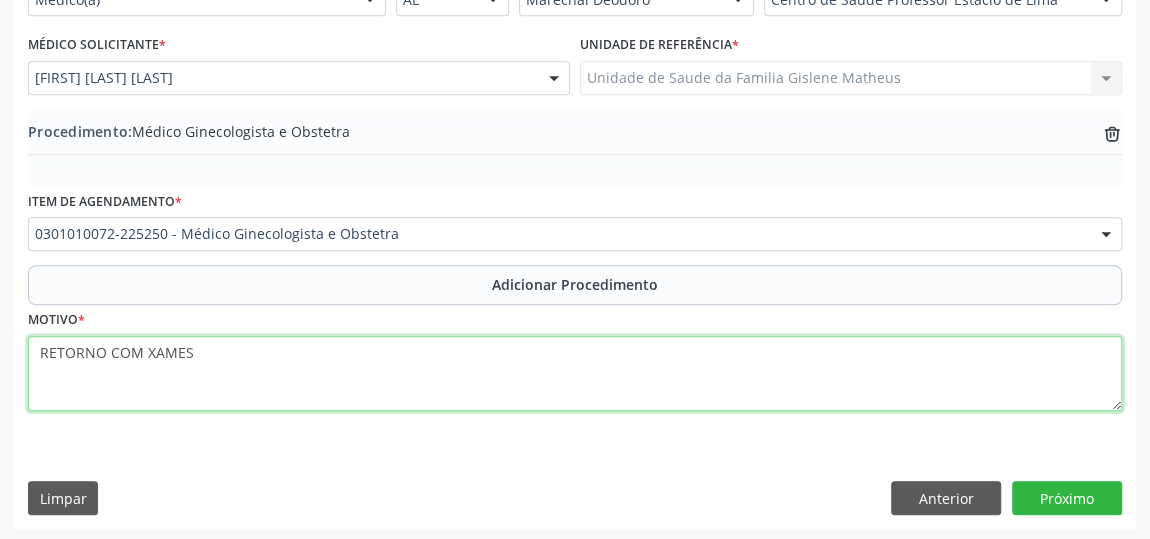 click on "RETORNO COM XAMES" at bounding box center (575, 374) 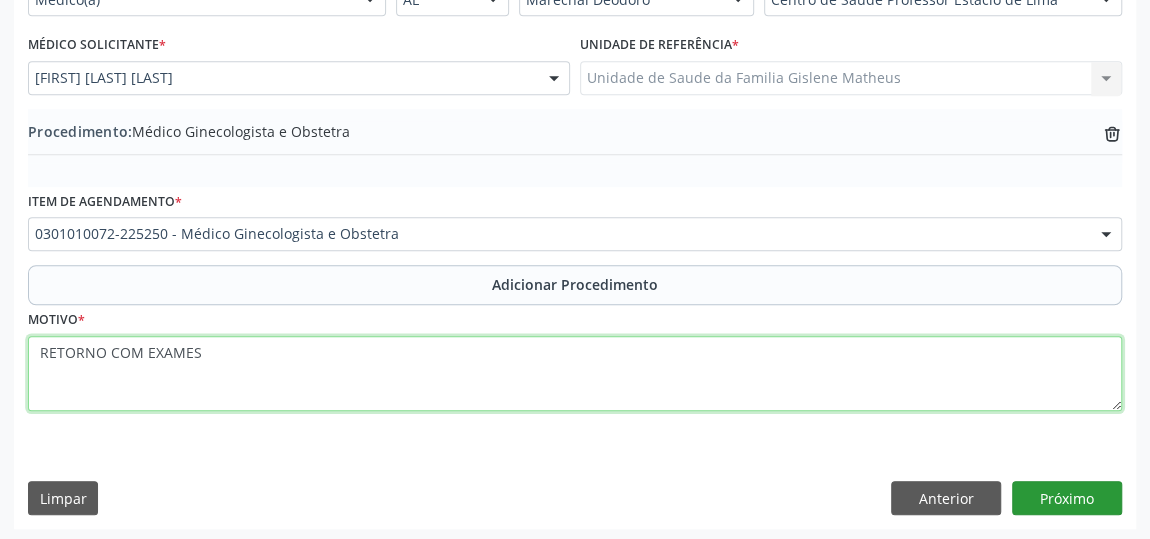type on "RETORNO COM EXAMES" 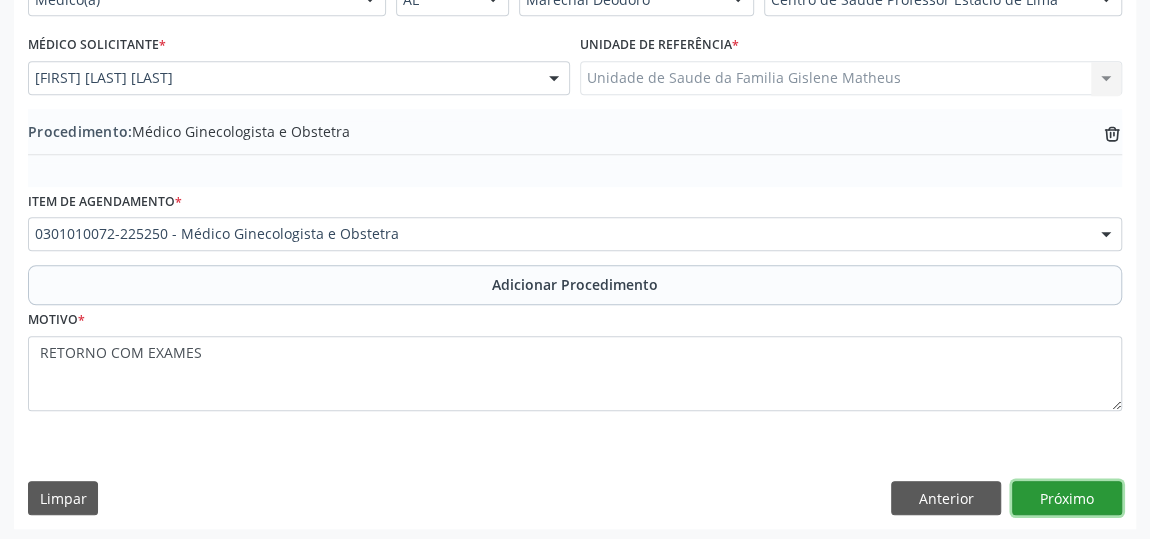 click on "Próximo" at bounding box center [1067, 498] 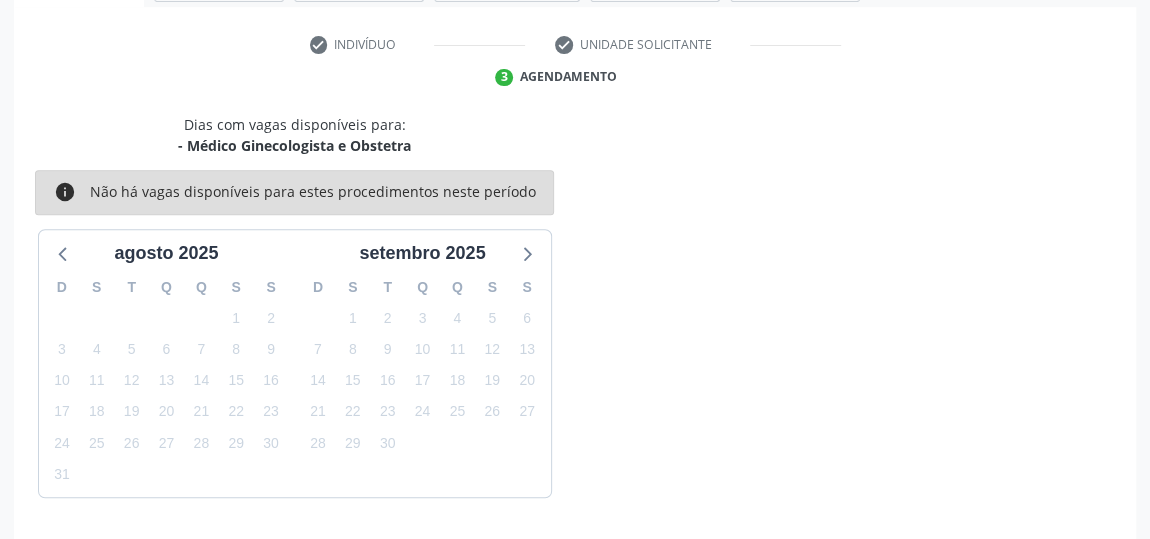 scroll, scrollTop: 446, scrollLeft: 0, axis: vertical 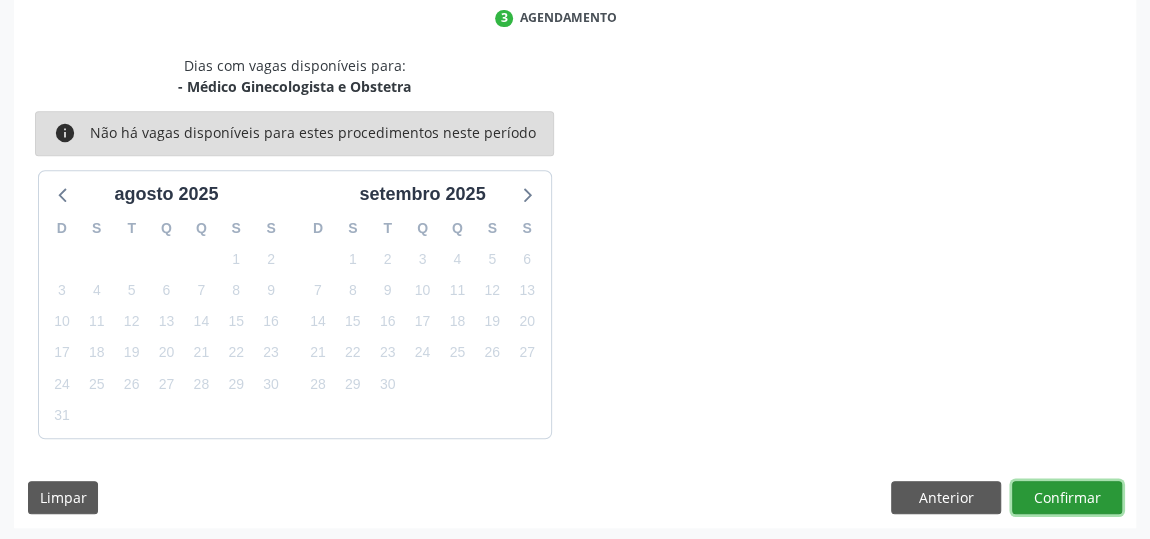 click on "Confirmar" at bounding box center (1067, 498) 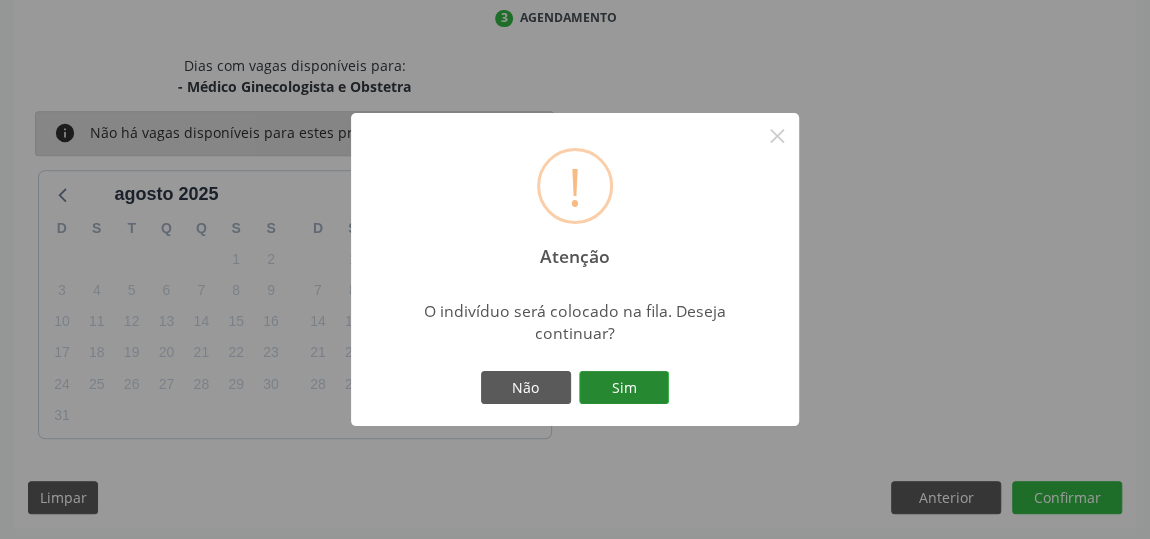 click on "Sim" at bounding box center [624, 388] 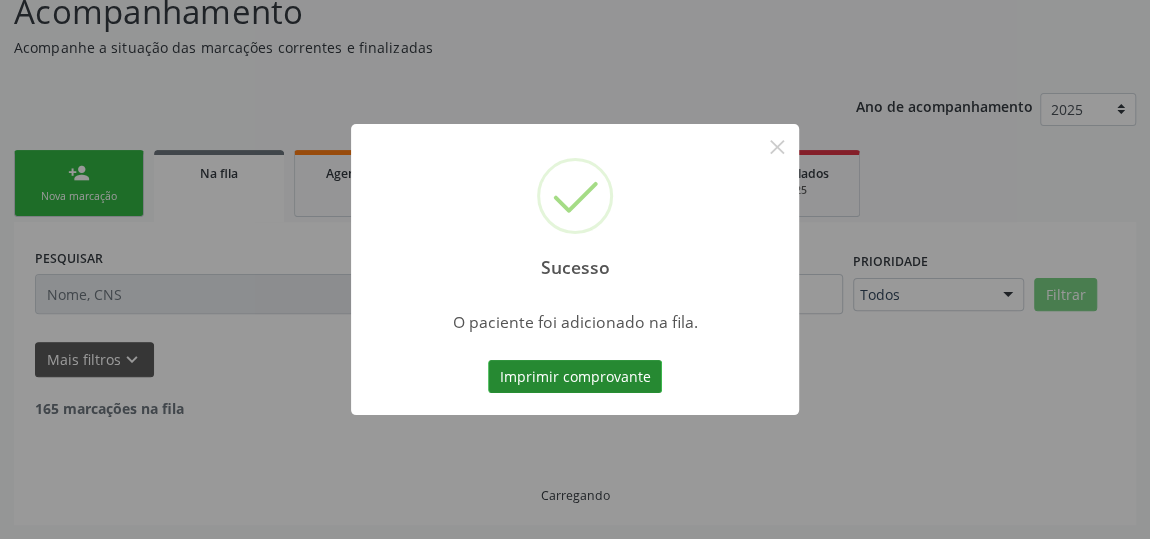 scroll, scrollTop: 153, scrollLeft: 0, axis: vertical 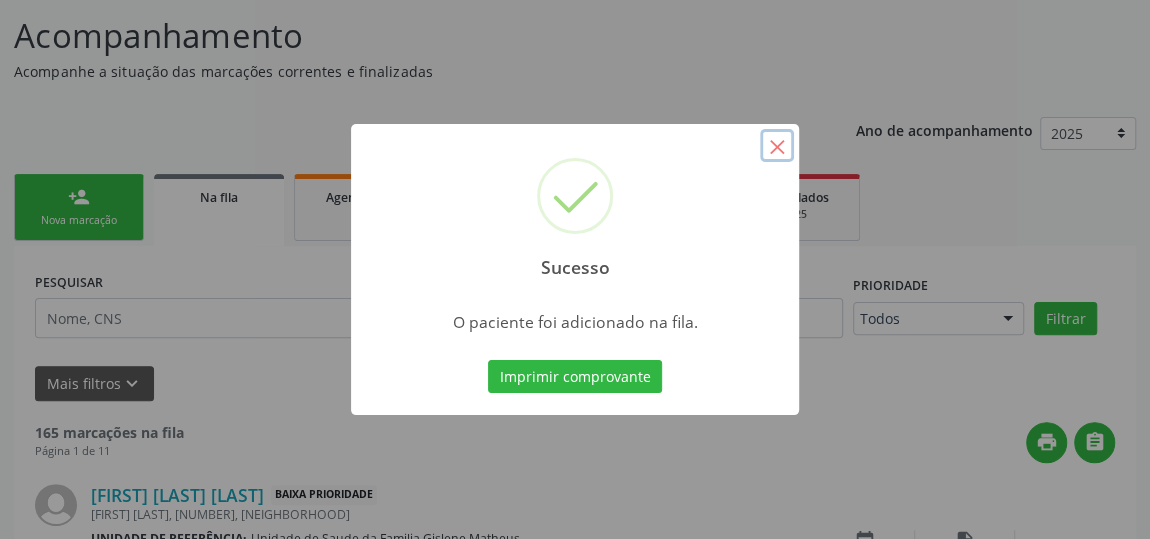 click on "×" at bounding box center (777, 146) 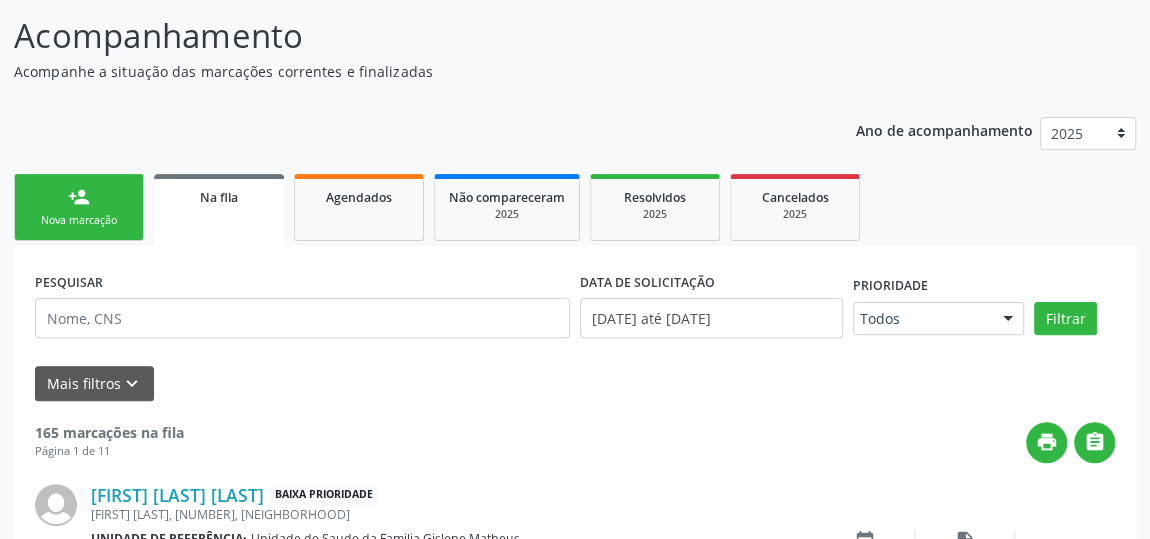 click on "person_add" at bounding box center [79, 197] 